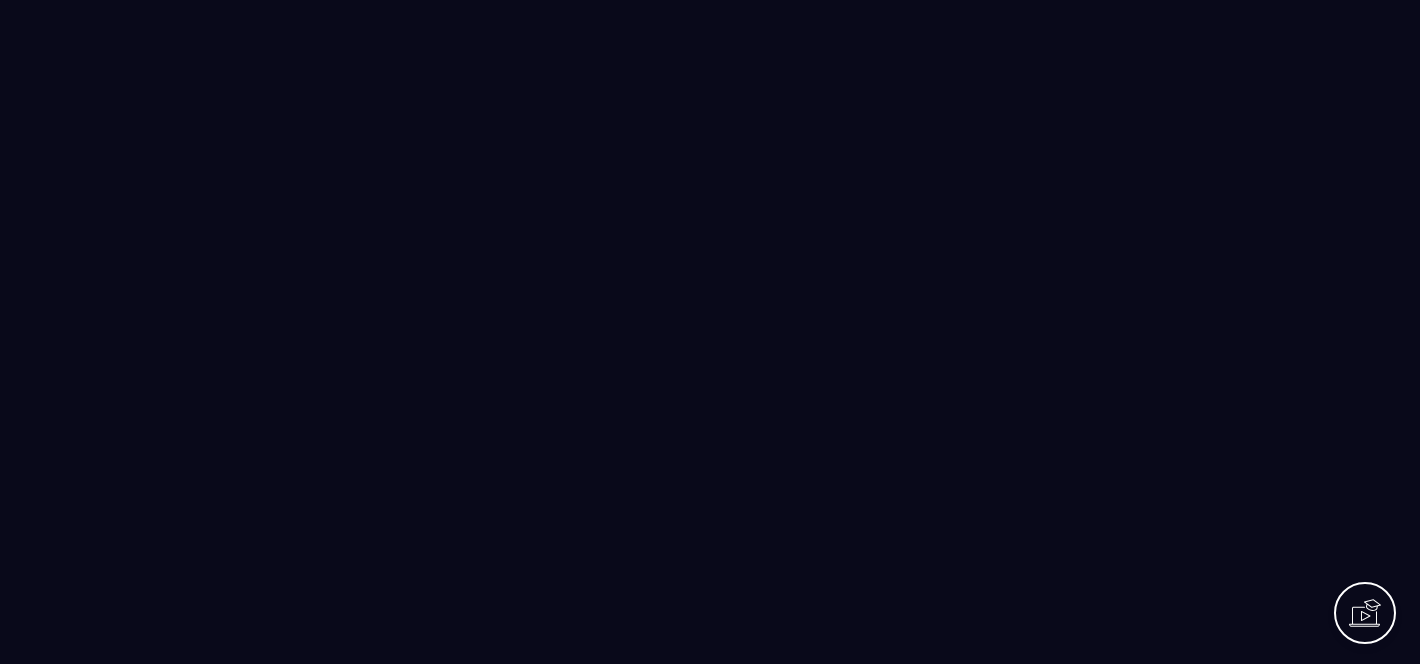 scroll, scrollTop: 0, scrollLeft: 0, axis: both 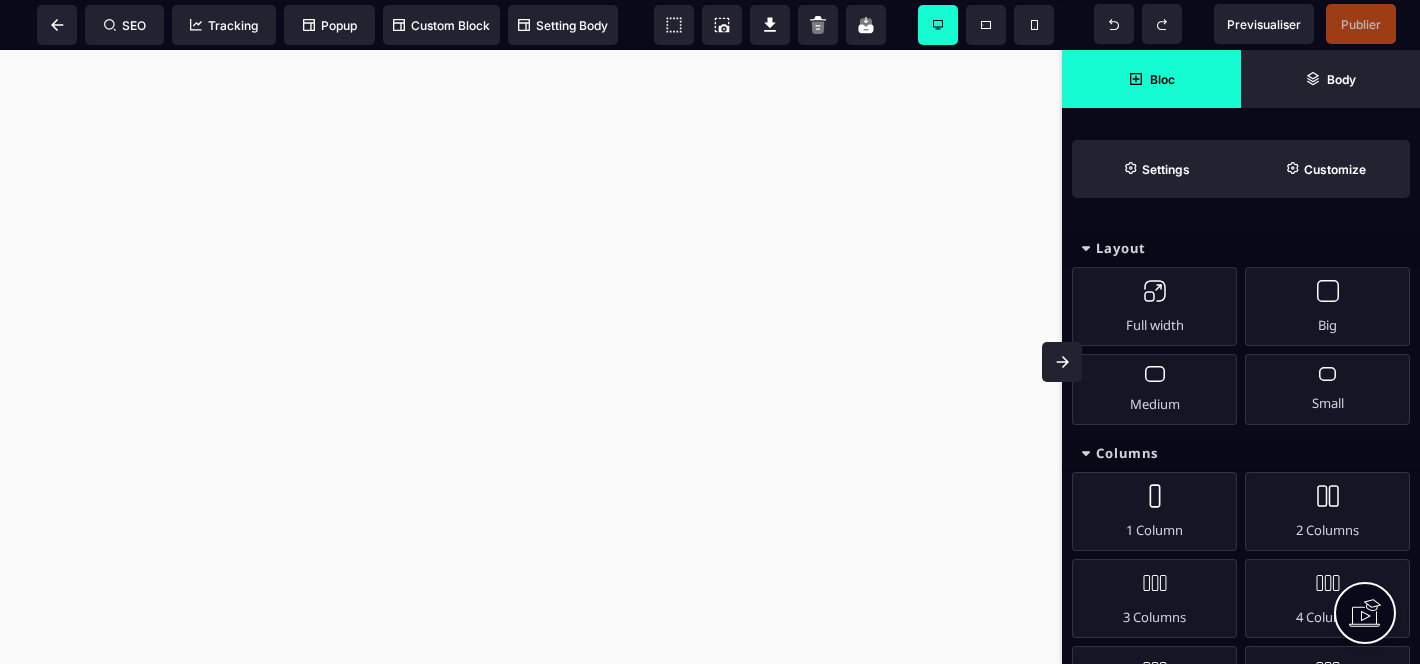 click at bounding box center [531, 357] 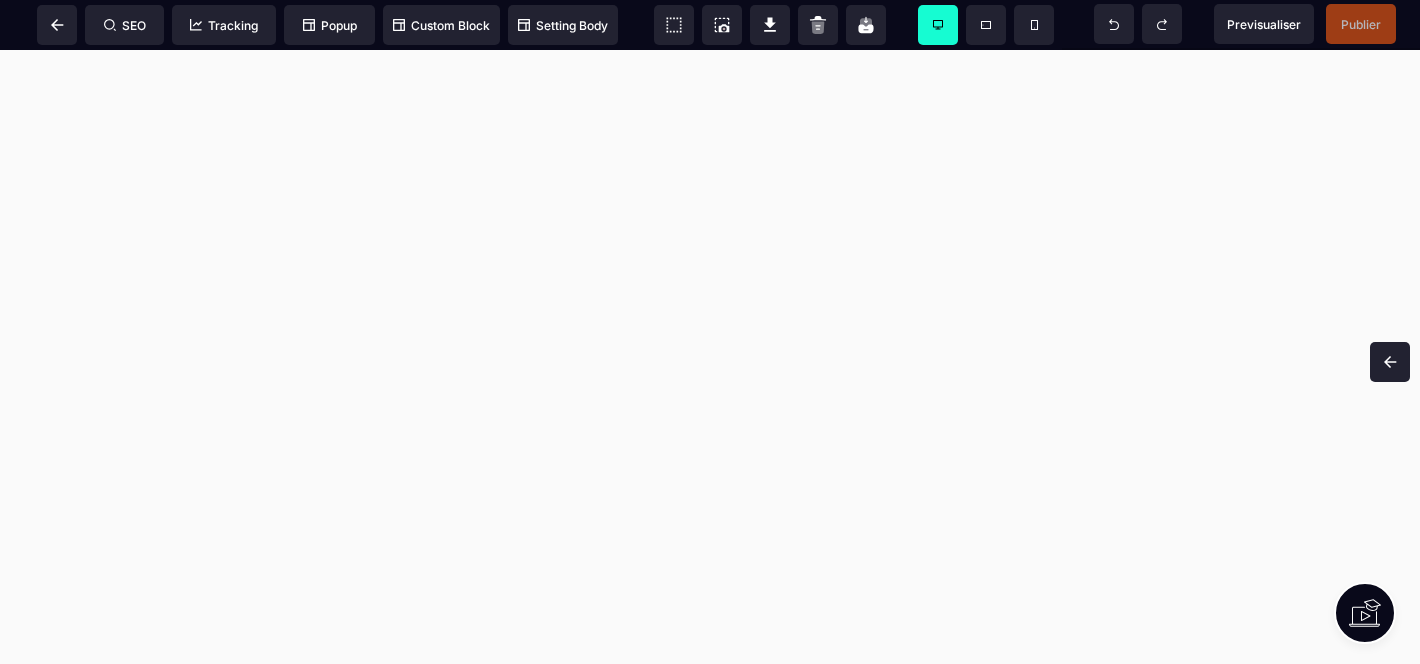 click 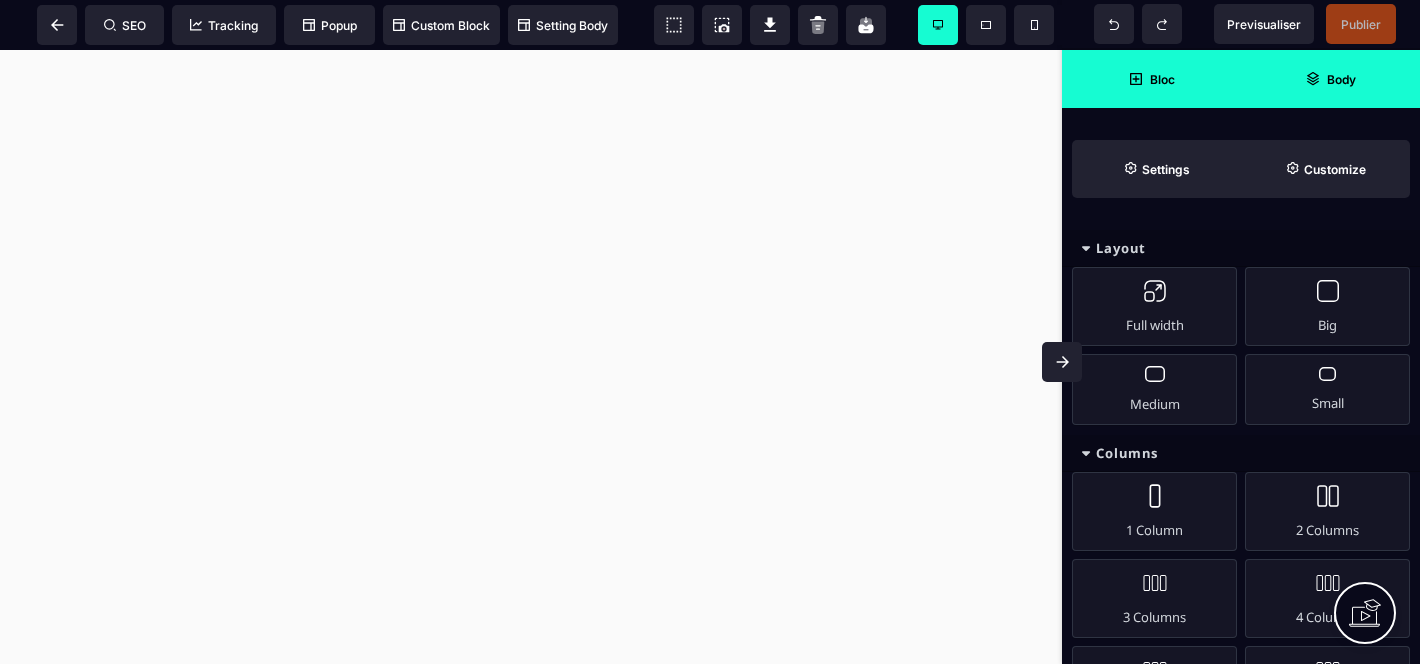 click on "Body" at bounding box center [1330, 79] 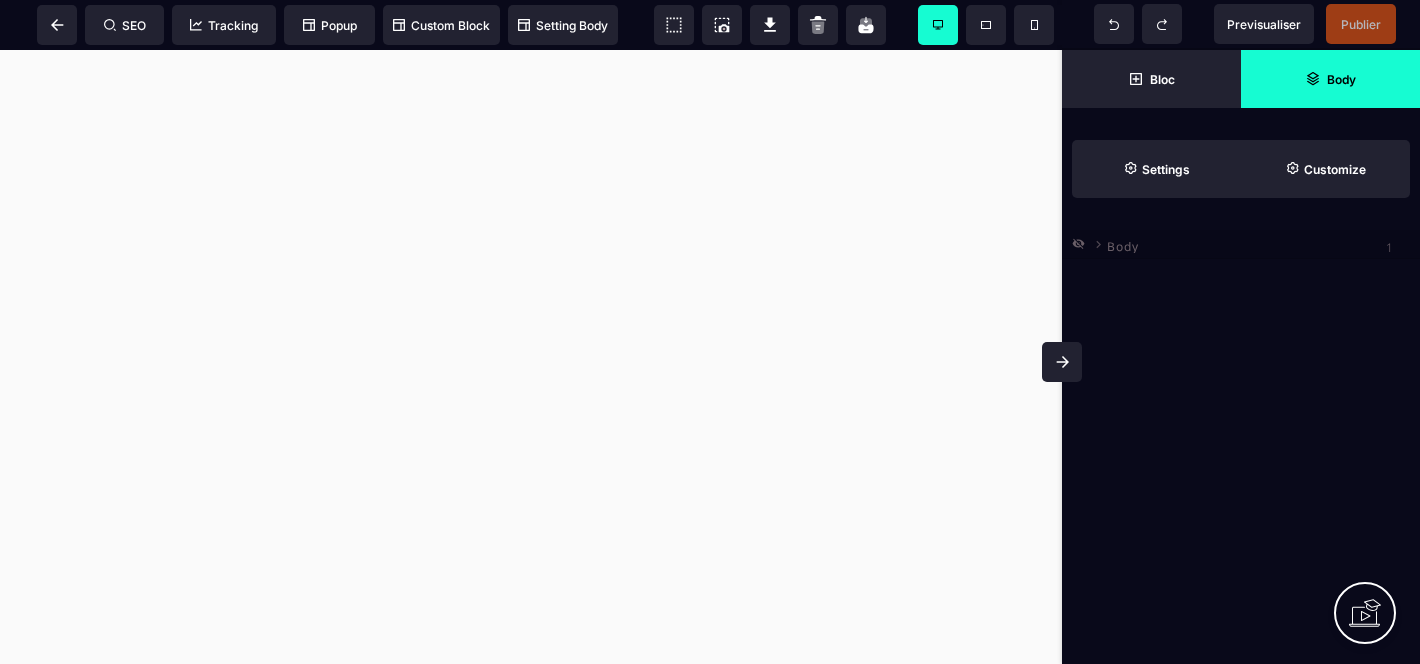 click on "Body" at bounding box center [1123, 243] 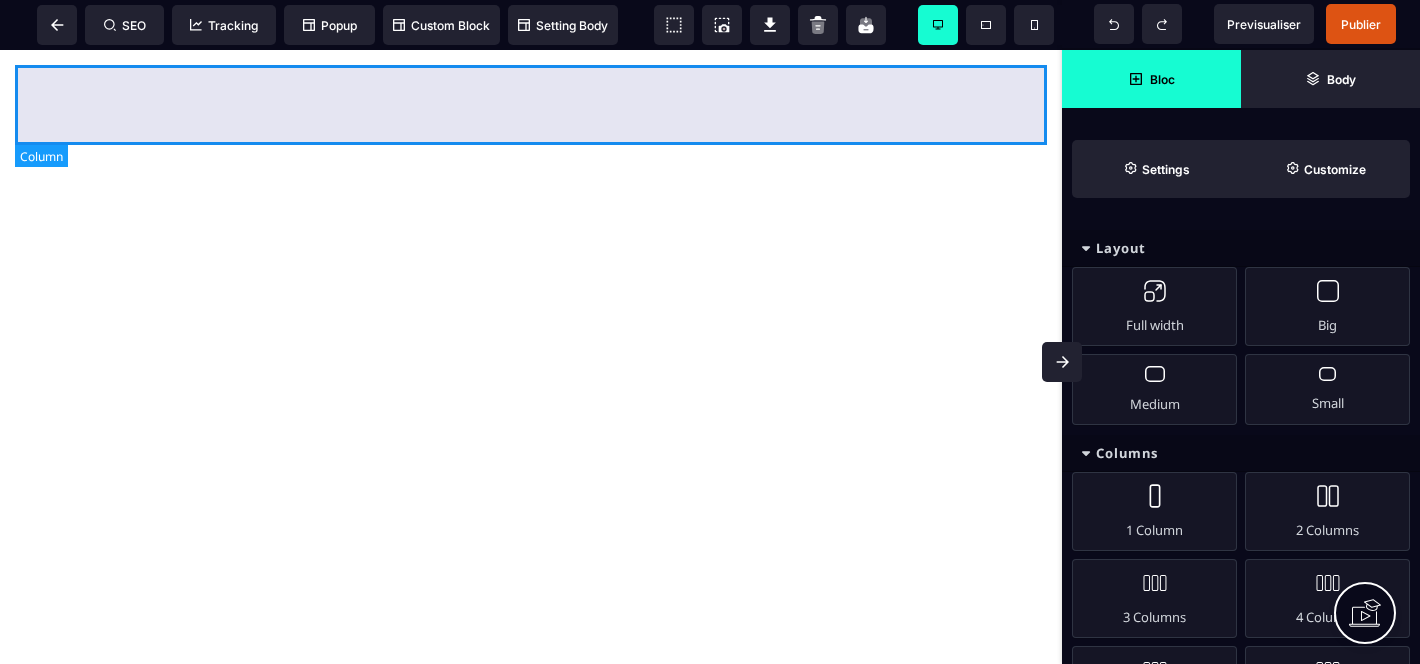 click at bounding box center (531, 105) 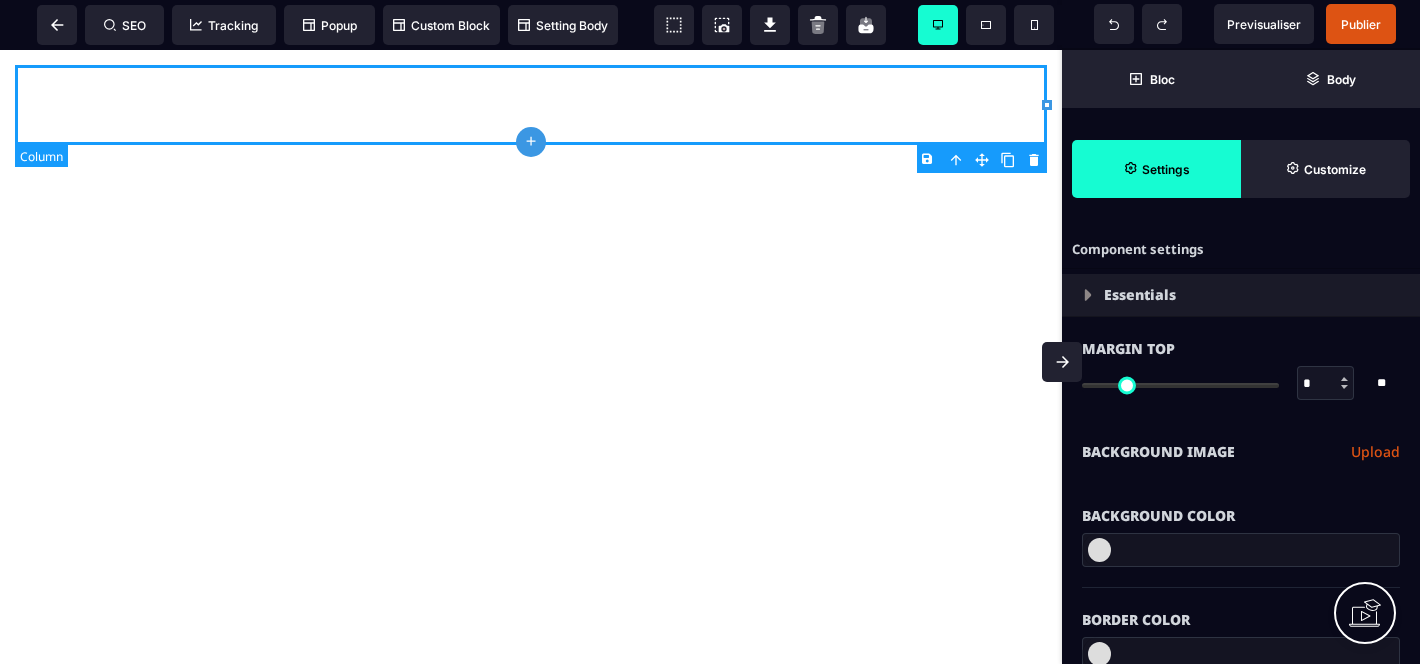 type on "*" 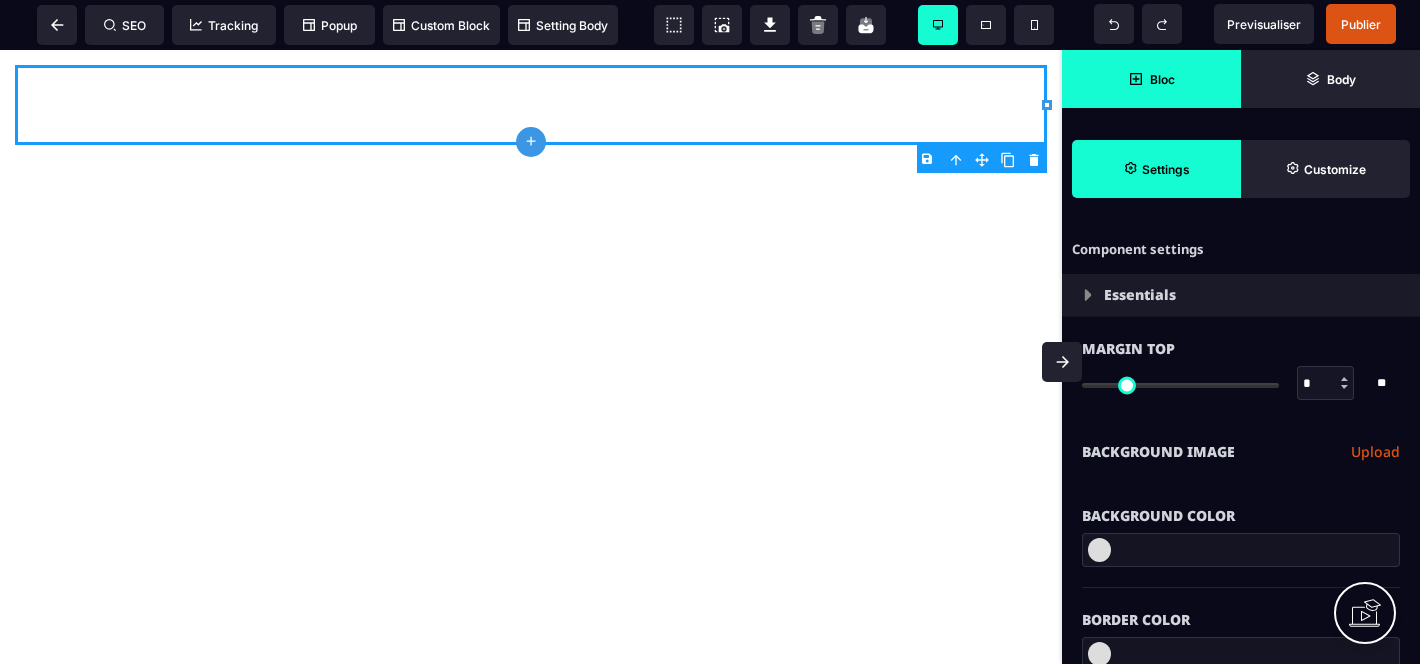 click on "Bloc" at bounding box center (1151, 79) 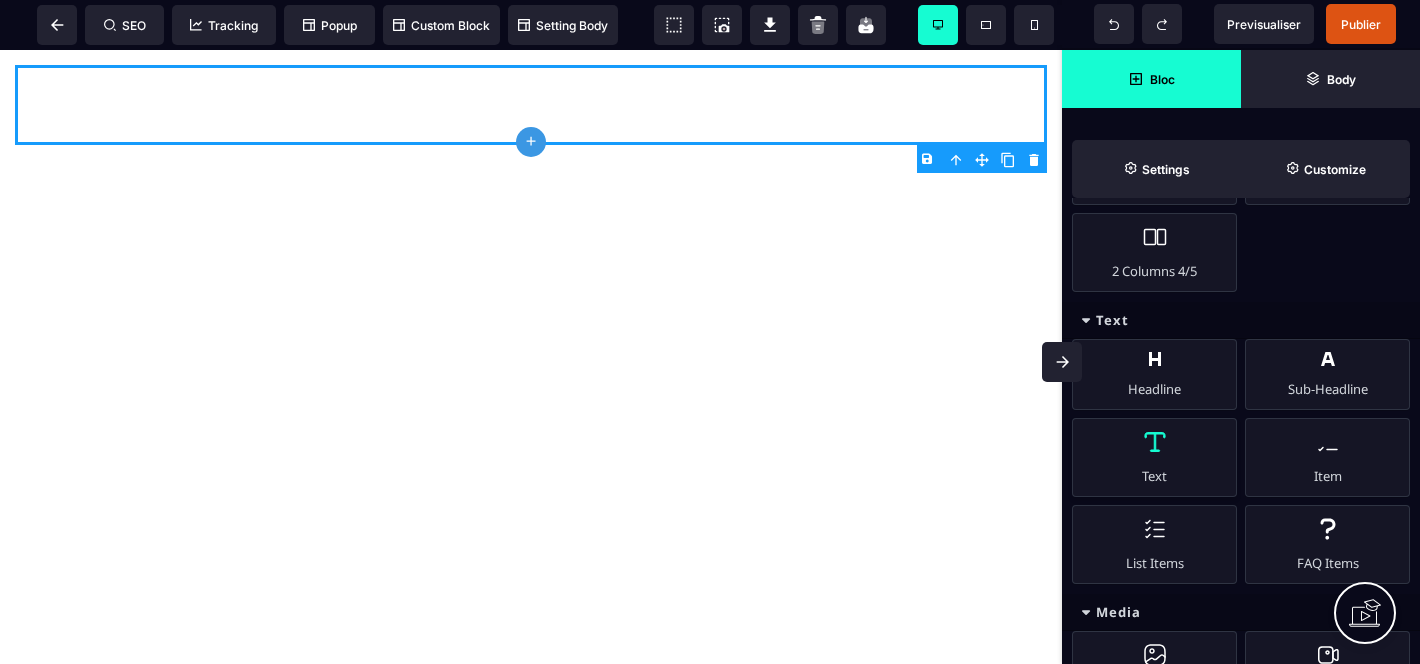 scroll, scrollTop: 922, scrollLeft: 0, axis: vertical 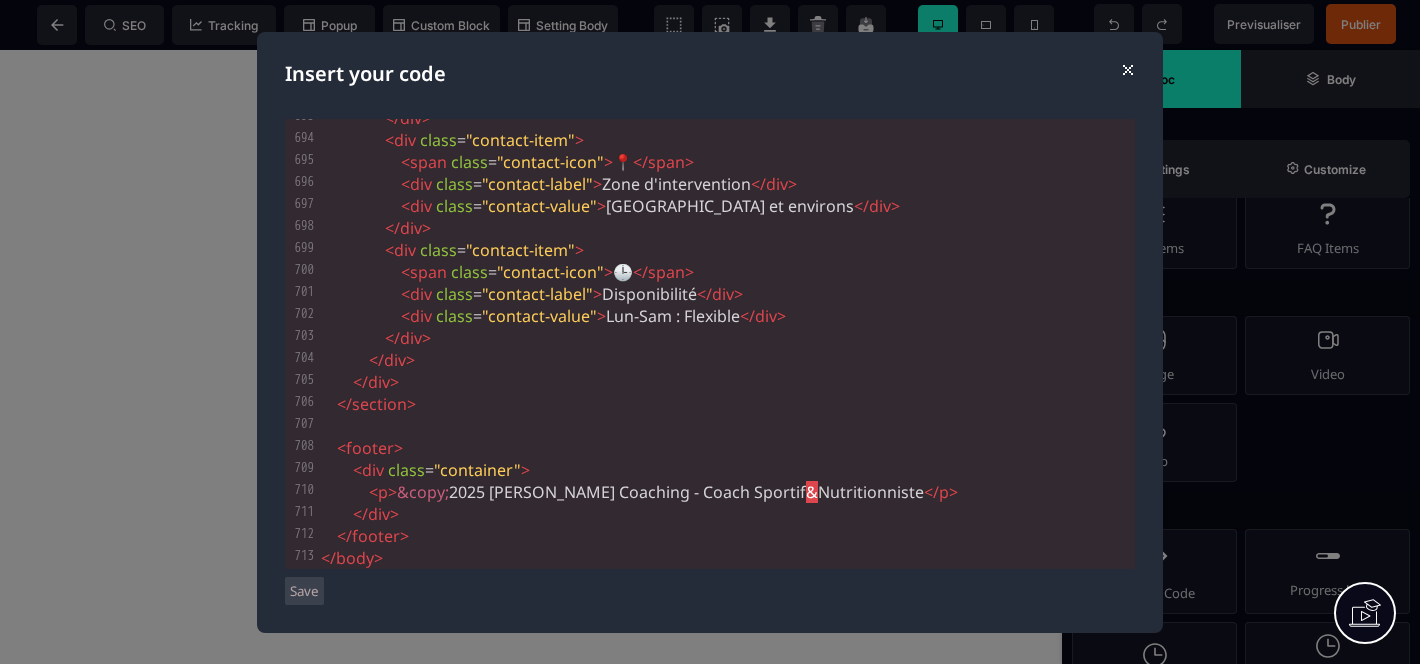 click on "Save" at bounding box center [304, 591] 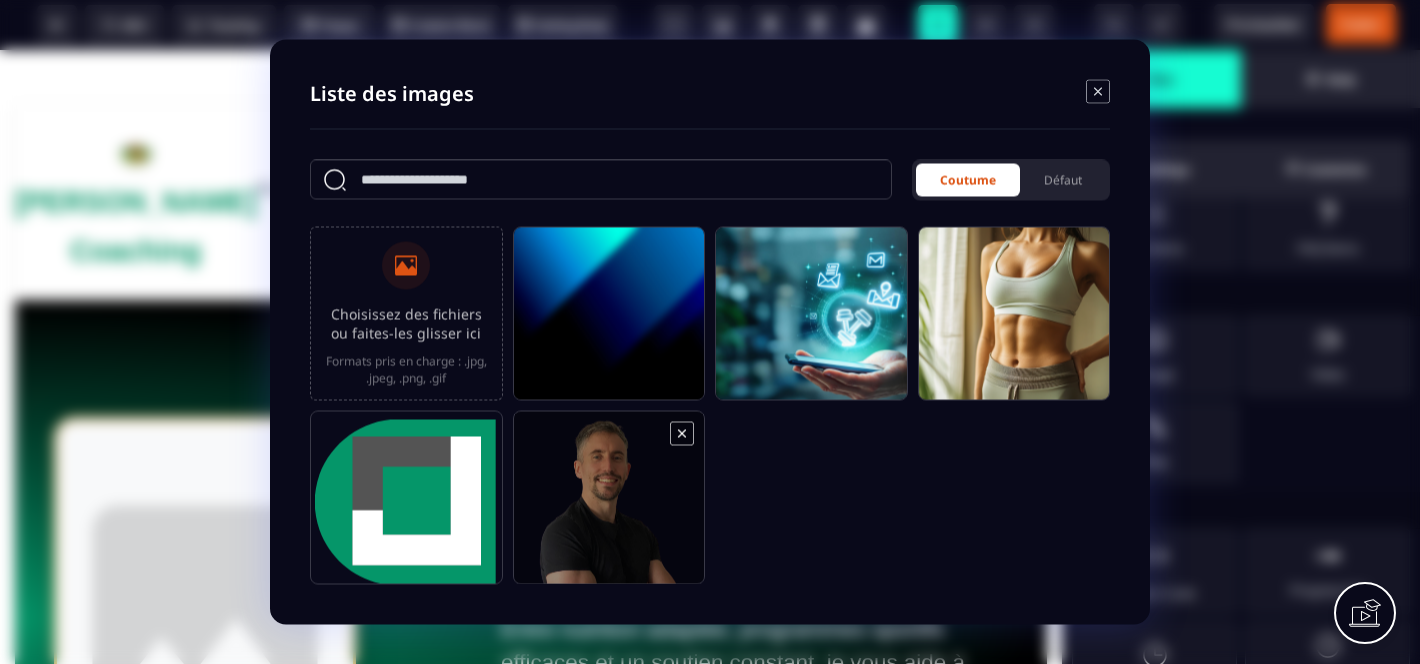 click at bounding box center (609, 507) 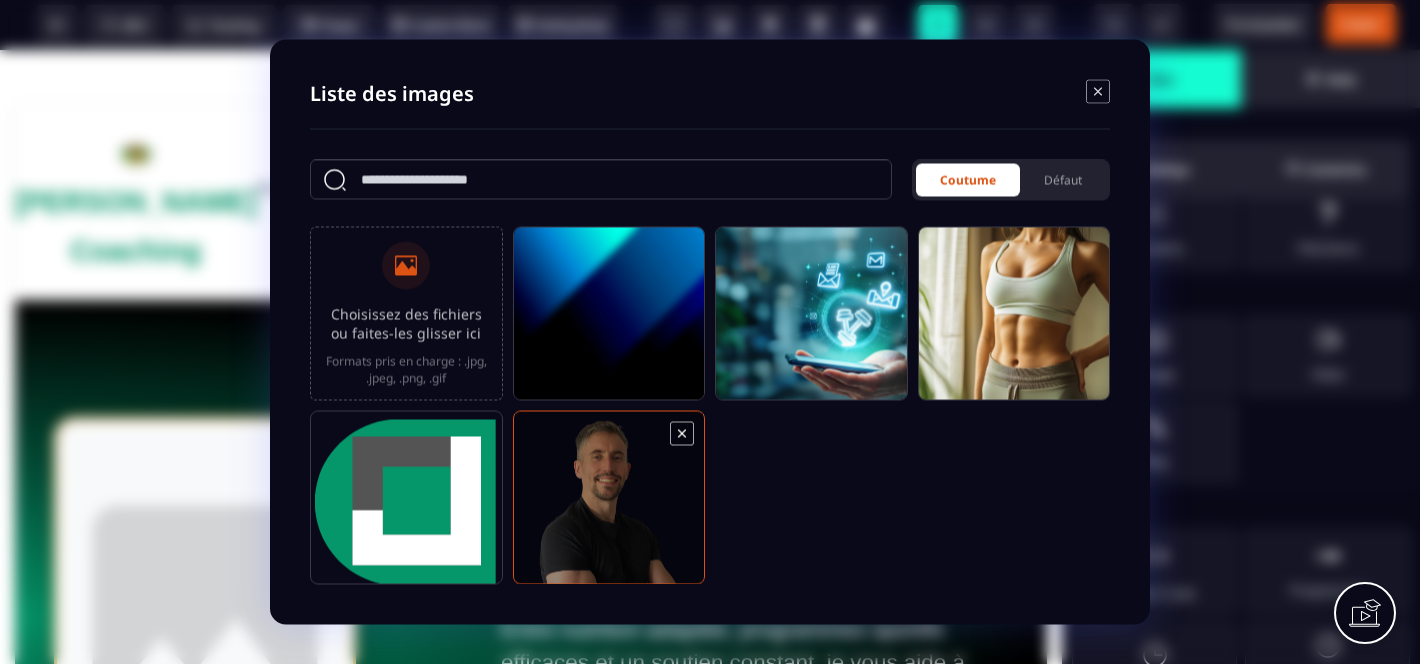 click at bounding box center [609, 507] 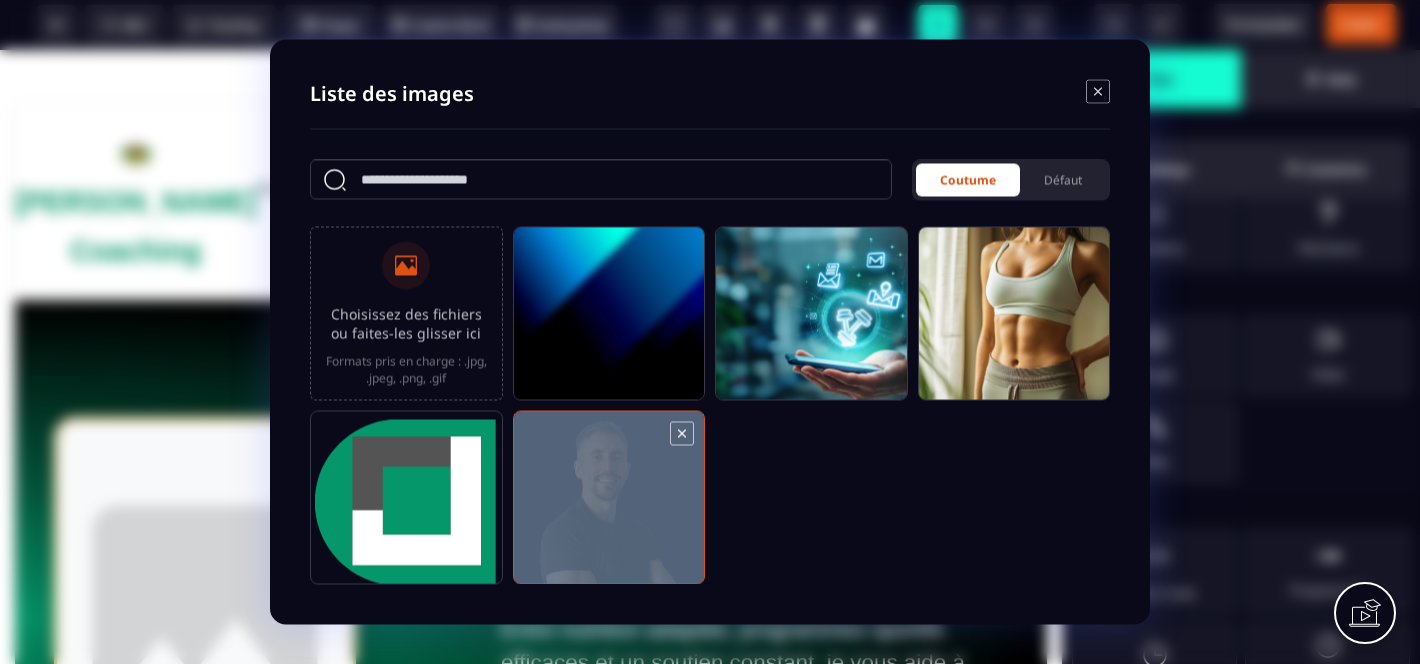 click at bounding box center [609, 507] 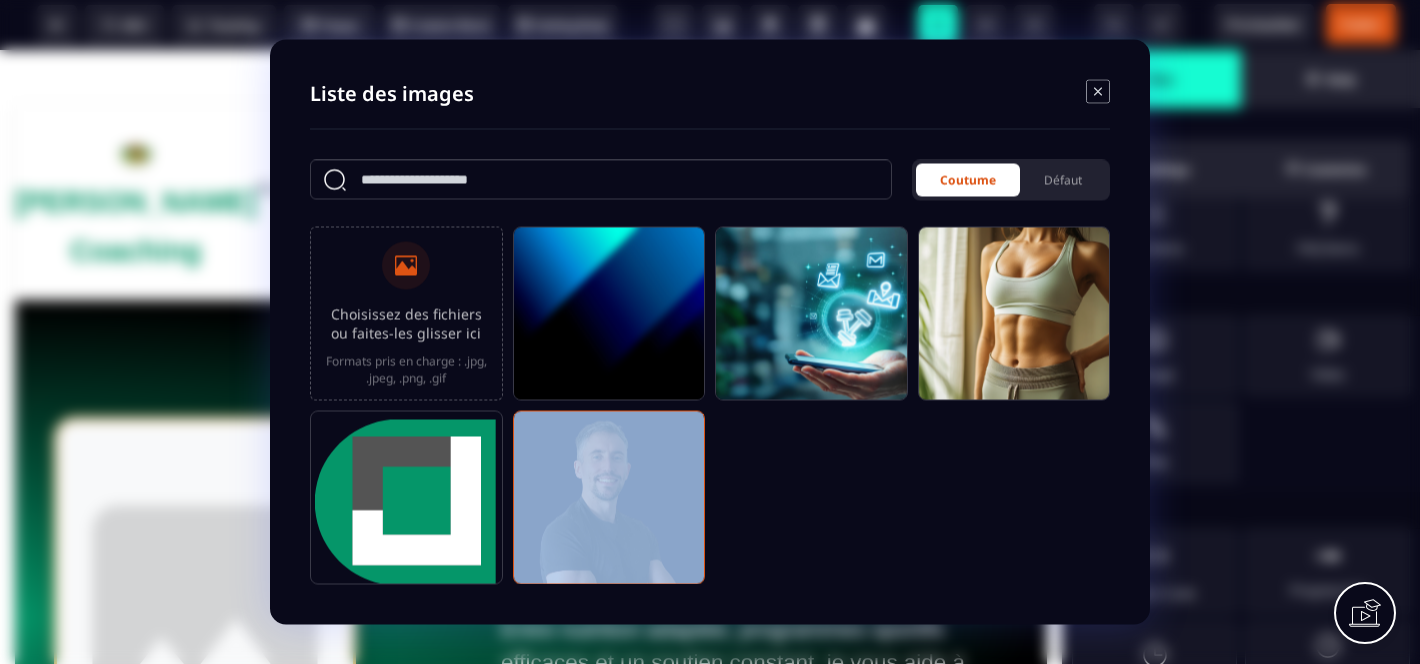 click 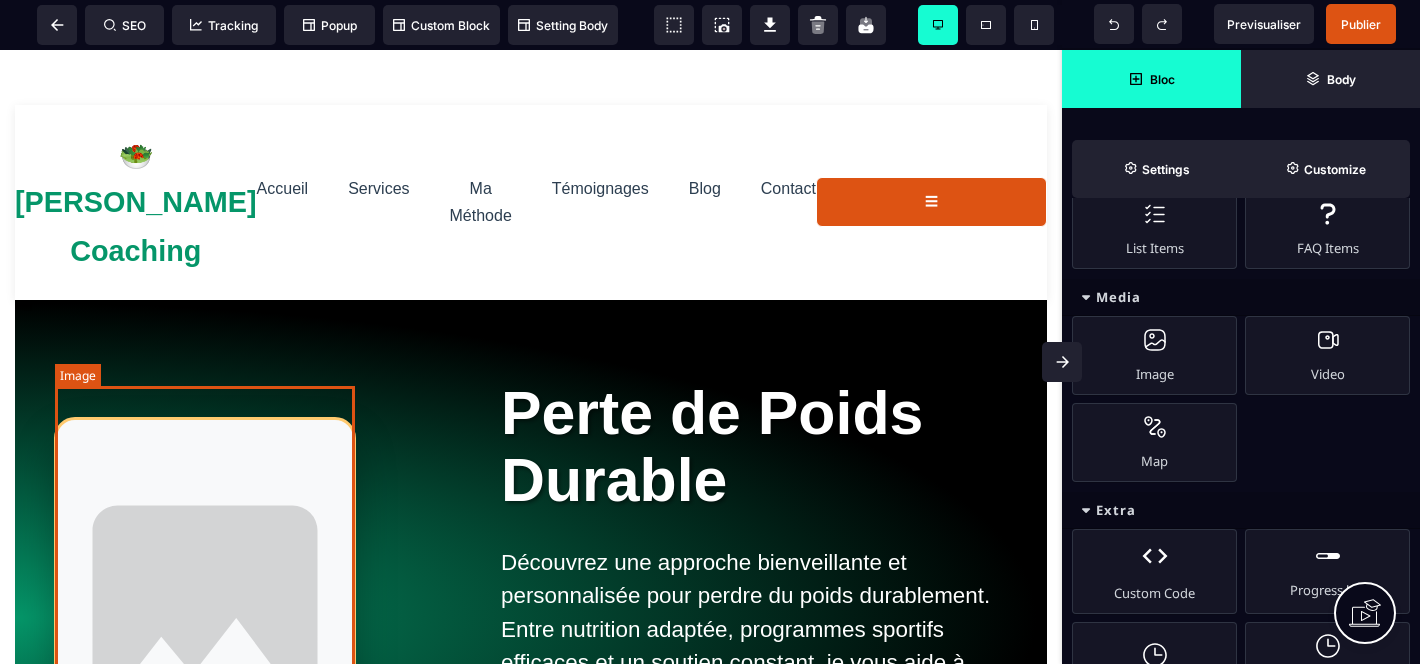 scroll, scrollTop: 177, scrollLeft: 0, axis: vertical 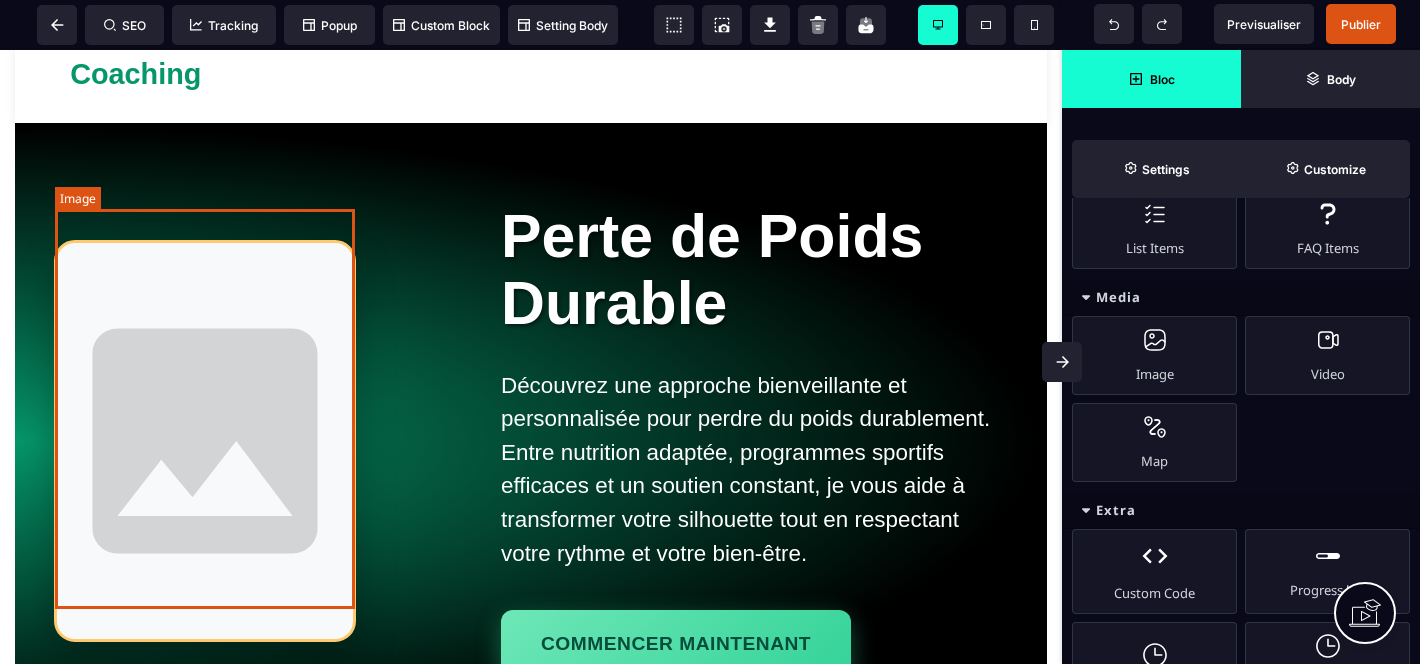 click at bounding box center (205, 441) 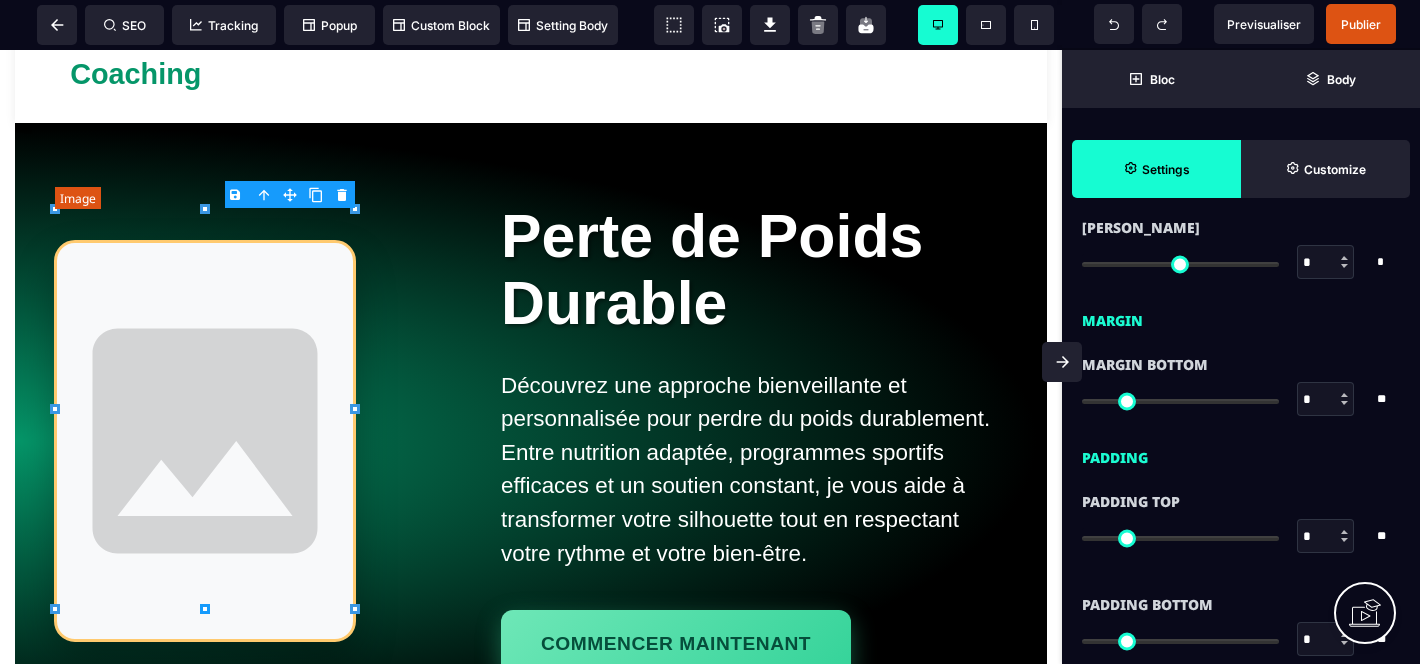 scroll, scrollTop: 0, scrollLeft: 0, axis: both 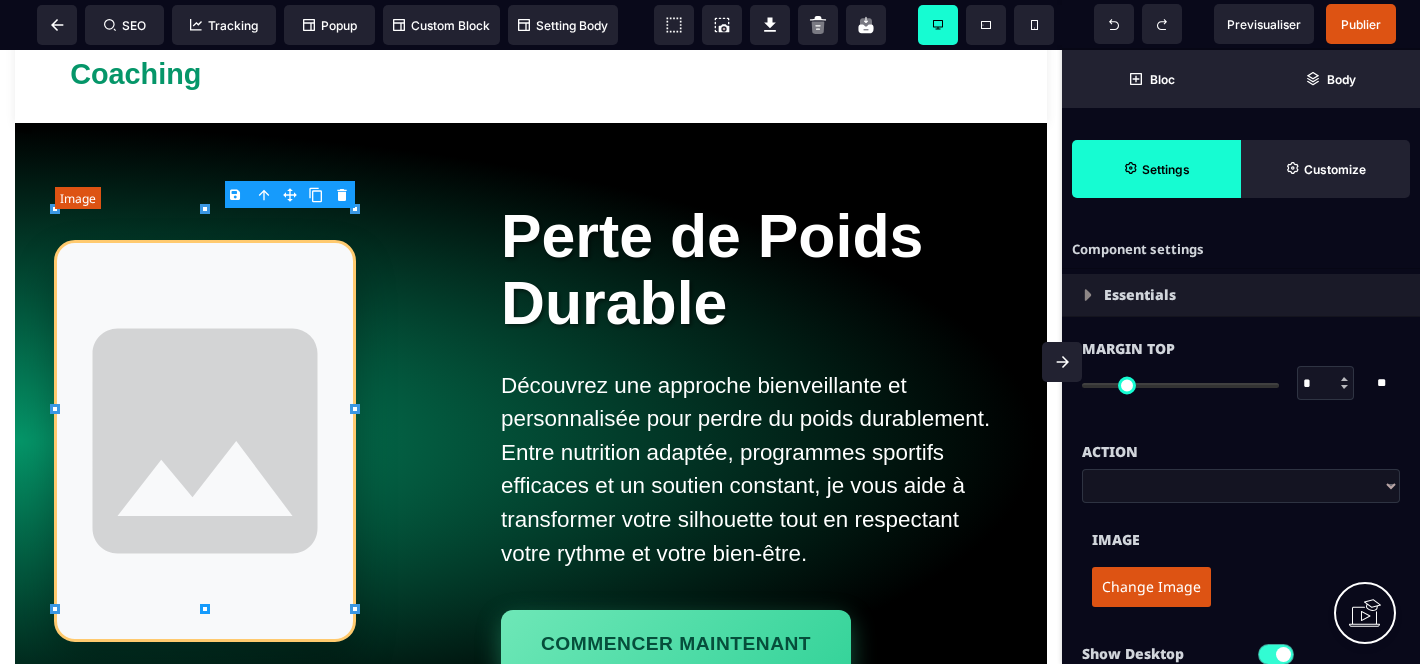 select on "**" 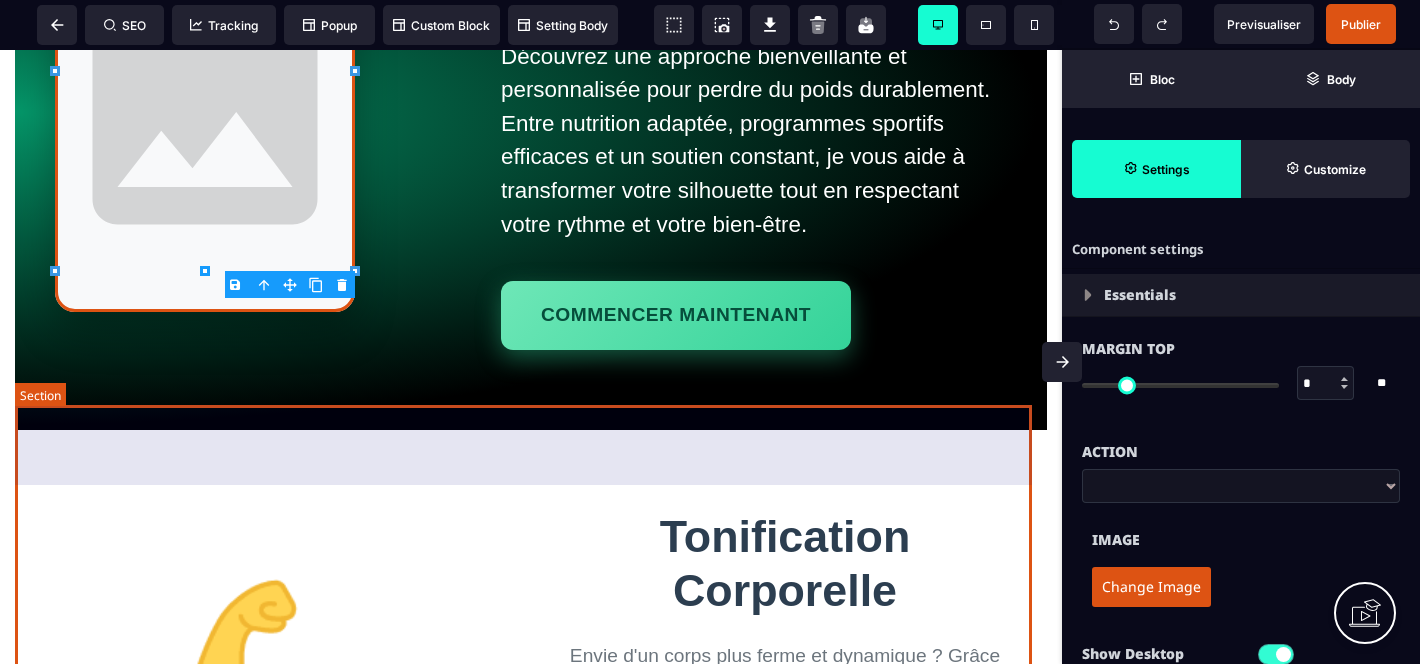 scroll, scrollTop: 515, scrollLeft: 0, axis: vertical 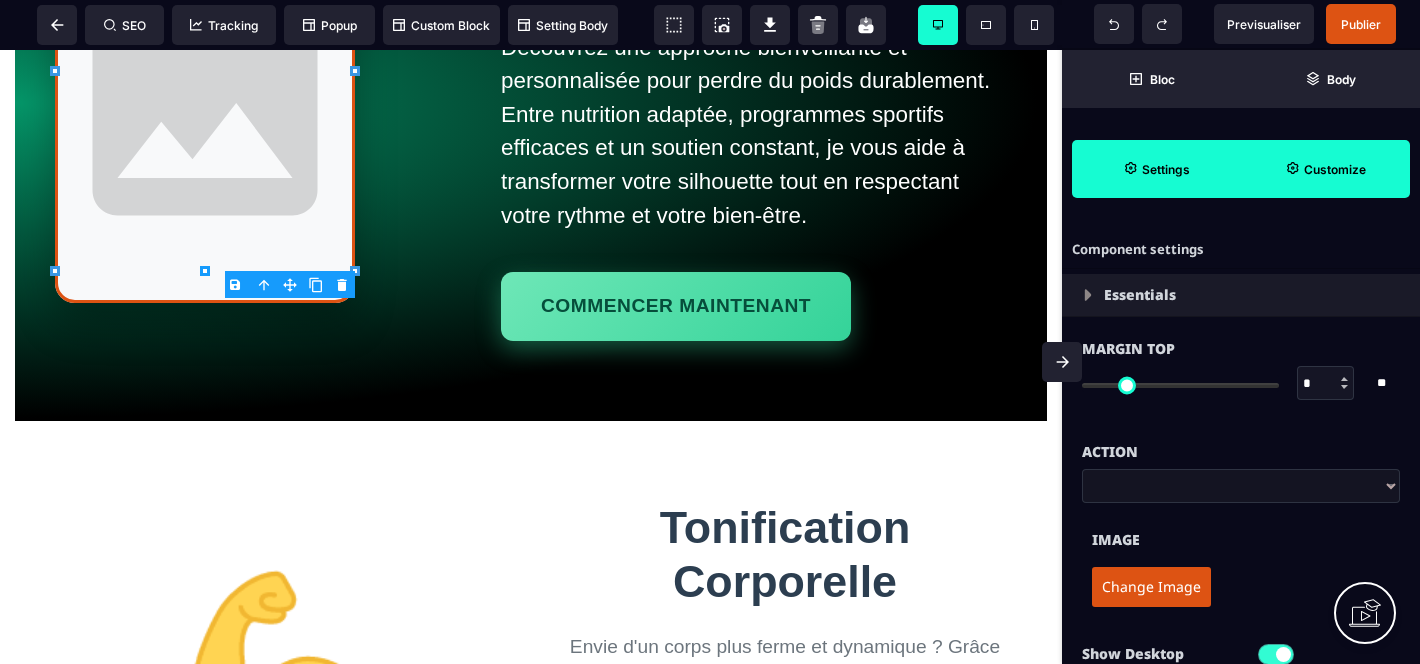 click on "Customize" at bounding box center [1325, 169] 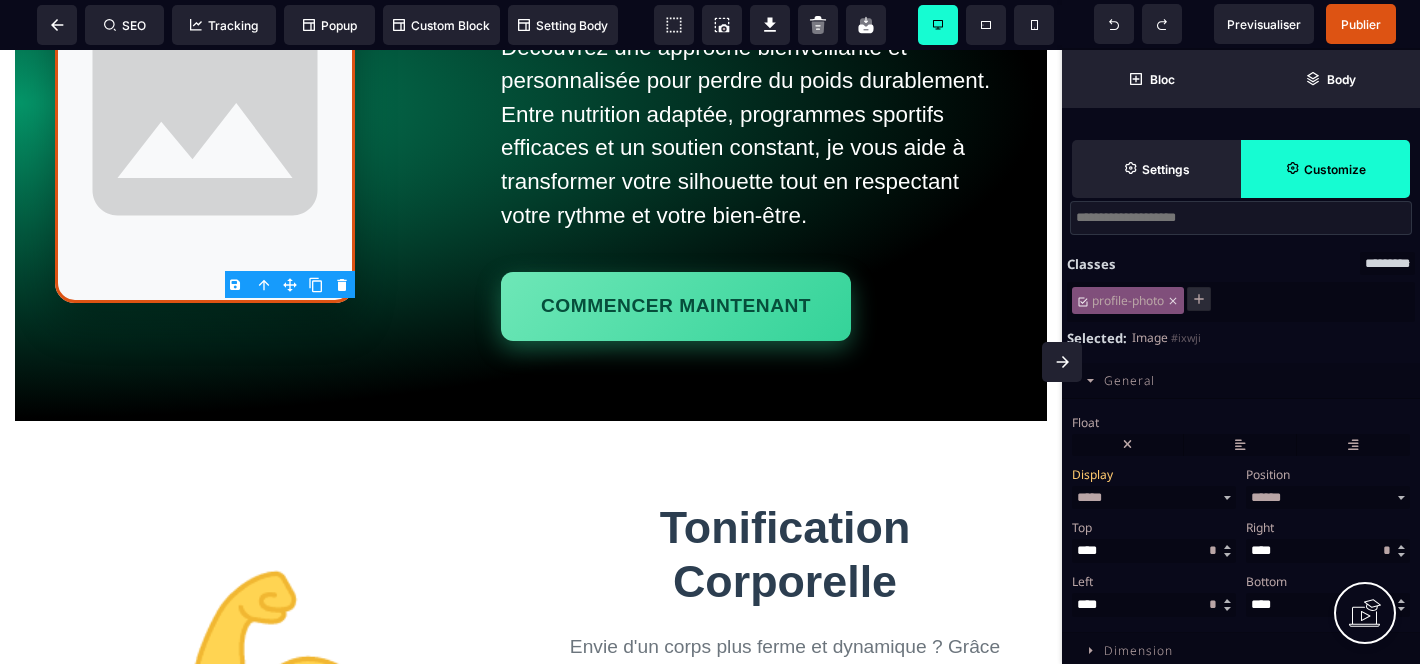 scroll, scrollTop: 215, scrollLeft: 0, axis: vertical 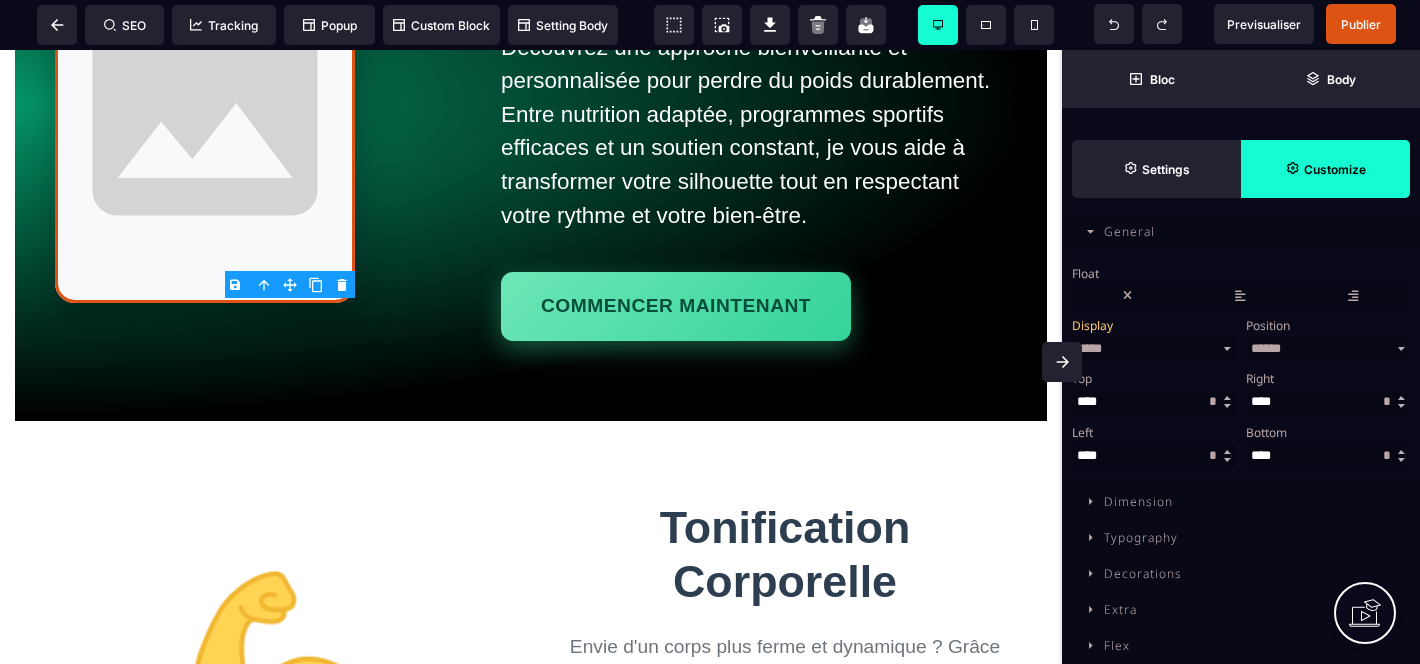 click on "Decorations" at bounding box center [1143, 573] 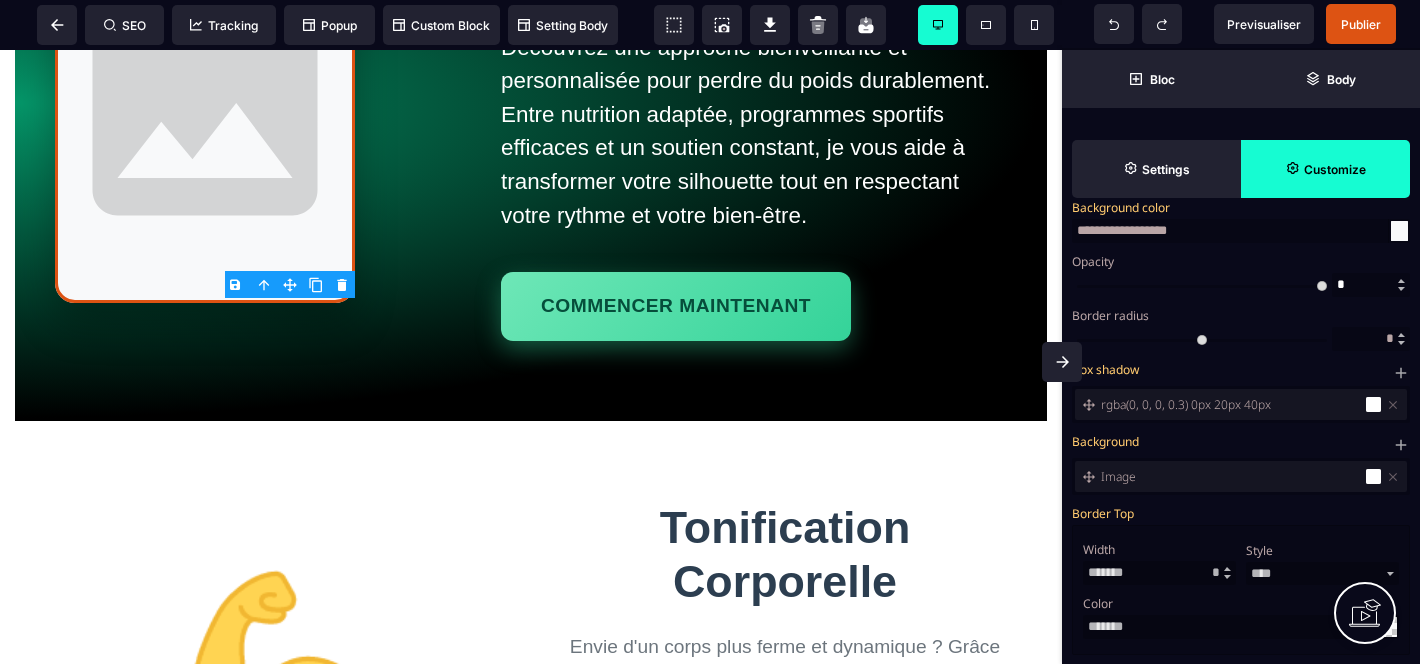 scroll, scrollTop: 0, scrollLeft: 0, axis: both 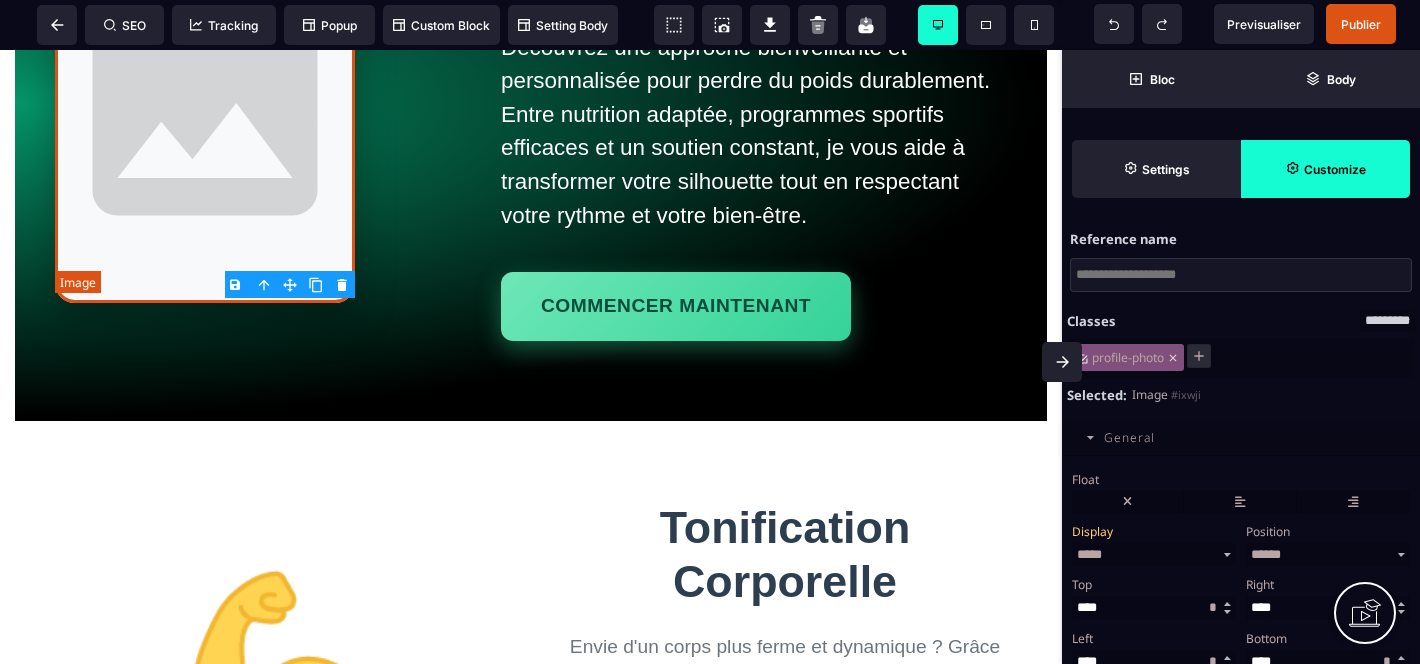 click at bounding box center [205, 103] 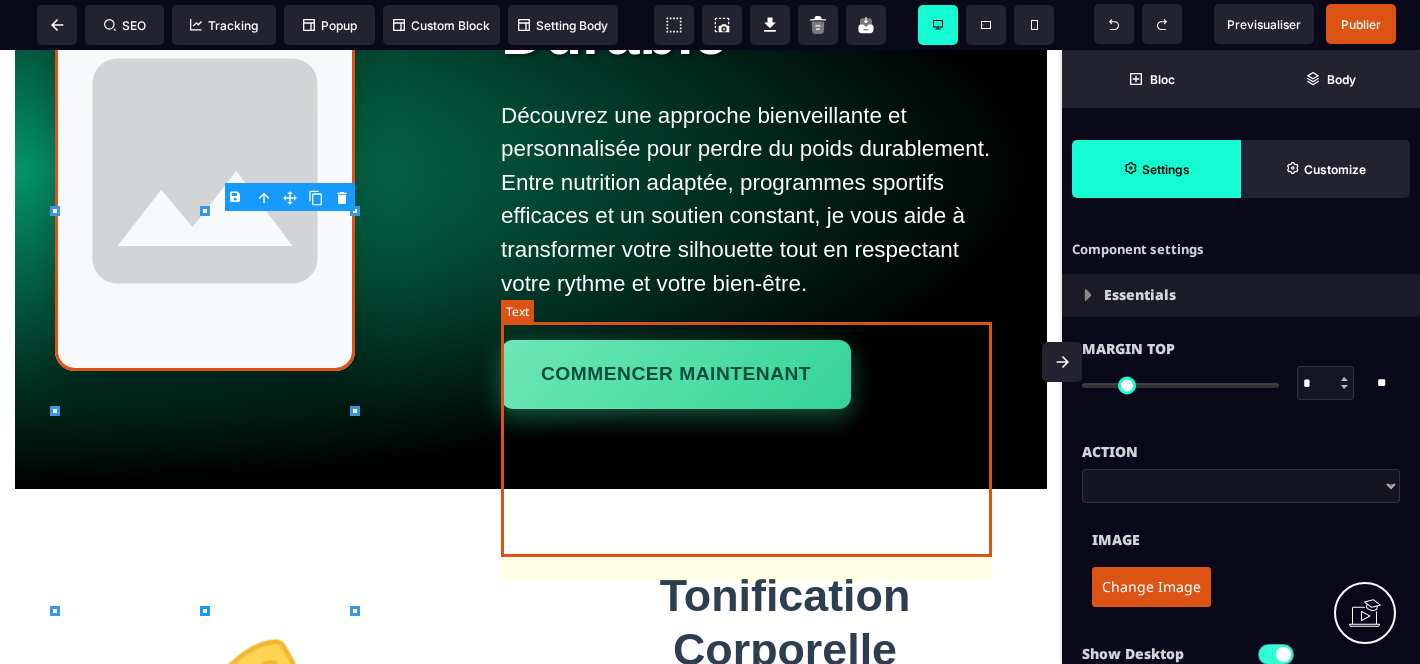 scroll, scrollTop: 503, scrollLeft: 0, axis: vertical 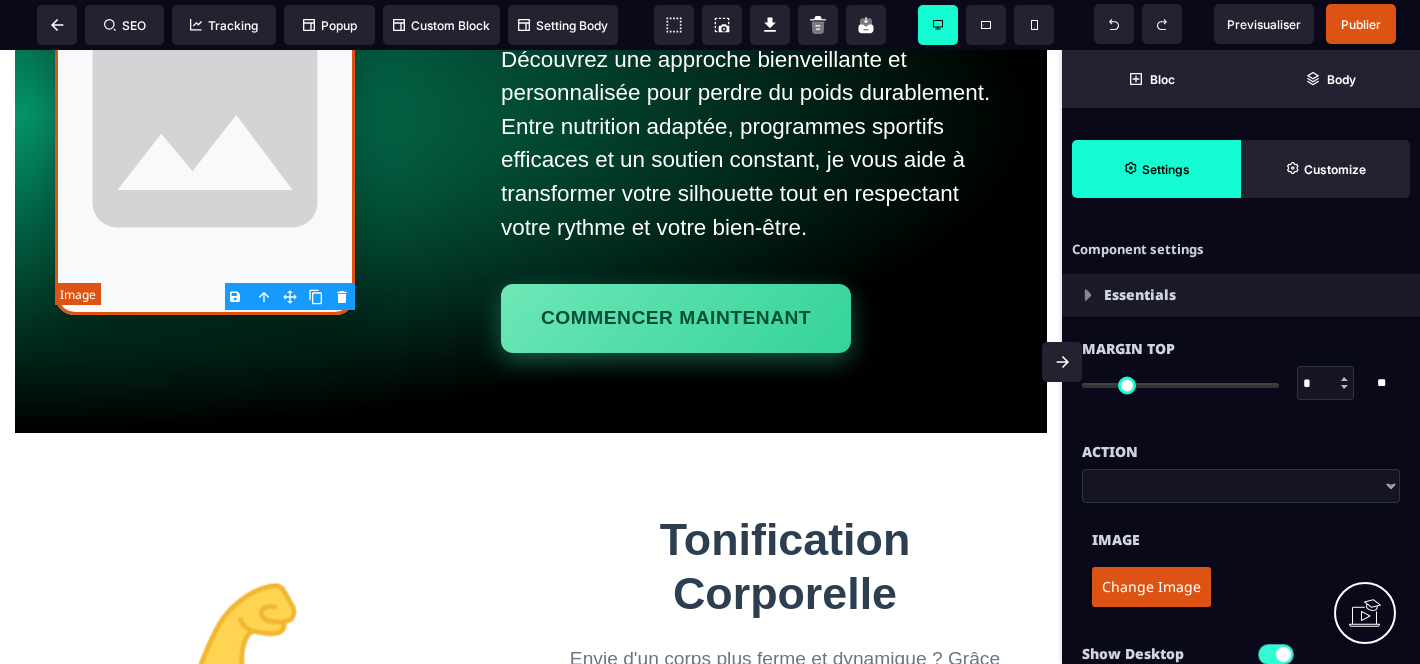 click at bounding box center [205, 115] 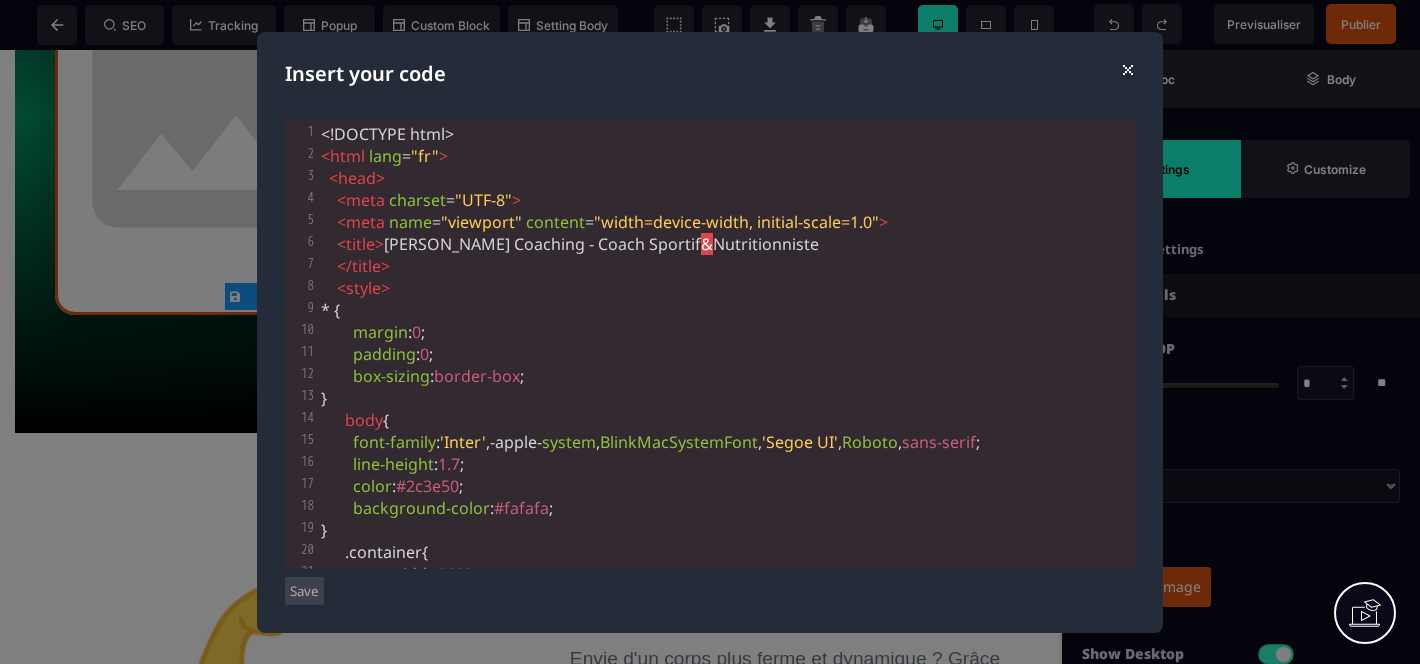 drag, startPoint x: 1130, startPoint y: 77, endPoint x: 456, endPoint y: 189, distance: 683.24225 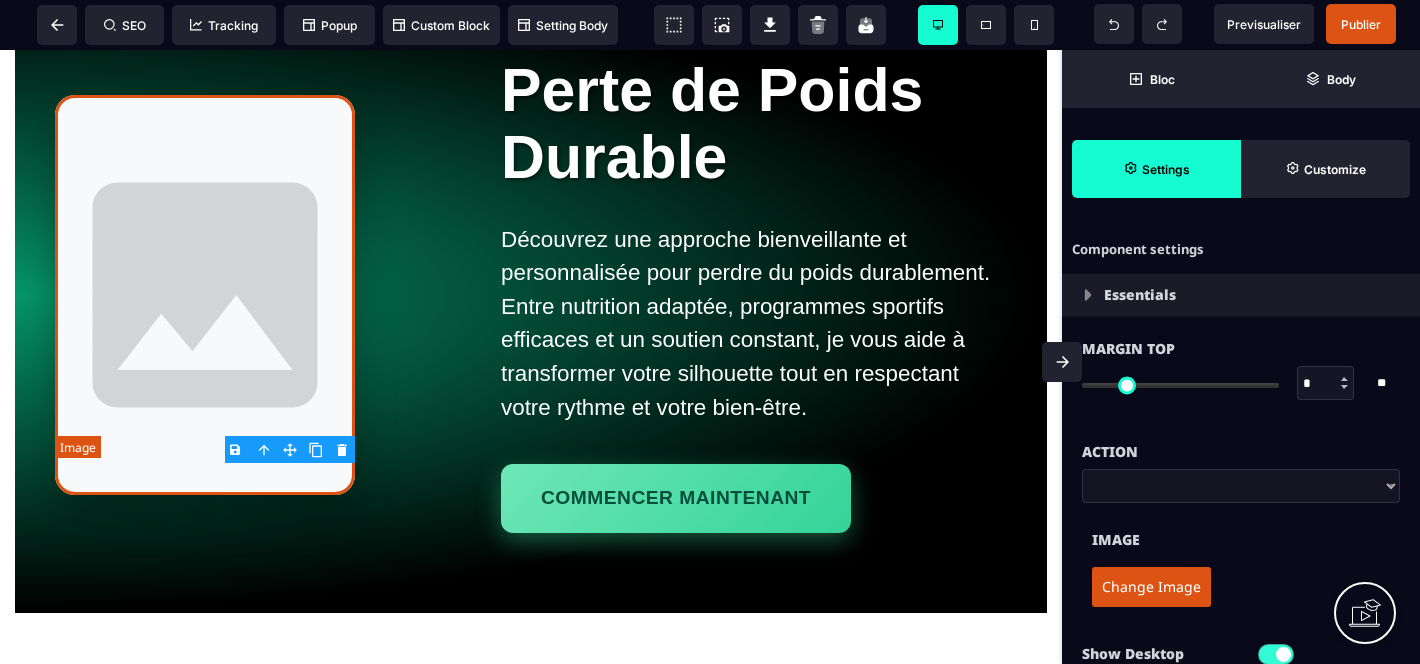 scroll, scrollTop: 322, scrollLeft: 0, axis: vertical 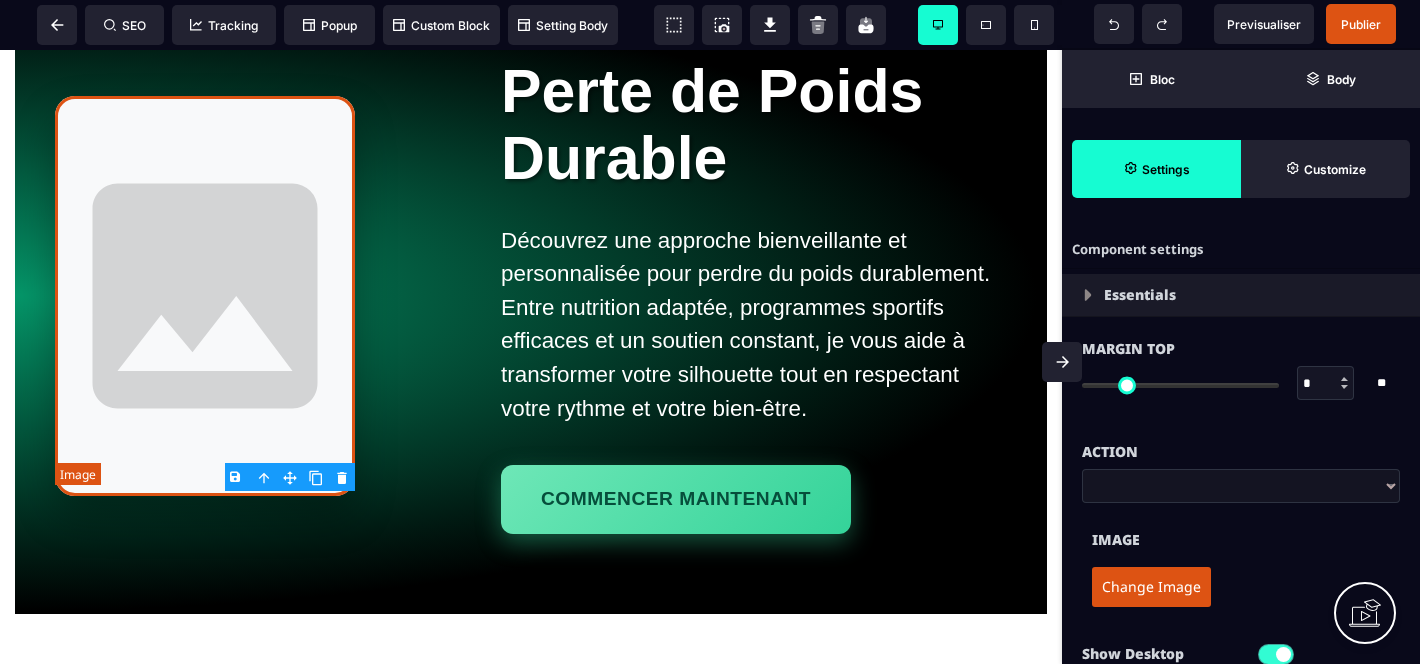 click at bounding box center [205, 296] 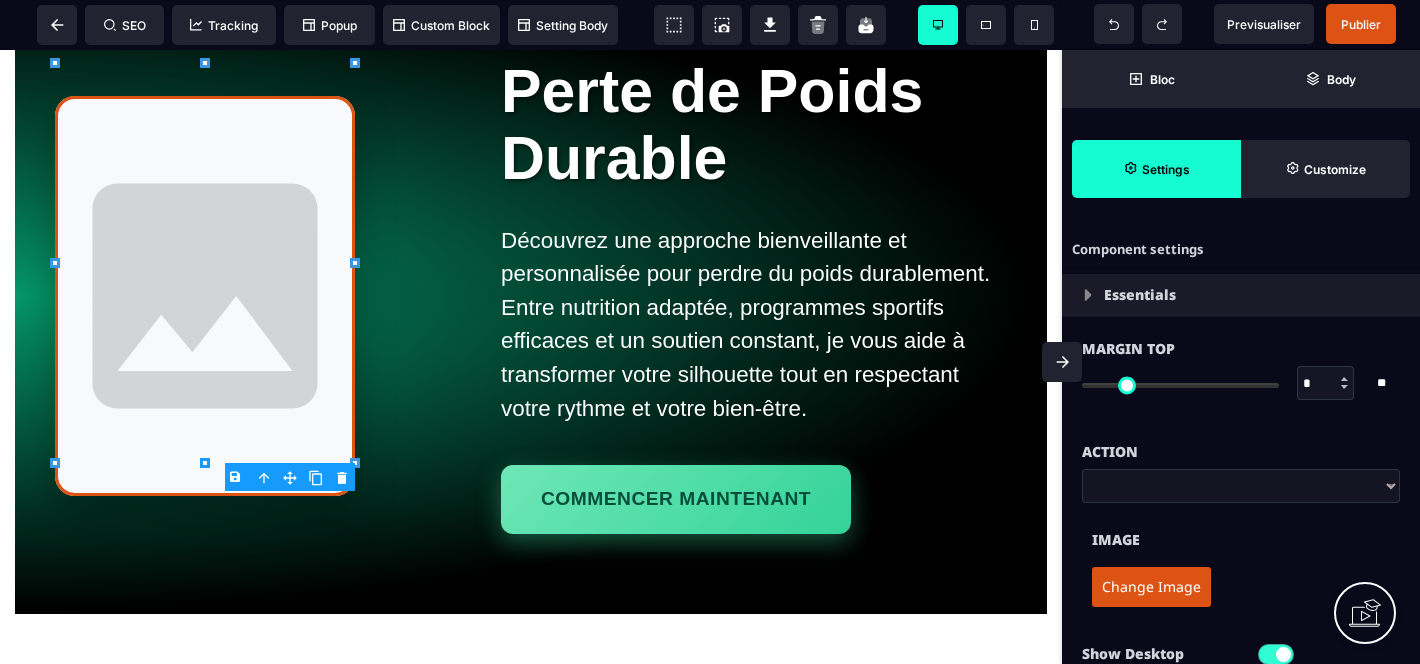 click on "Change Image" at bounding box center [1151, 587] 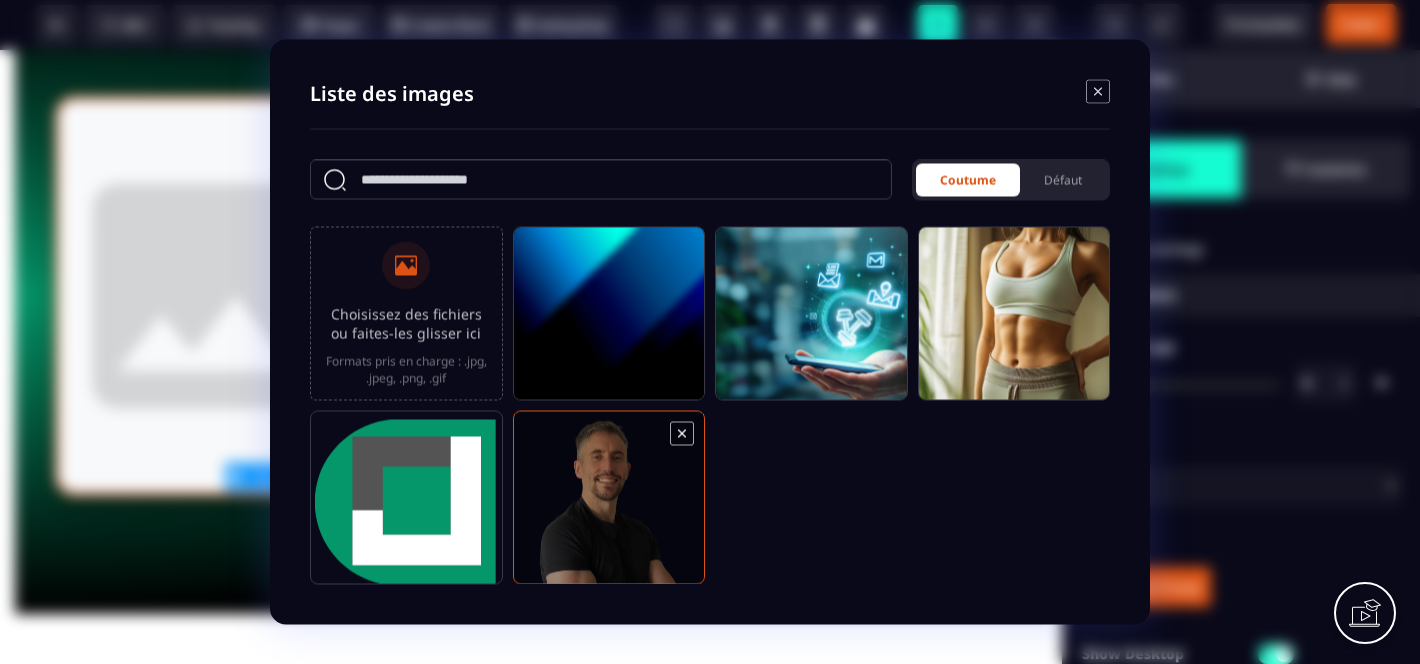 click at bounding box center (609, 507) 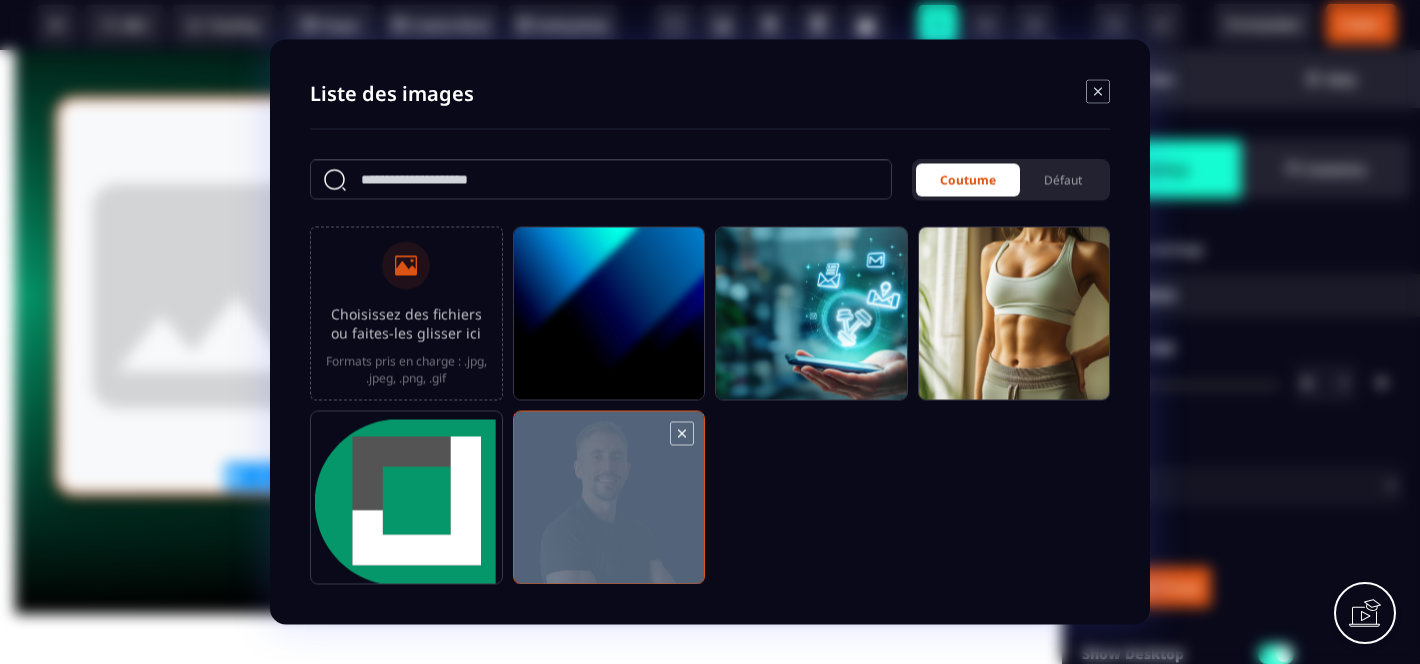 click at bounding box center [609, 507] 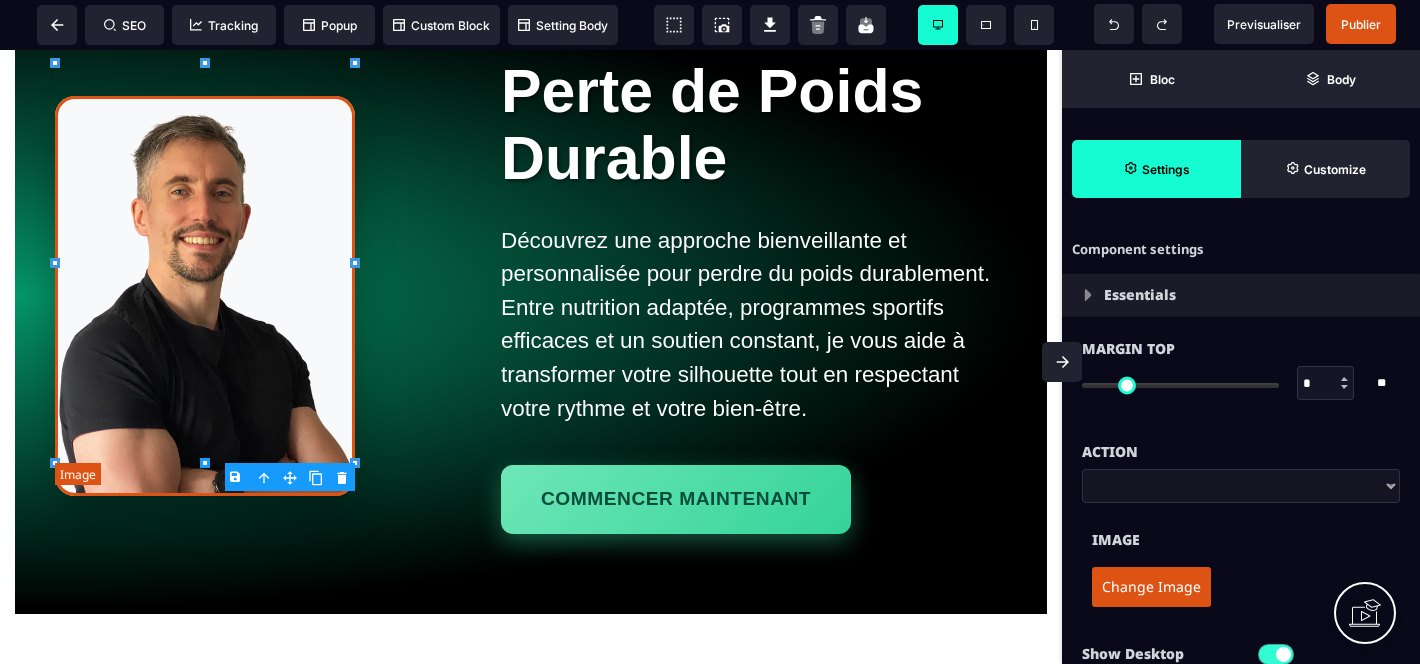 click at bounding box center [205, 296] 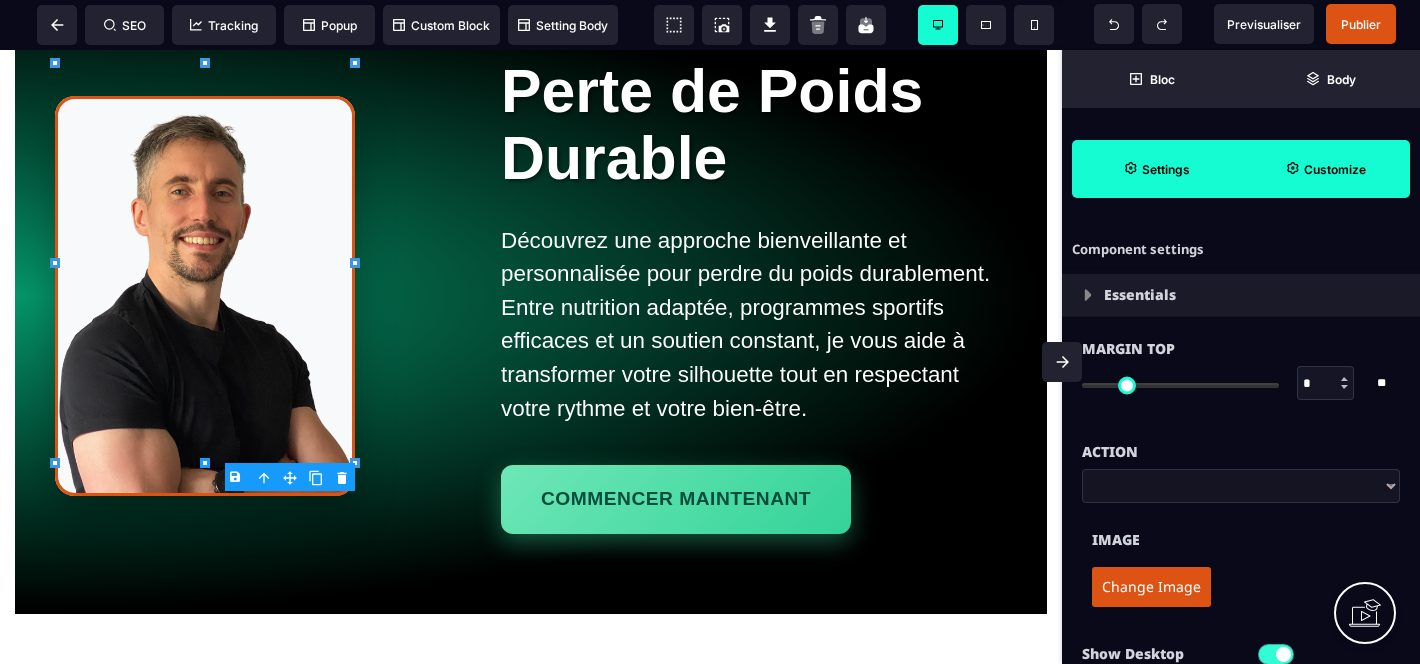 click on "Customize" at bounding box center [1325, 169] 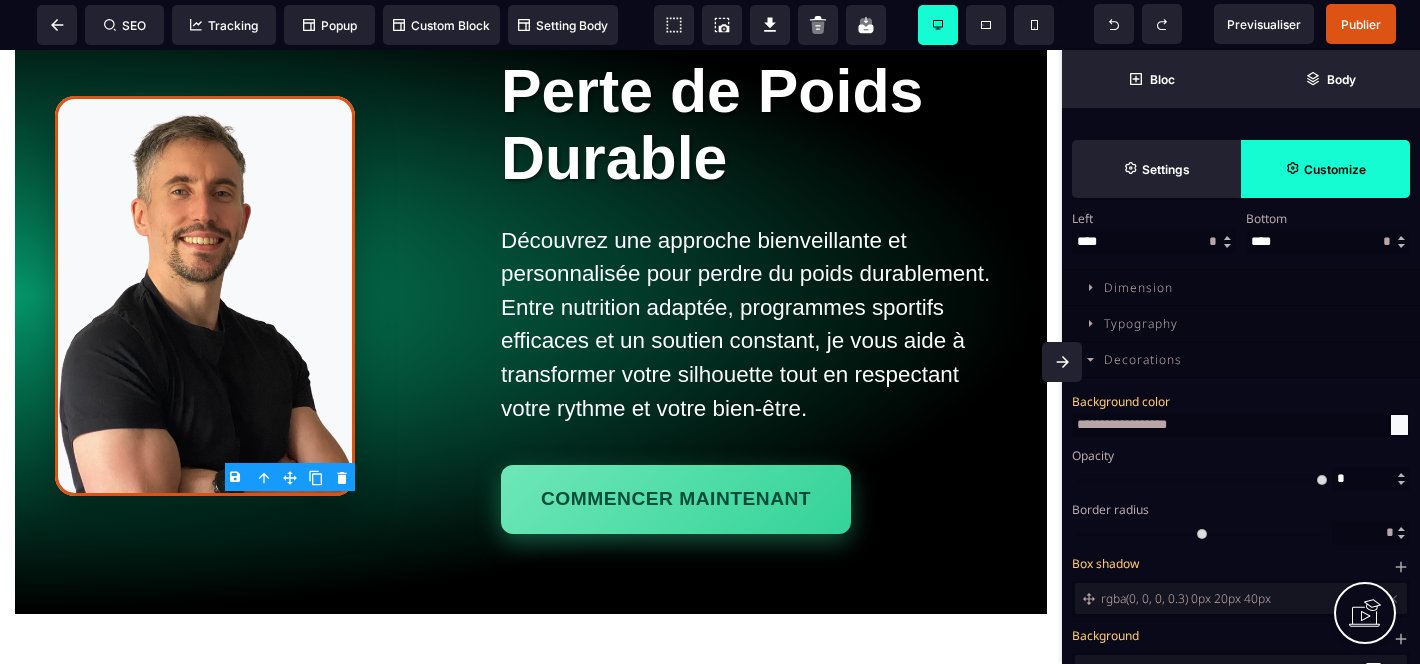 scroll, scrollTop: 425, scrollLeft: 0, axis: vertical 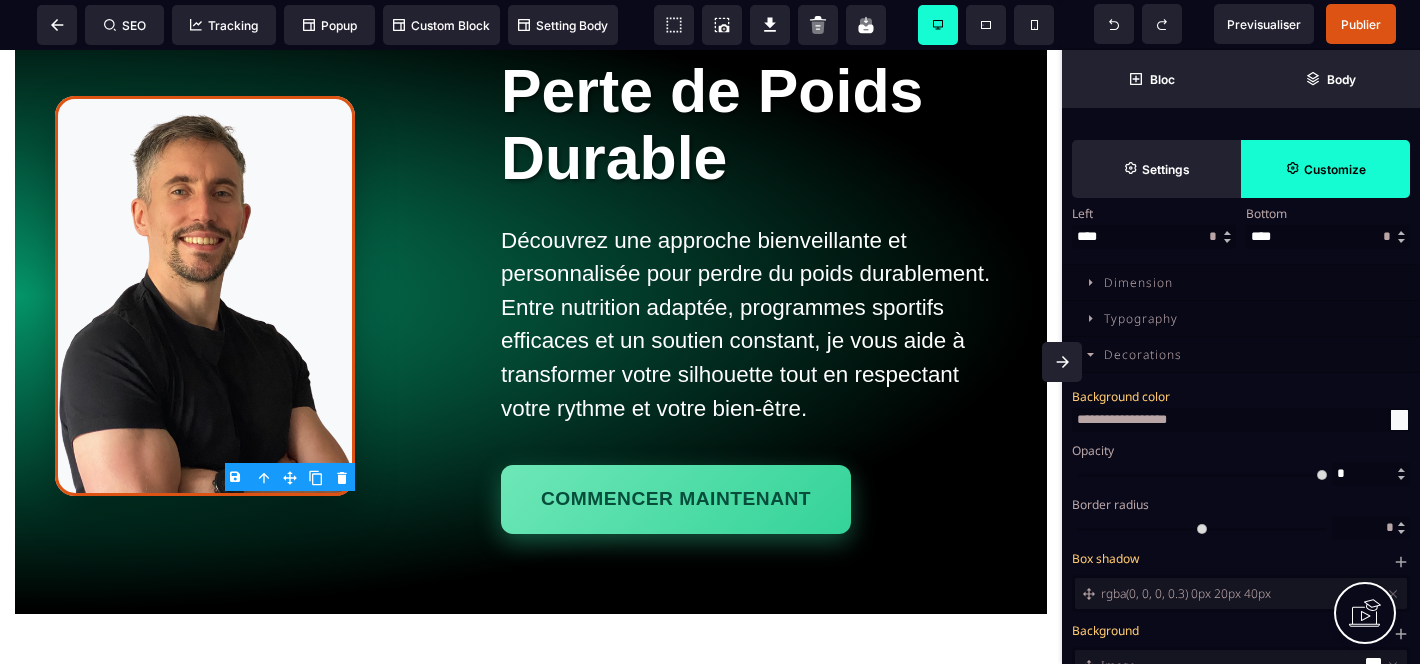click at bounding box center (1399, 420) 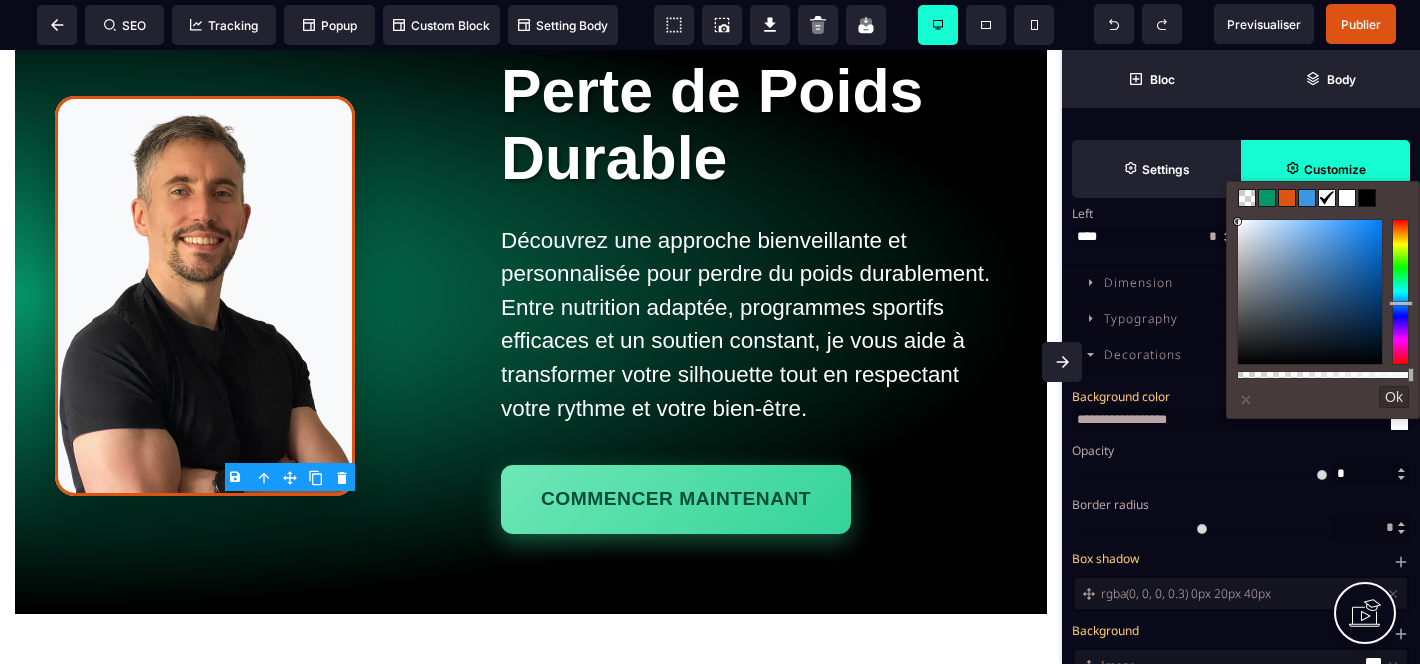 click on "⨯" at bounding box center [1245, 397] 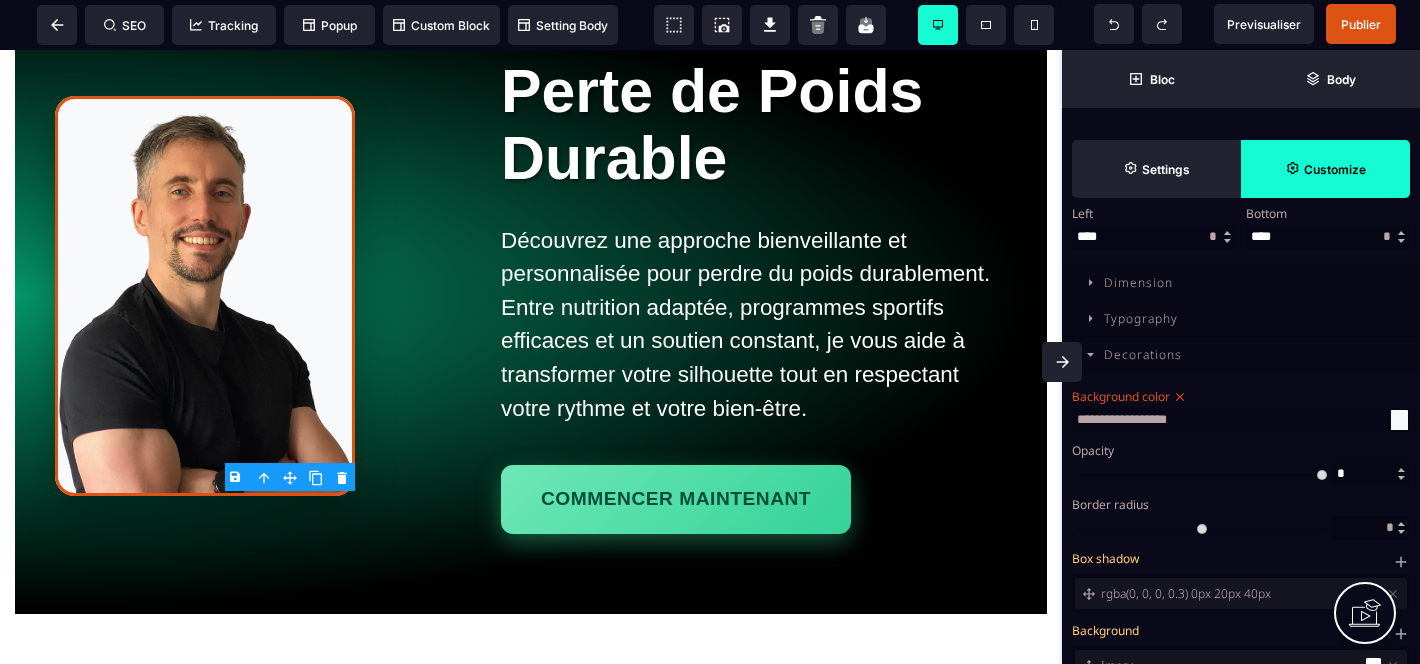 click at bounding box center (1399, 420) 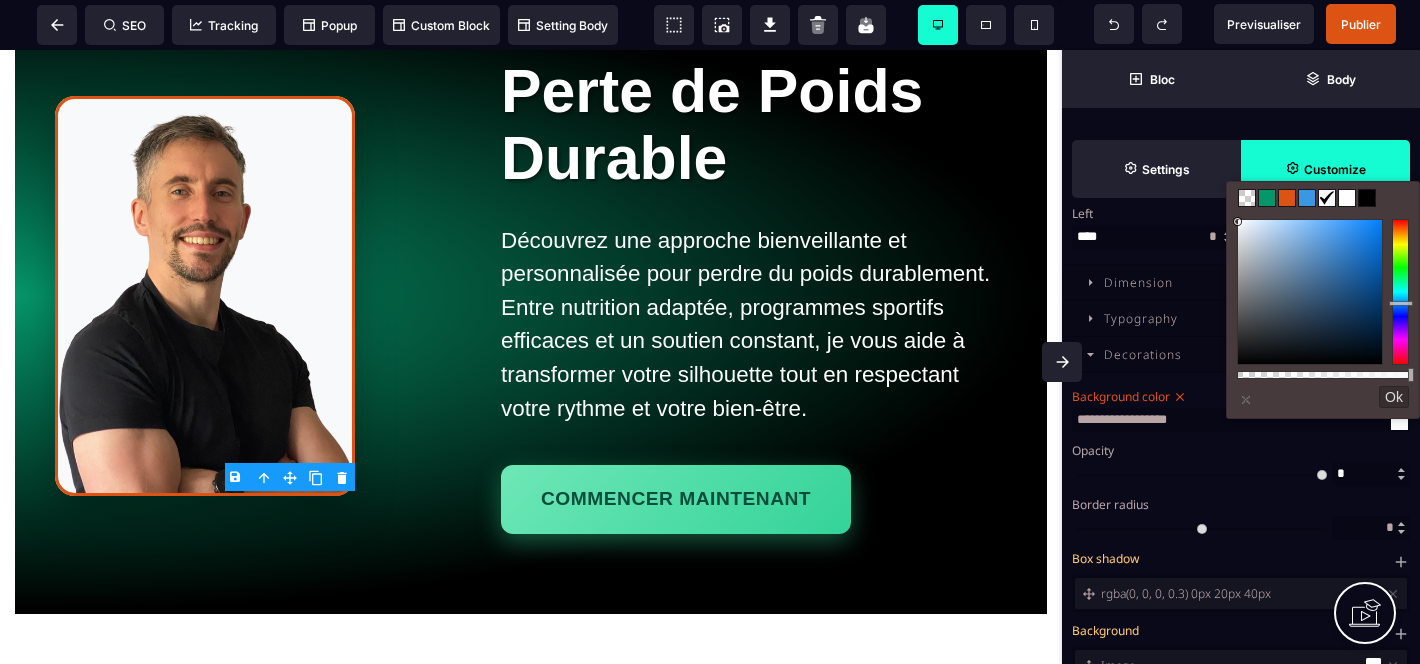 click at bounding box center [1247, 198] 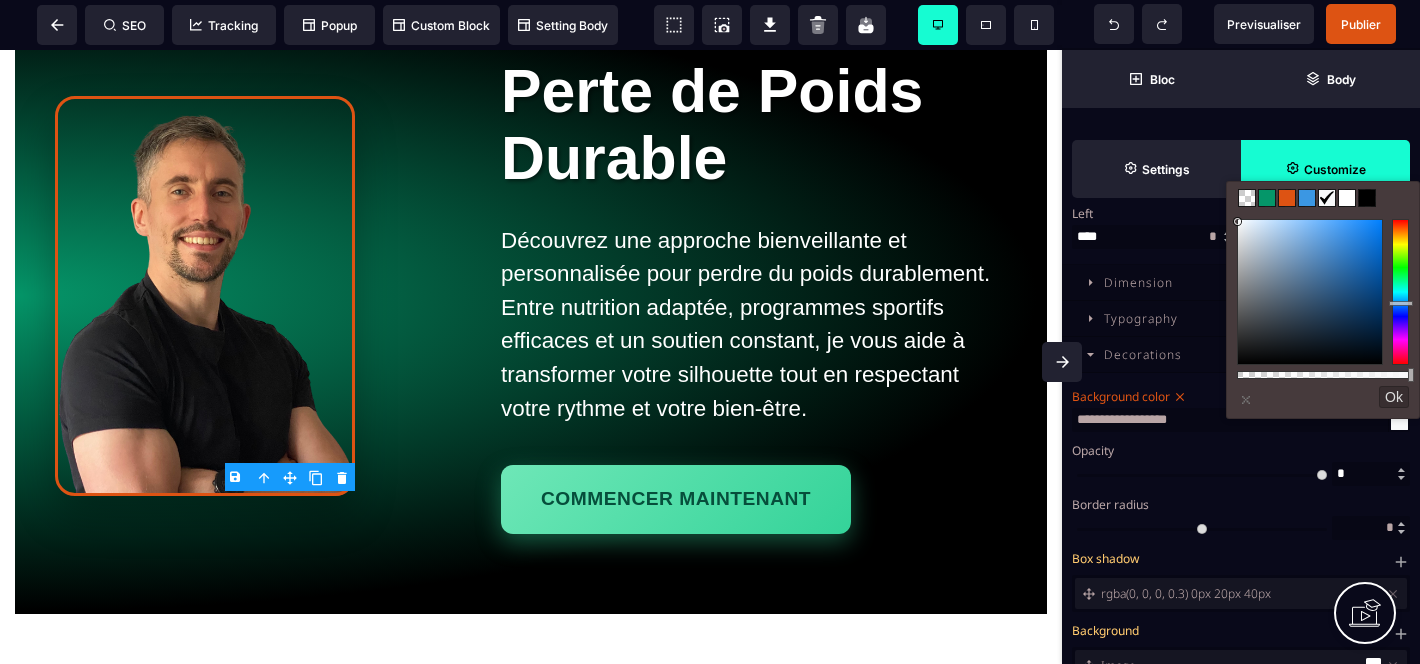type on "**********" 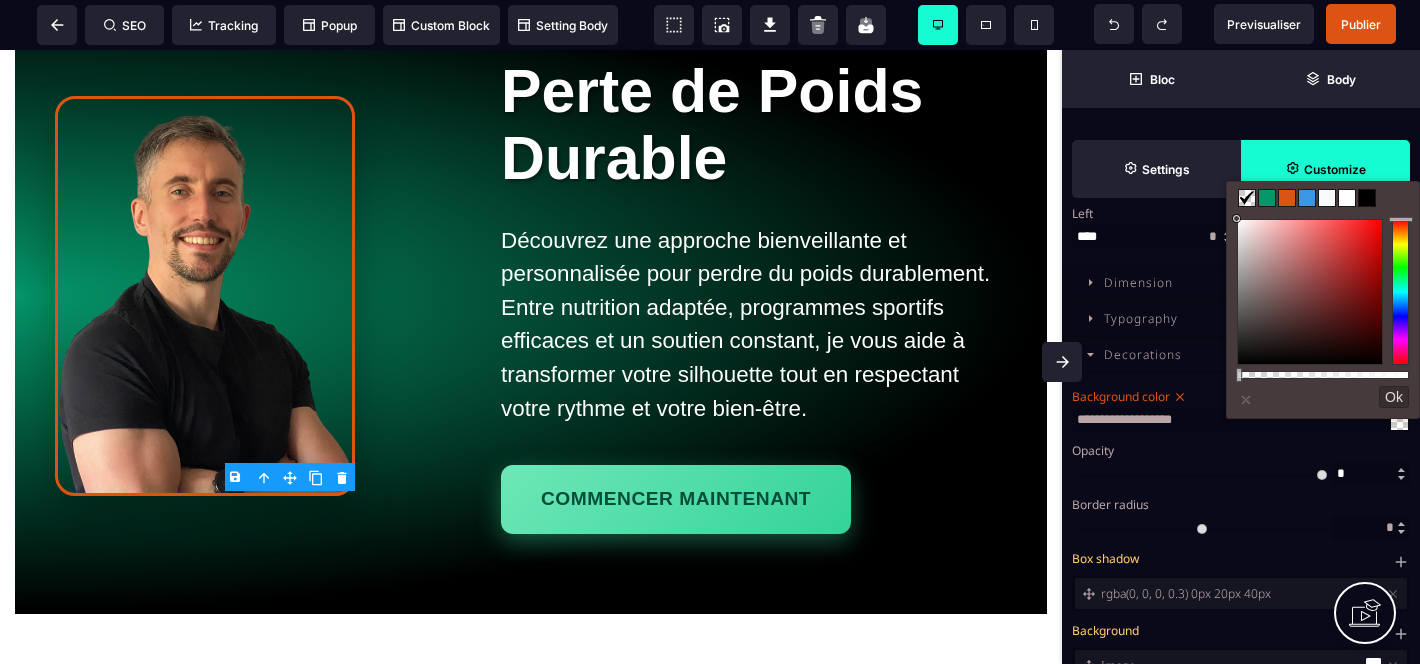 click on "Ok" at bounding box center [1394, 397] 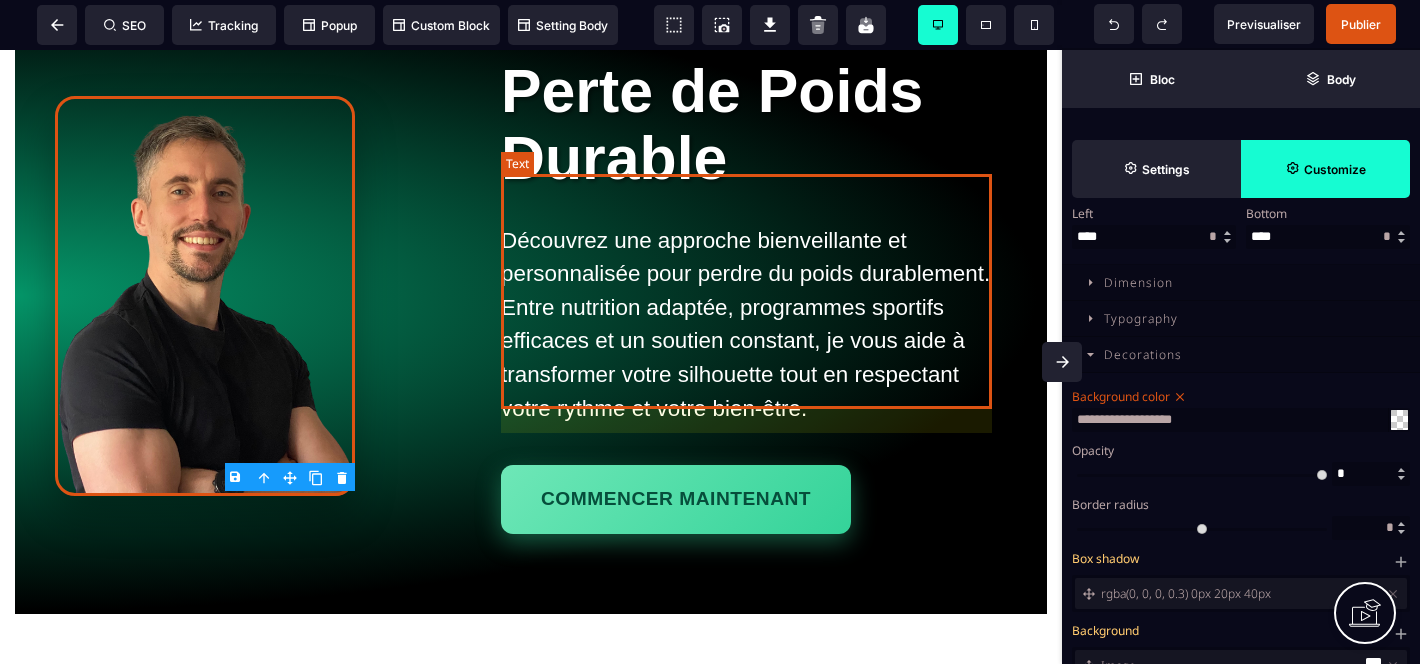 click on "Découvrez une approche bienveillante et personnalisée pour perdre du poids durablement. Entre nutrition adaptée, programmes sportifs efficaces et un soutien constant, je vous aide à transformer votre silhouette tout en respectant votre rythme et votre bien-être." at bounding box center (754, 325) 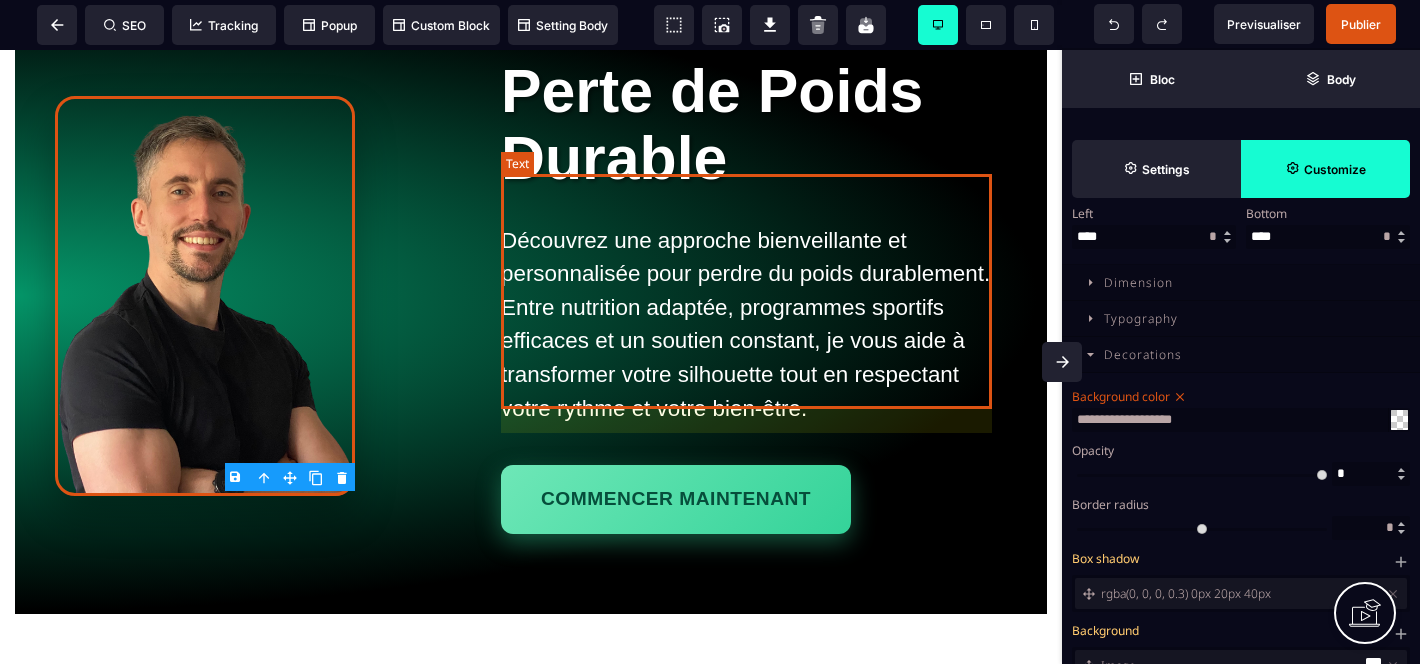 select on "***" 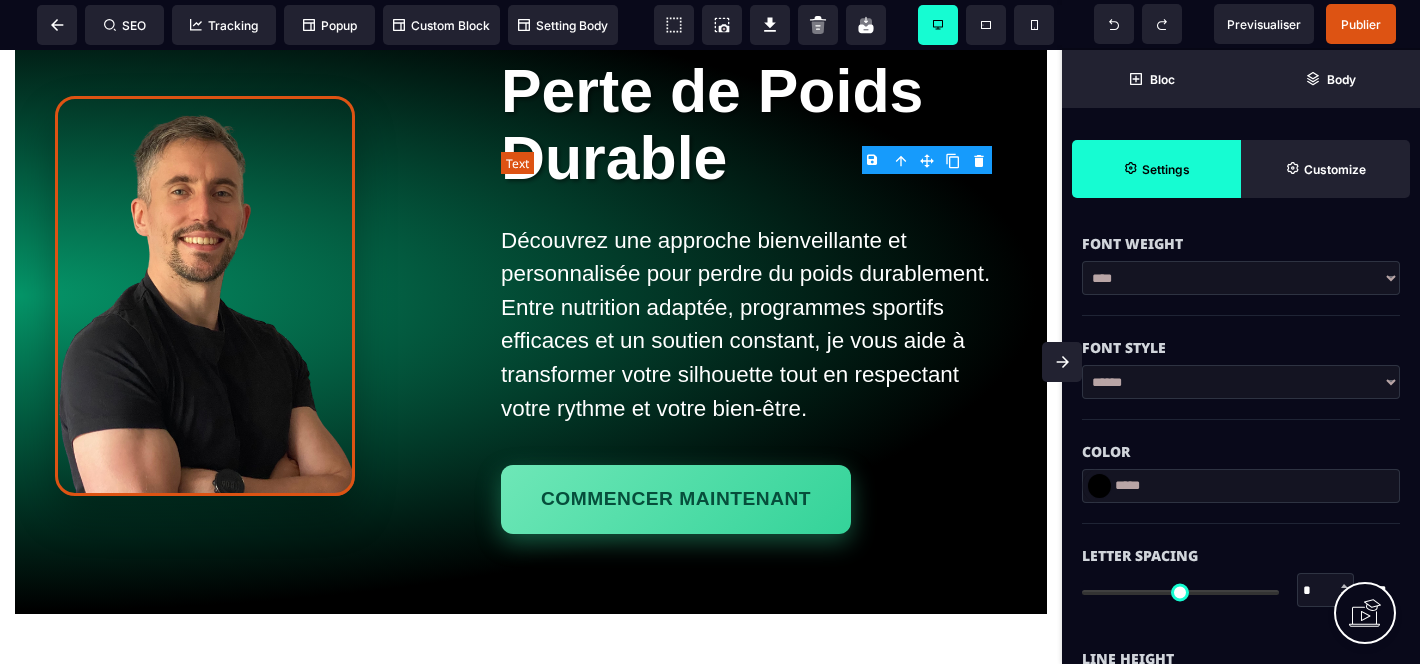 scroll, scrollTop: 0, scrollLeft: 0, axis: both 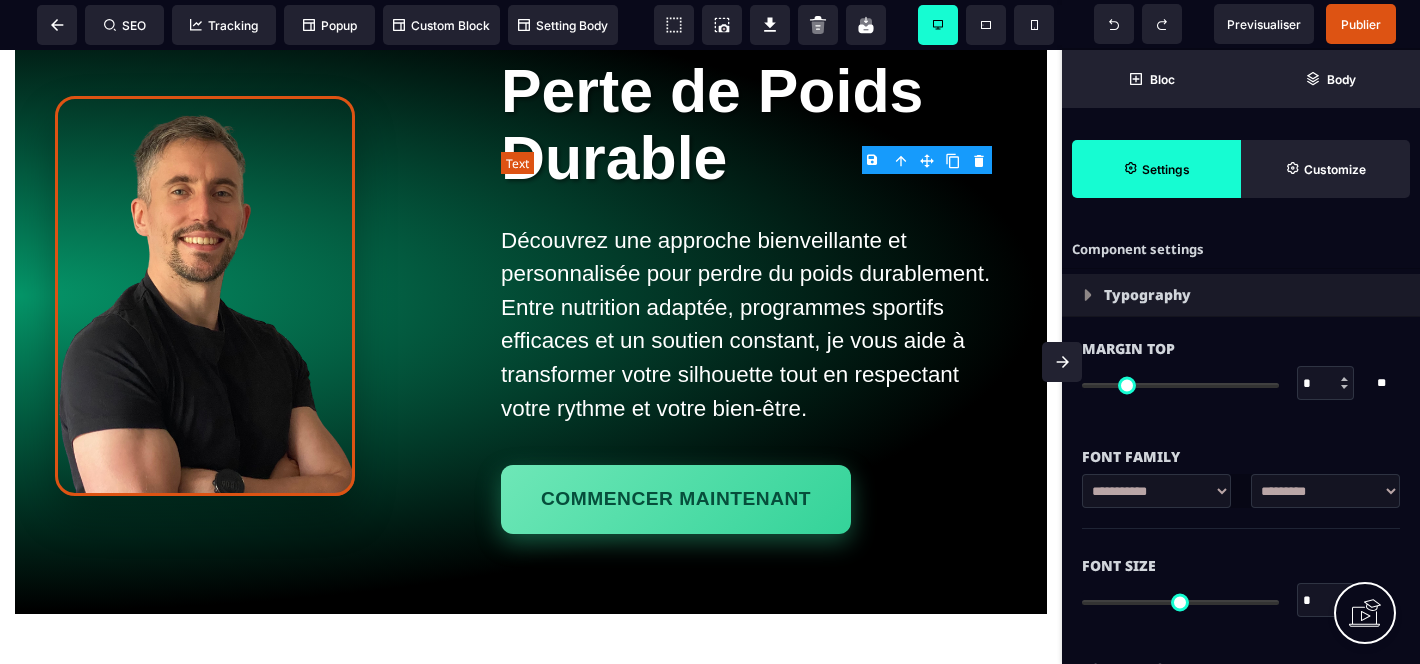type on "**" 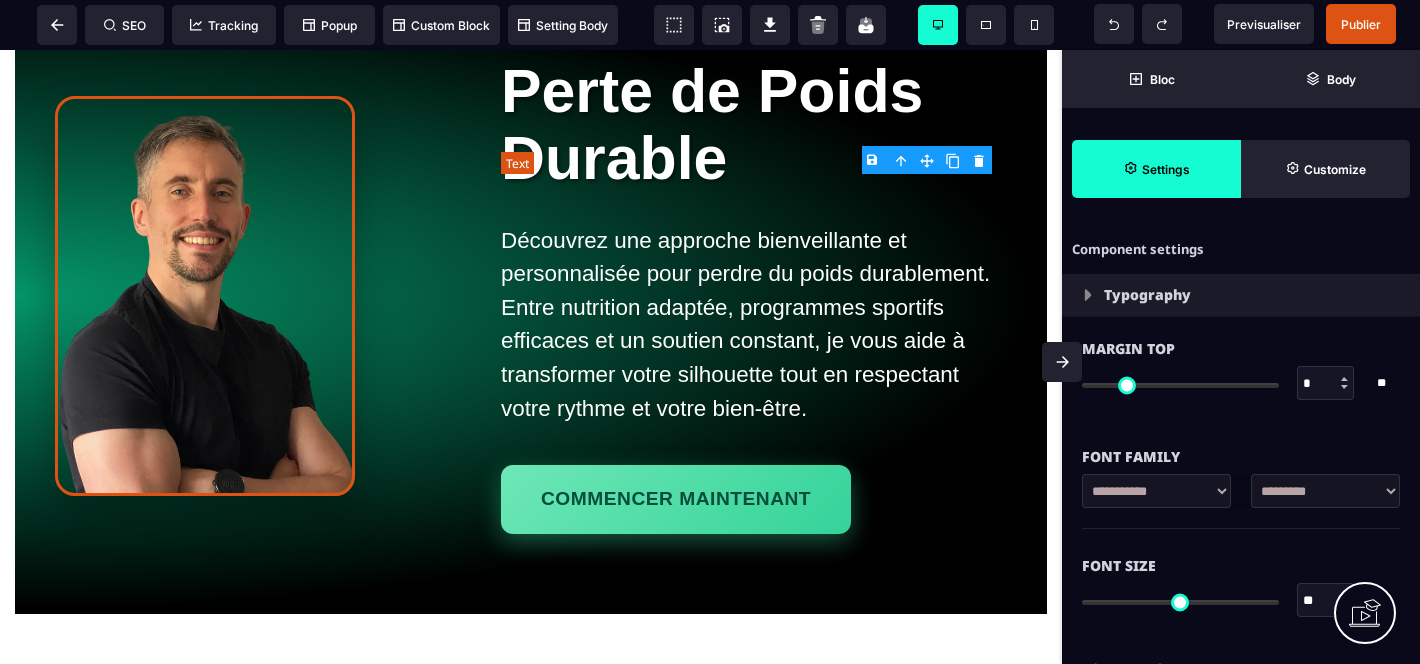 type on "*" 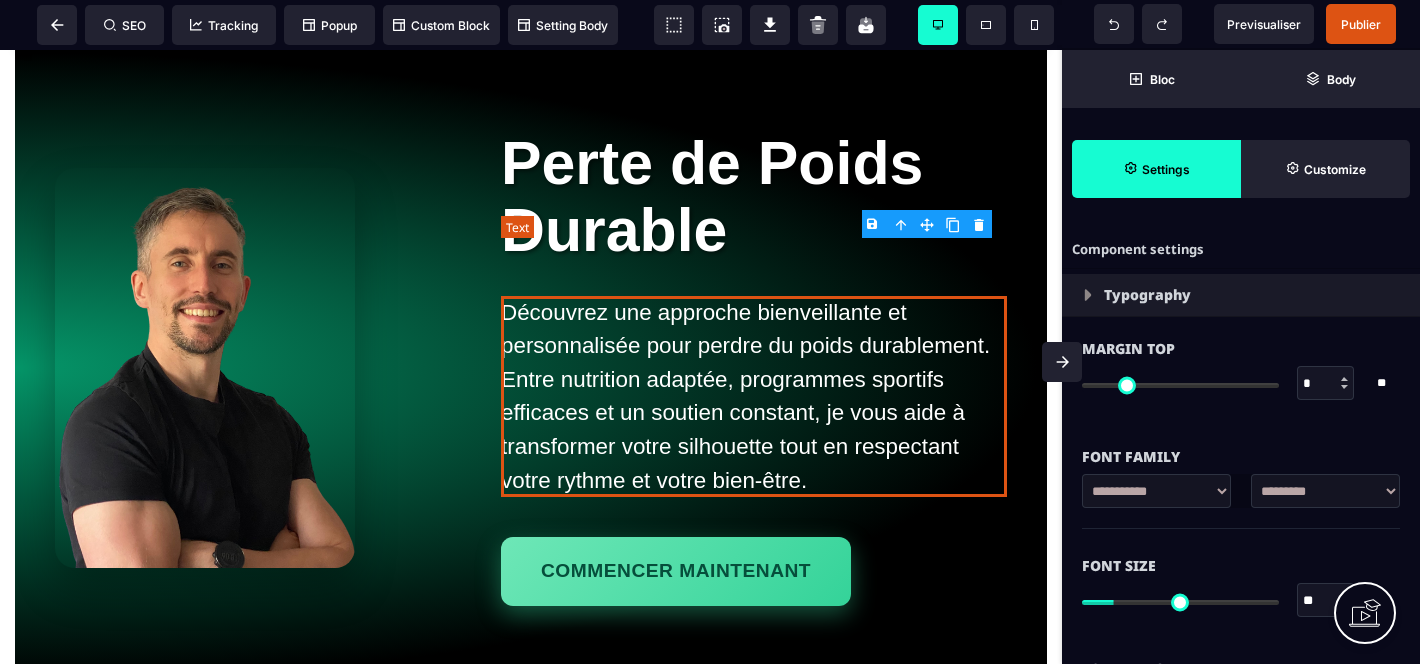 scroll, scrollTop: 211, scrollLeft: 0, axis: vertical 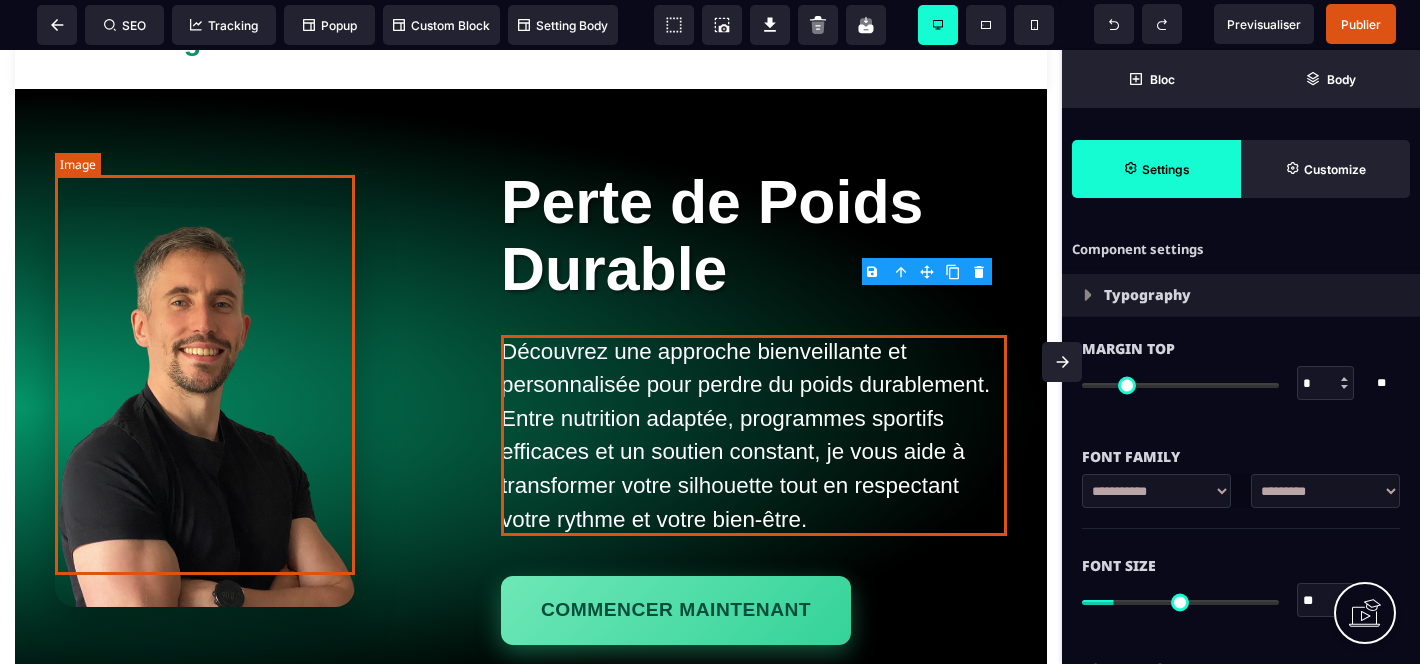 click at bounding box center [205, 407] 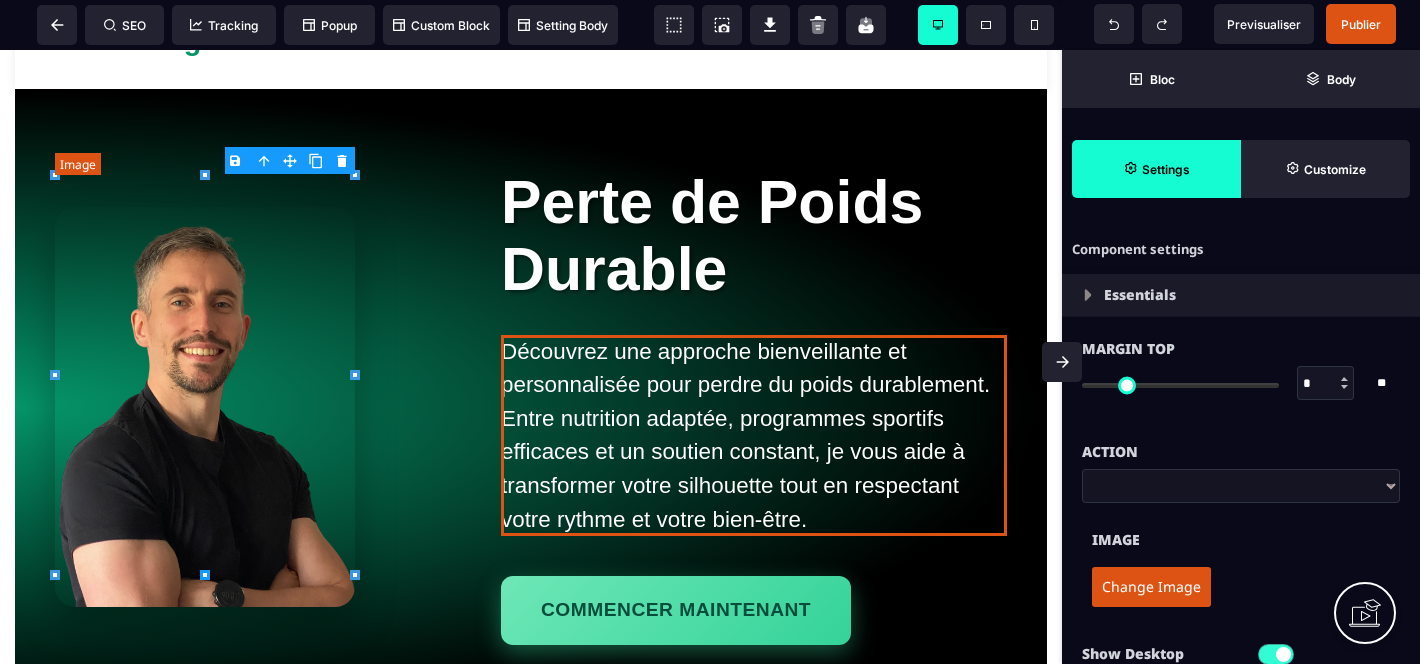 type on "**********" 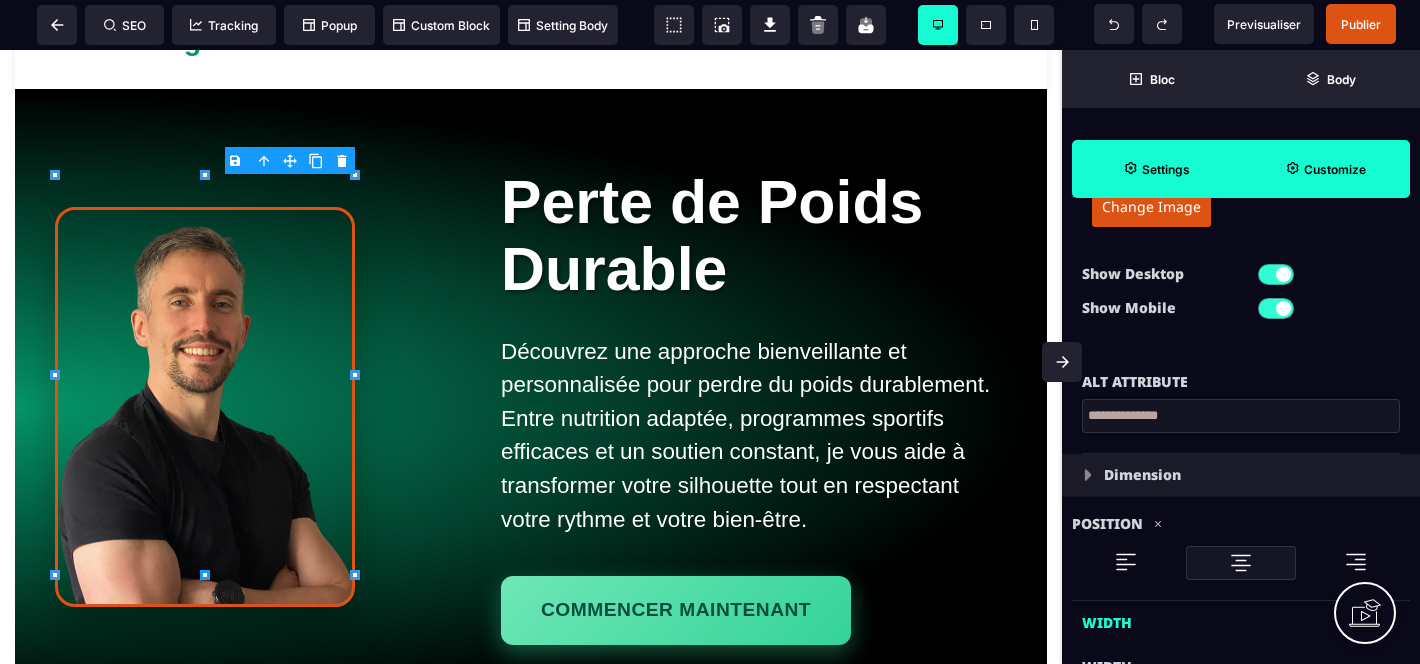 click 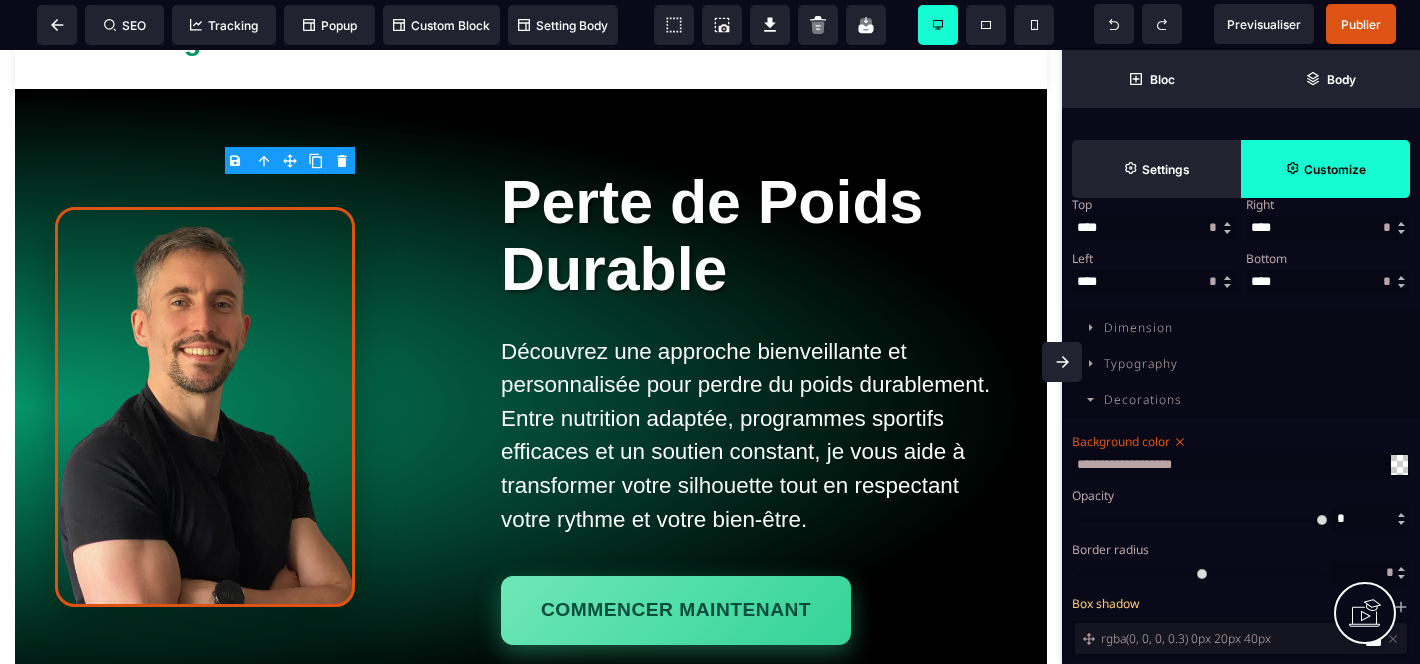 scroll, scrollTop: 1216, scrollLeft: 0, axis: vertical 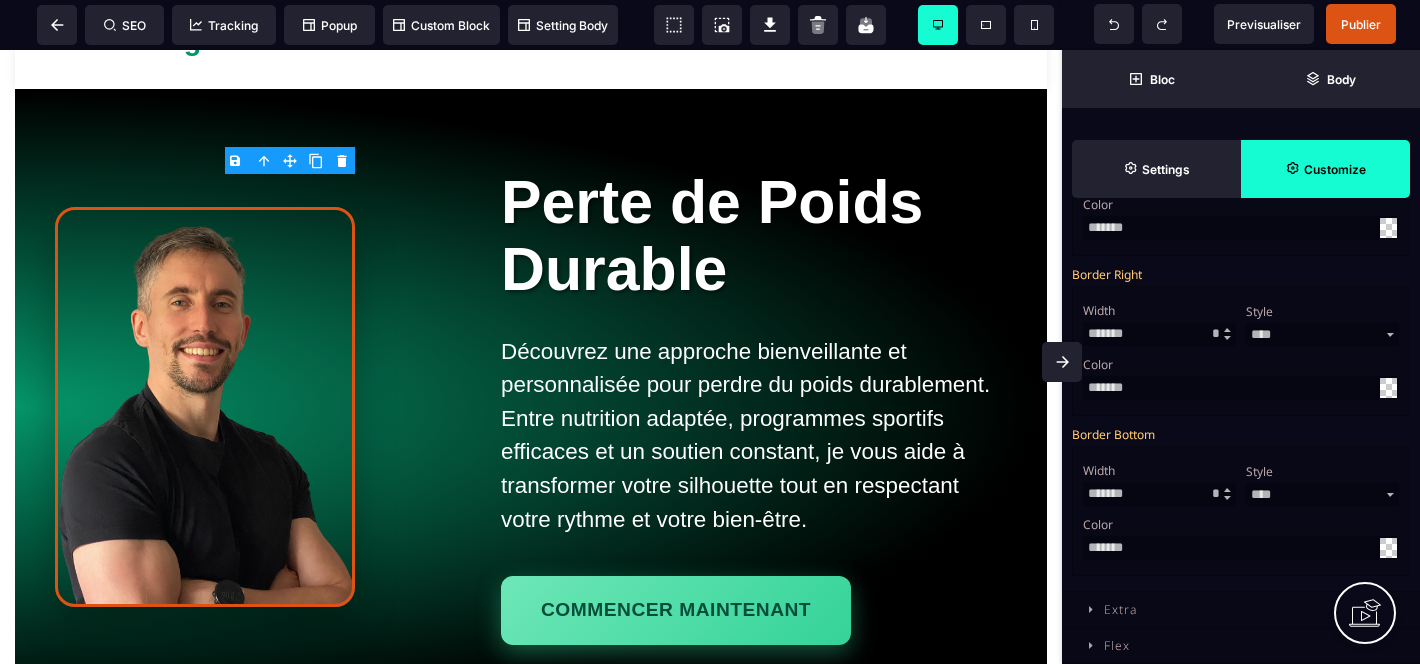 click on "Extra" at bounding box center (1120, 609) 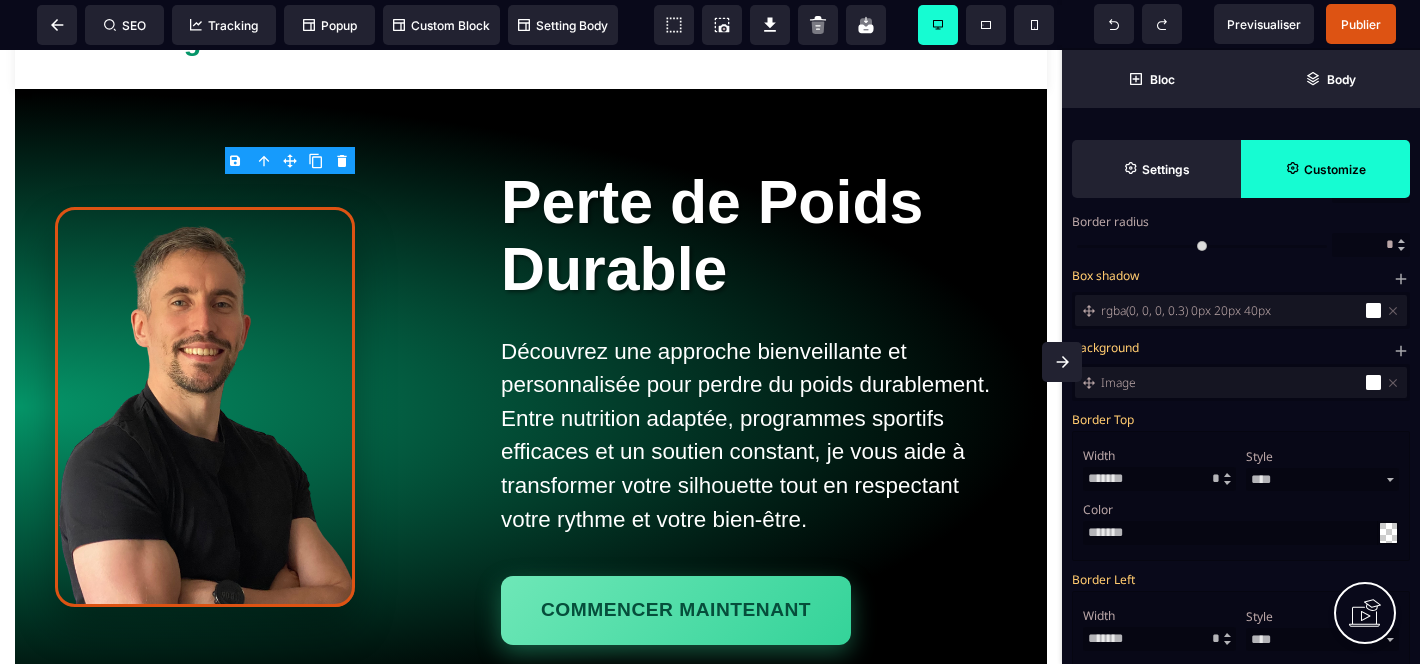 scroll, scrollTop: 688, scrollLeft: 0, axis: vertical 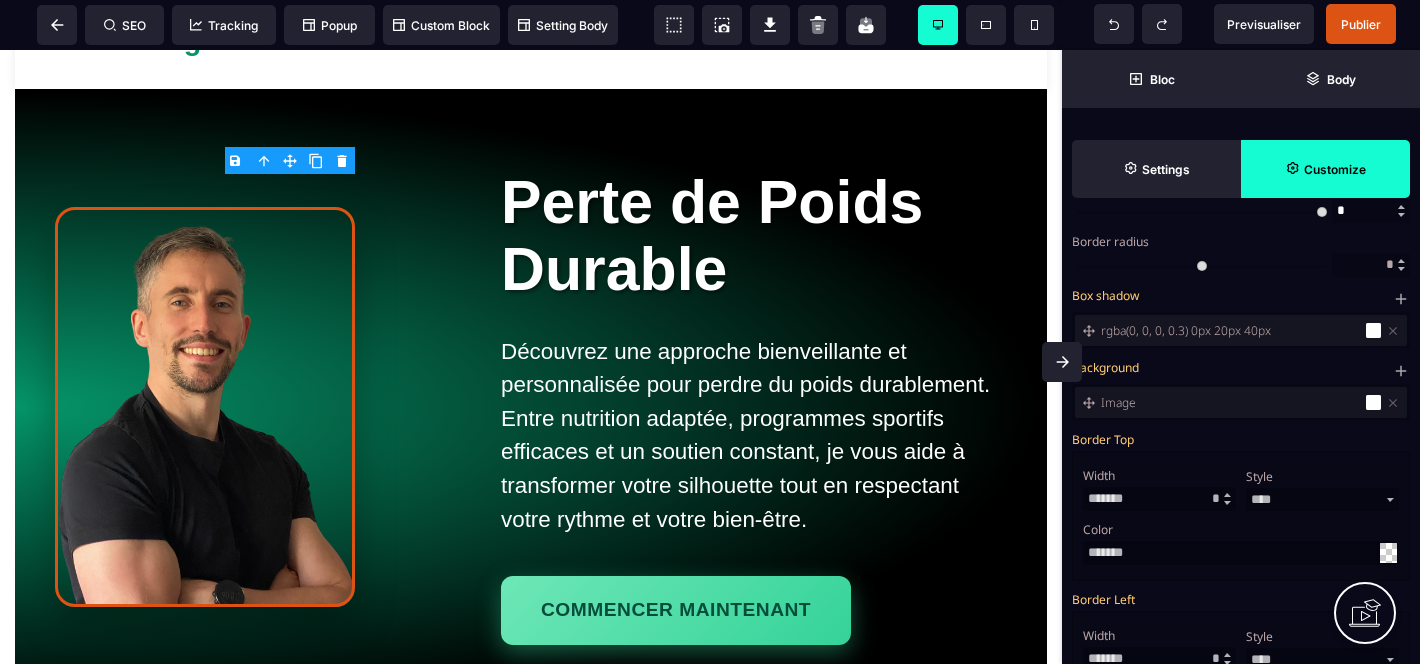 click at bounding box center [1373, 330] 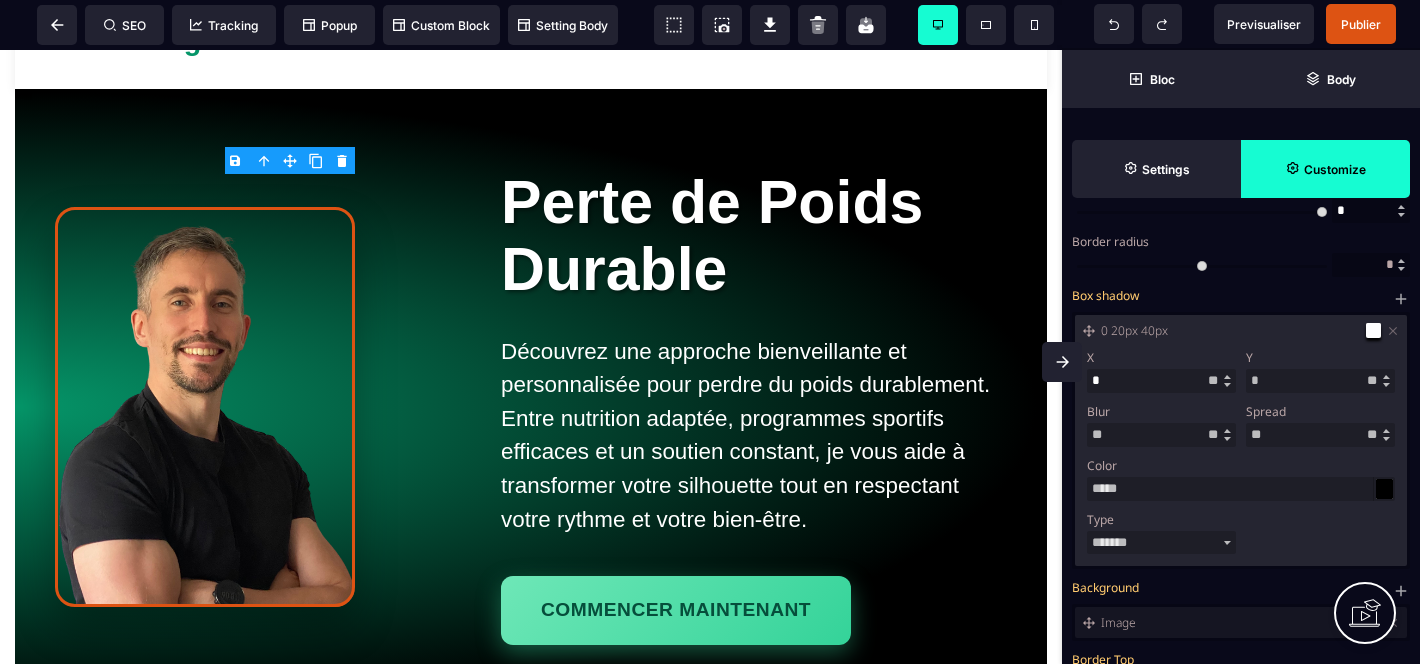 click at bounding box center [1077, 332] 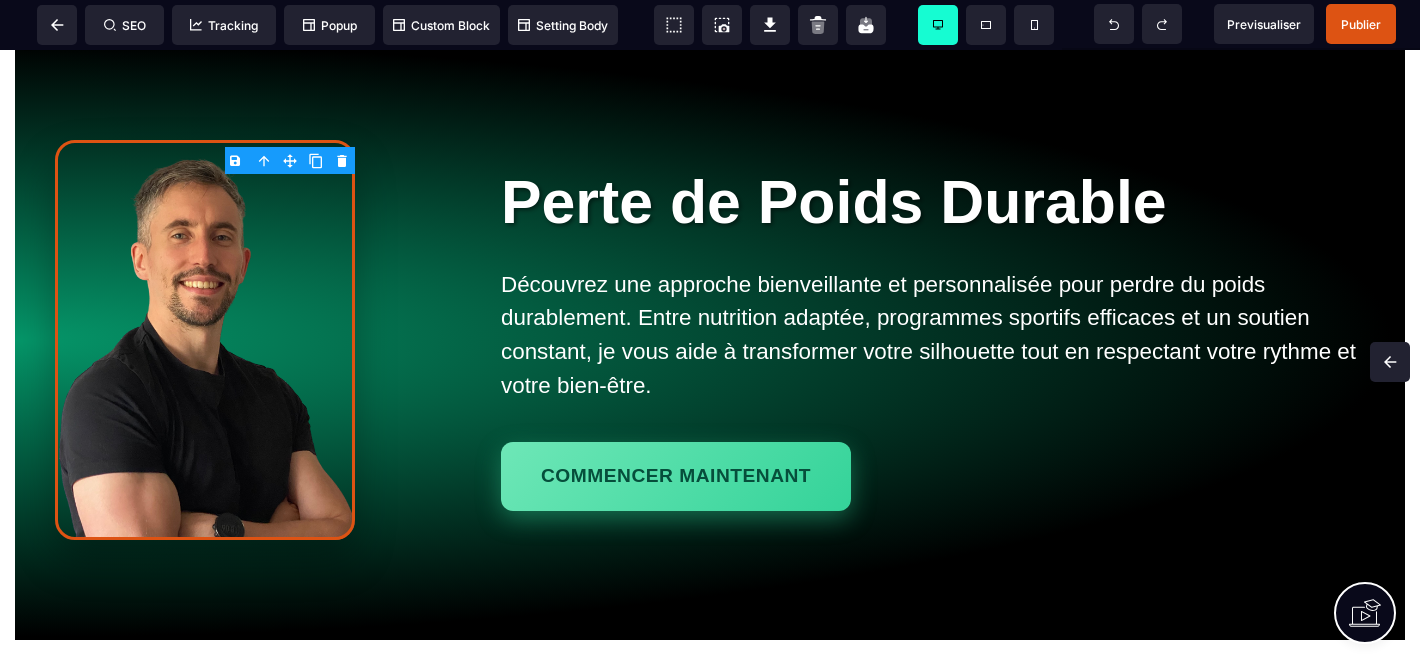 scroll, scrollTop: 0, scrollLeft: 0, axis: both 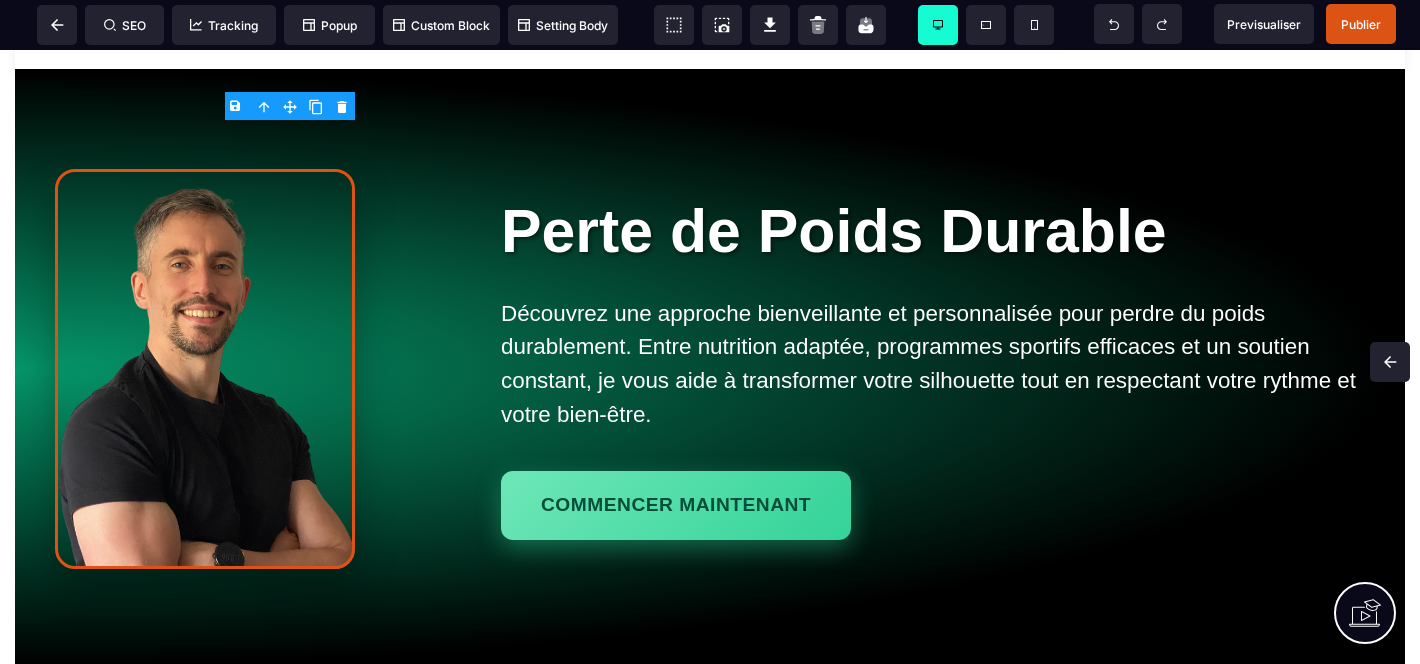 click 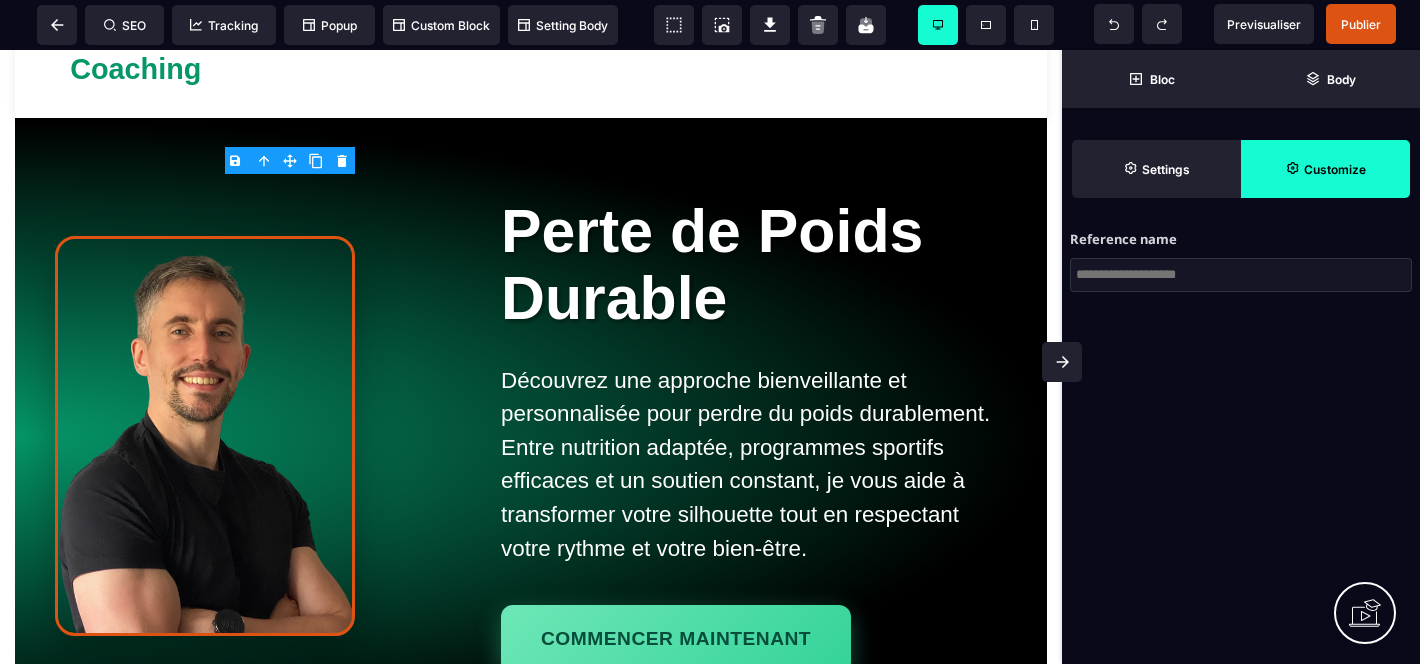 scroll, scrollTop: 211, scrollLeft: 0, axis: vertical 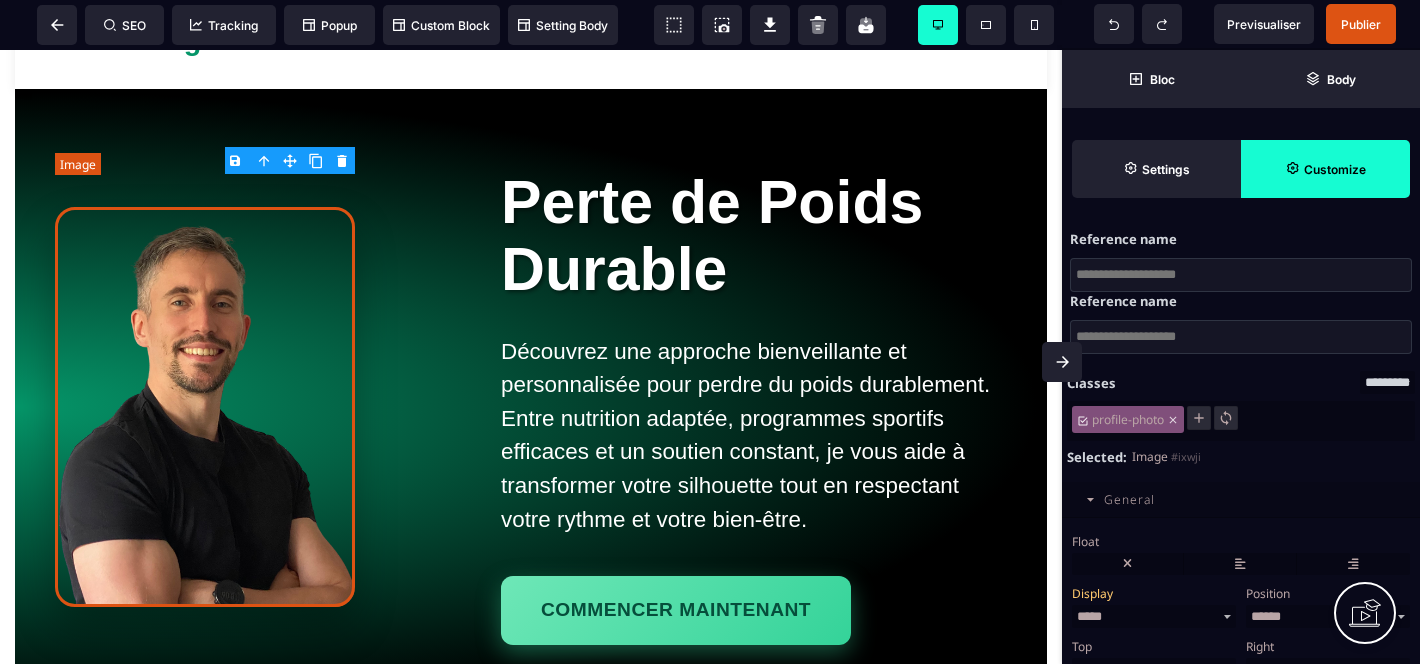 click at bounding box center [205, 407] 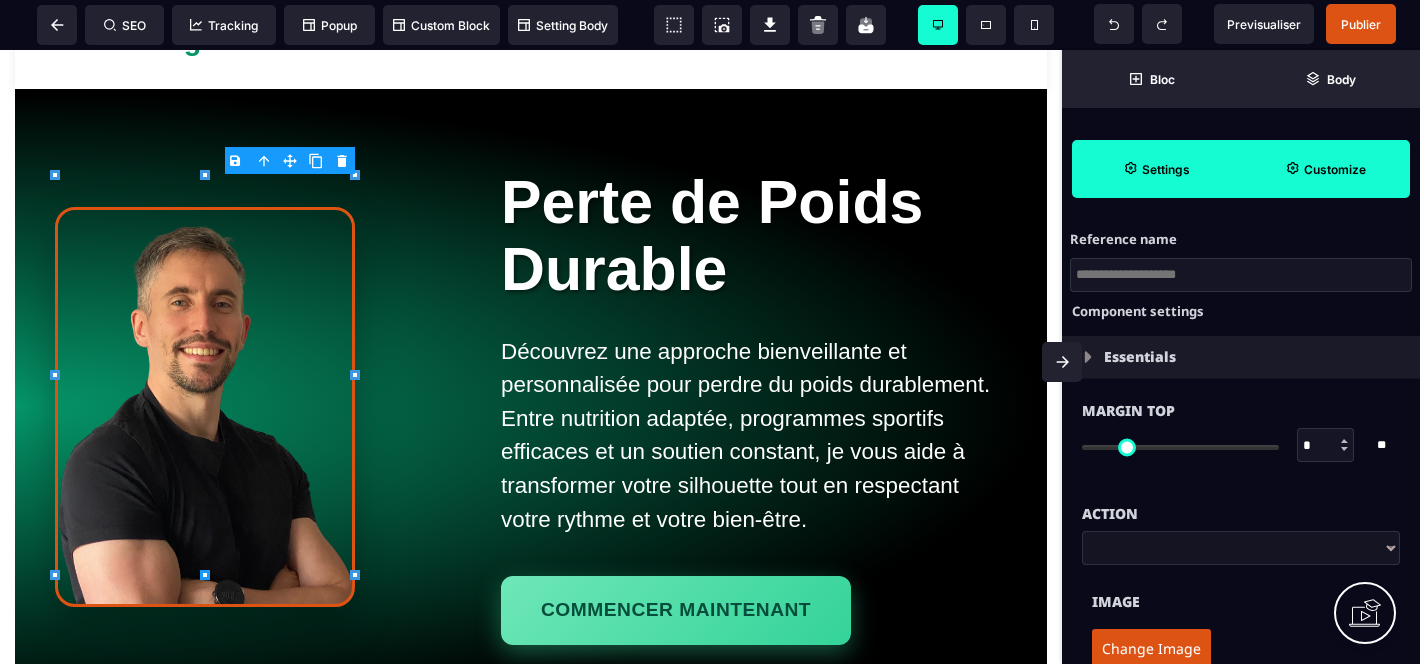 click on "Customize" at bounding box center [1325, 169] 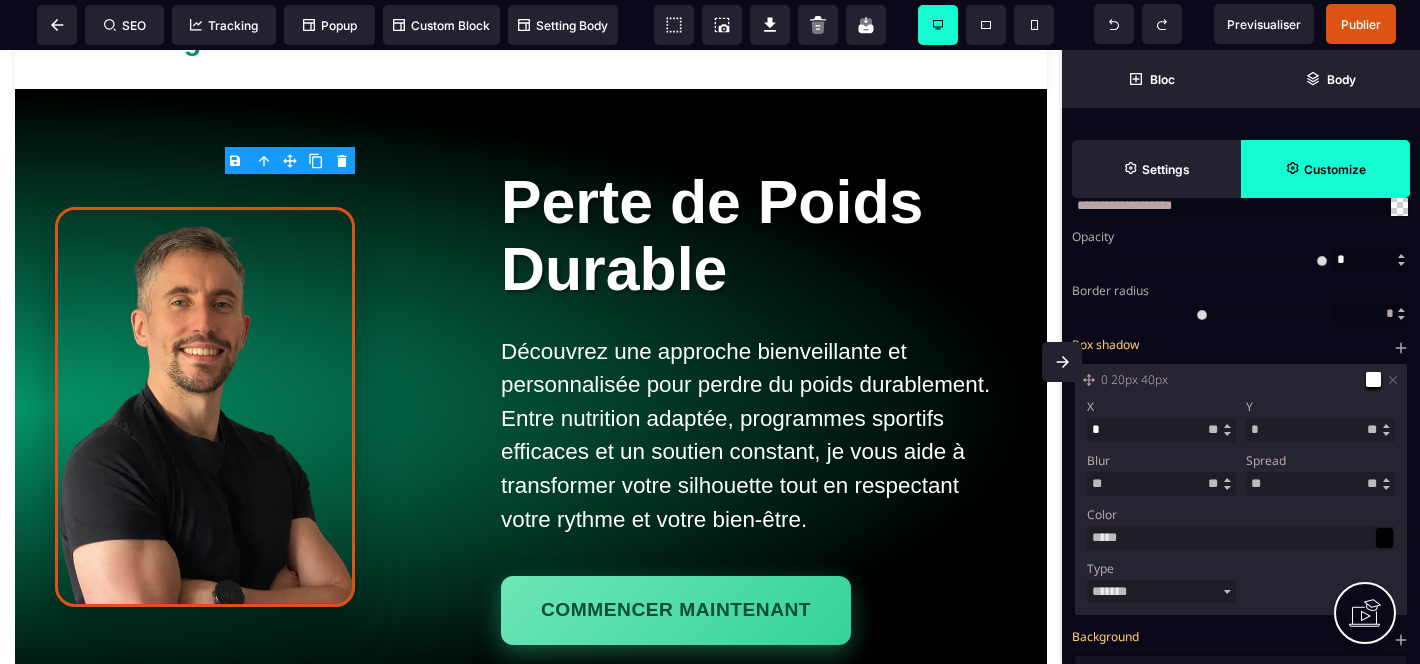 scroll, scrollTop: 703, scrollLeft: 0, axis: vertical 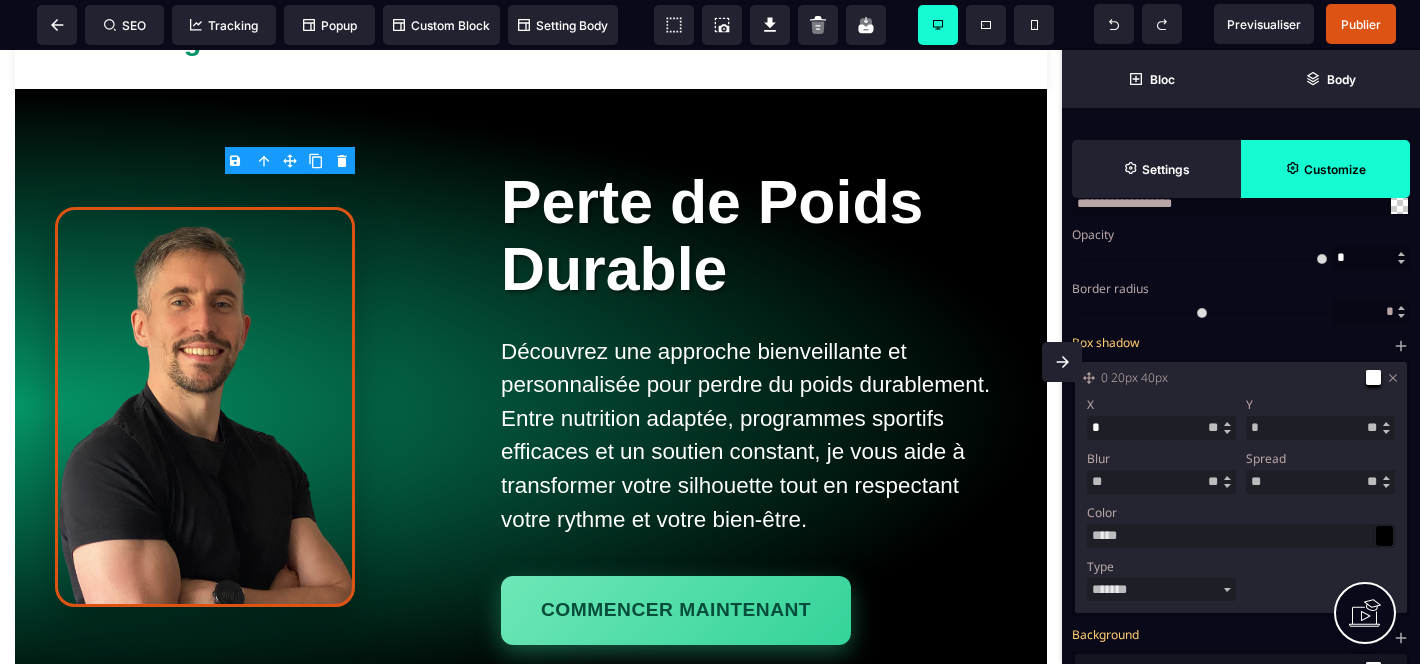 click 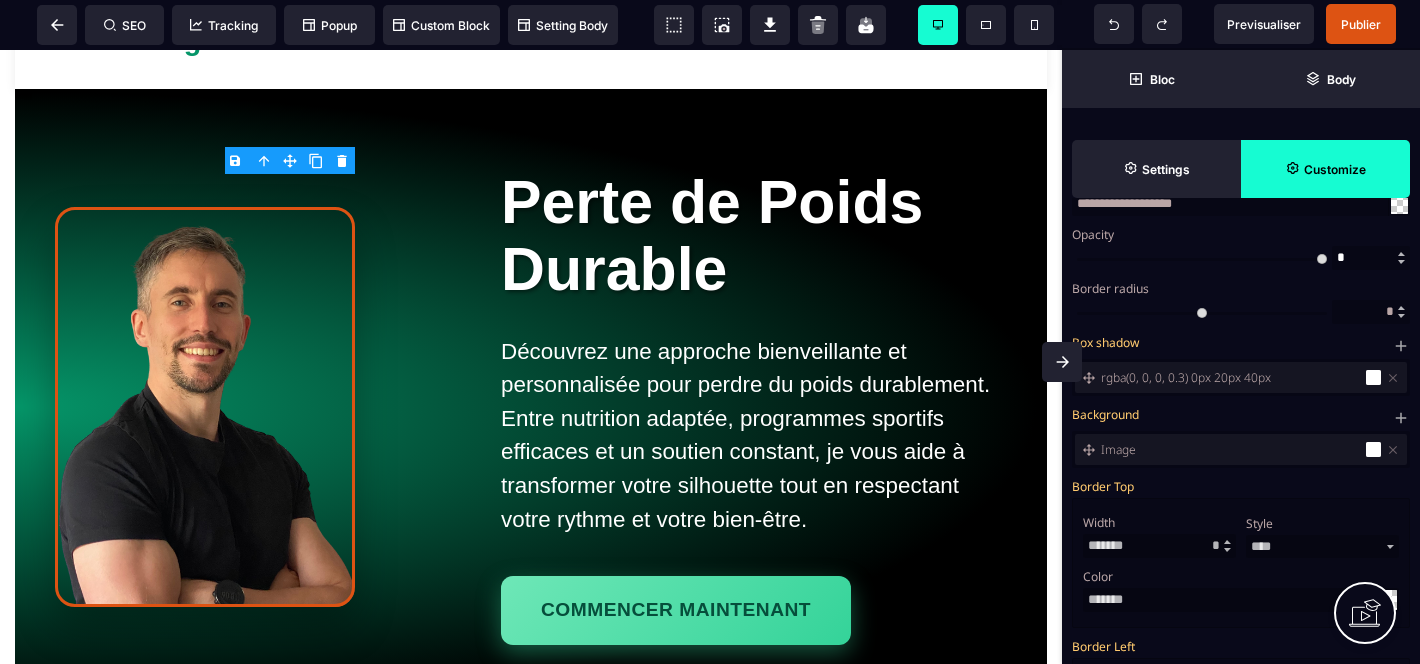 click 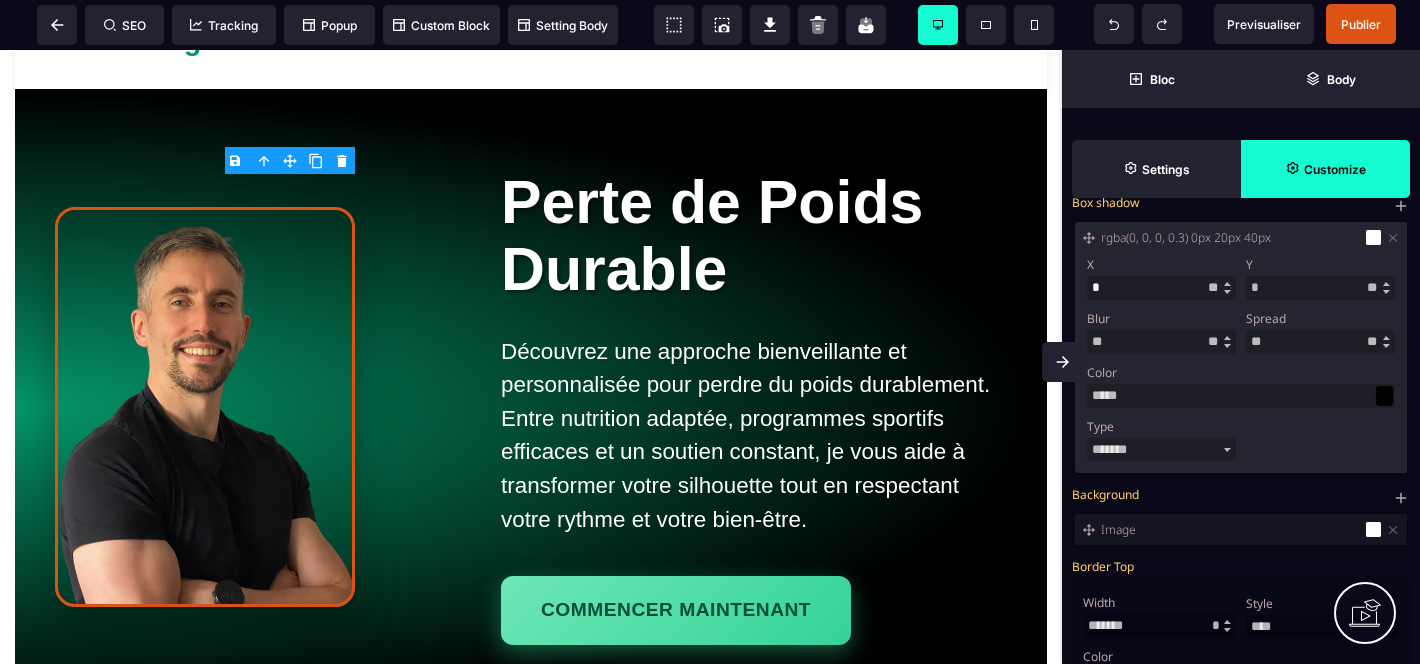 scroll, scrollTop: 869, scrollLeft: 0, axis: vertical 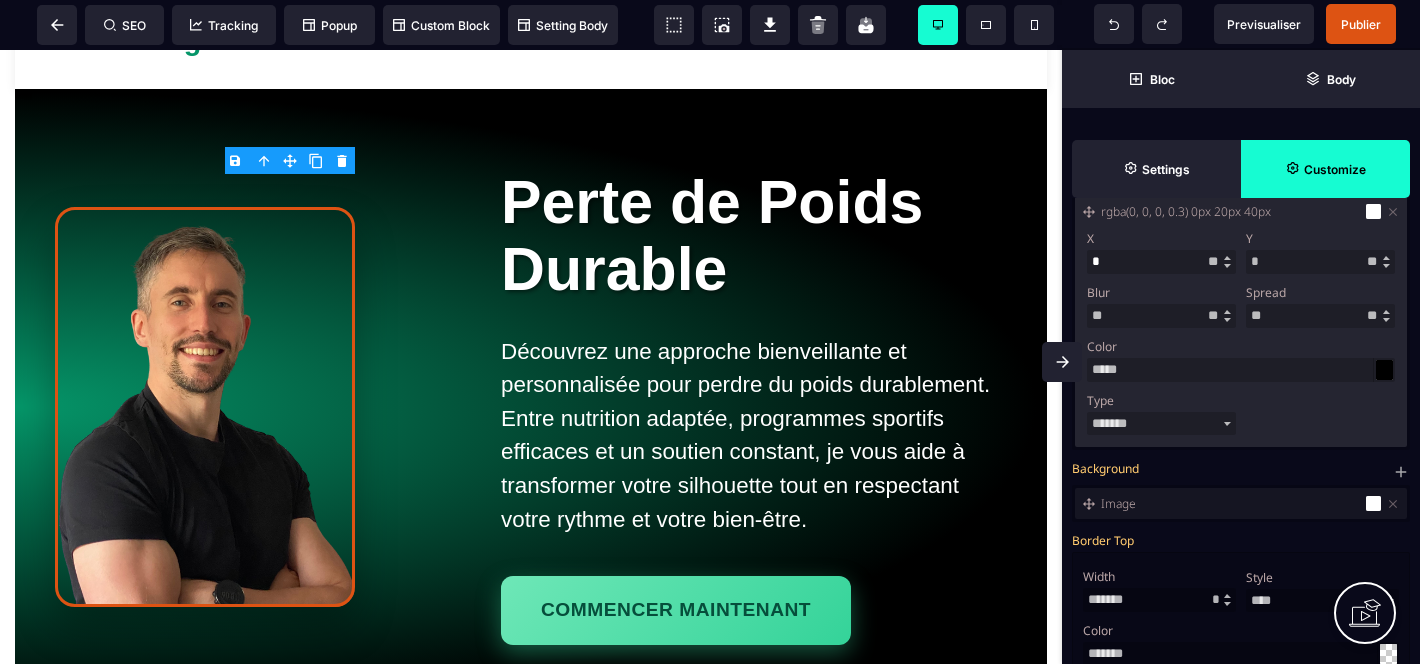click at bounding box center (1384, 370) 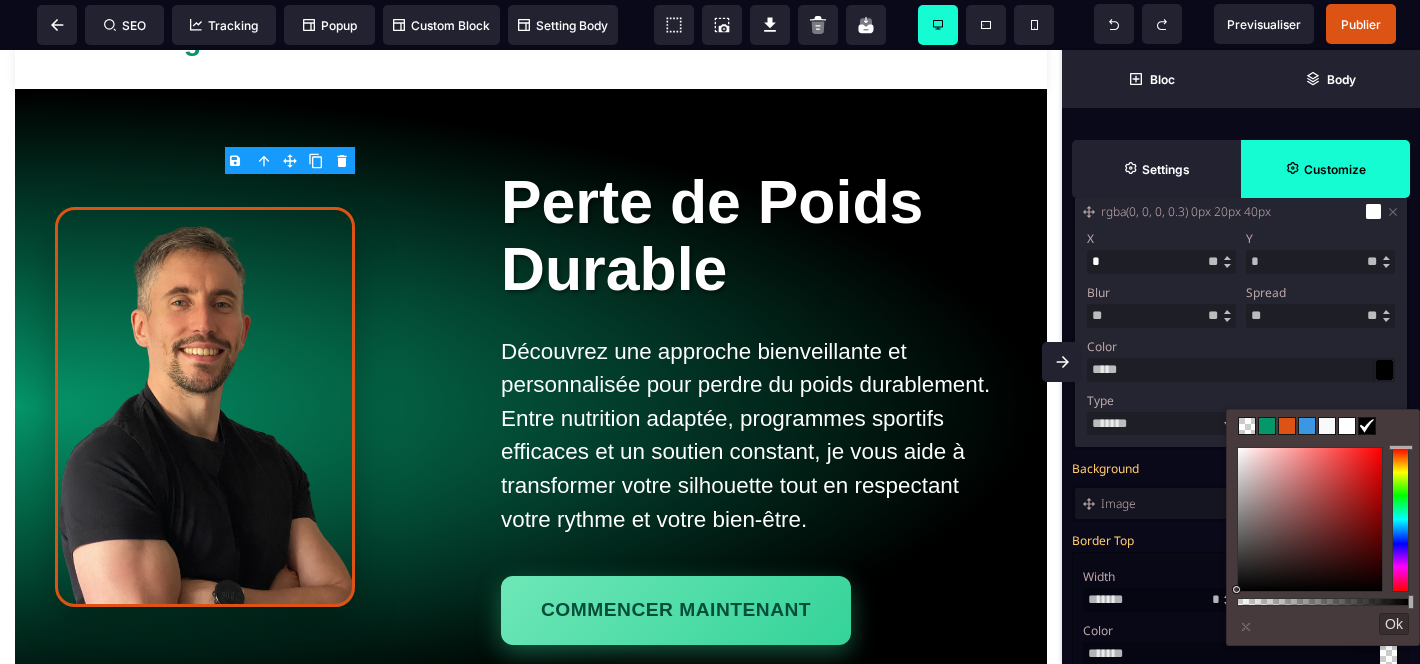 click at bounding box center (1247, 426) 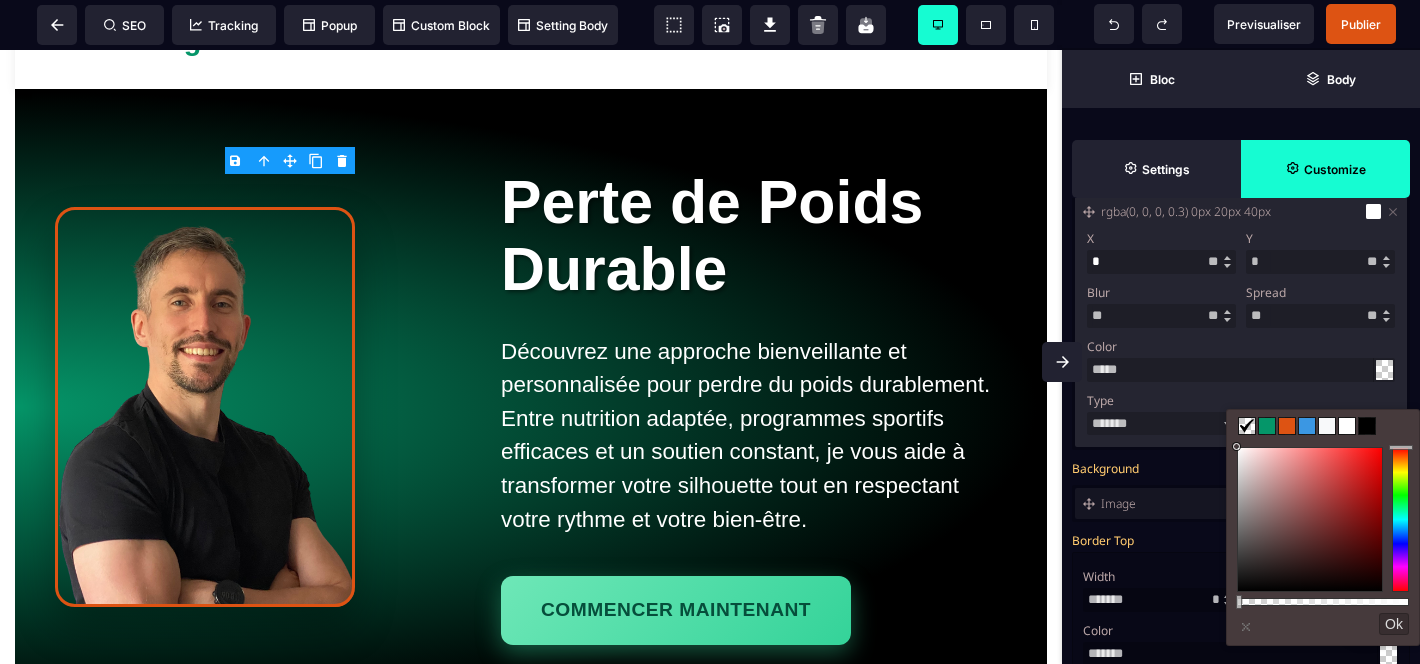 type on "**********" 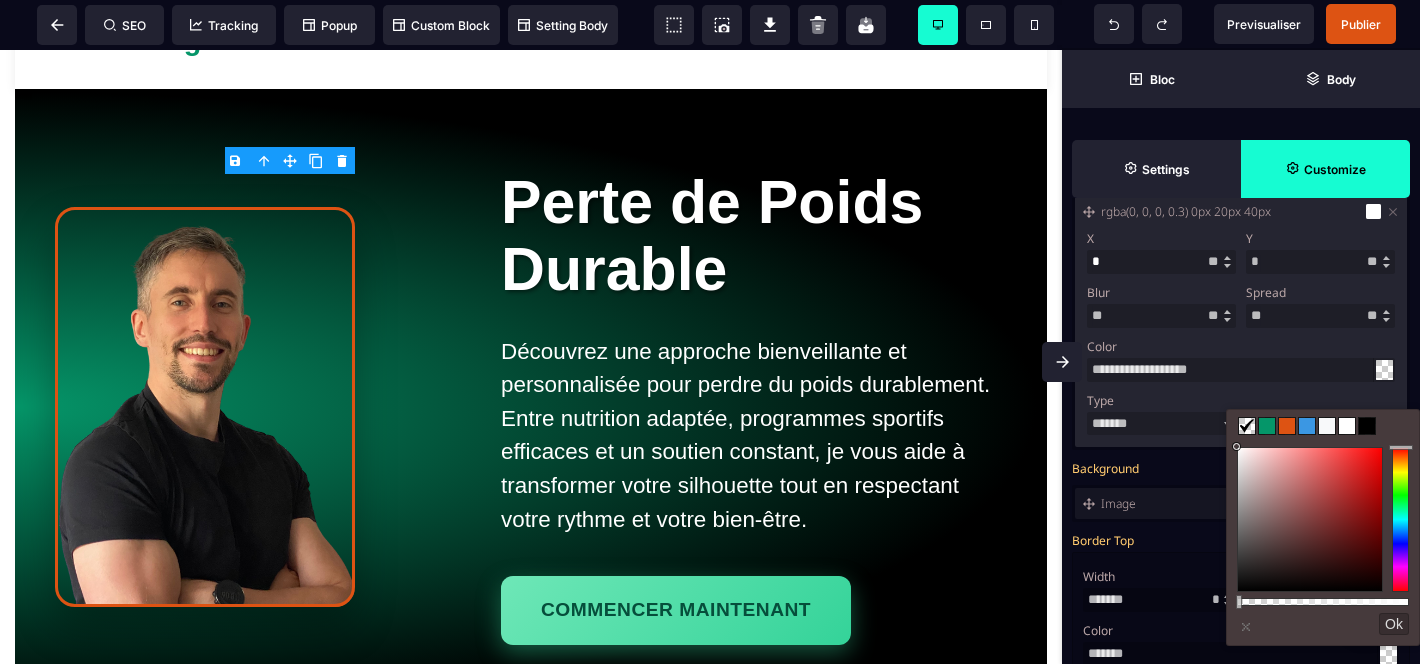 click on "Ok" at bounding box center (1394, 624) 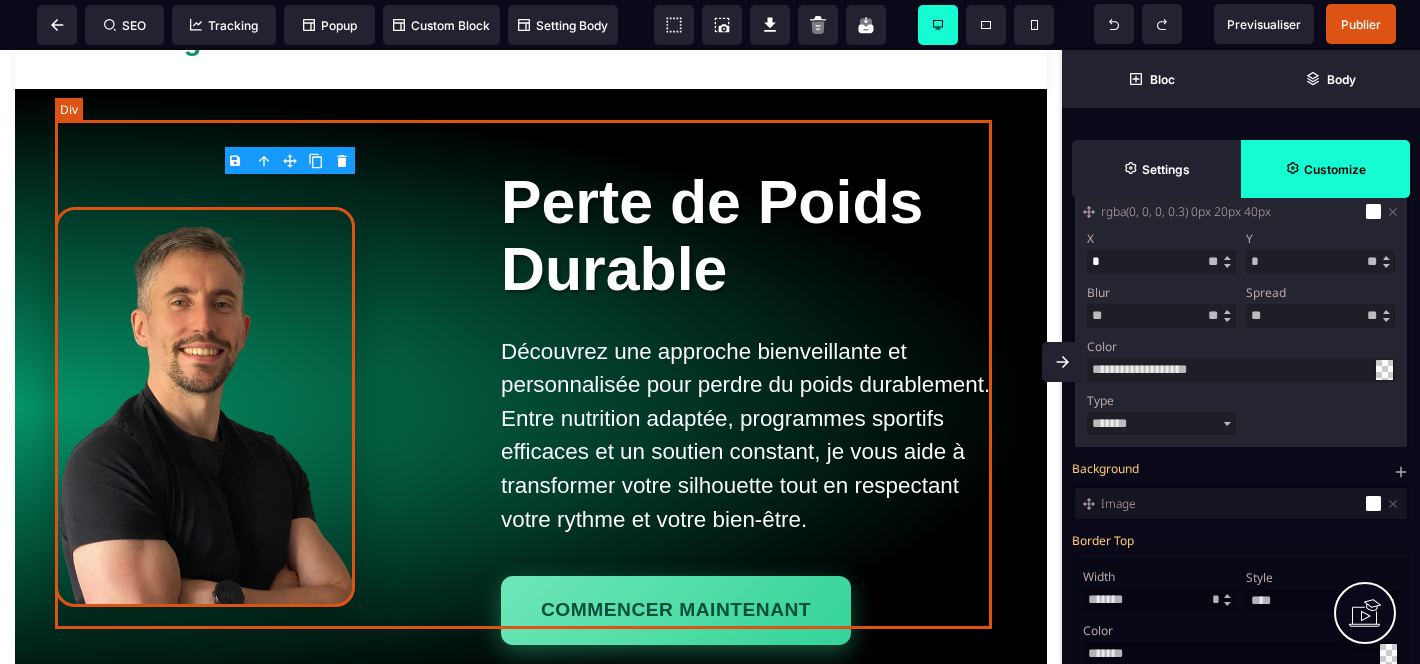 click on "Perte de Poids Durable Découvrez une approche bienveillante et personnalisée pour perdre du poids durablement. Entre nutrition adaptée, programmes sportifs efficaces et un soutien constant, je vous aide à transformer votre silhouette tout en respectant votre rythme et votre bien-être. Commencer maintenant" at bounding box center [531, 407] 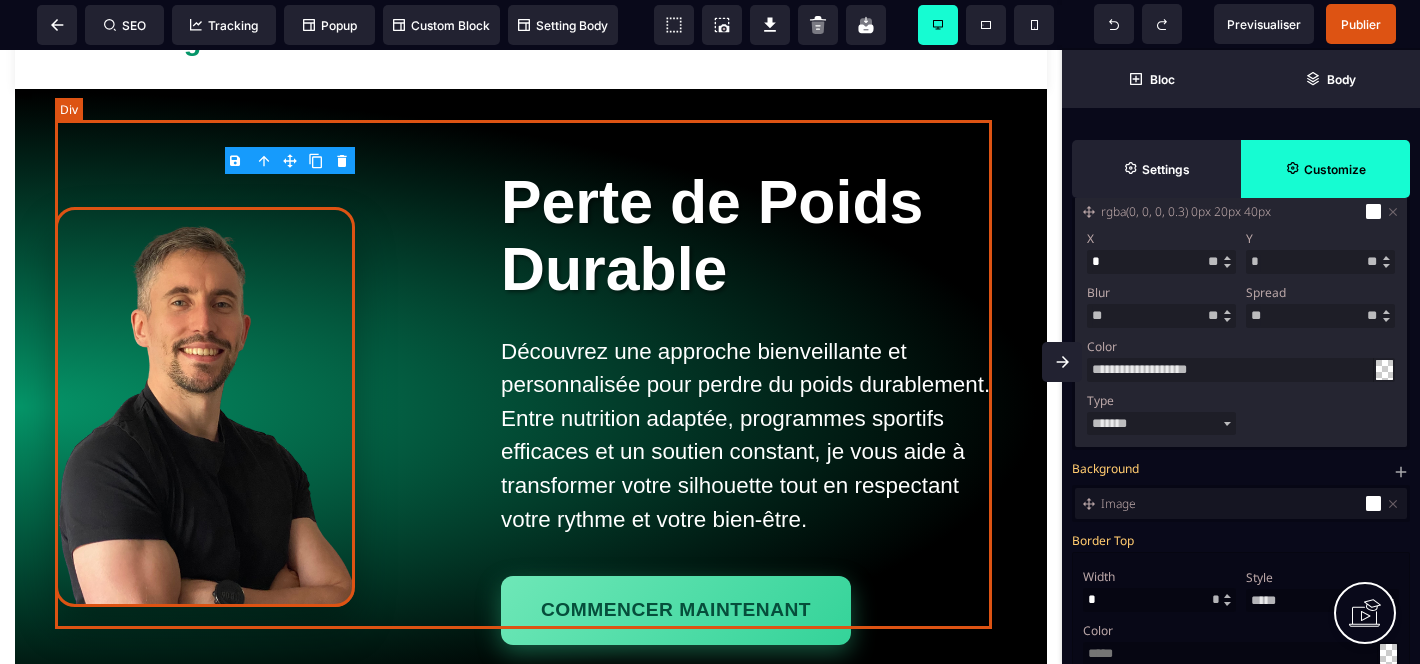 scroll, scrollTop: 0, scrollLeft: 0, axis: both 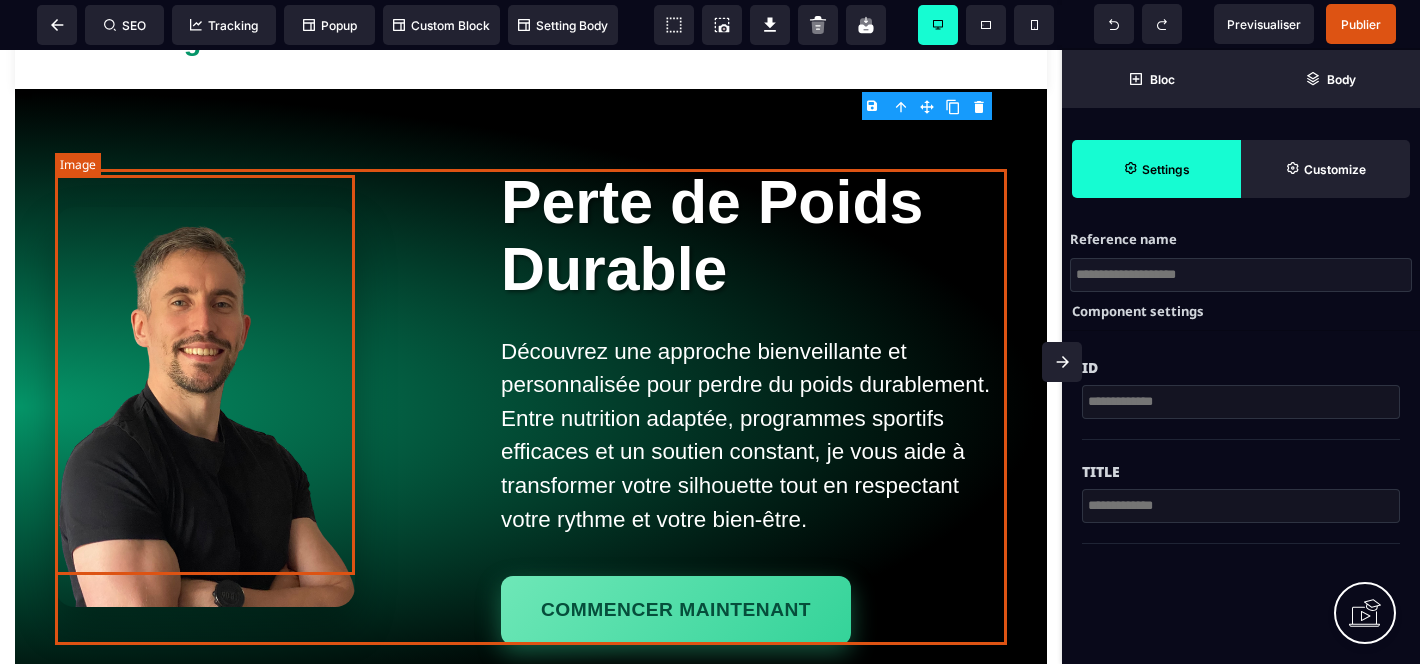 click at bounding box center (205, 407) 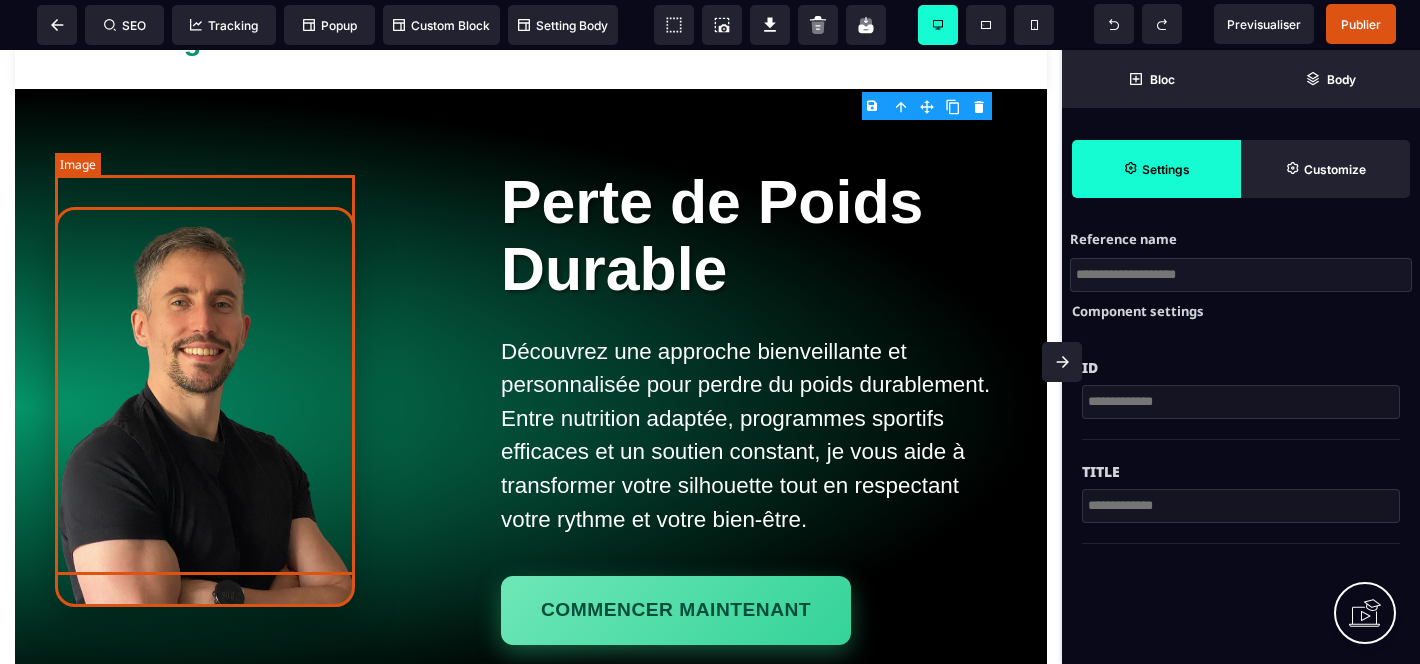 select 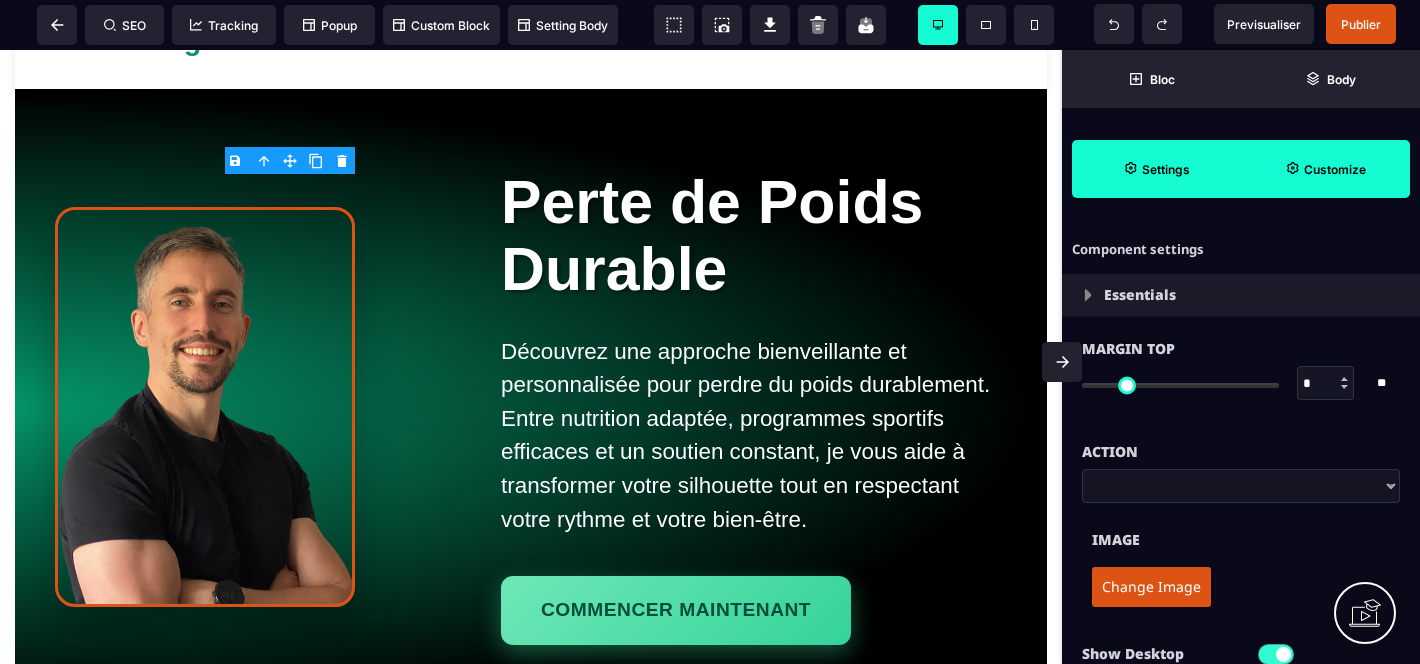 click on "Customize" at bounding box center (1325, 169) 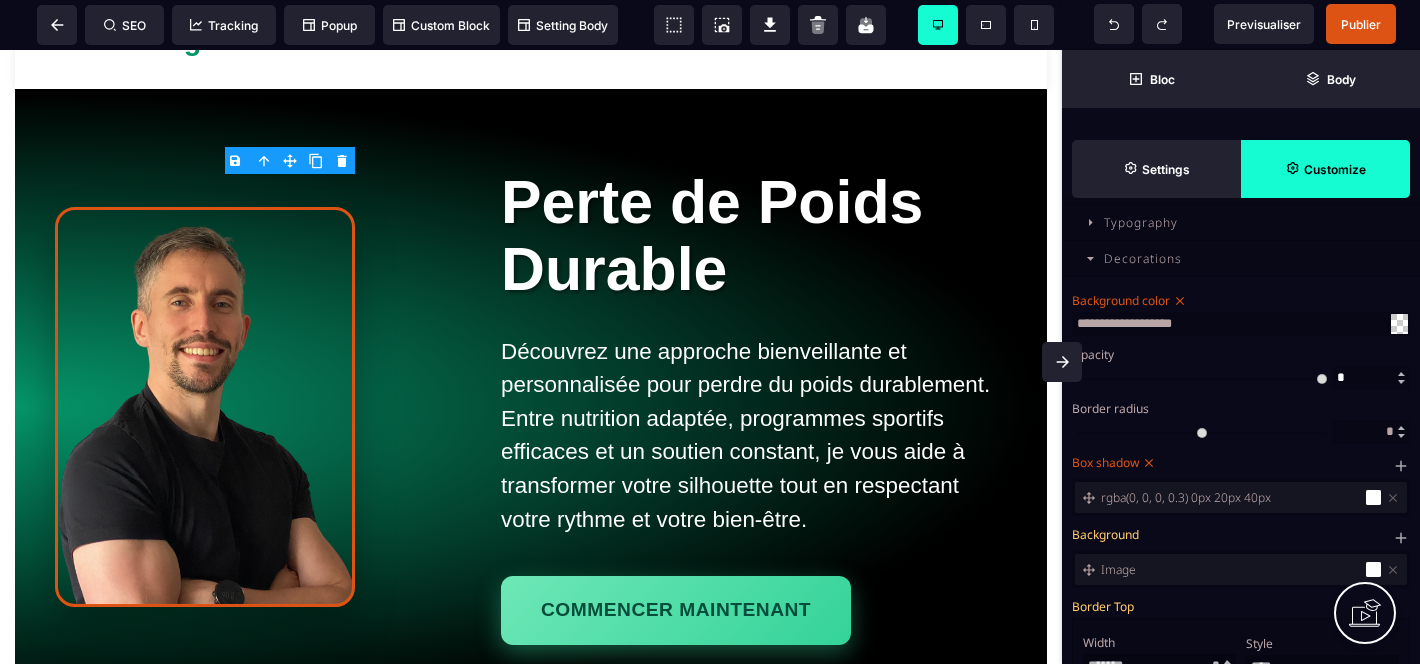 scroll, scrollTop: 532, scrollLeft: 0, axis: vertical 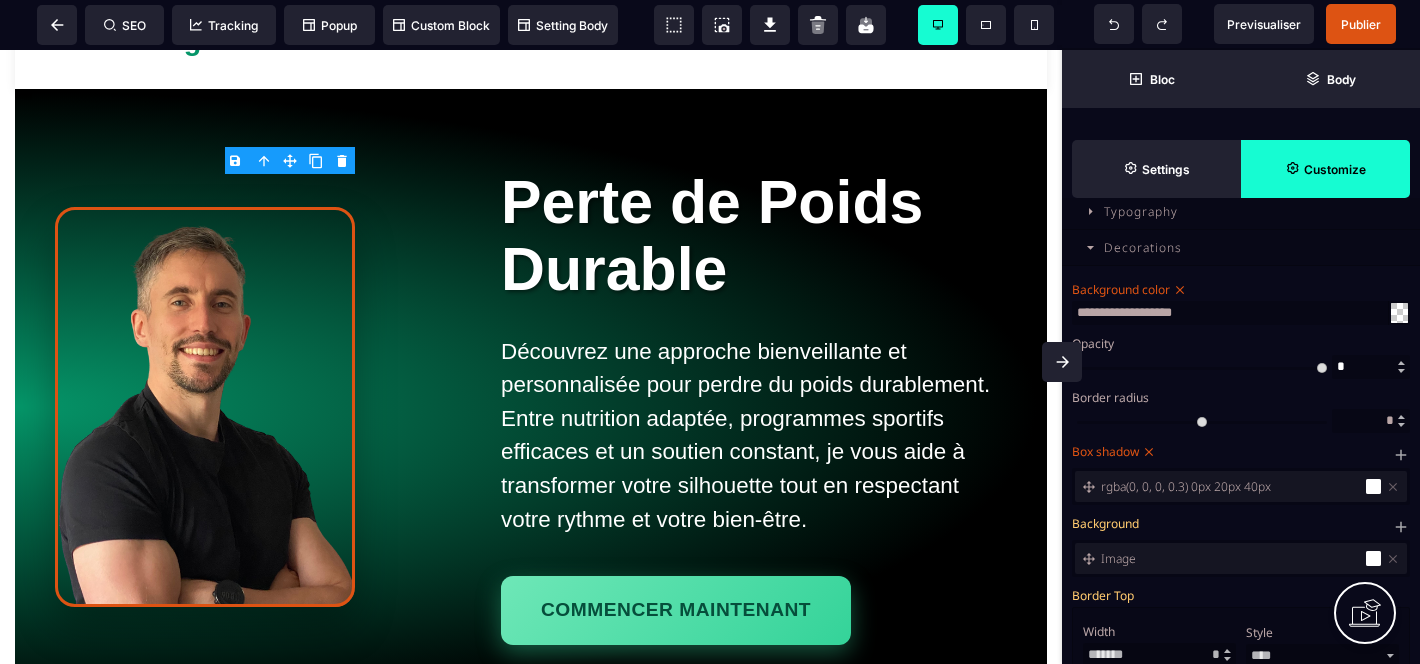 click at bounding box center [1373, 486] 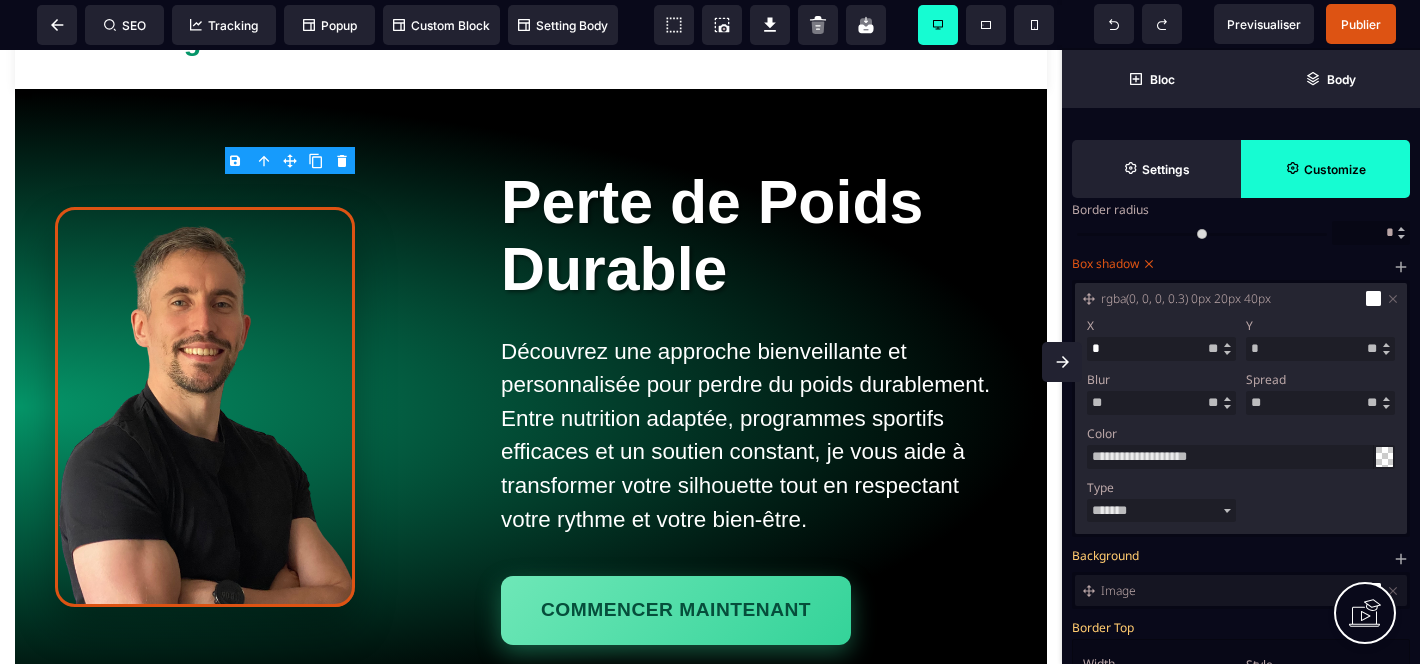 scroll, scrollTop: 718, scrollLeft: 0, axis: vertical 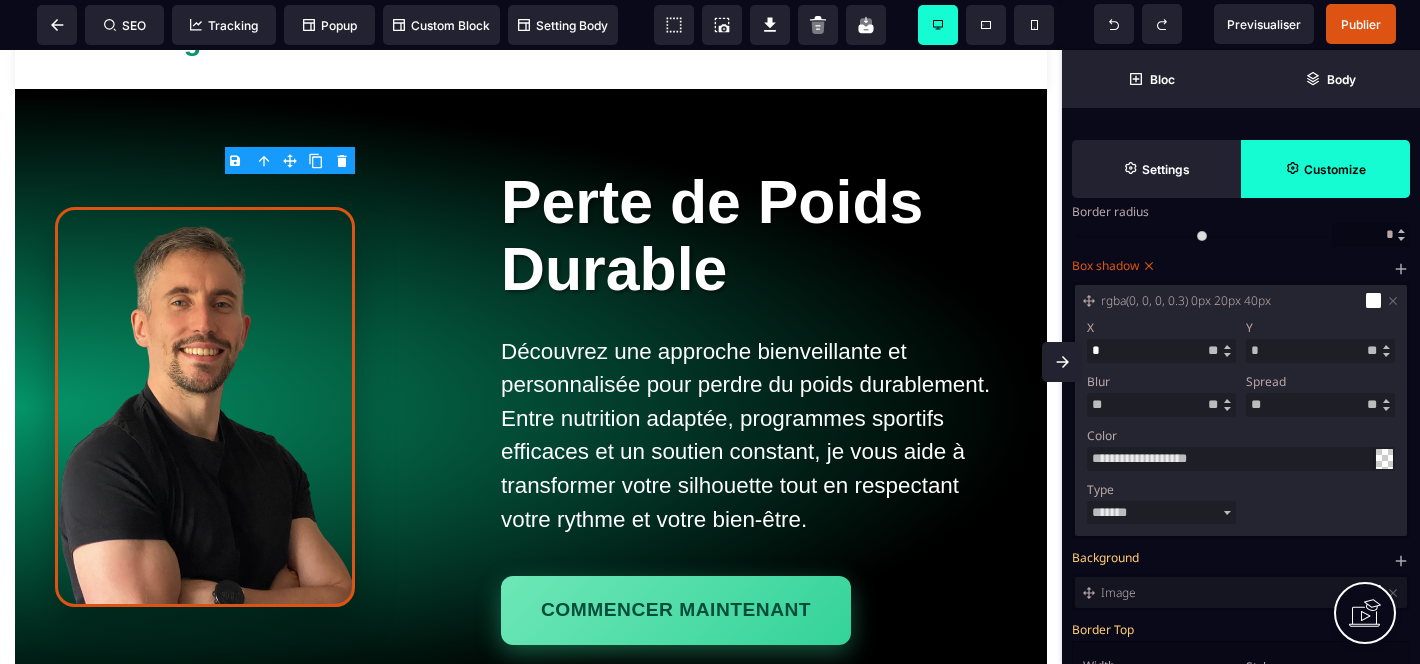 drag, startPoint x: 1144, startPoint y: 485, endPoint x: 1057, endPoint y: 429, distance: 103.46497 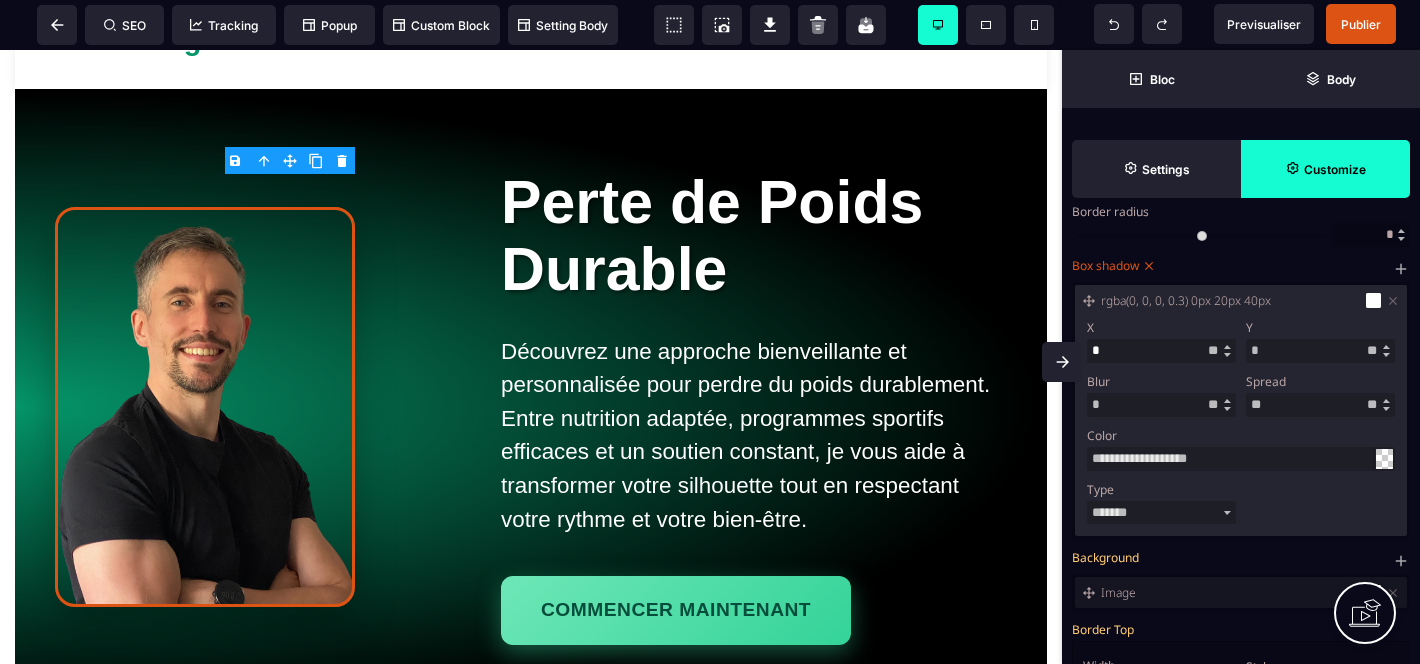 type on "*" 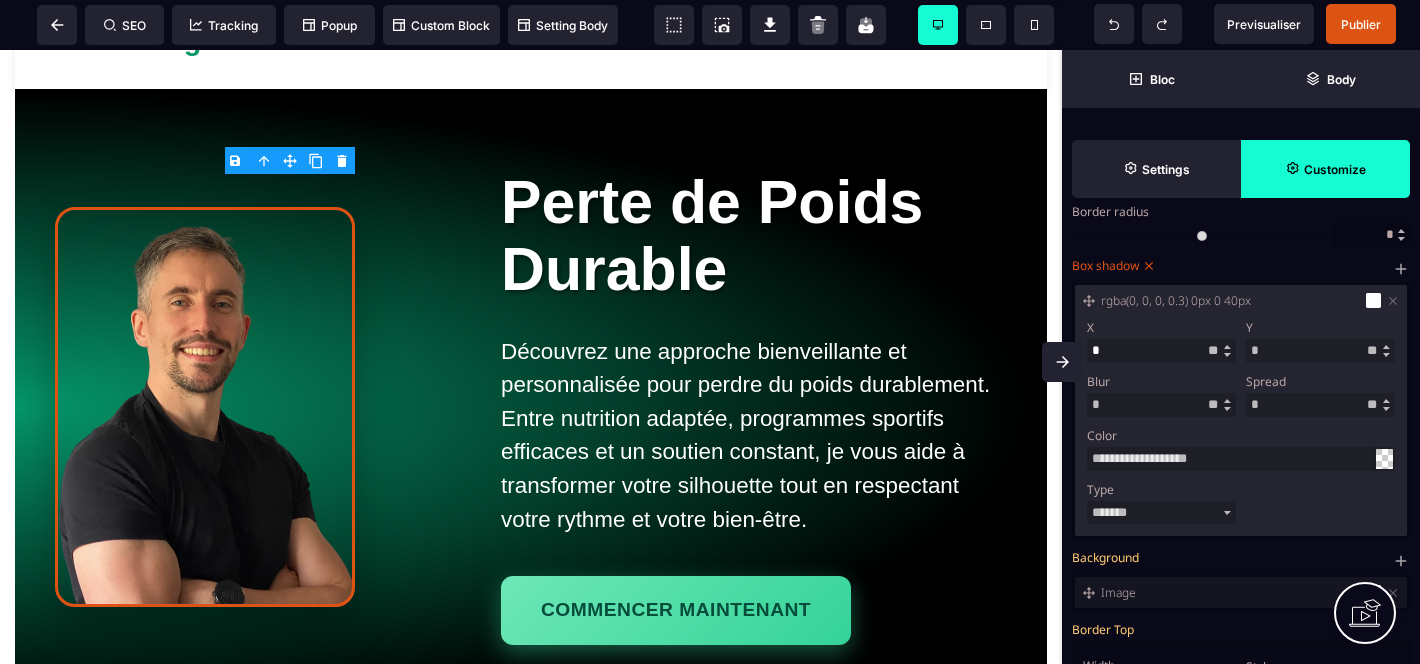 type on "*" 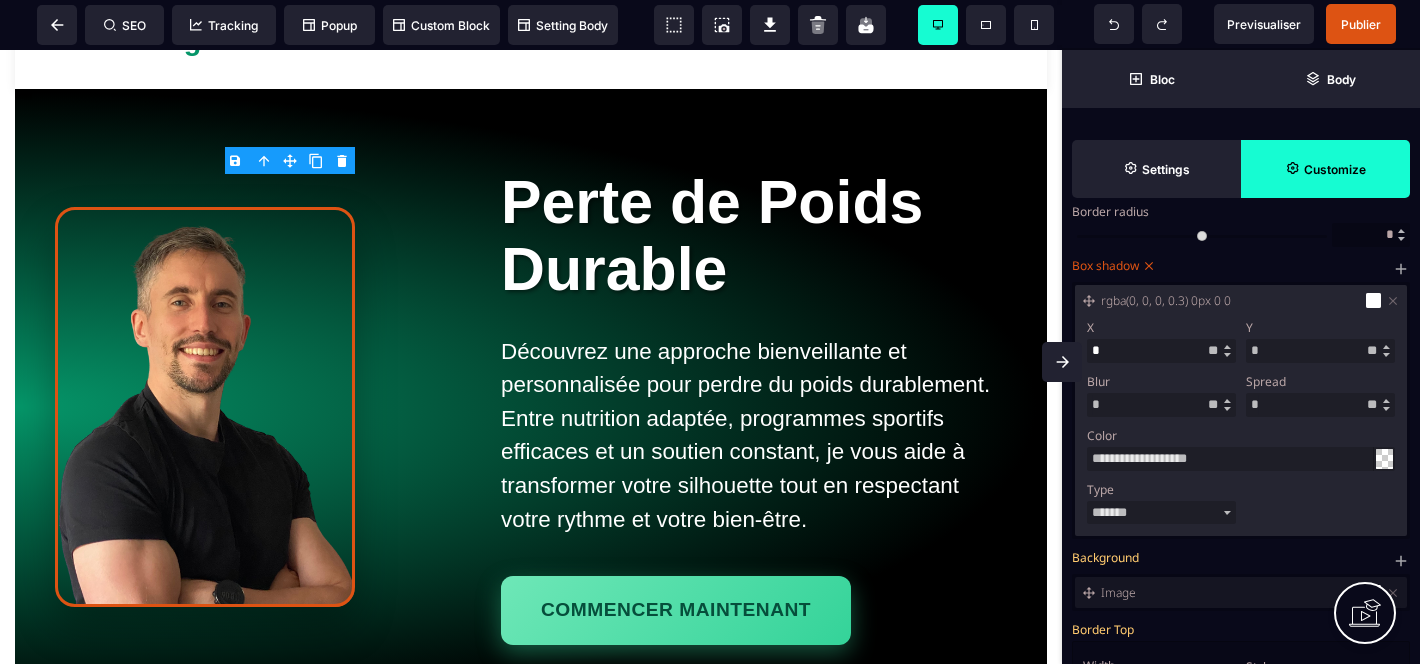 click on "**********" at bounding box center [1241, 459] 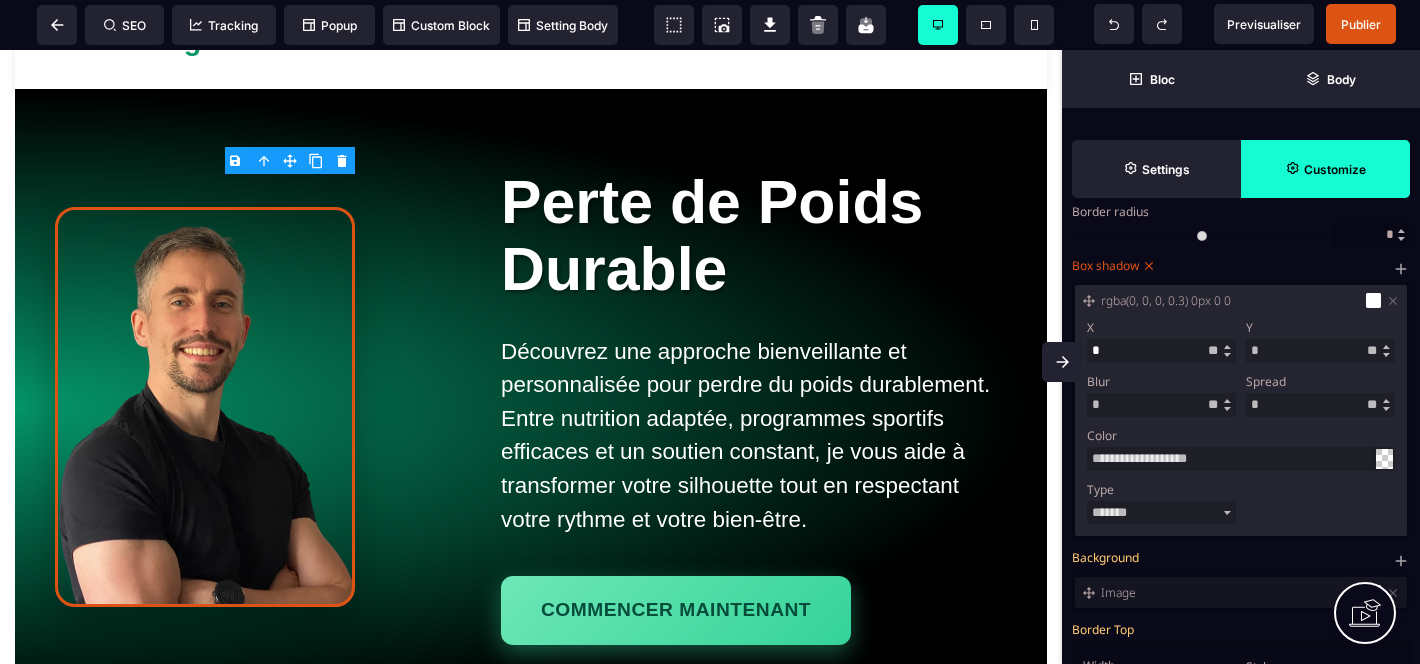 click on "**********" at bounding box center (1241, 419) 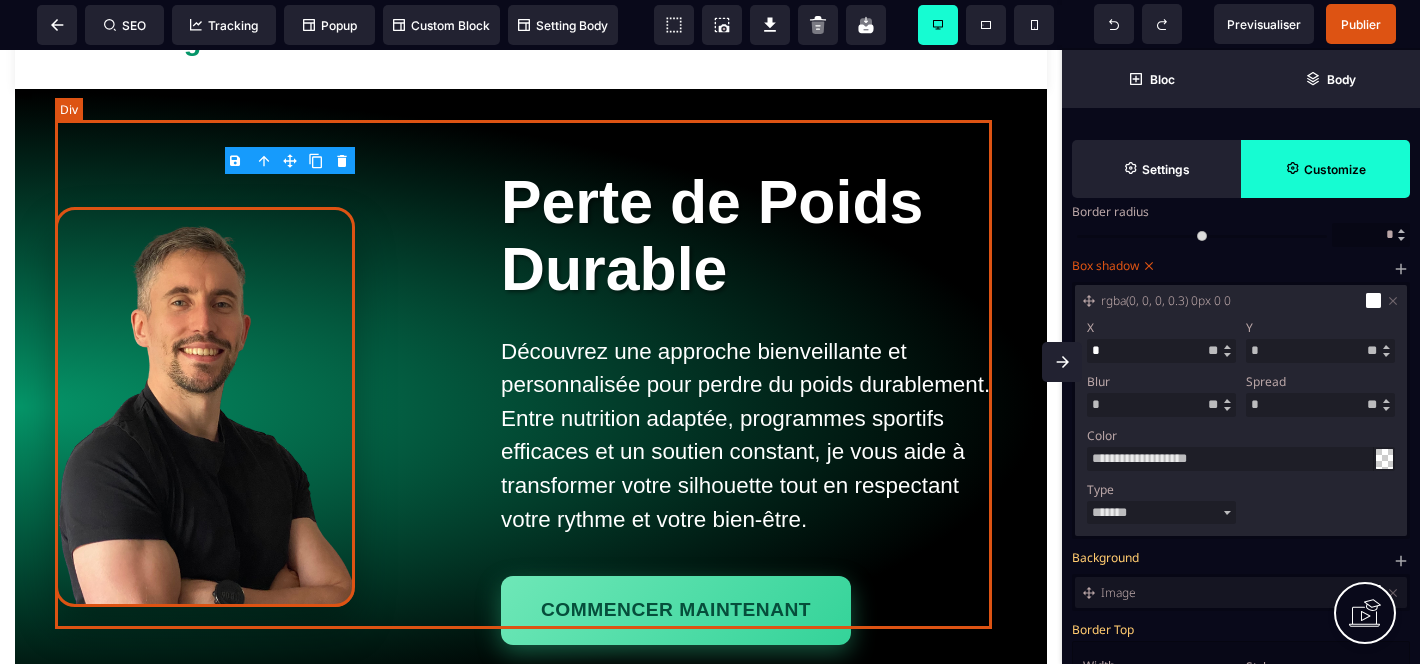click on "Perte de Poids Durable Découvrez une approche bienveillante et personnalisée pour perdre du poids durablement. Entre nutrition adaptée, programmes sportifs efficaces et un soutien constant, je vous aide à transformer votre silhouette tout en respectant votre rythme et votre bien-être. Commencer maintenant" at bounding box center (531, 407) 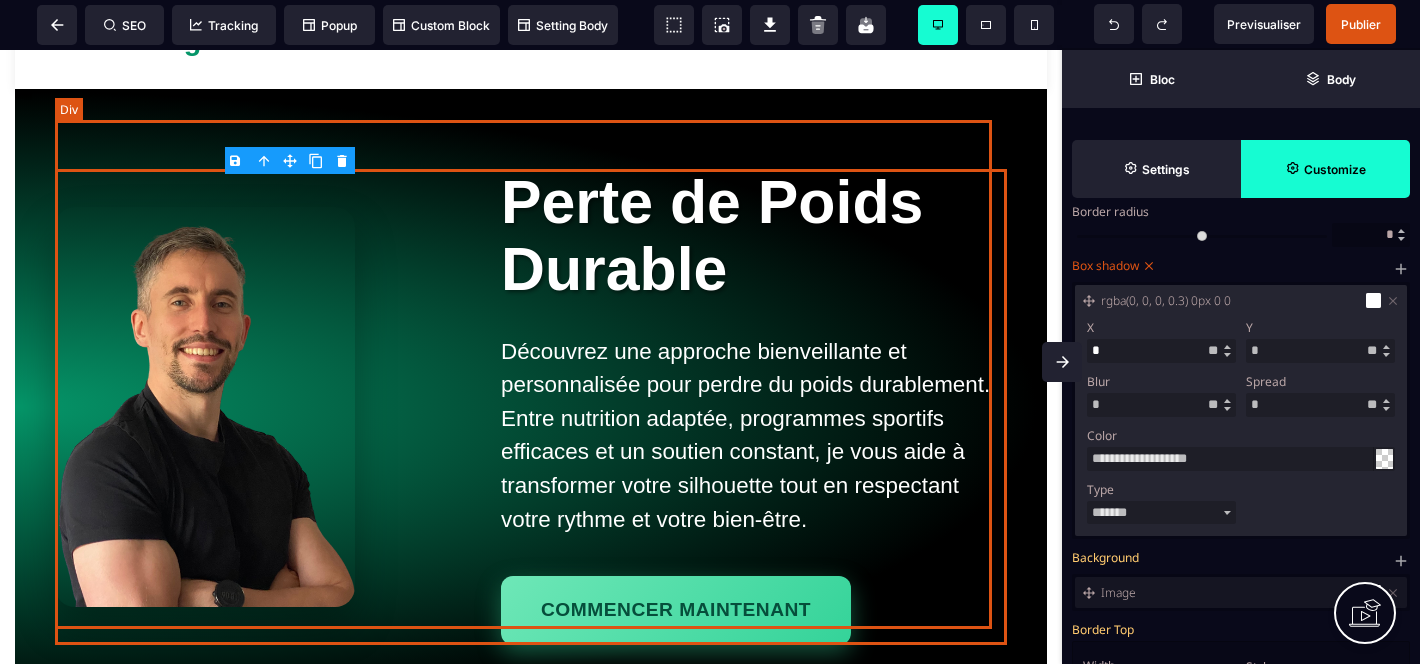 scroll, scrollTop: 0, scrollLeft: 0, axis: both 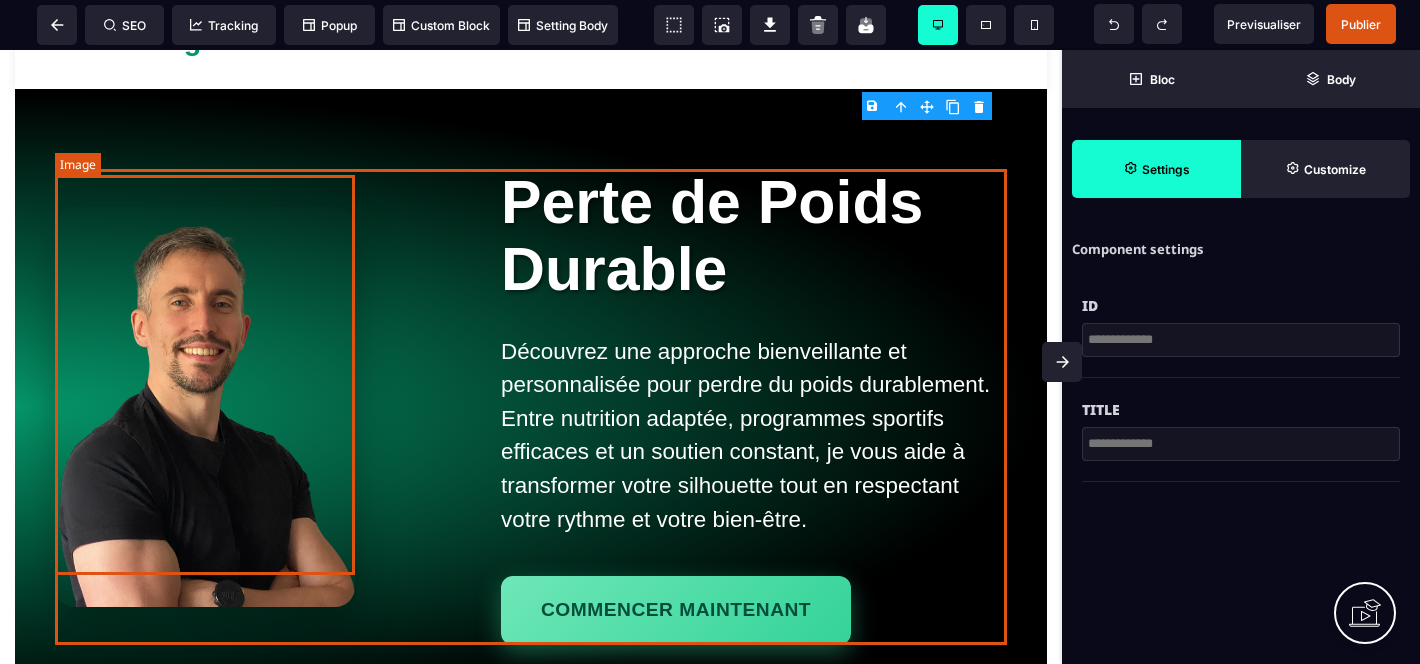 click at bounding box center [205, 407] 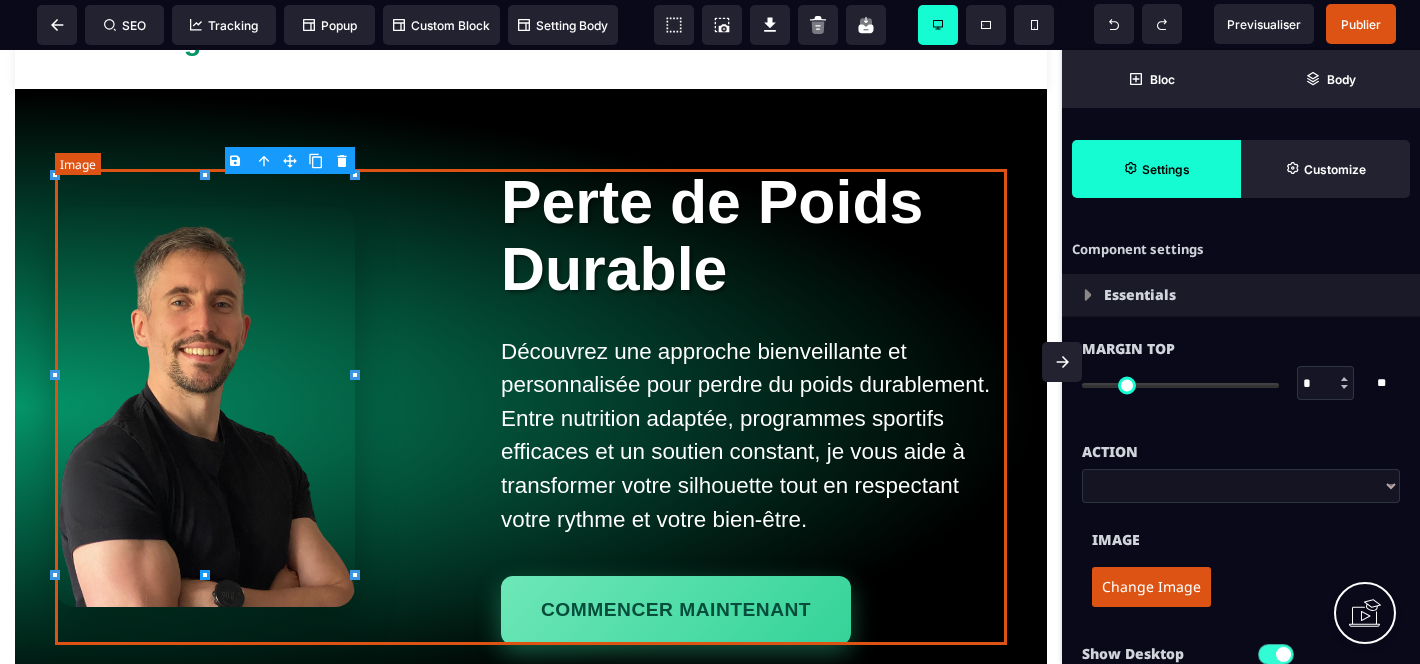 type on "*******" 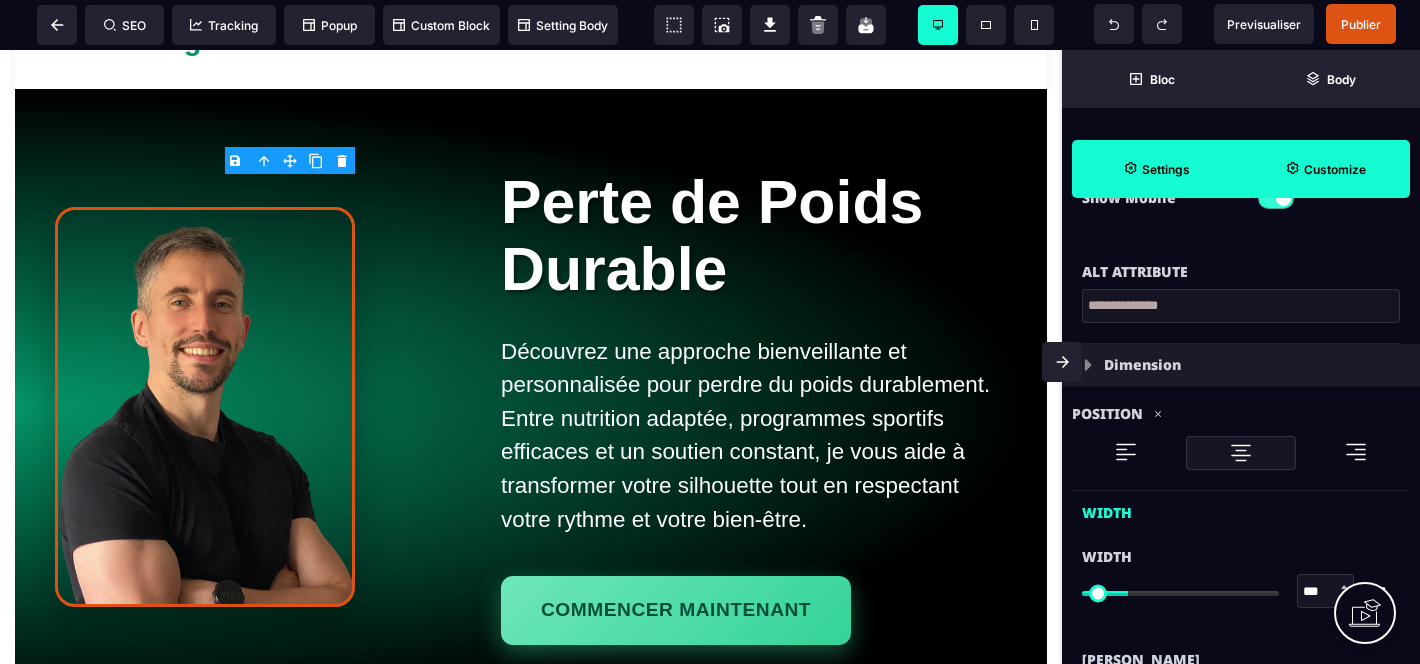 click on "Customize" at bounding box center [1335, 169] 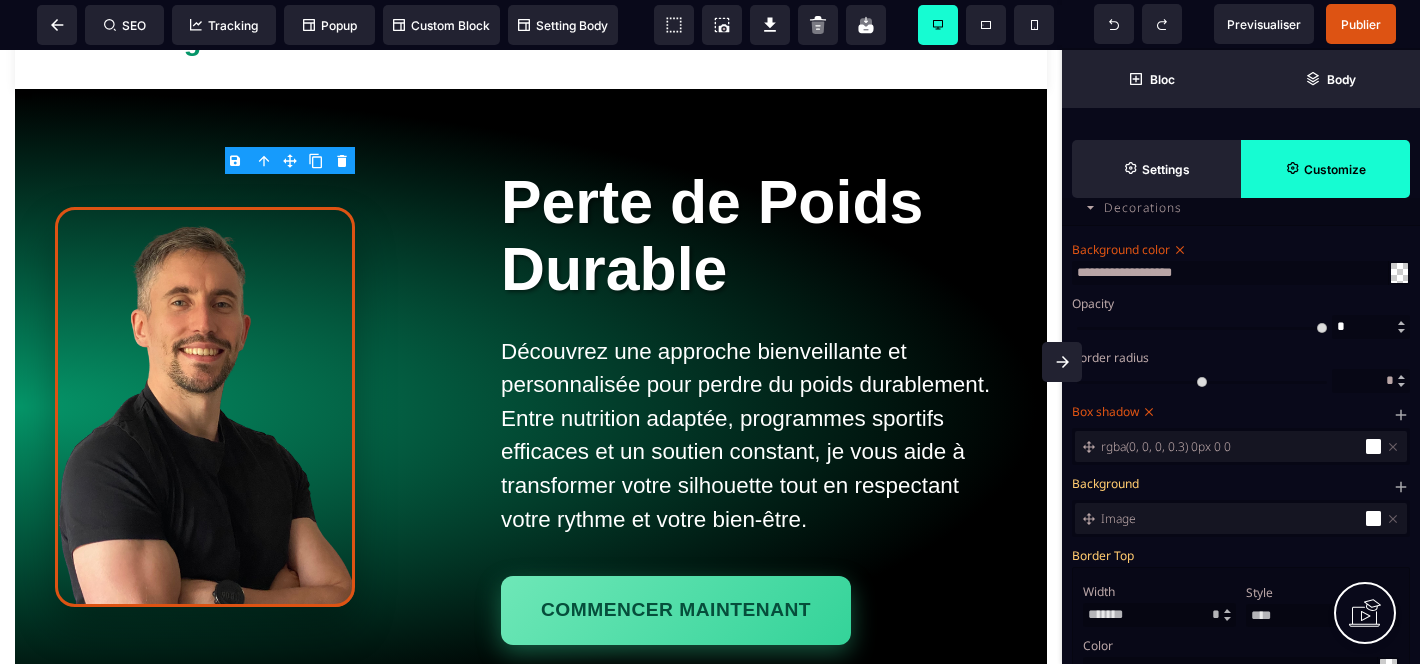 scroll, scrollTop: 754, scrollLeft: 0, axis: vertical 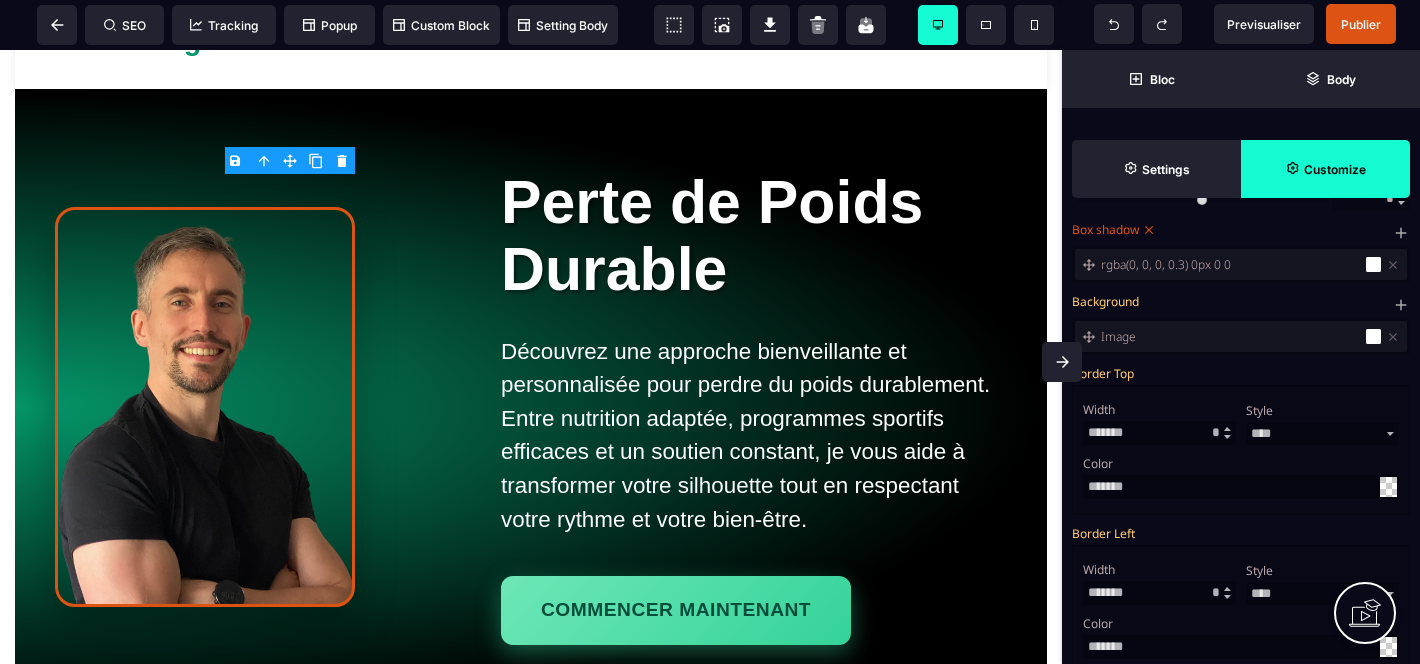 click on "rgba(0, 0, 0, 0.3) 0px 0 0" at bounding box center [1231, 264] 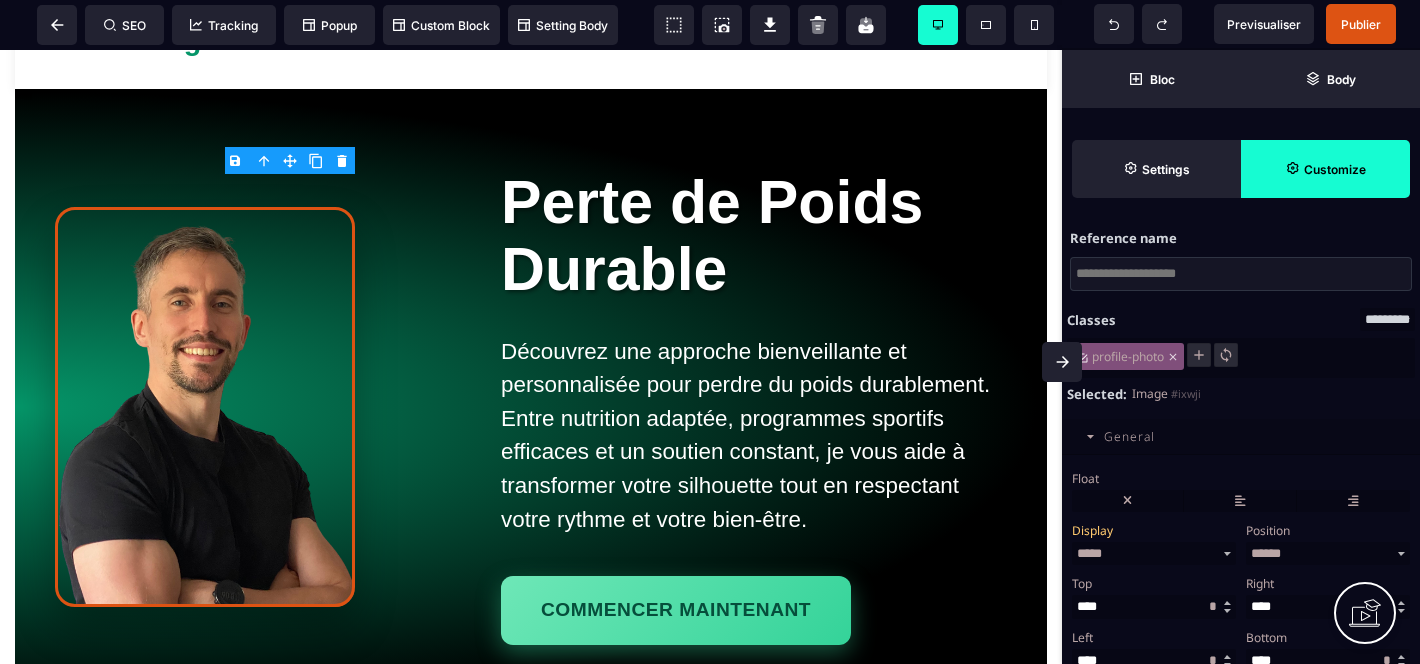 scroll, scrollTop: 0, scrollLeft: 0, axis: both 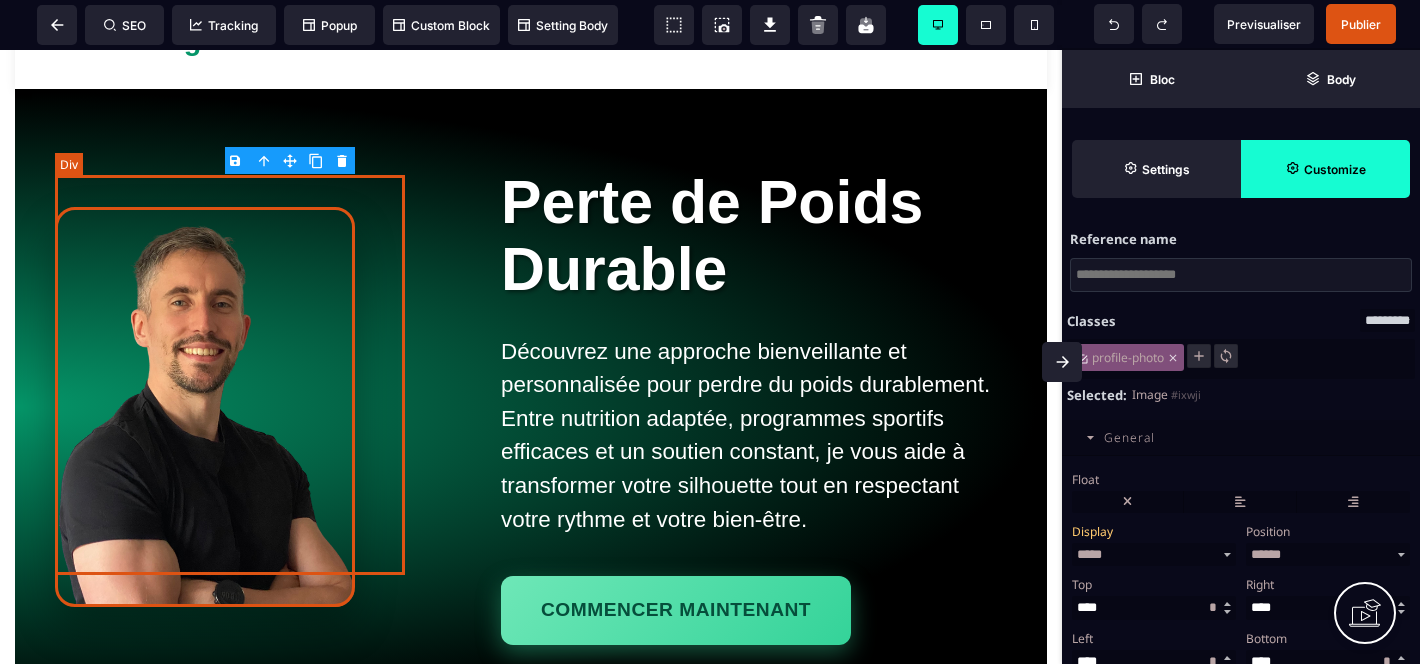 click at bounding box center (230, 407) 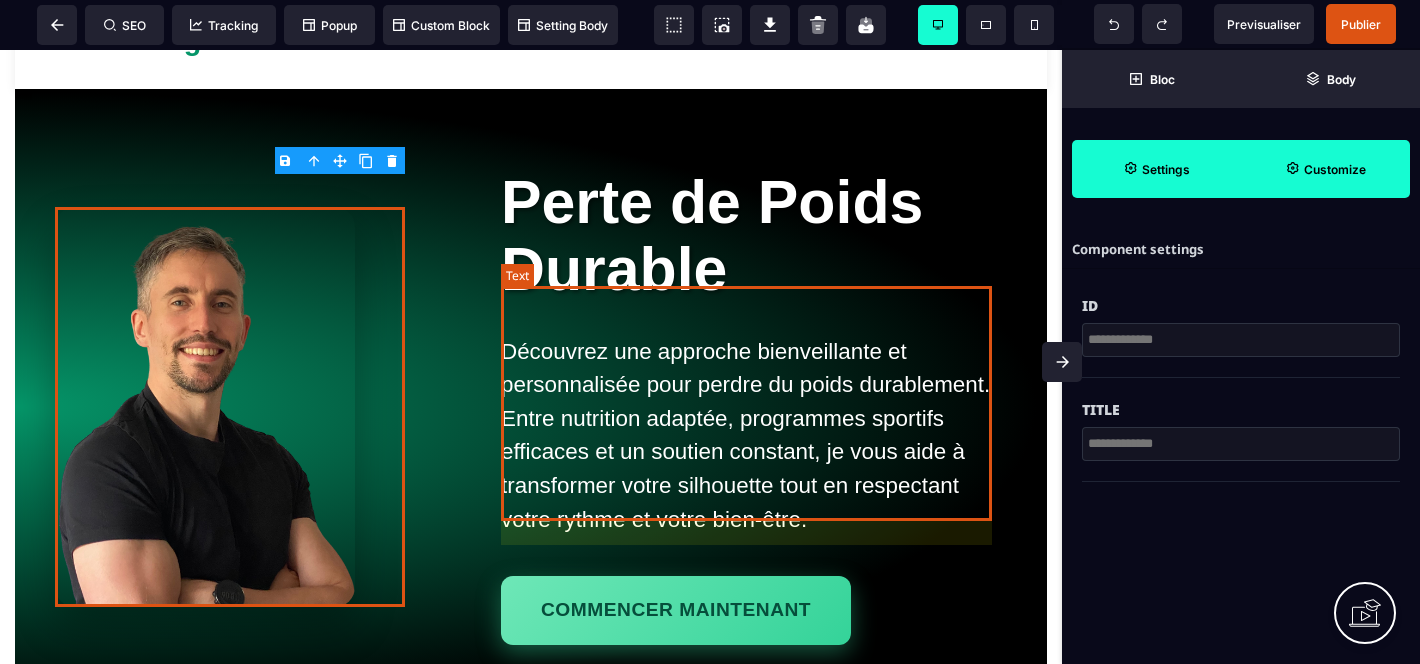 click on "Découvrez une approche bienveillante et personnalisée pour perdre du poids durablement. Entre nutrition adaptée, programmes sportifs efficaces et un soutien constant, je vous aide à transformer votre silhouette tout en respectant votre rythme et votre bien-être." at bounding box center (754, 436) 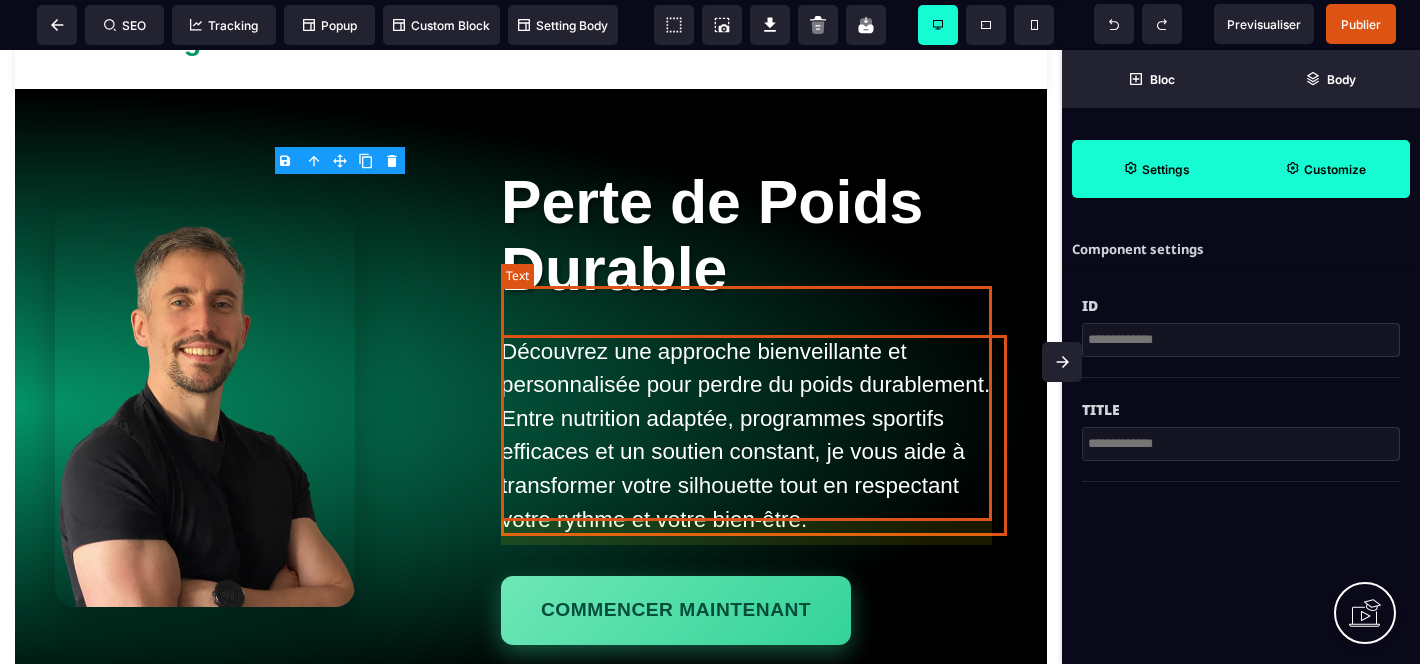 select on "***" 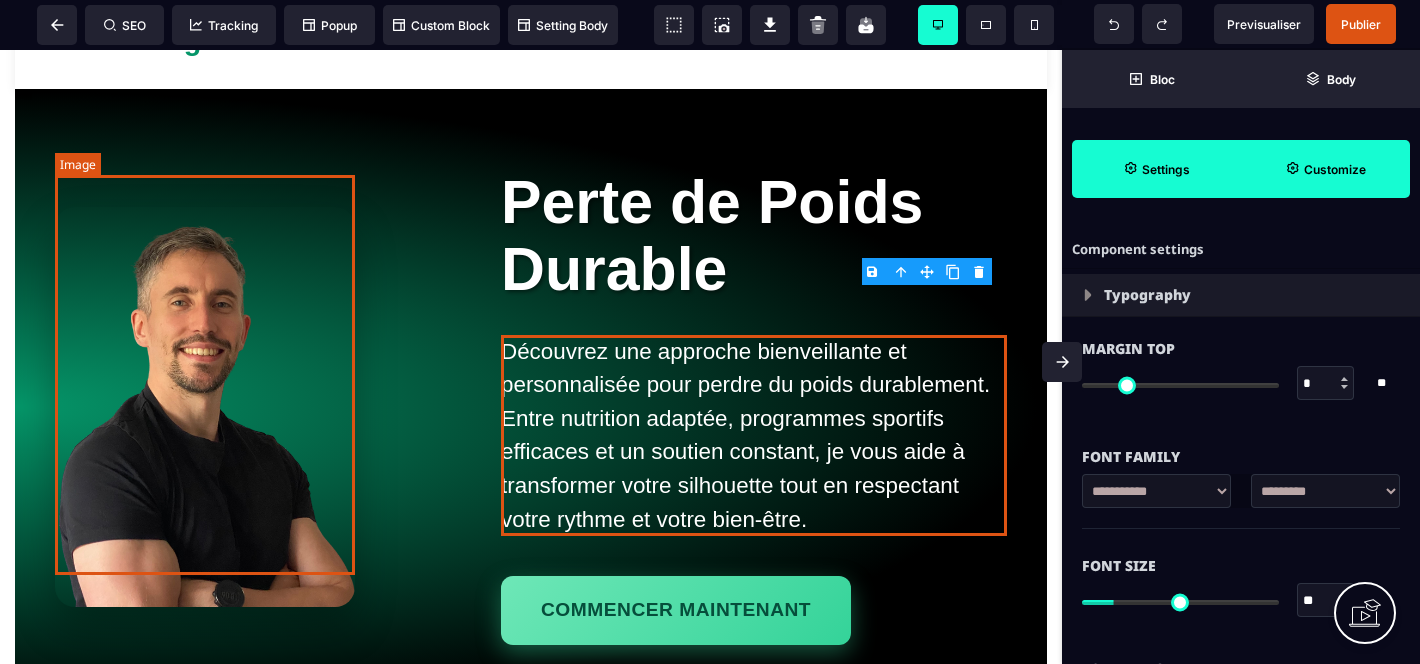 click at bounding box center (205, 407) 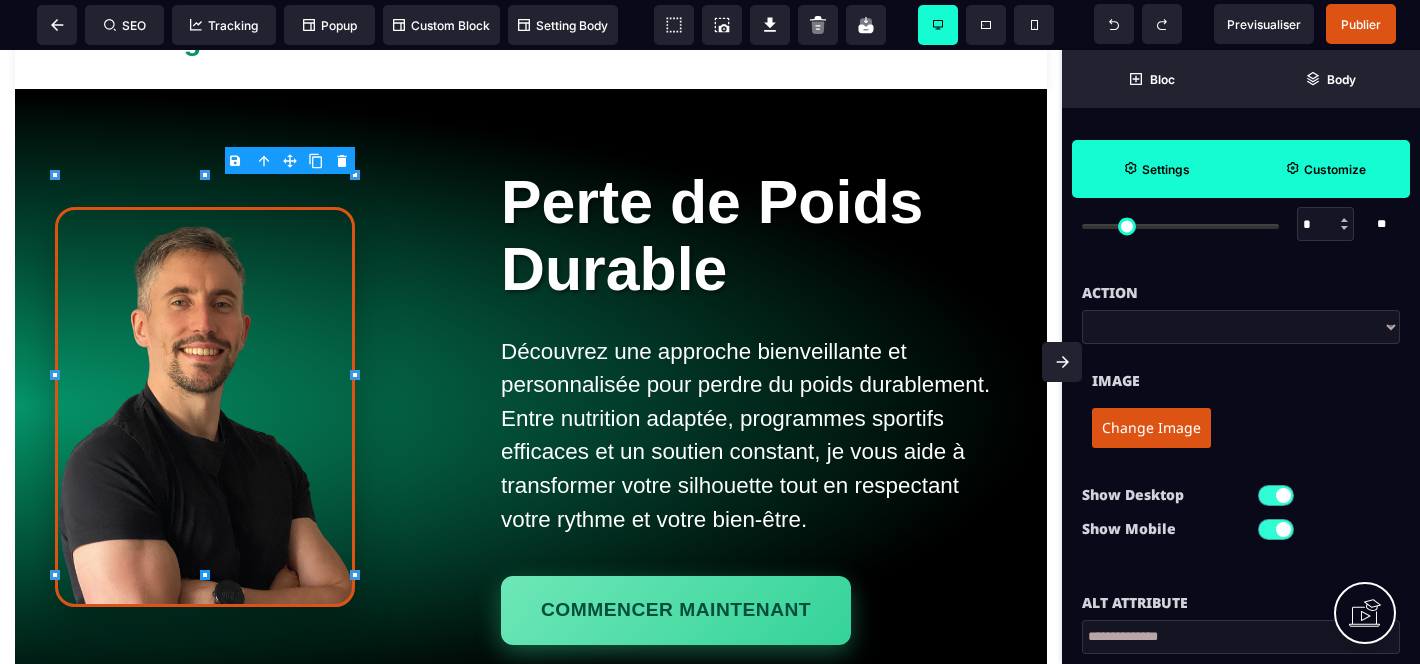 click on "Customize" at bounding box center [1335, 169] 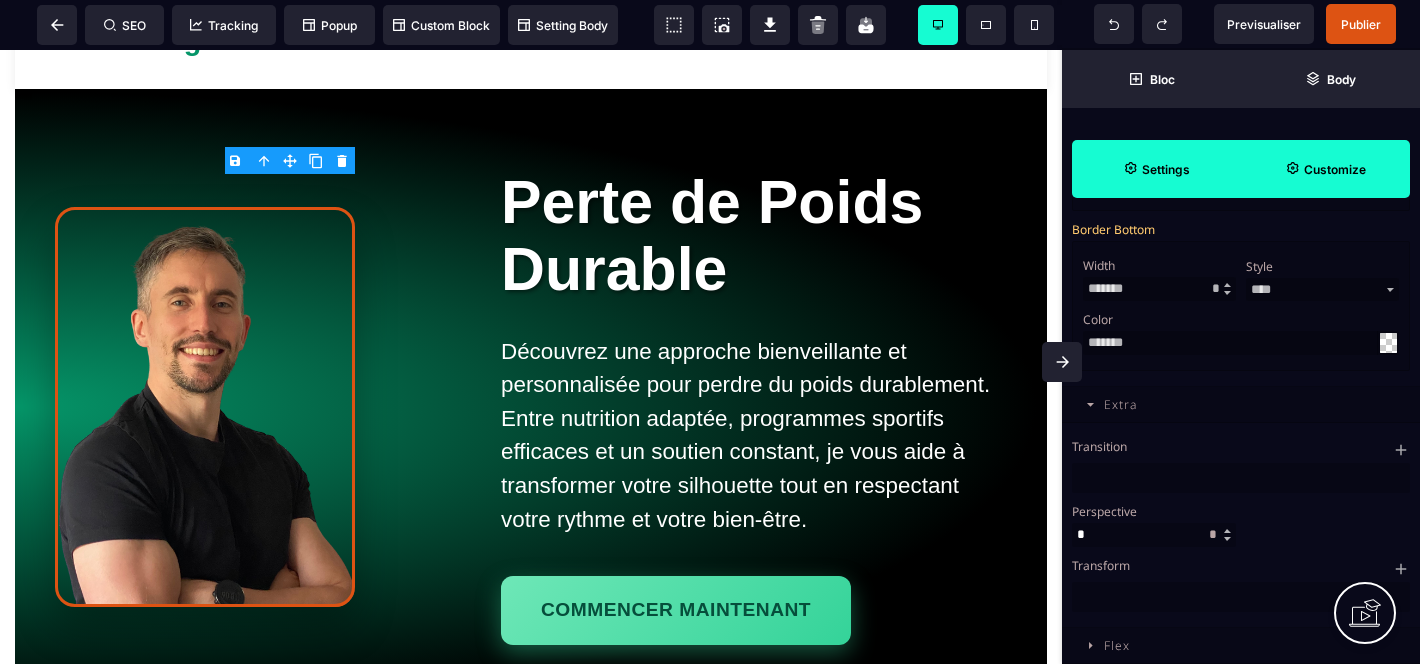 click on "Settings" at bounding box center (1156, 169) 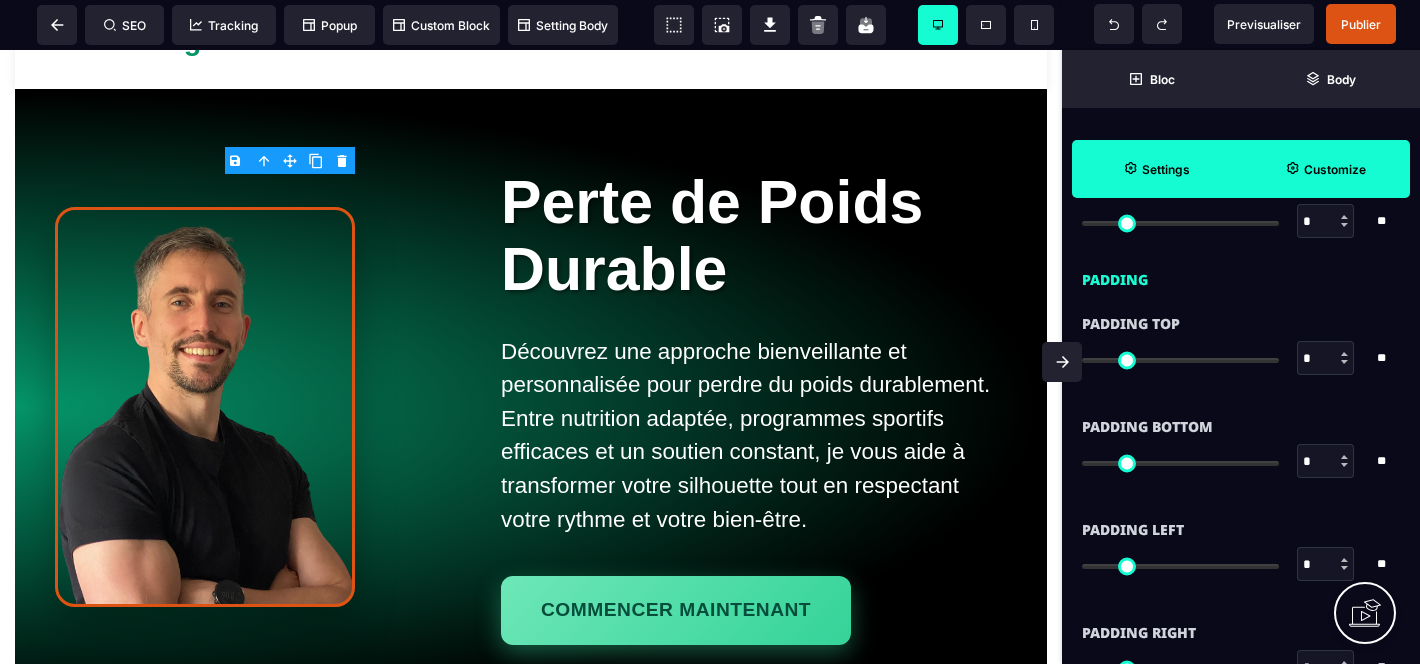 scroll, scrollTop: 1160, scrollLeft: 0, axis: vertical 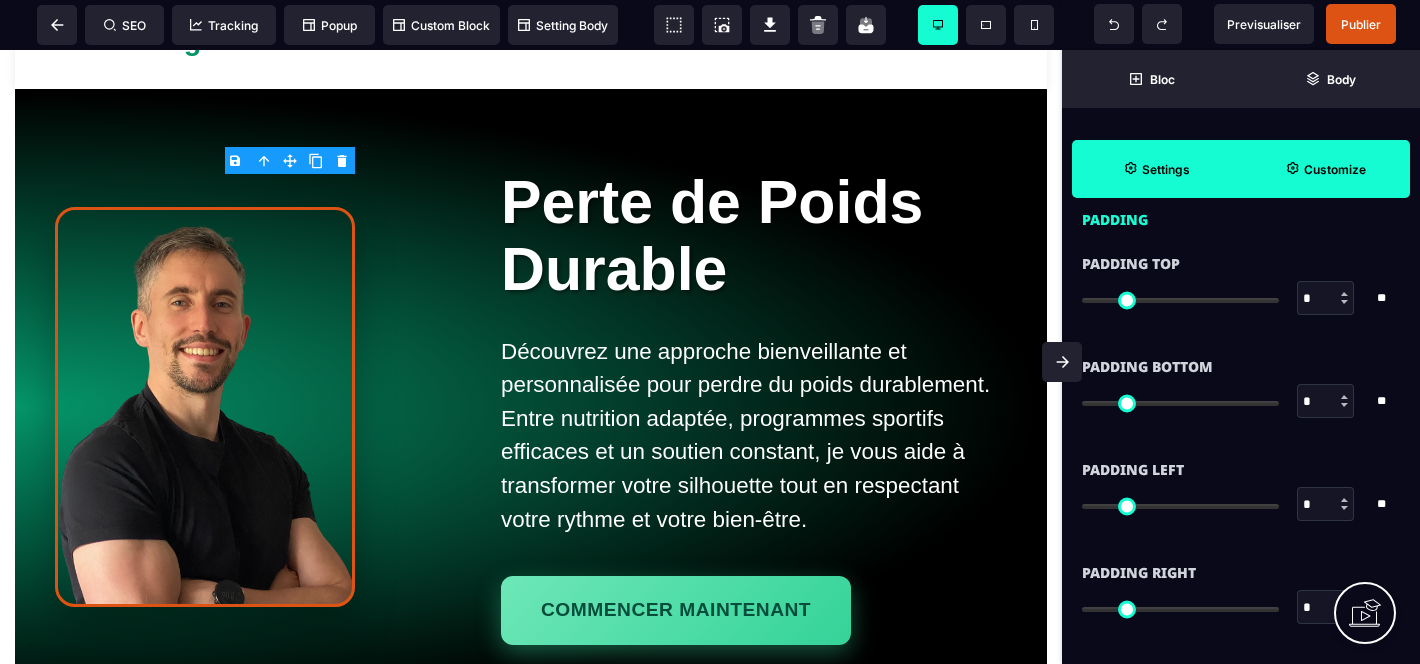 click on "Customize" at bounding box center [1325, 169] 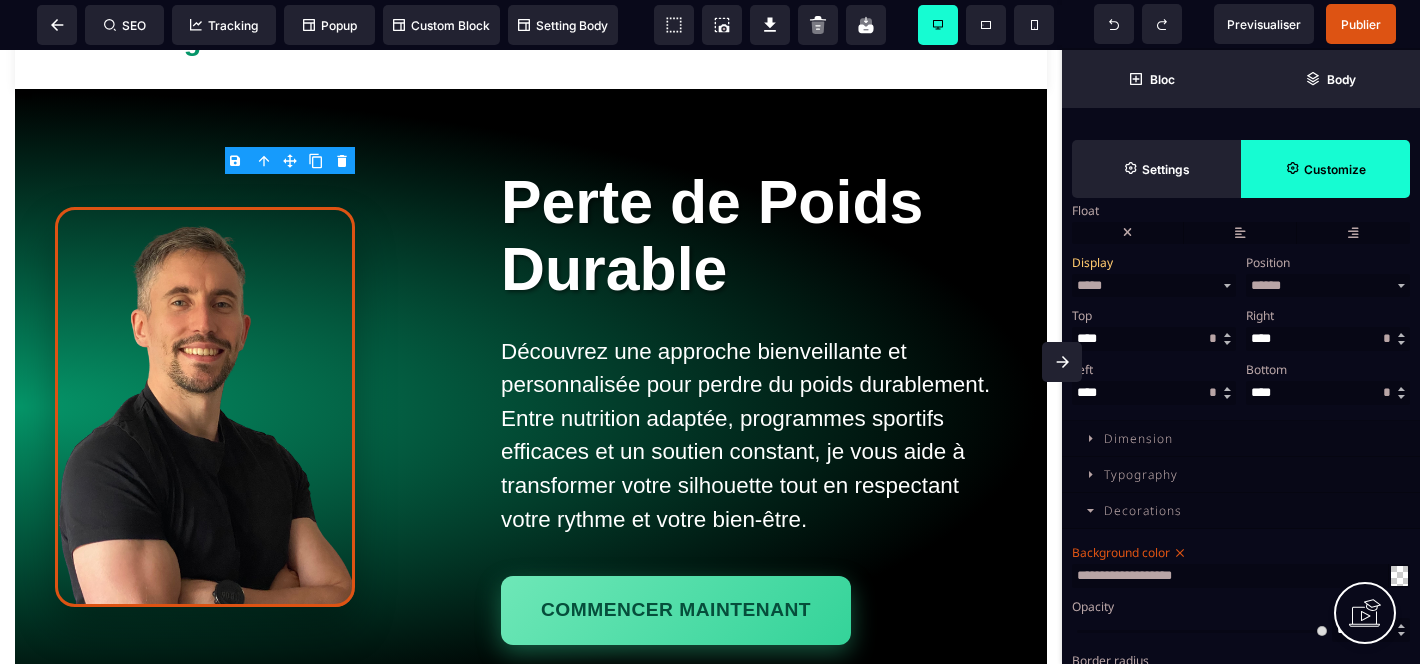 scroll, scrollTop: 427, scrollLeft: 0, axis: vertical 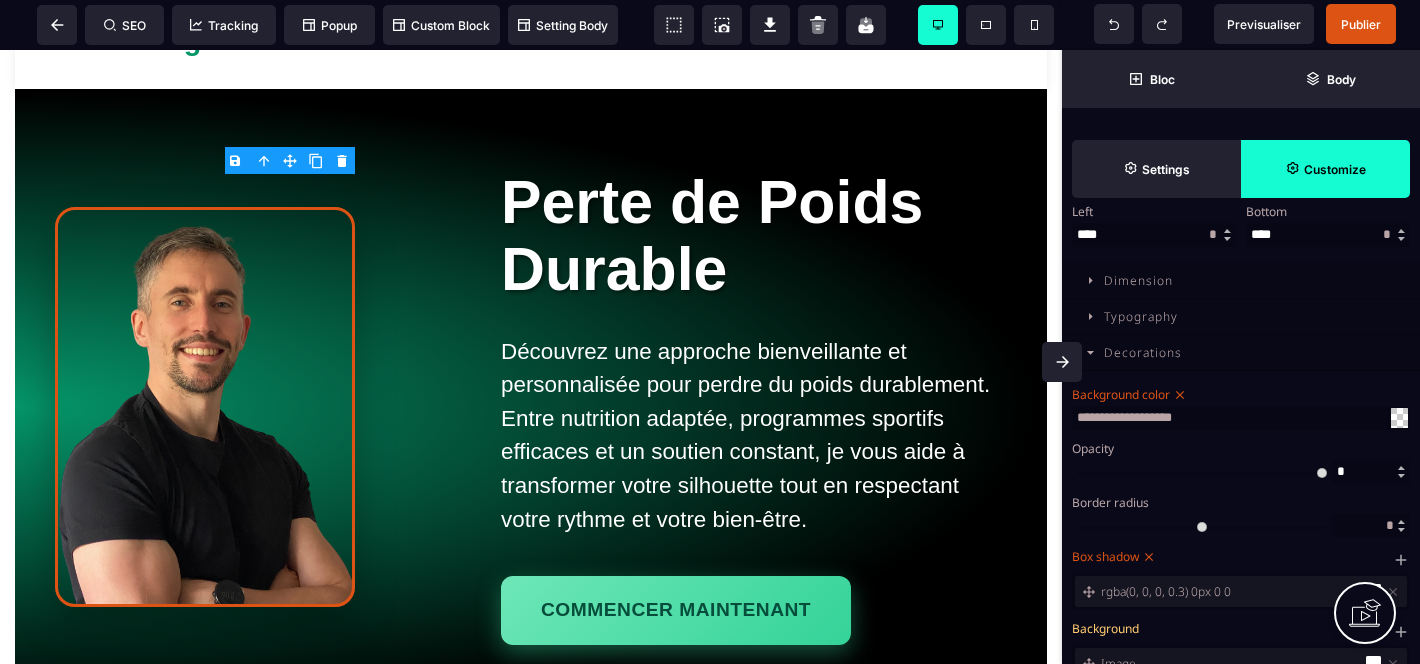 type on "****" 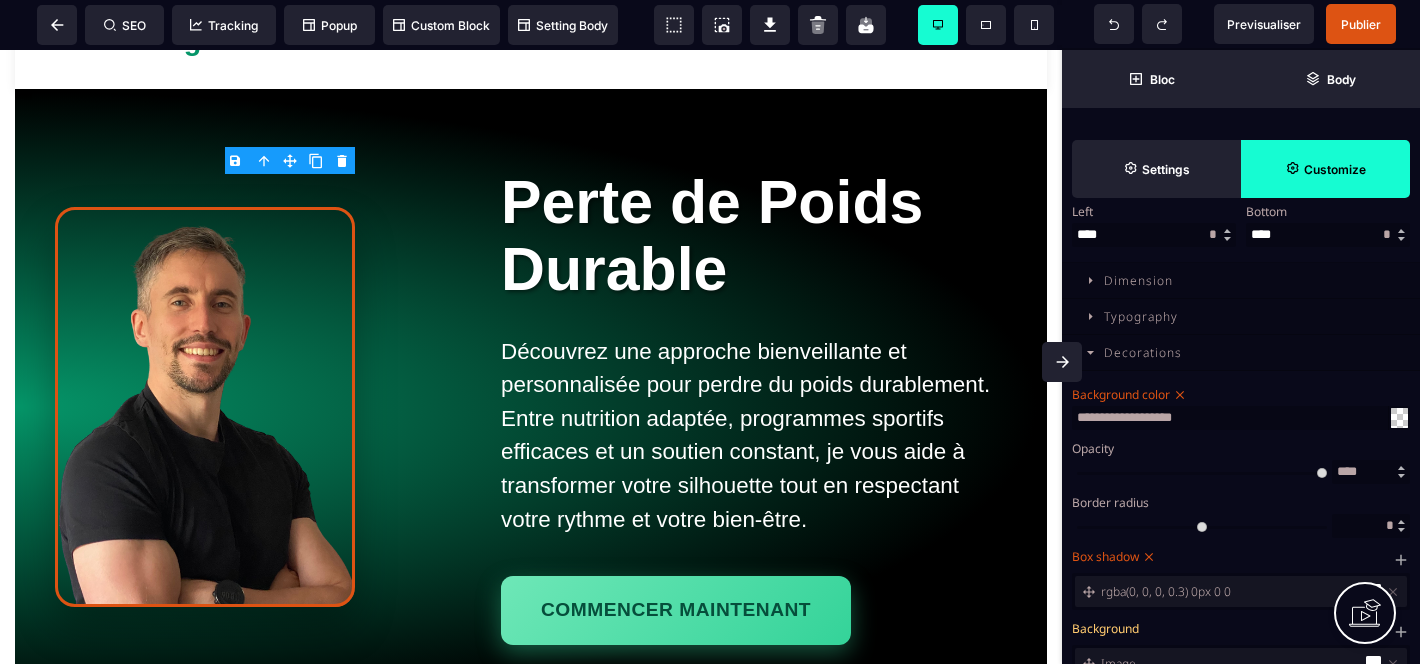 type on "****" 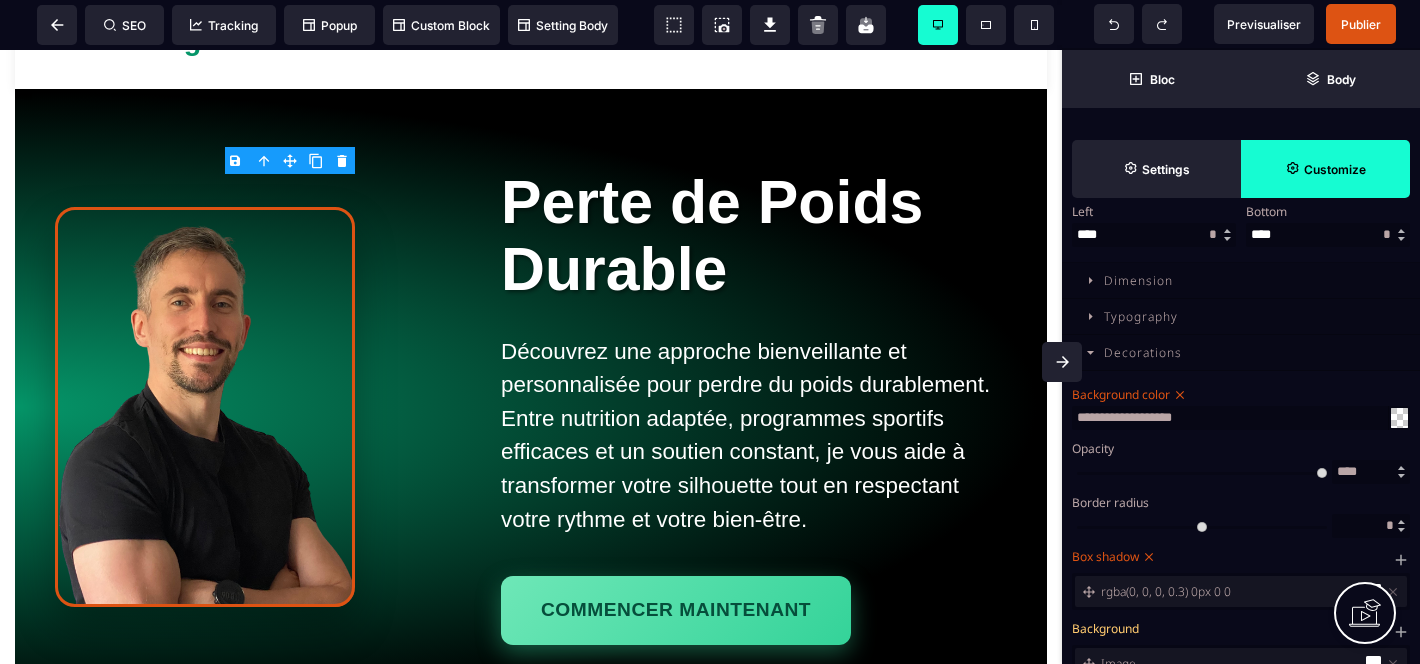 type on "****" 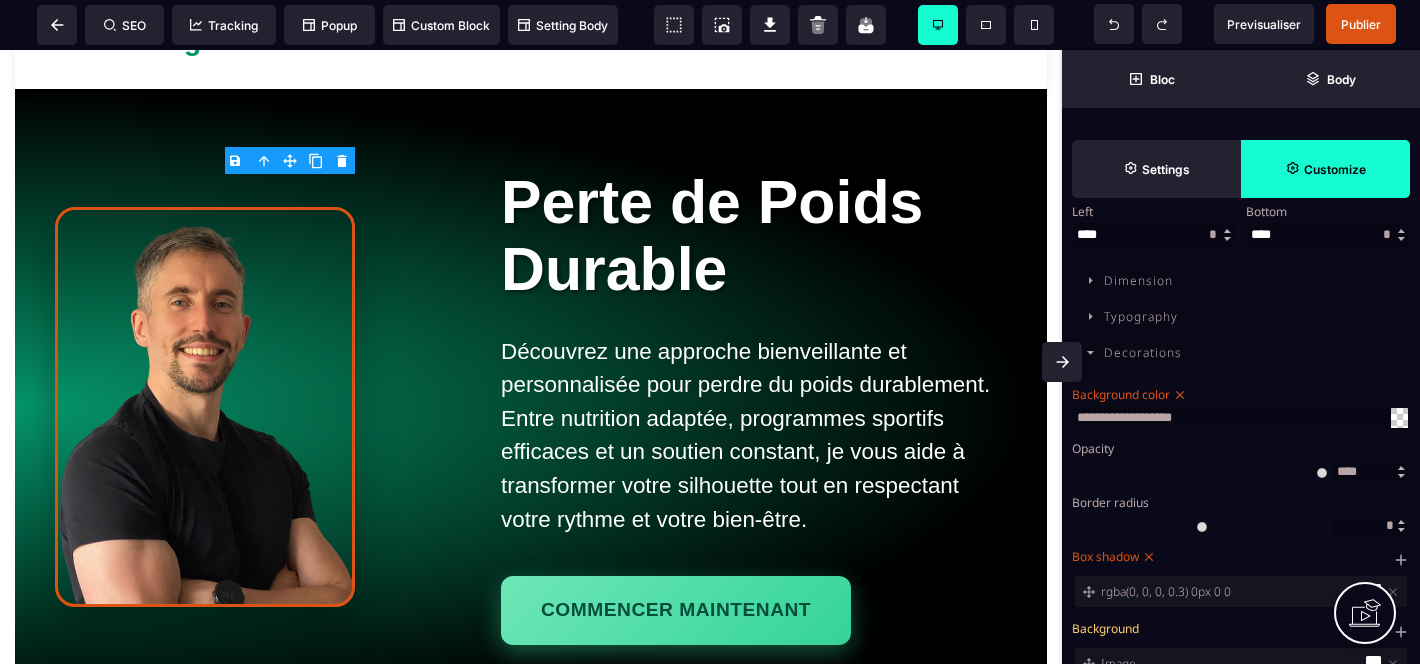 type on "****" 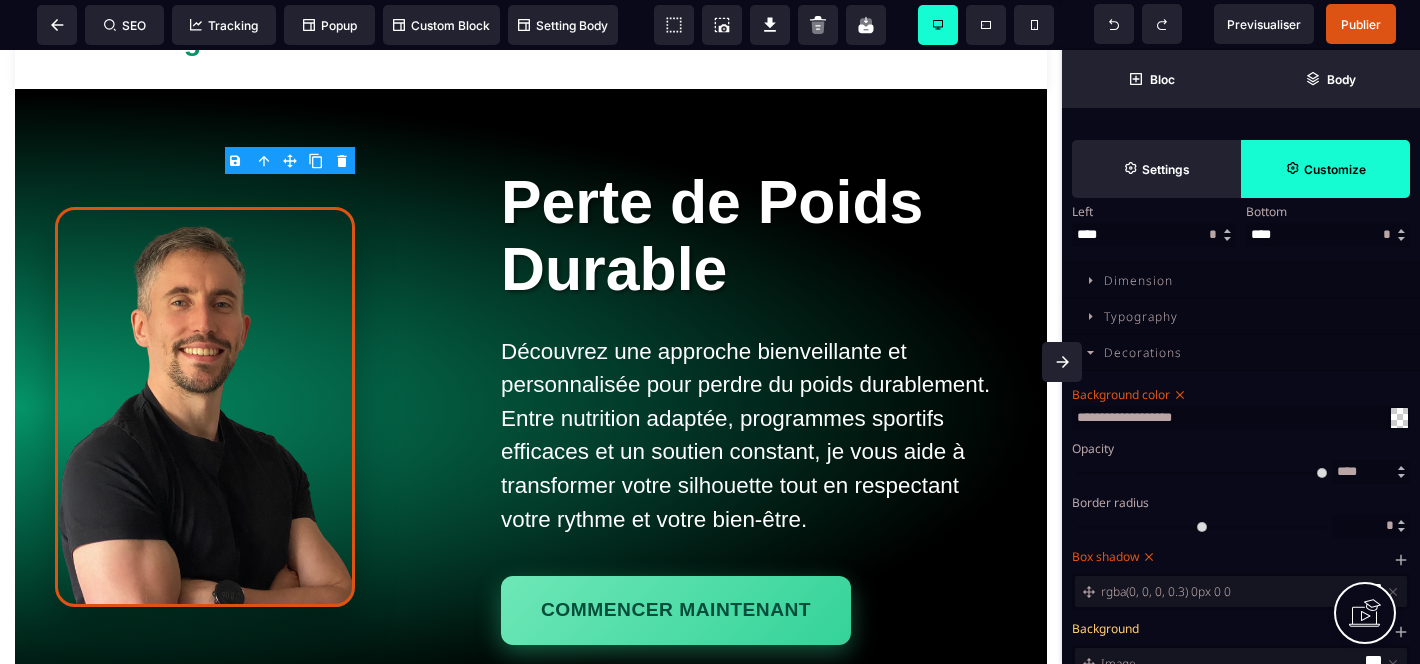 type on "****" 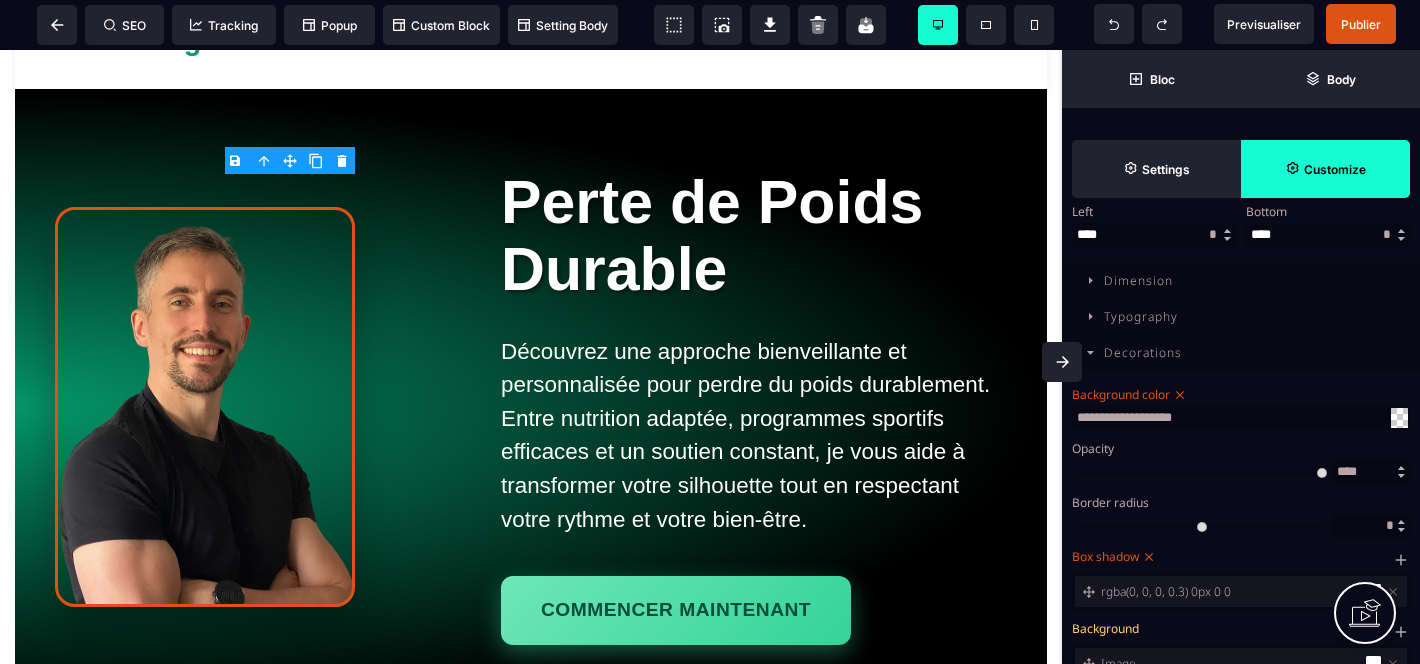 type on "****" 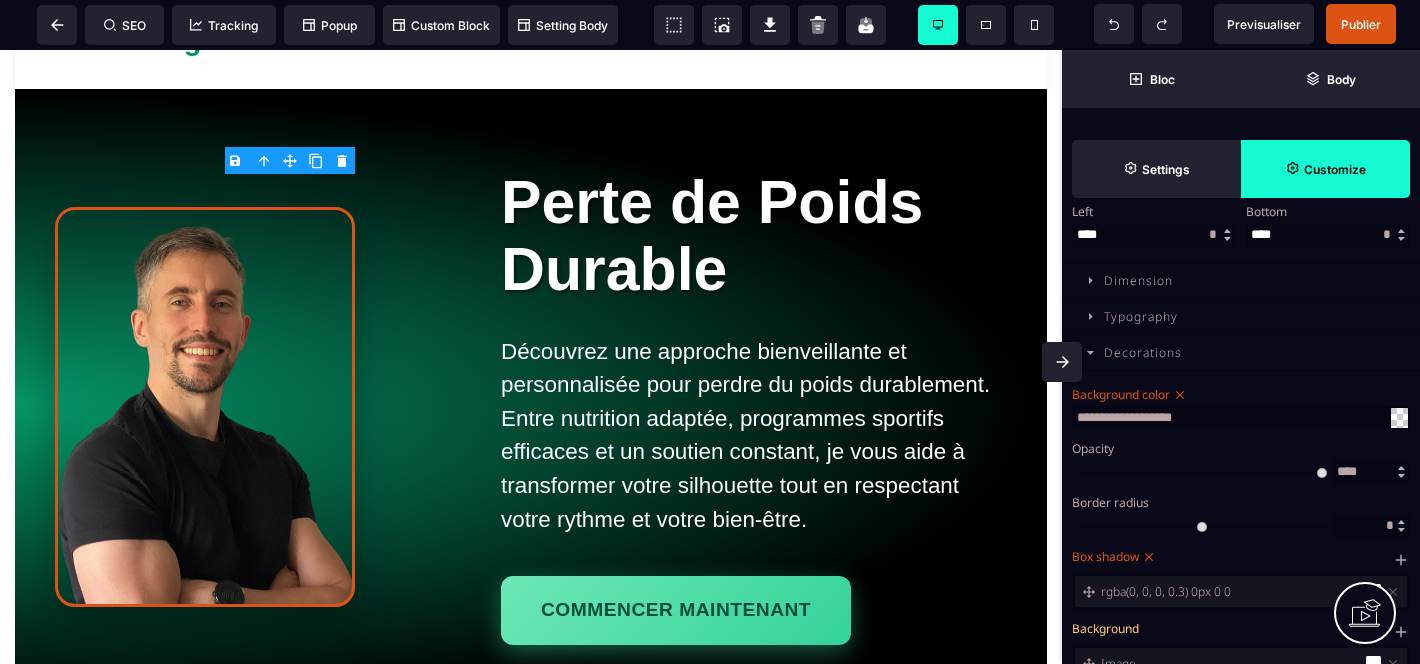 type on "****" 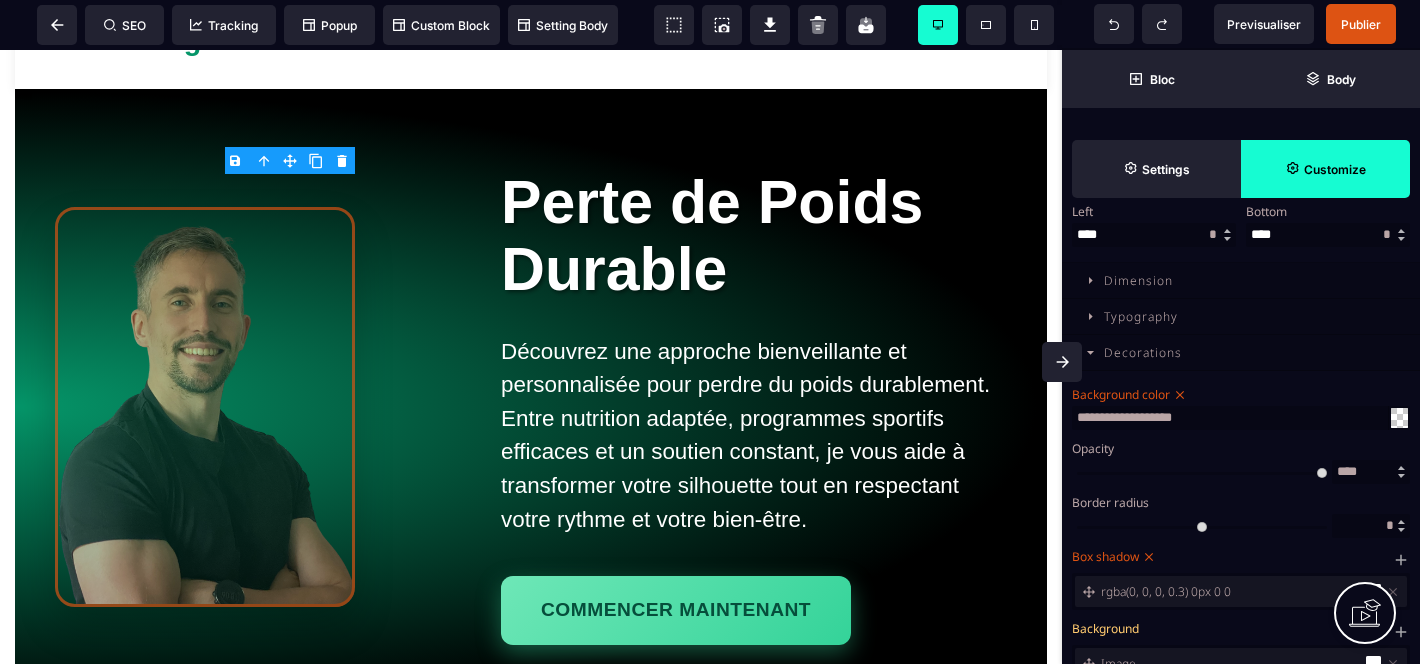 type on "****" 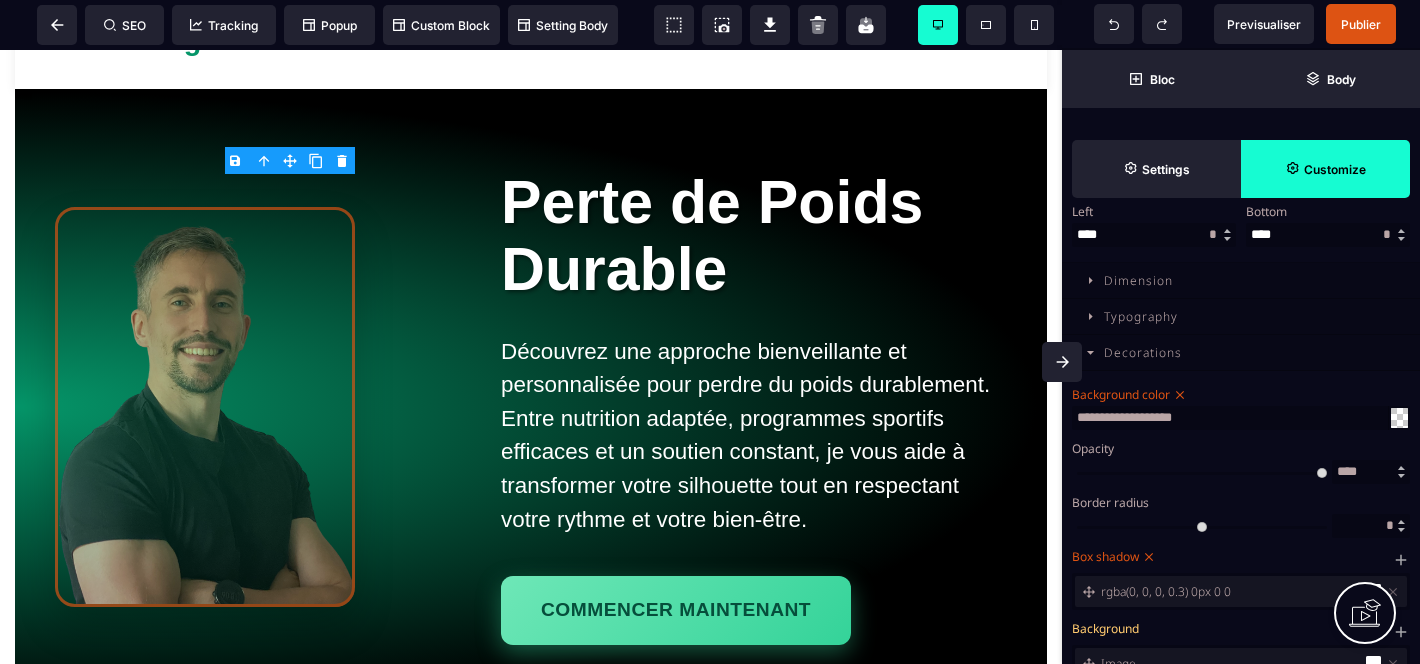 type on "****" 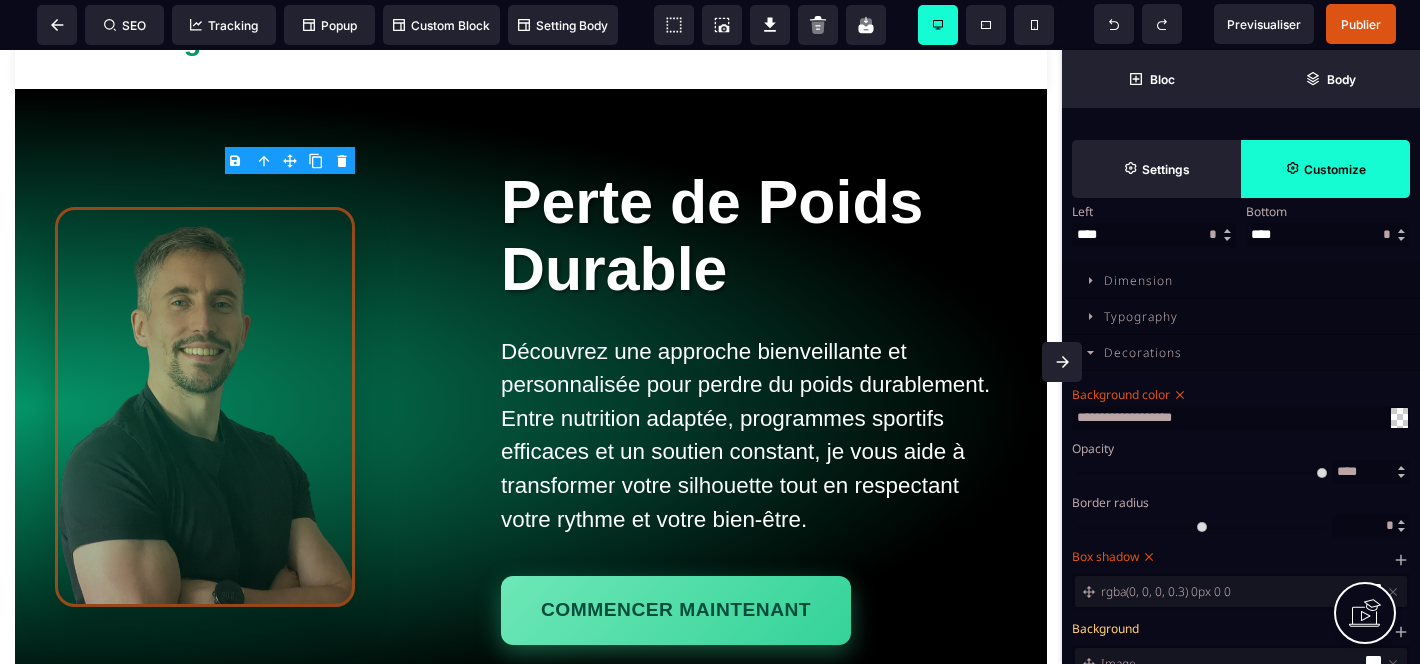 type on "****" 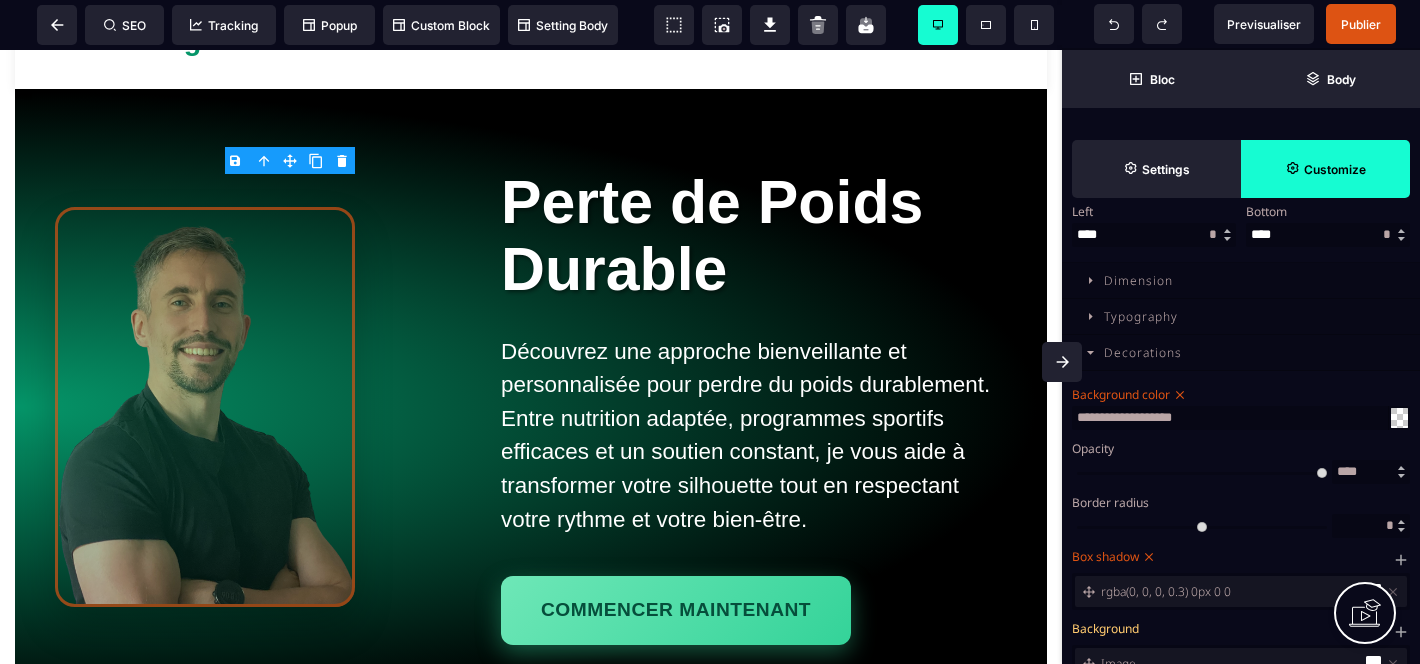 type on "****" 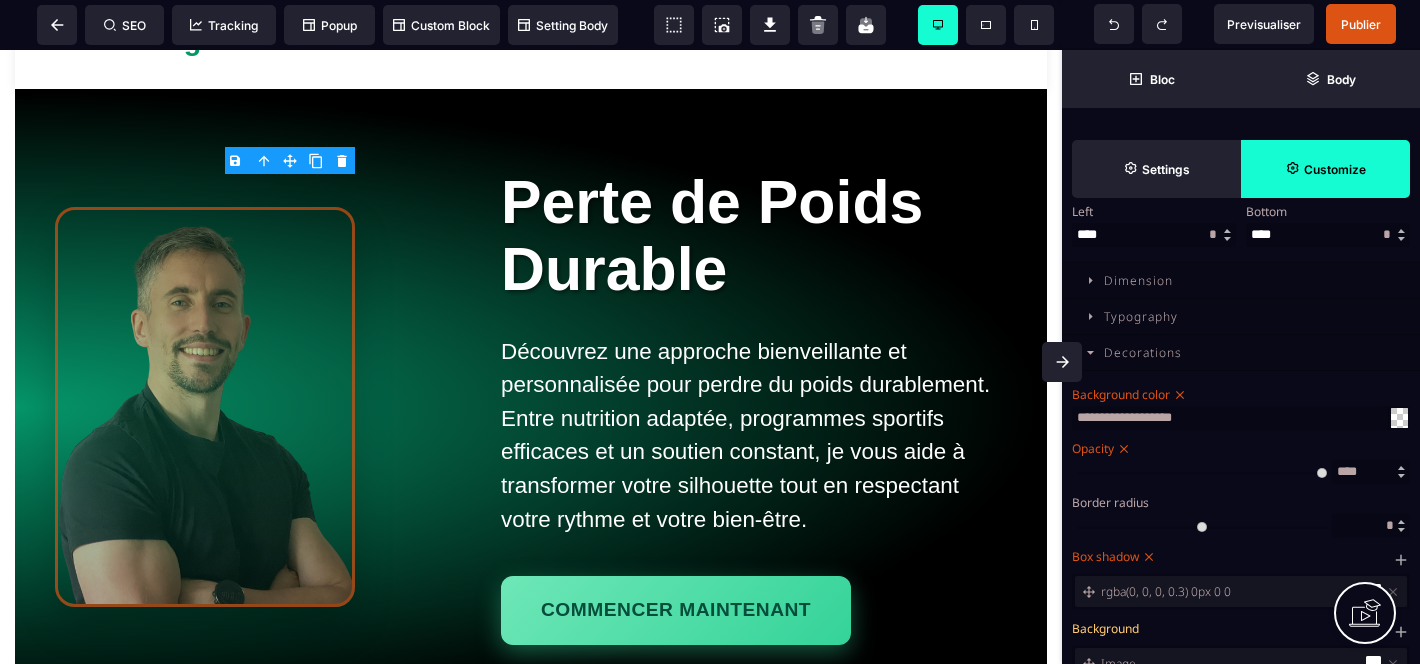 type on "****" 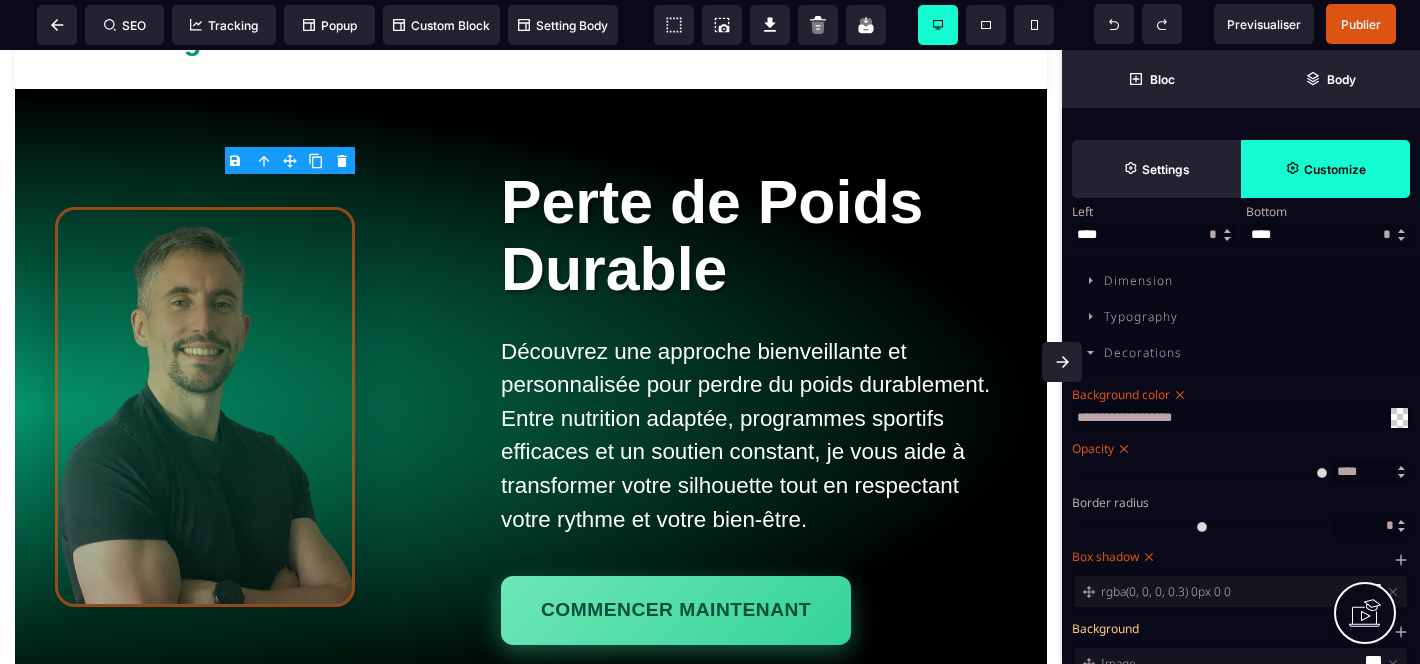 type on "****" 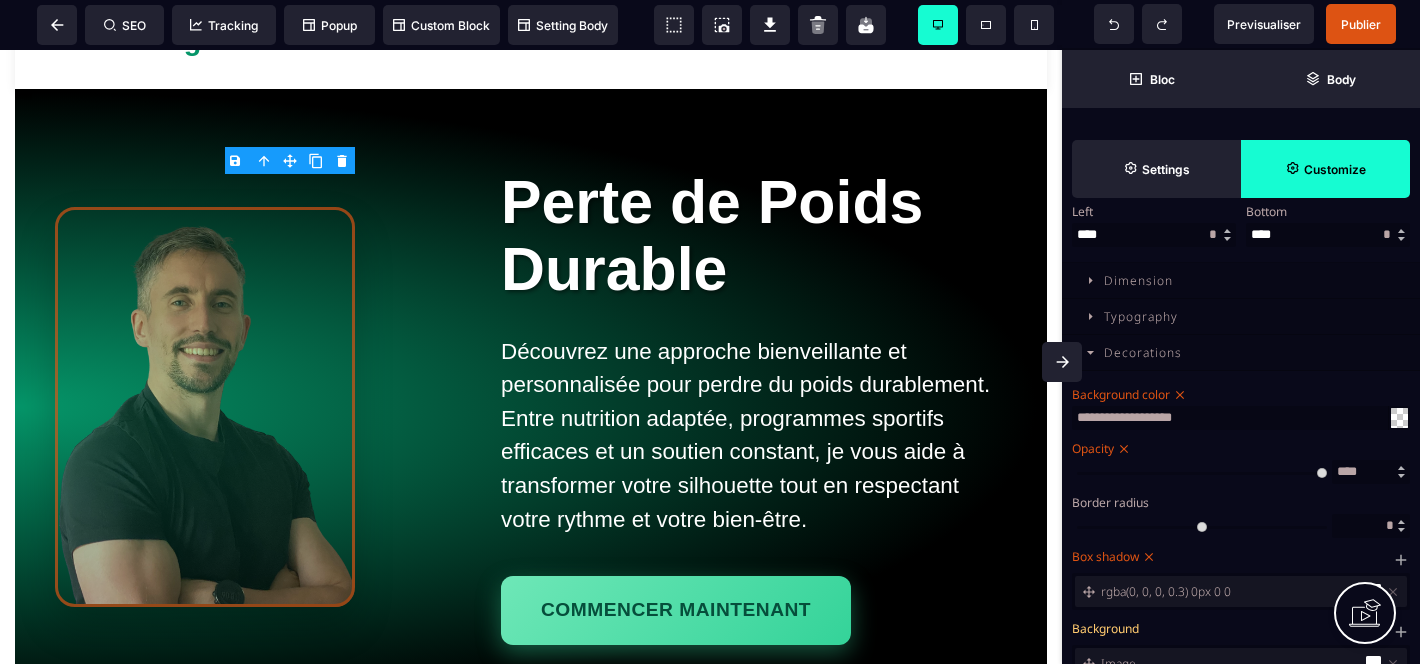 type on "****" 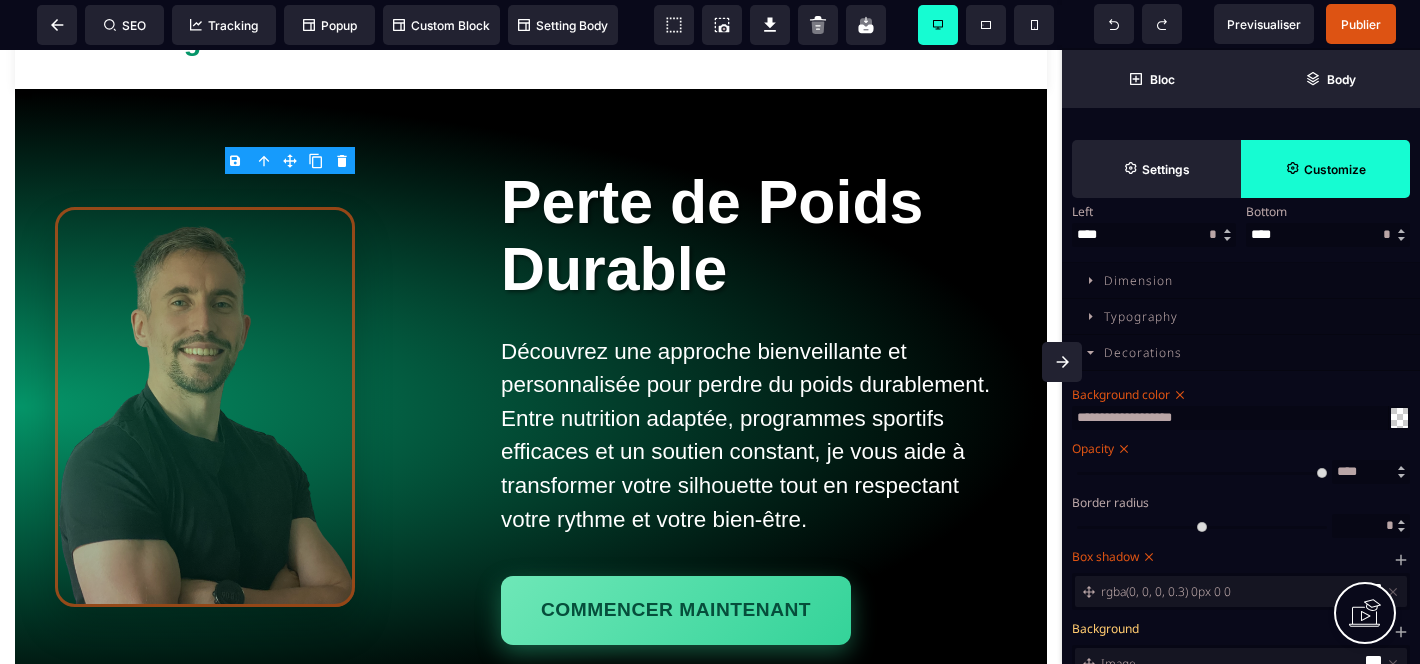type on "****" 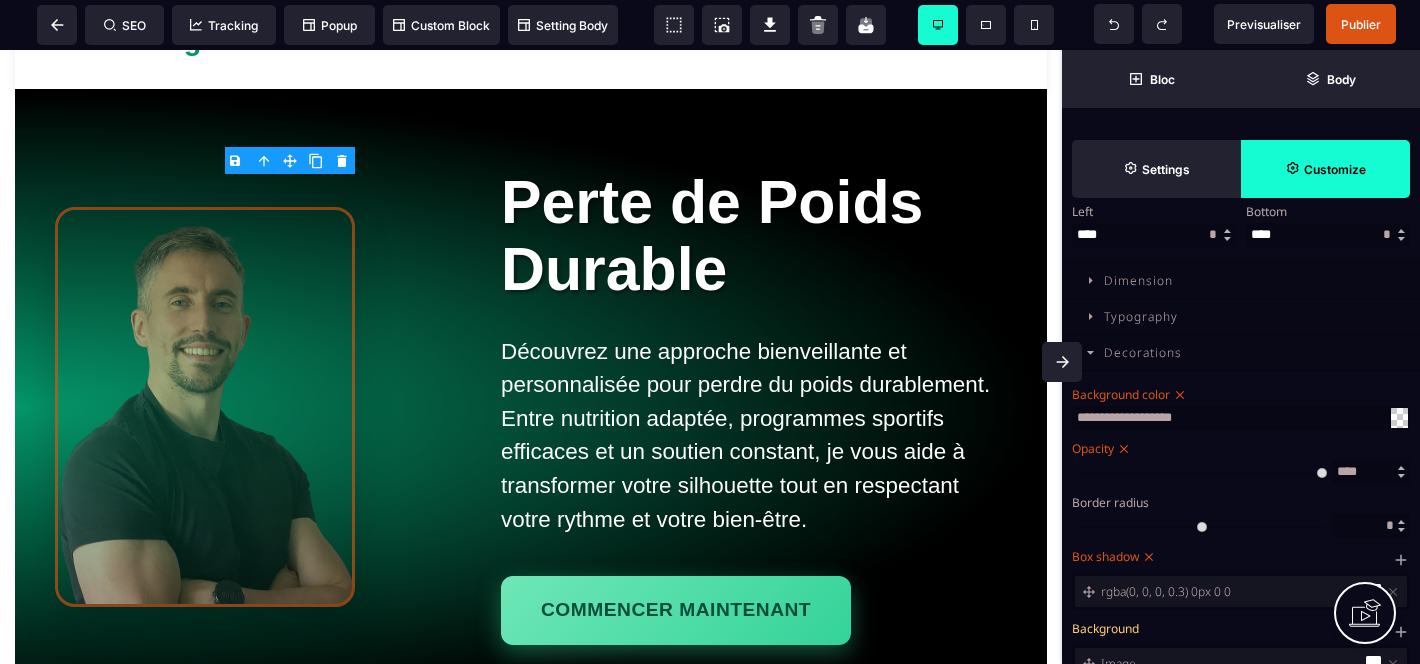 type on "****" 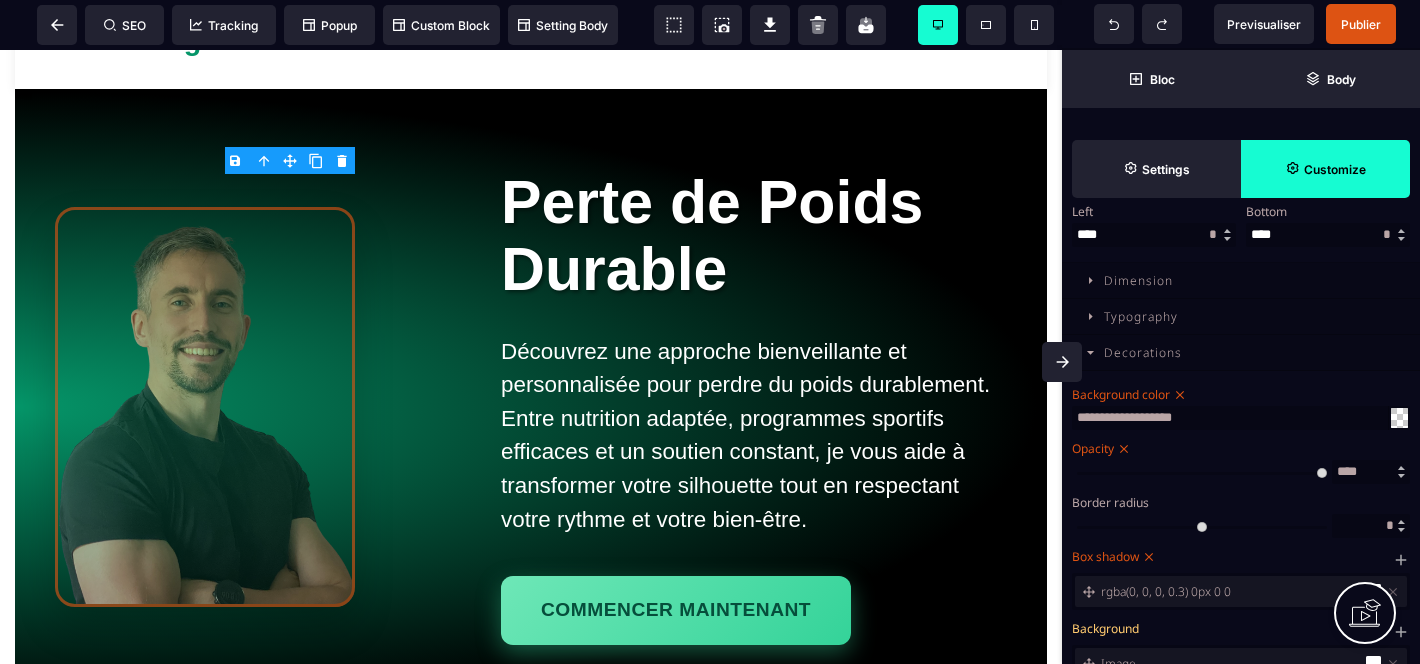 type on "****" 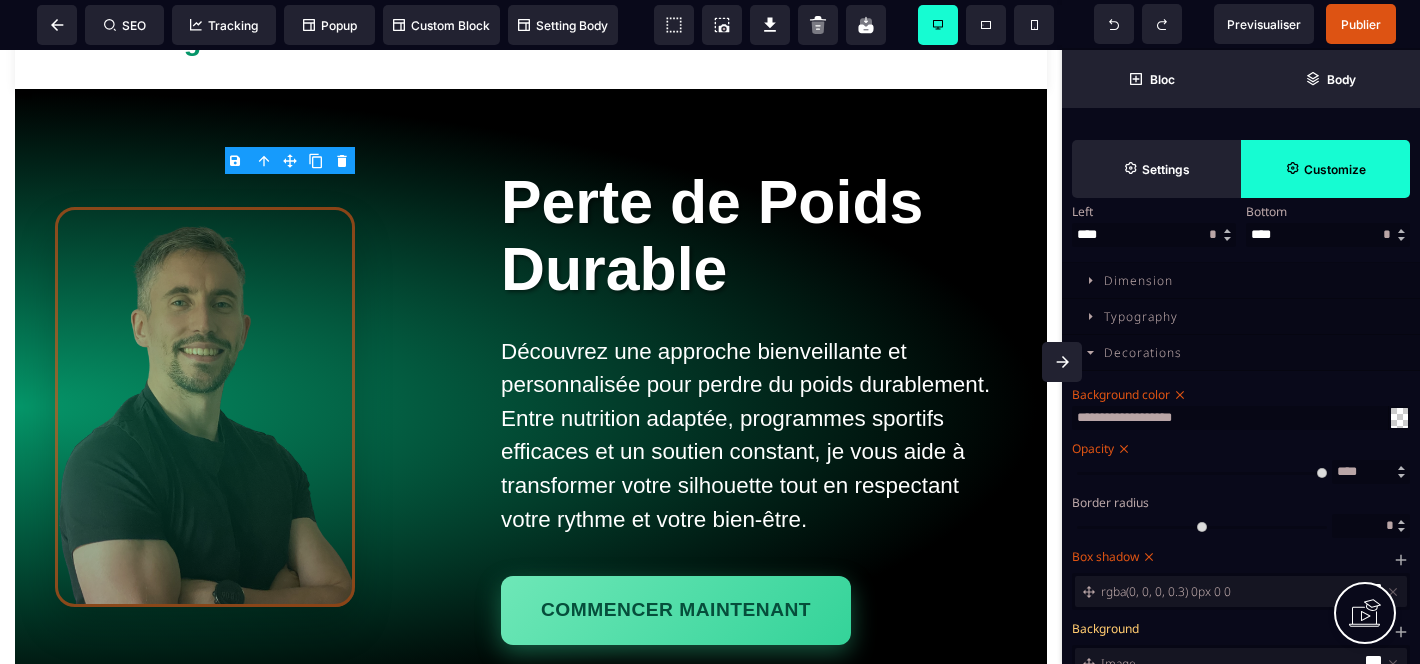 type on "****" 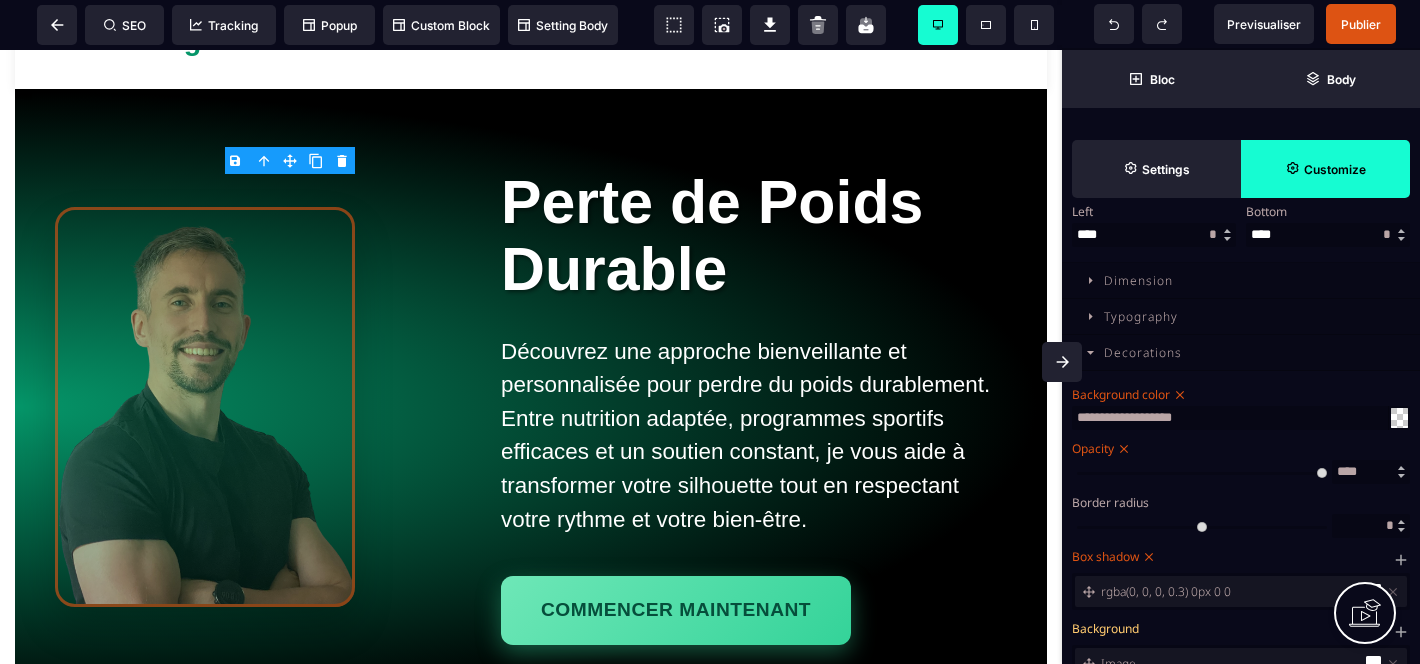 type on "****" 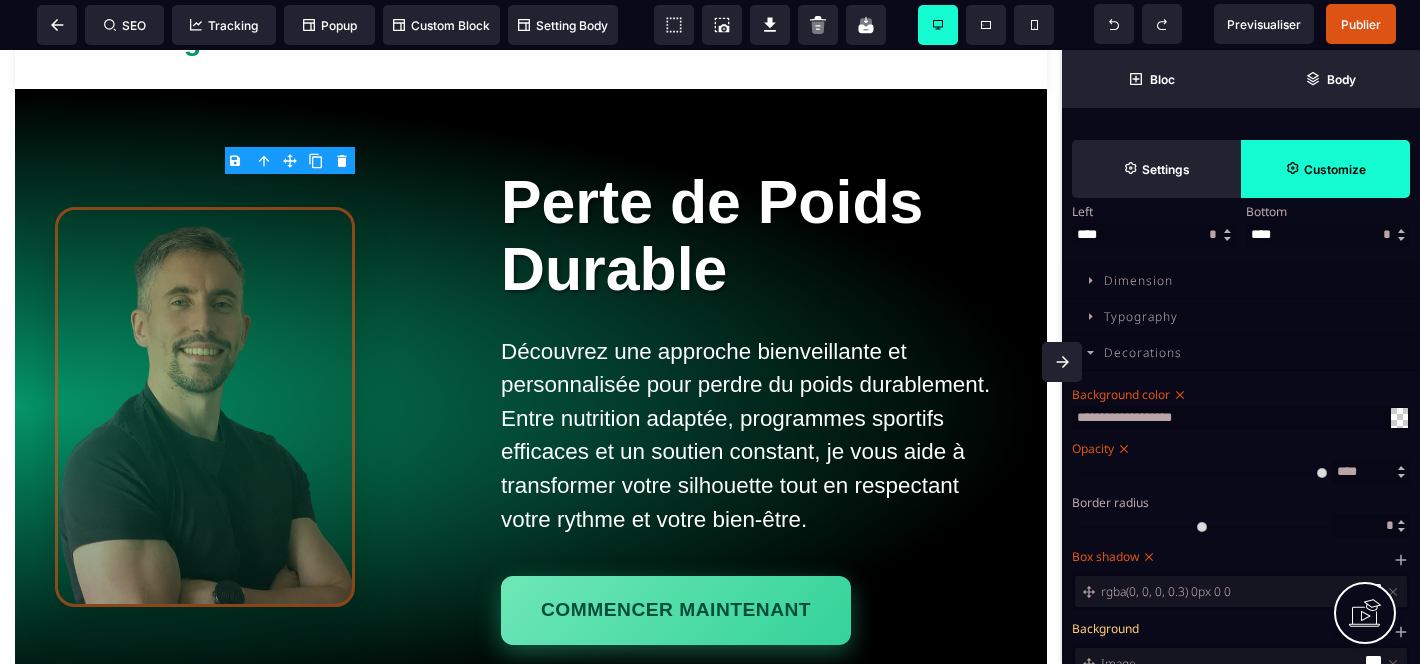 type on "****" 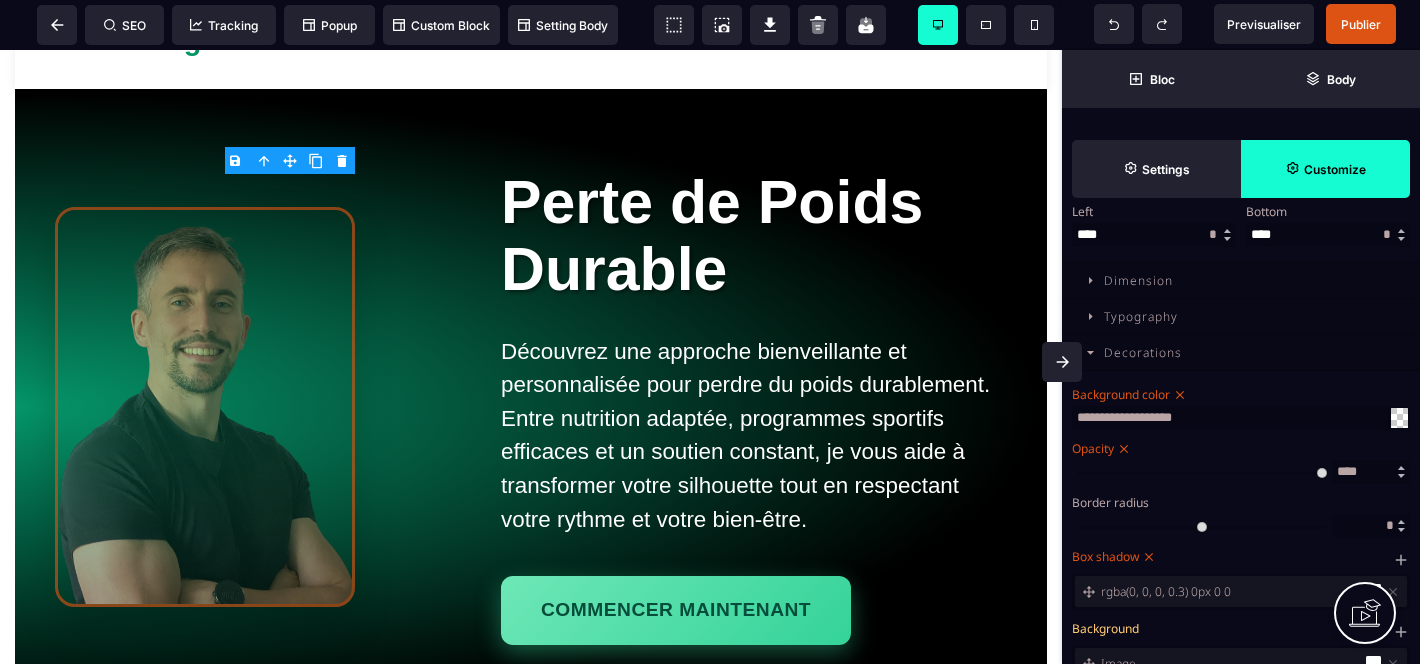 type on "****" 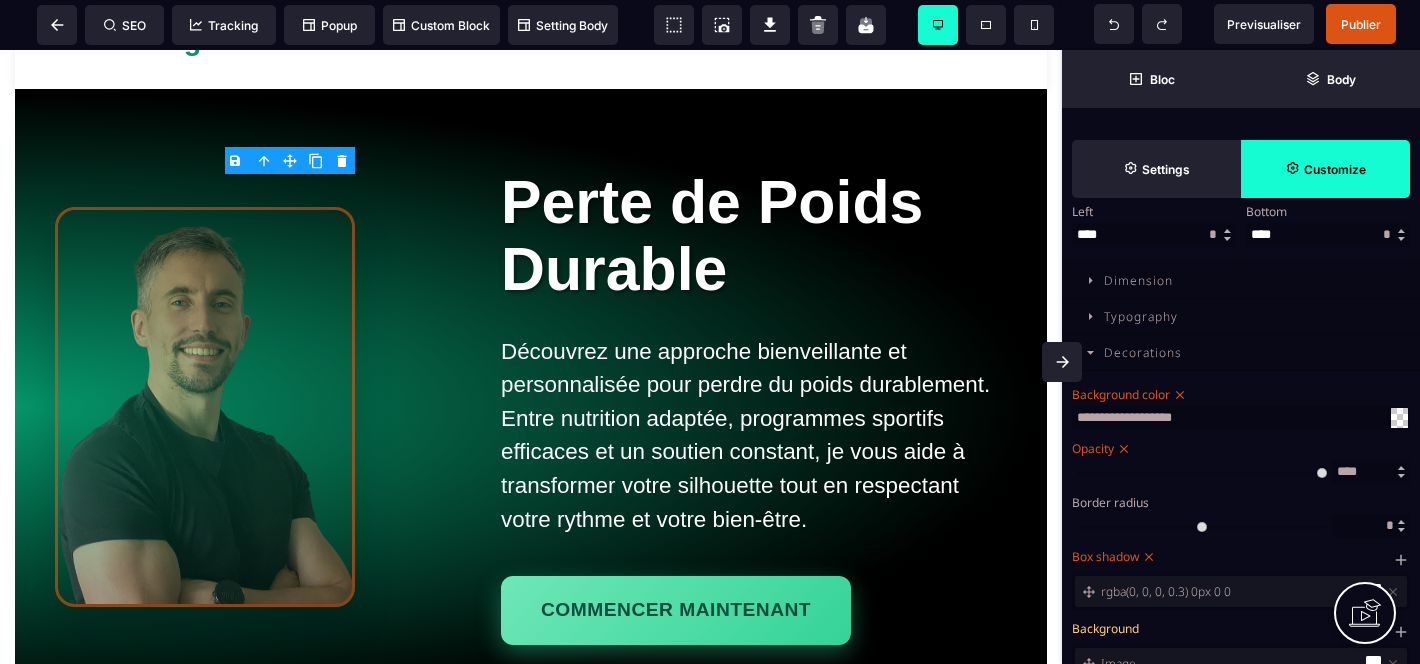 type on "****" 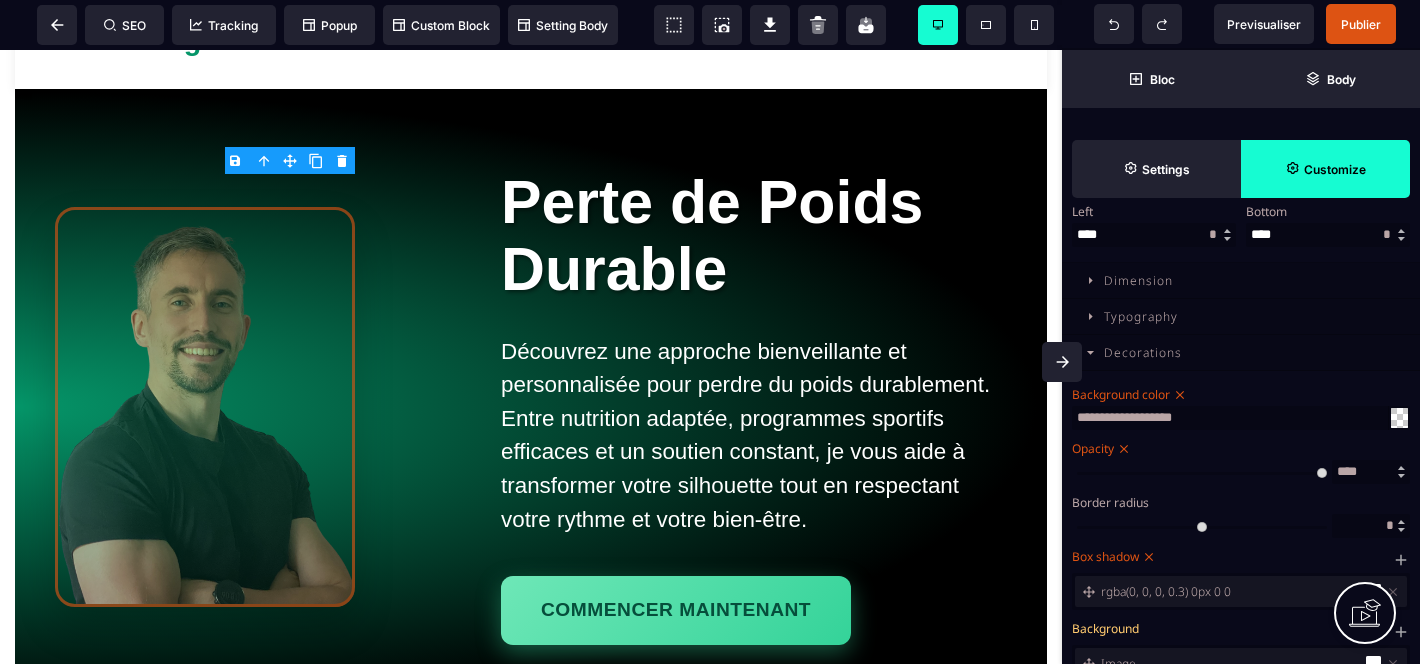 type on "****" 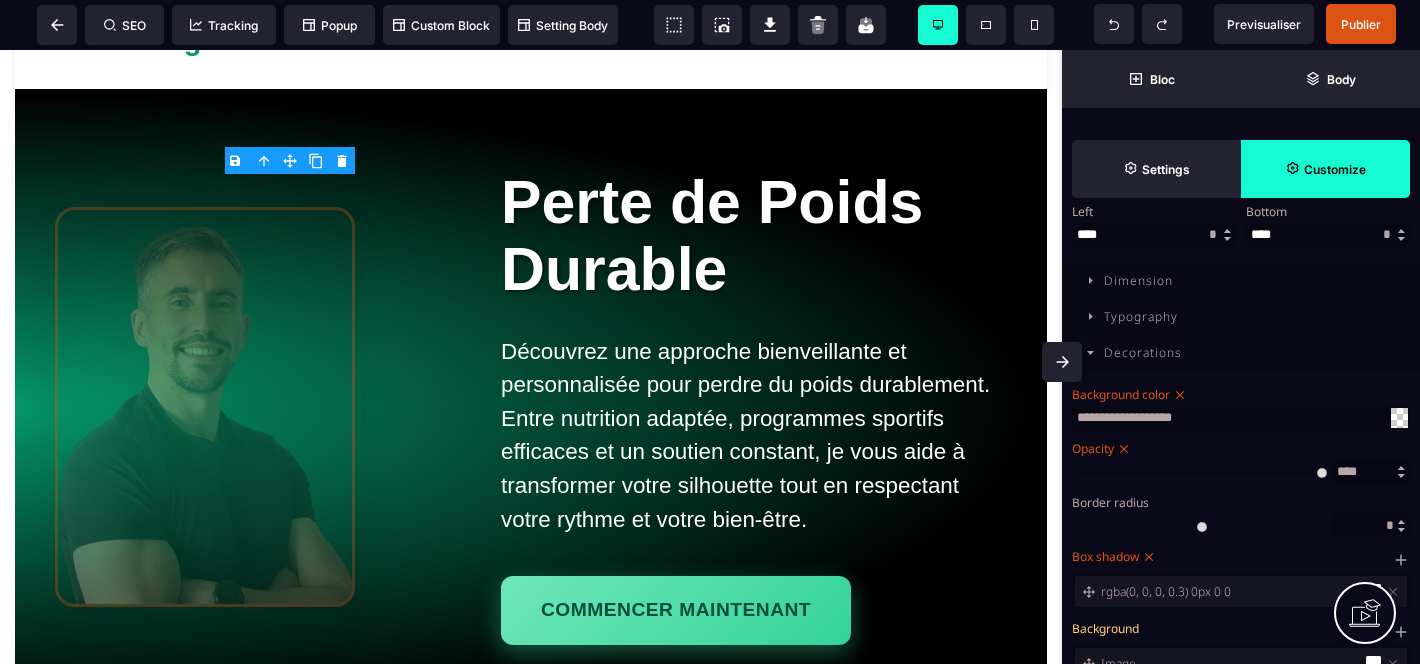 type on "****" 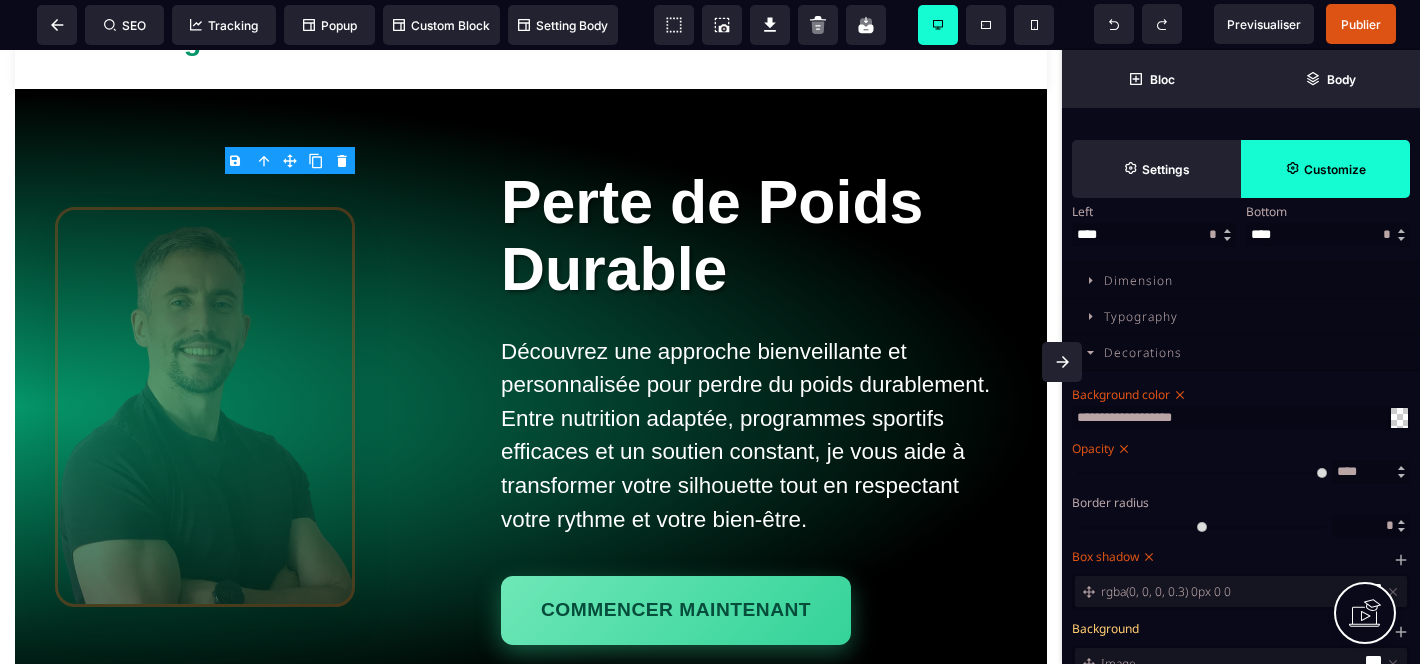 type on "****" 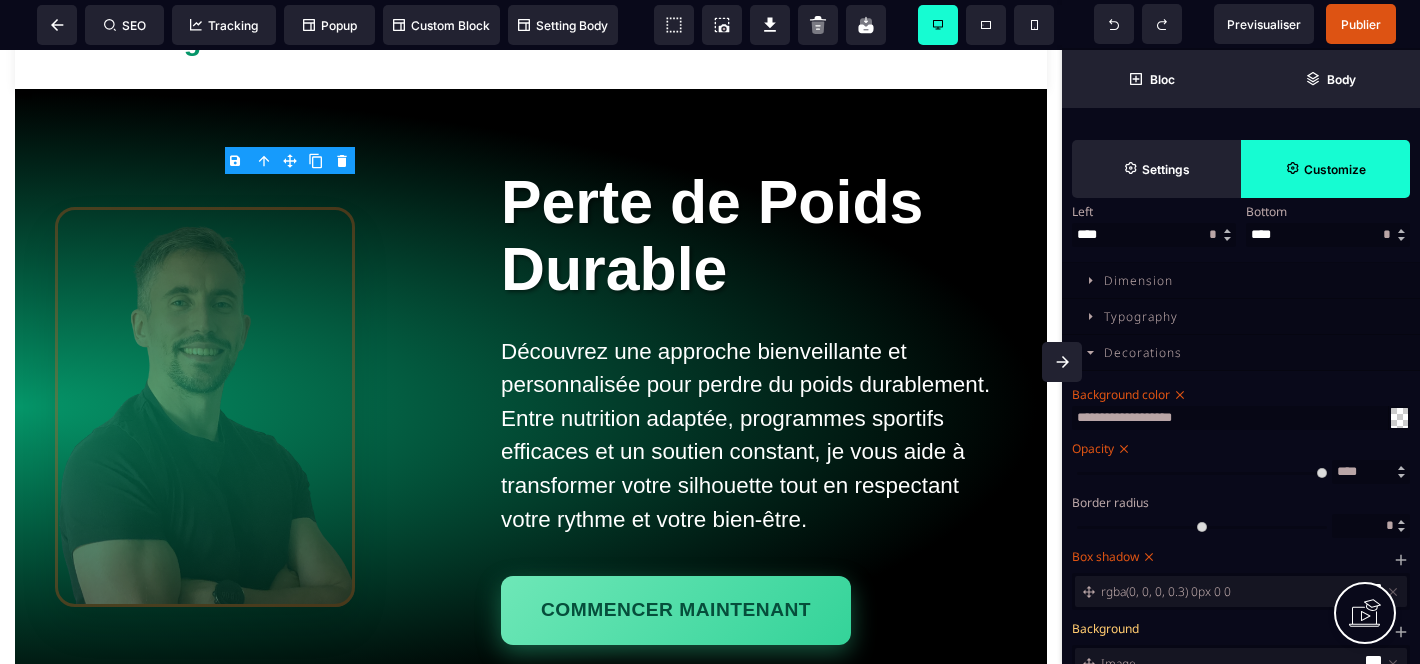 type on "****" 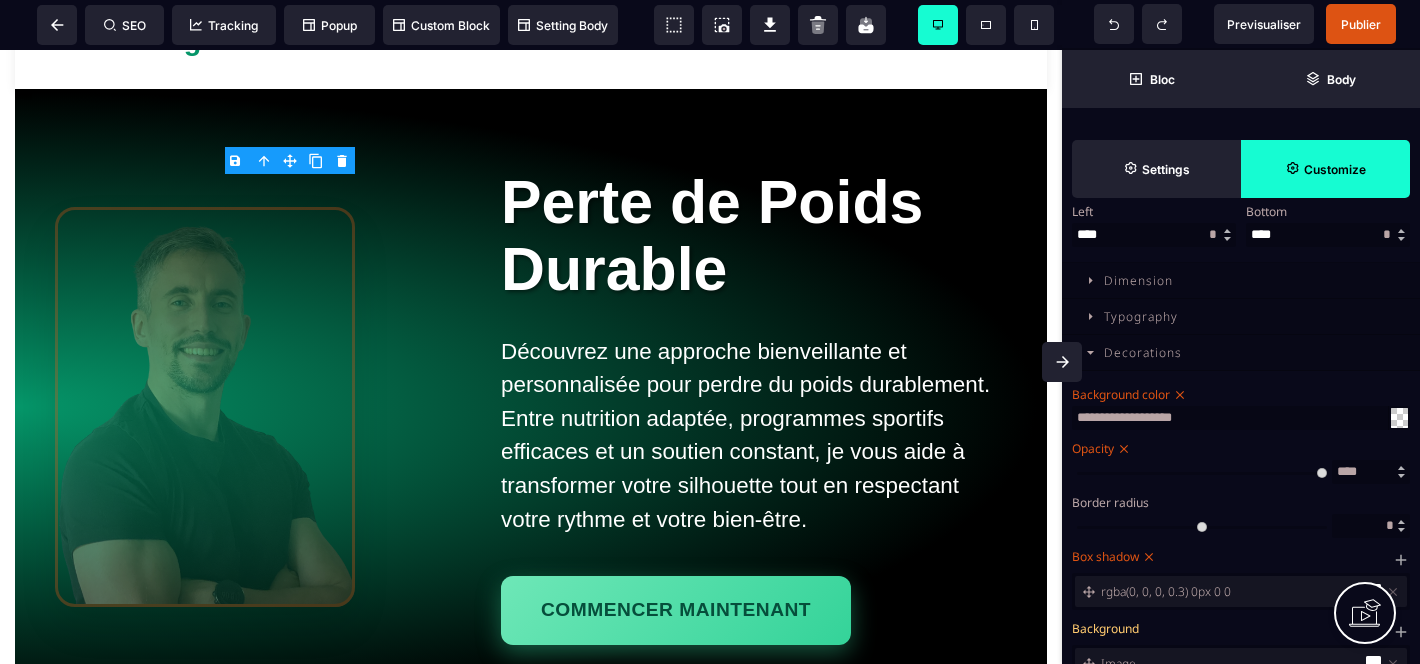 type on "****" 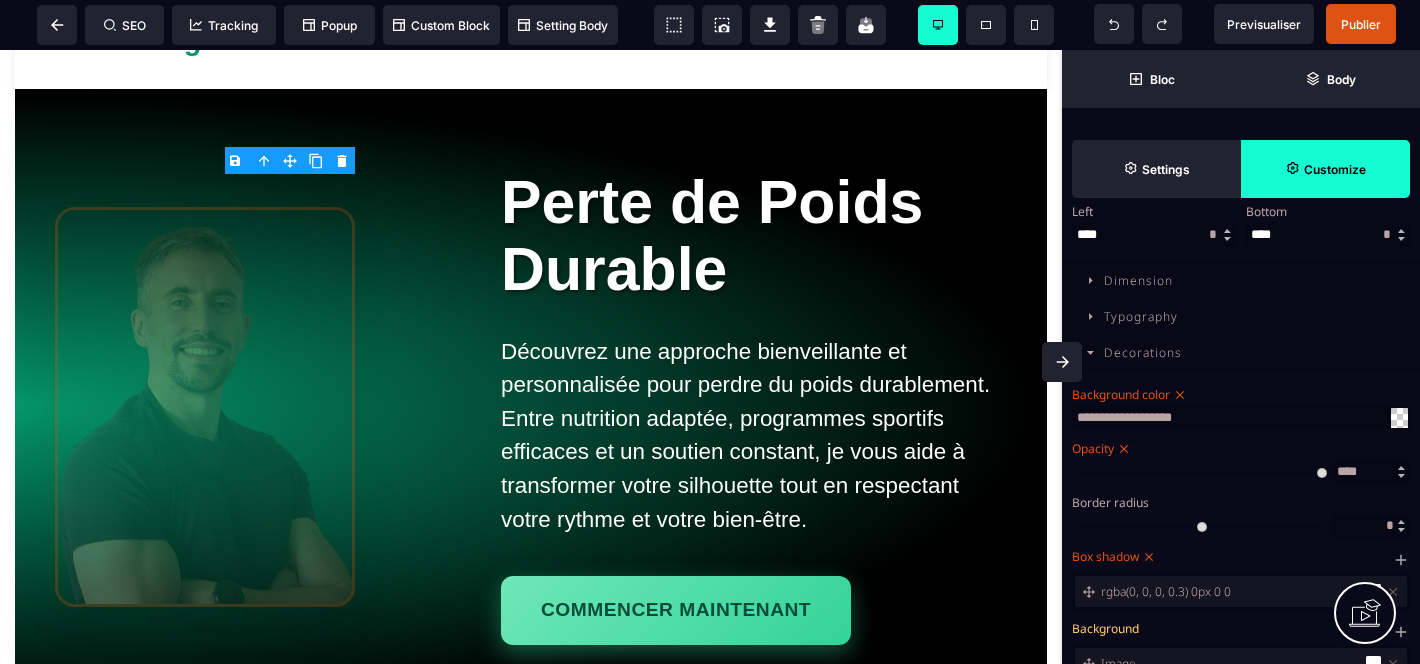 type on "****" 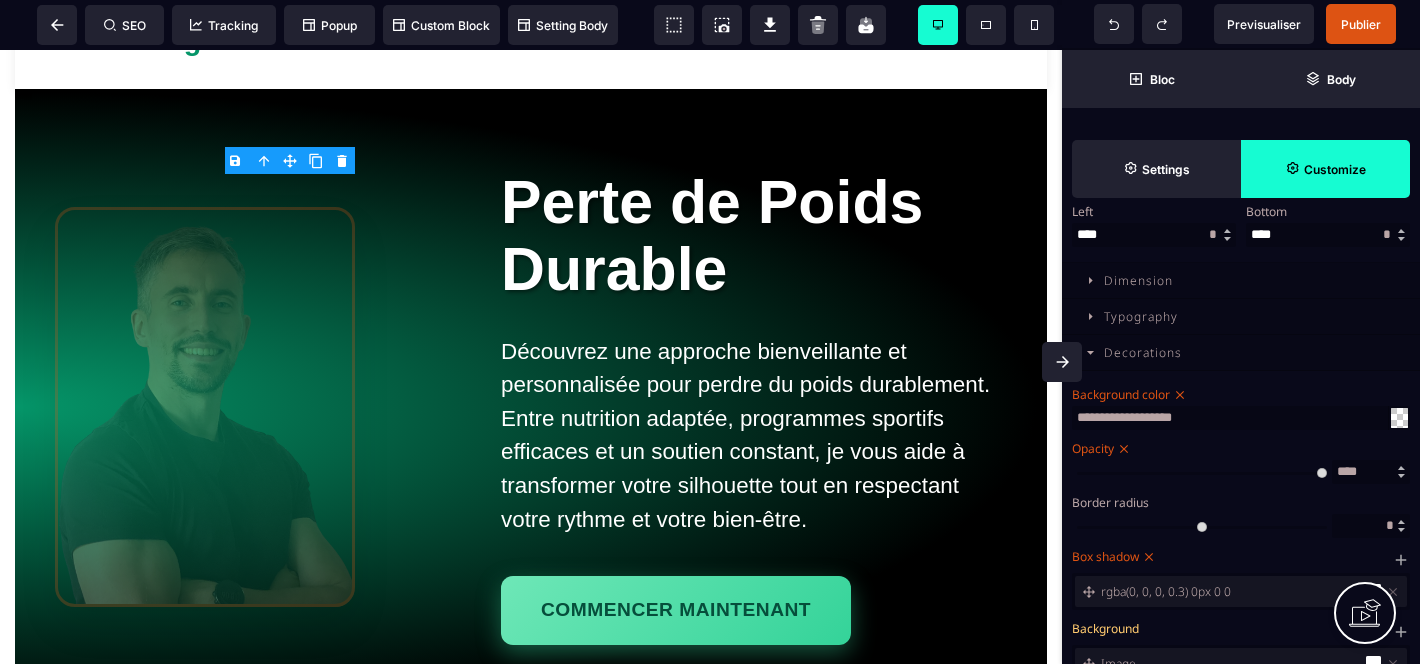 type on "****" 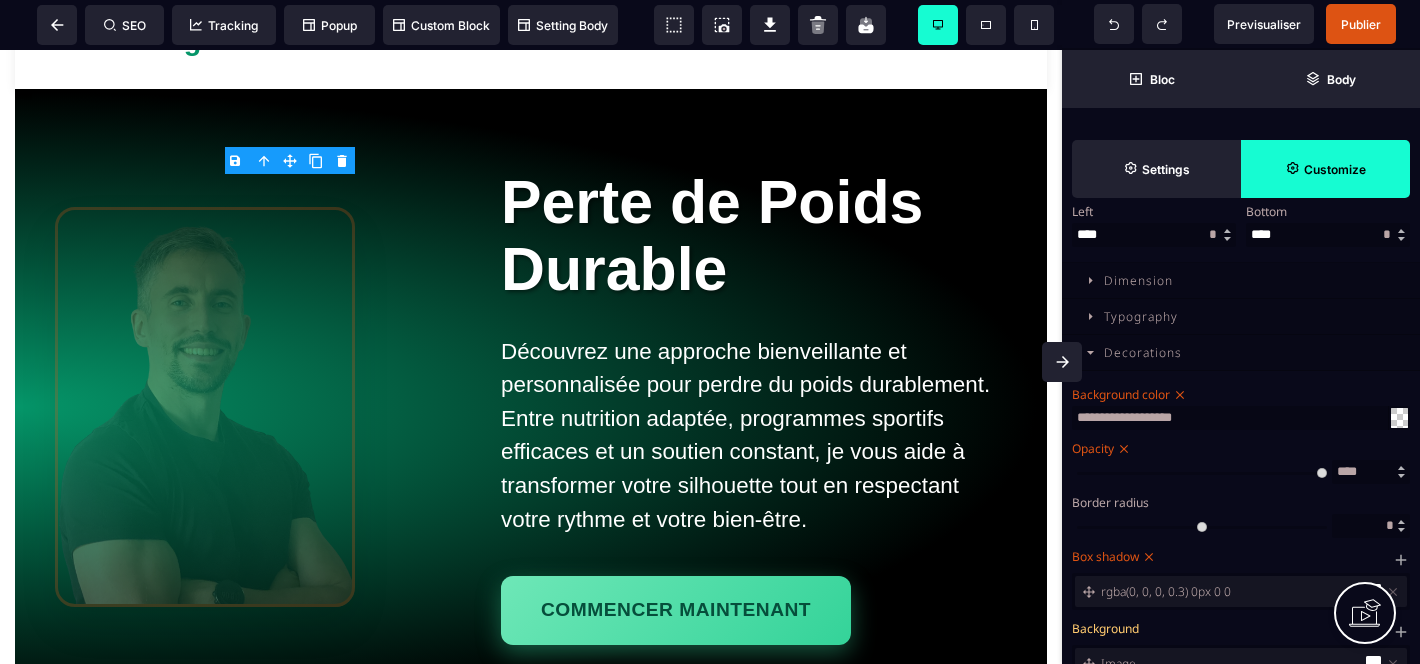 type on "****" 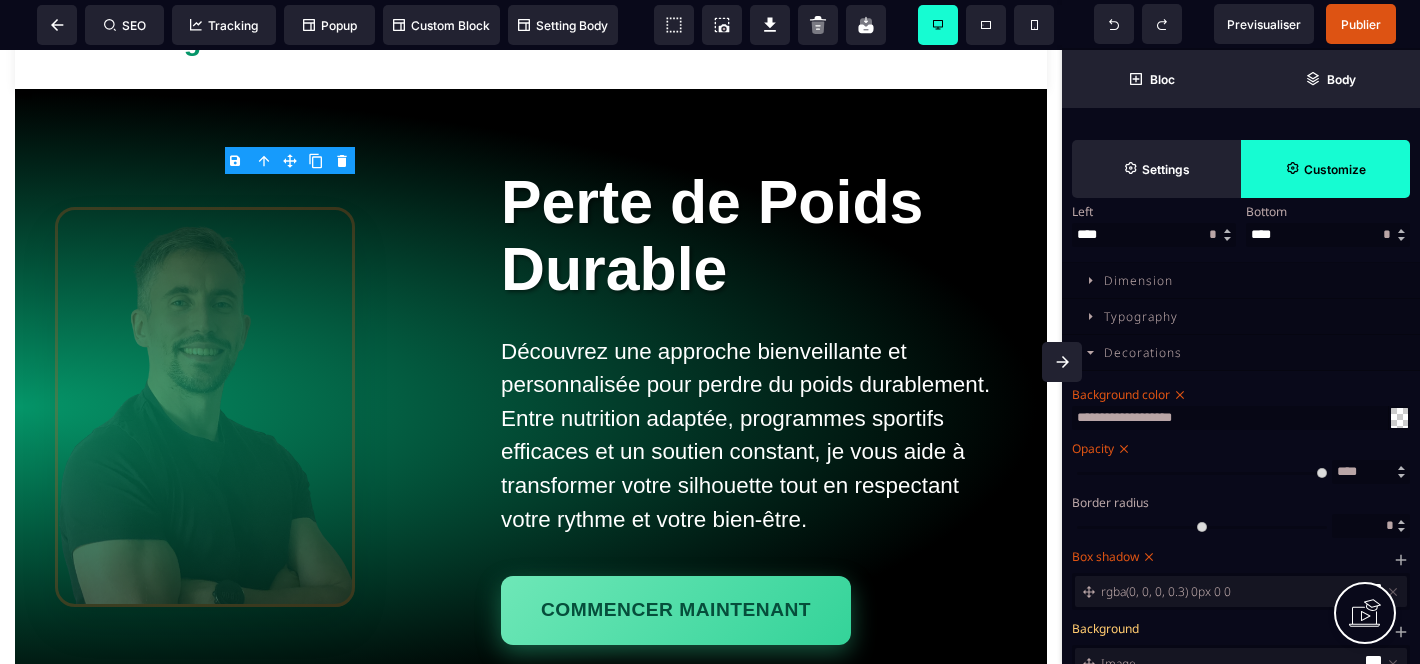 type on "****" 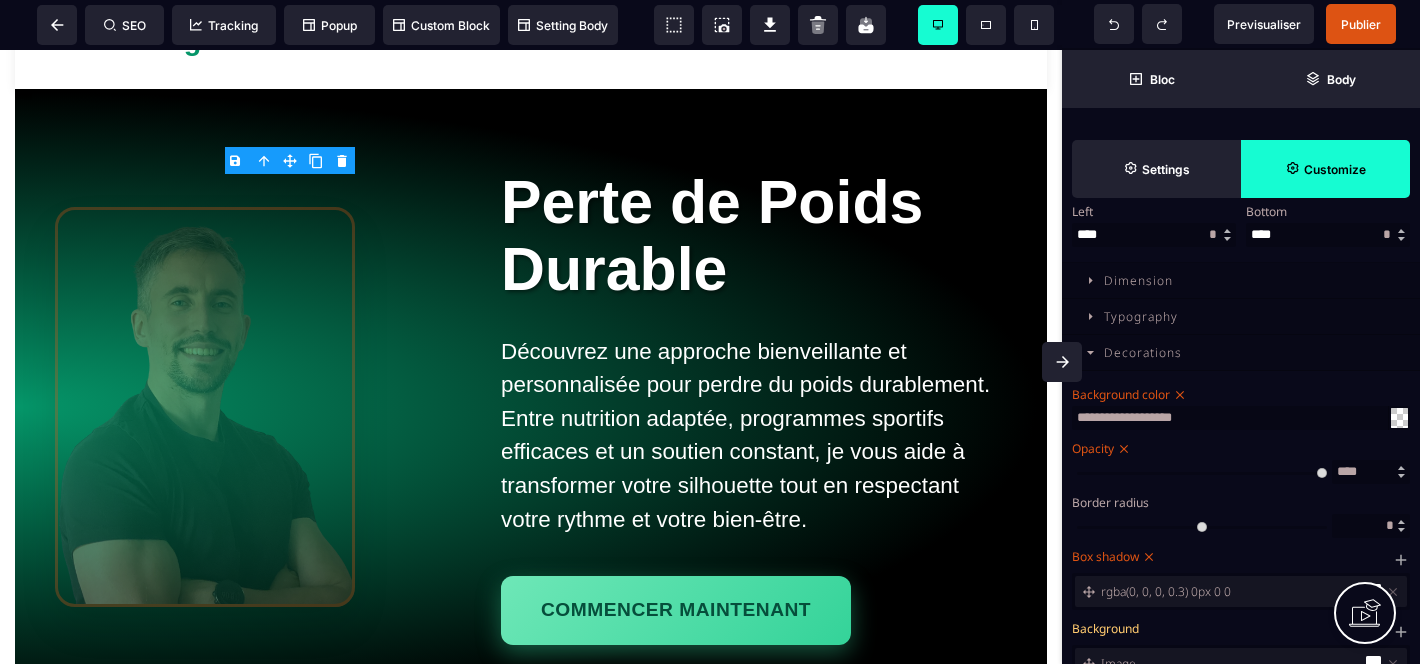 type on "****" 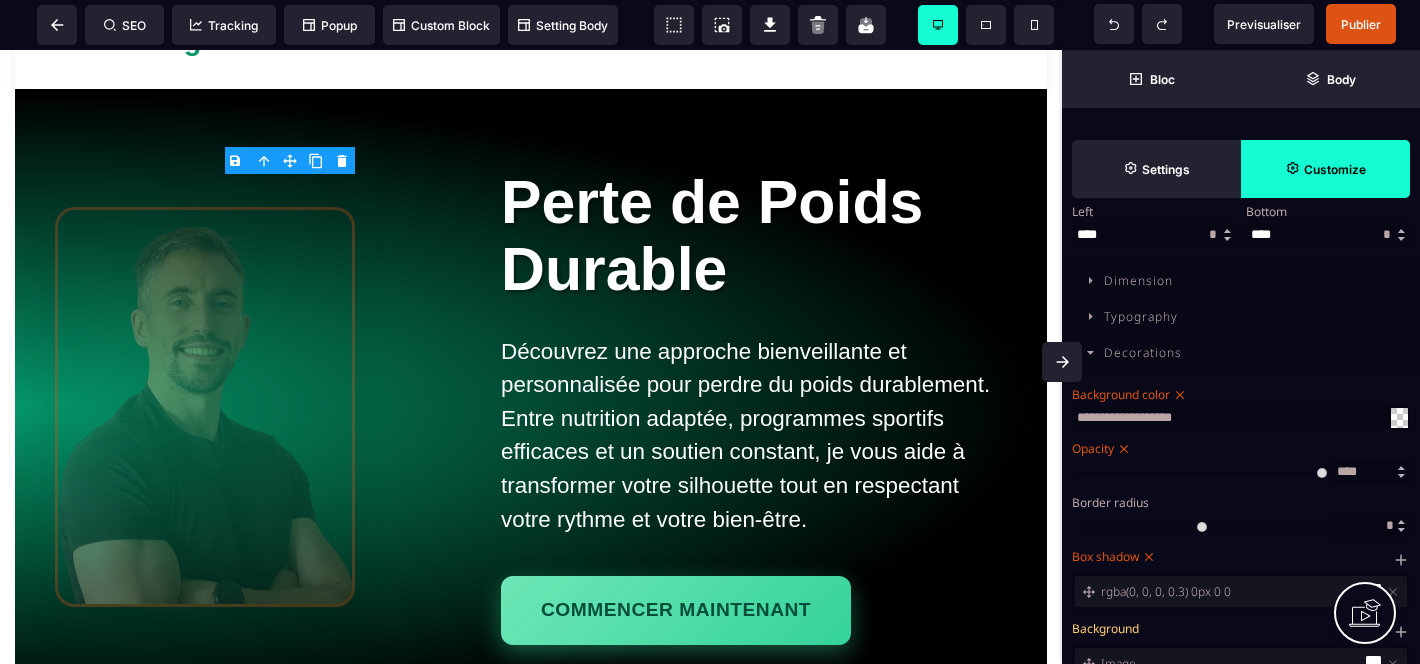 type on "****" 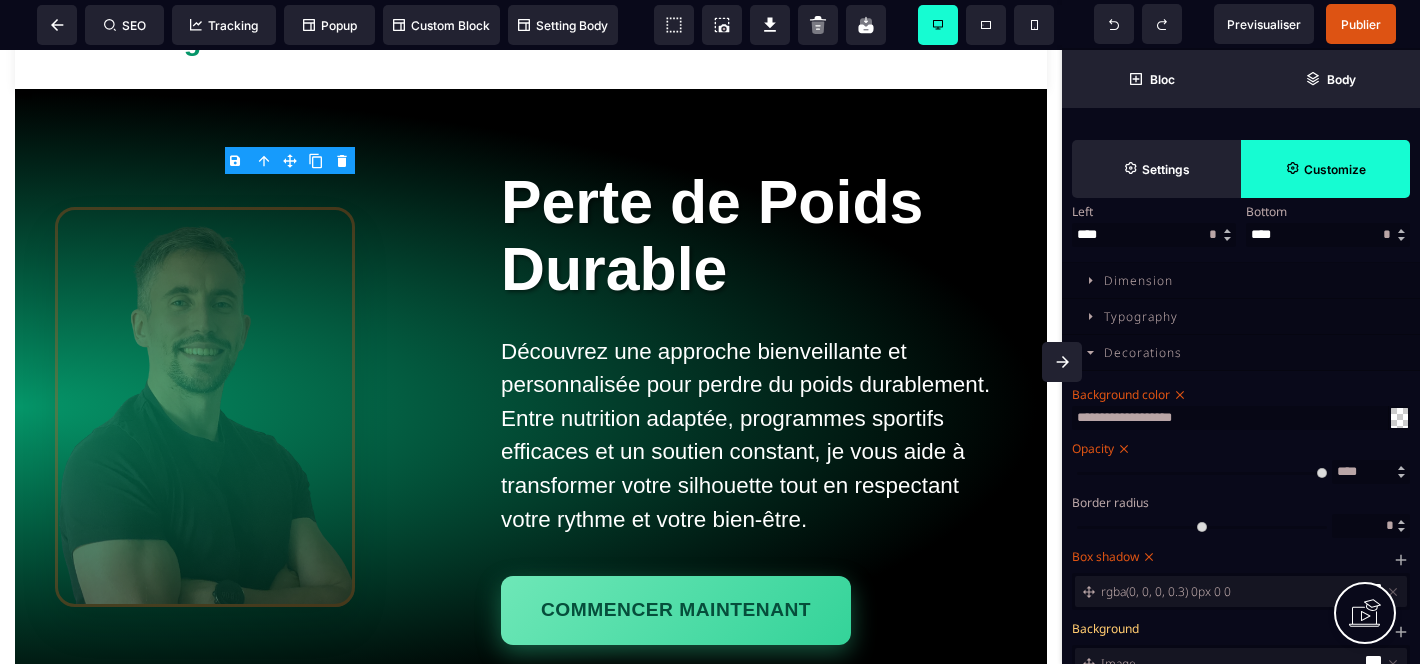 type on "***" 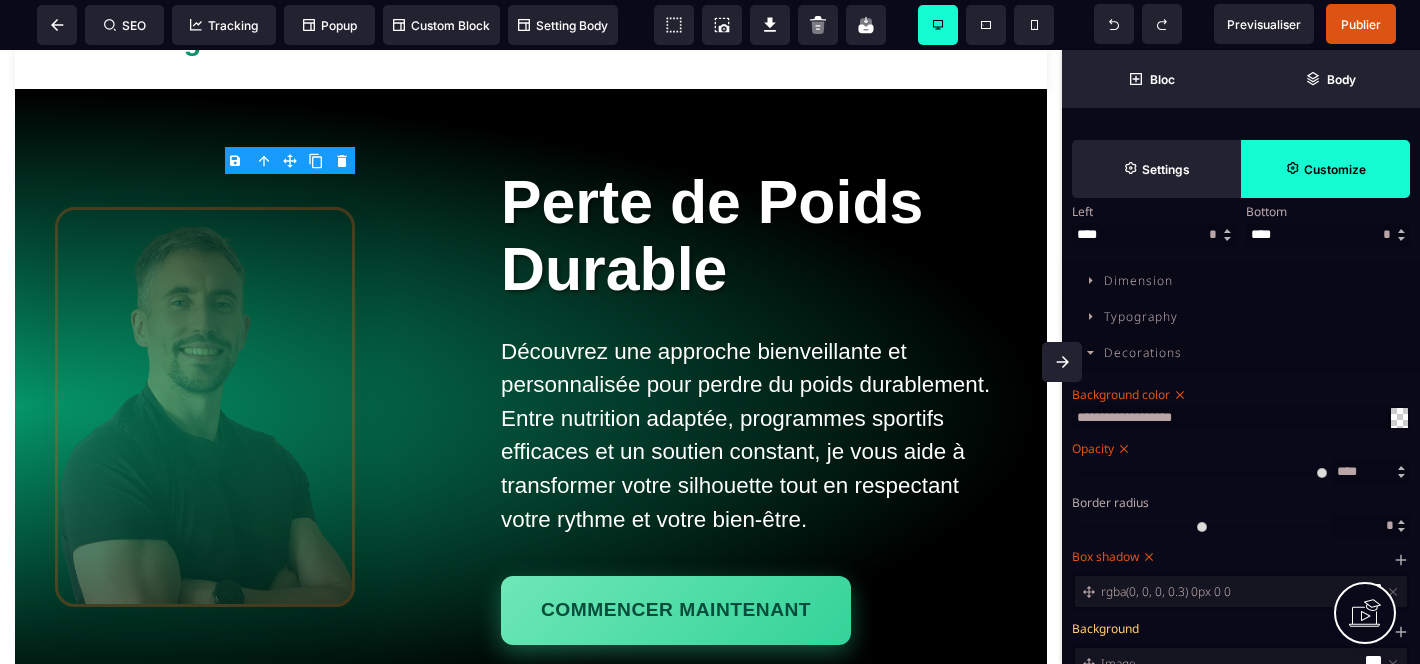 type on "***" 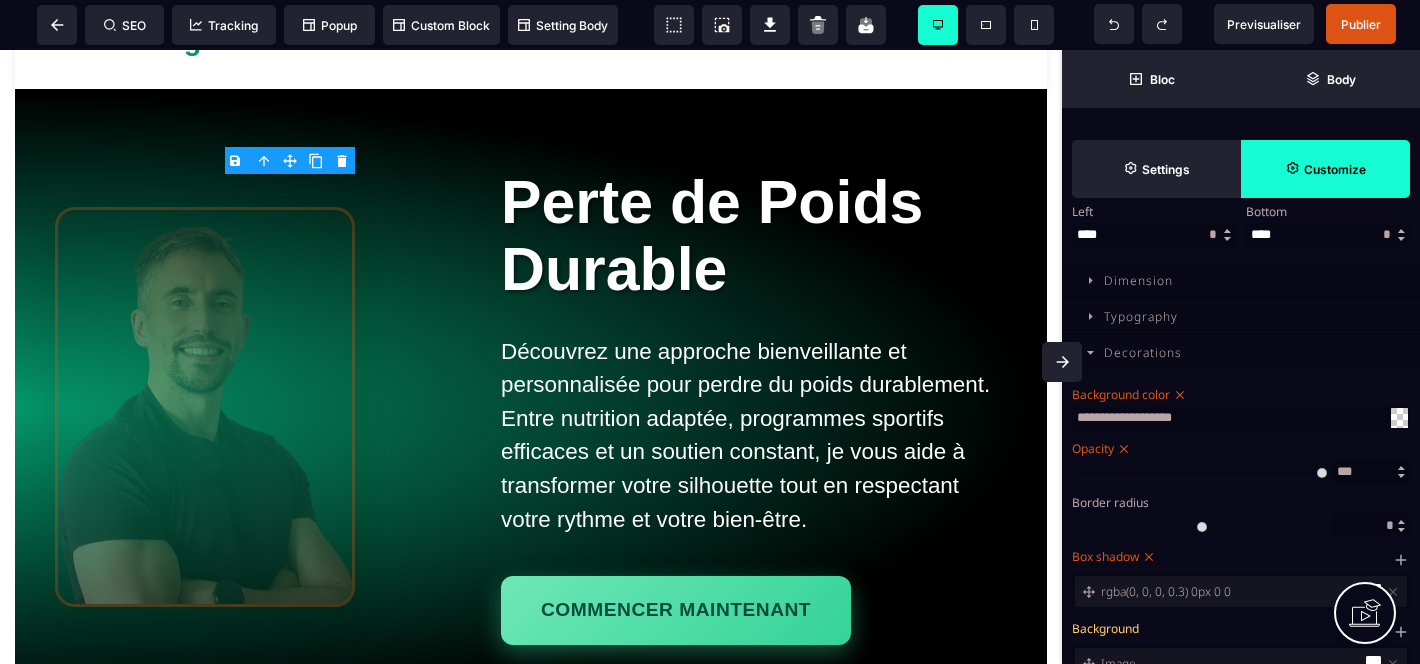 type on "****" 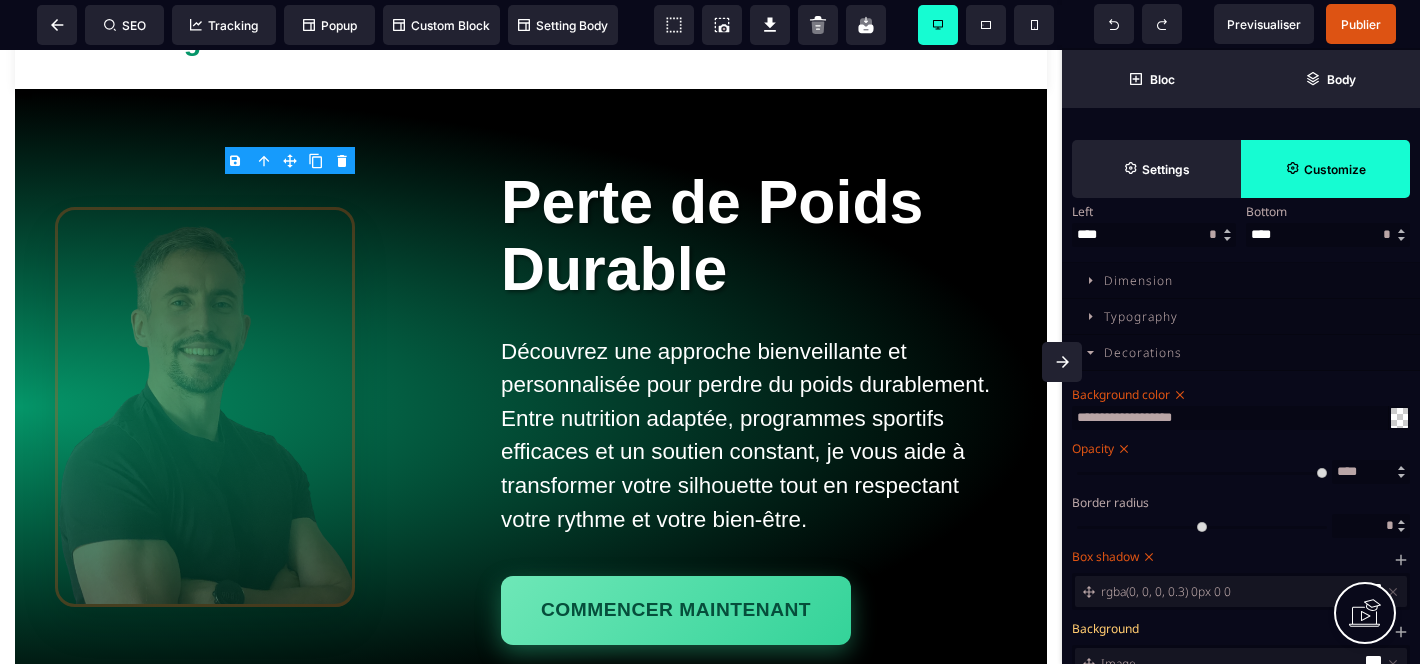type on "*" 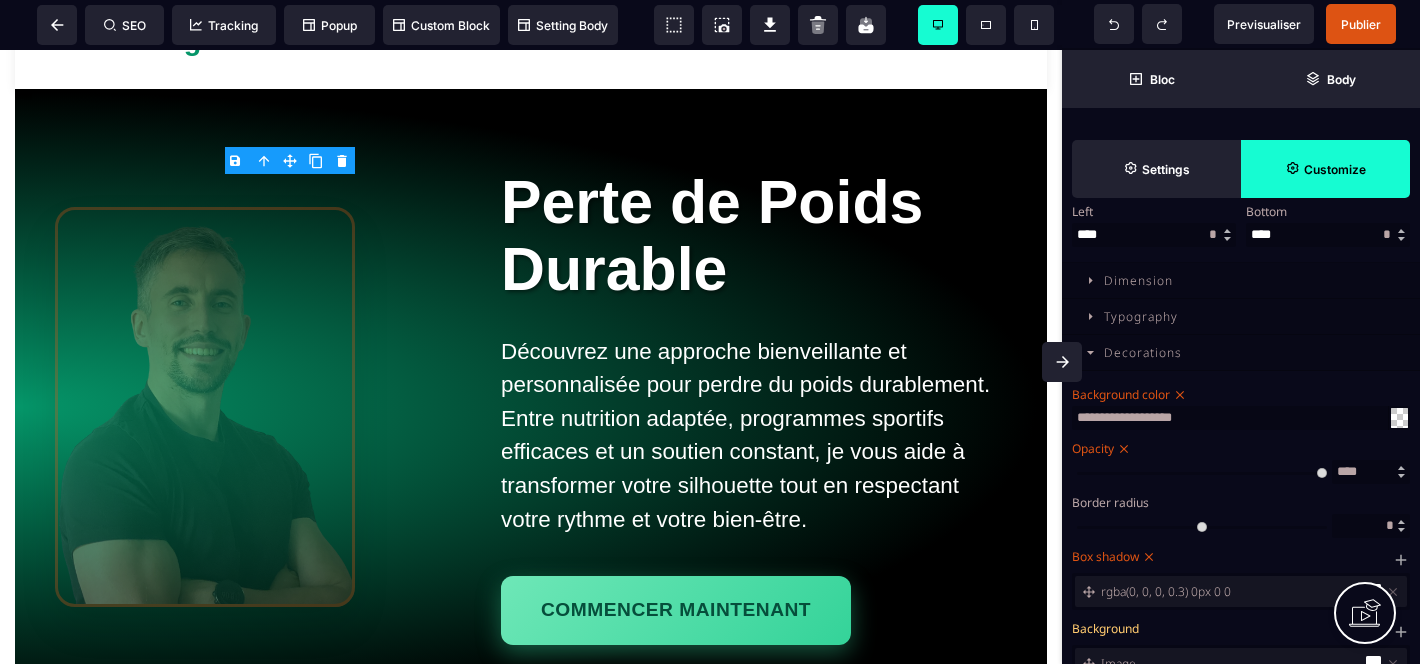 type on "*" 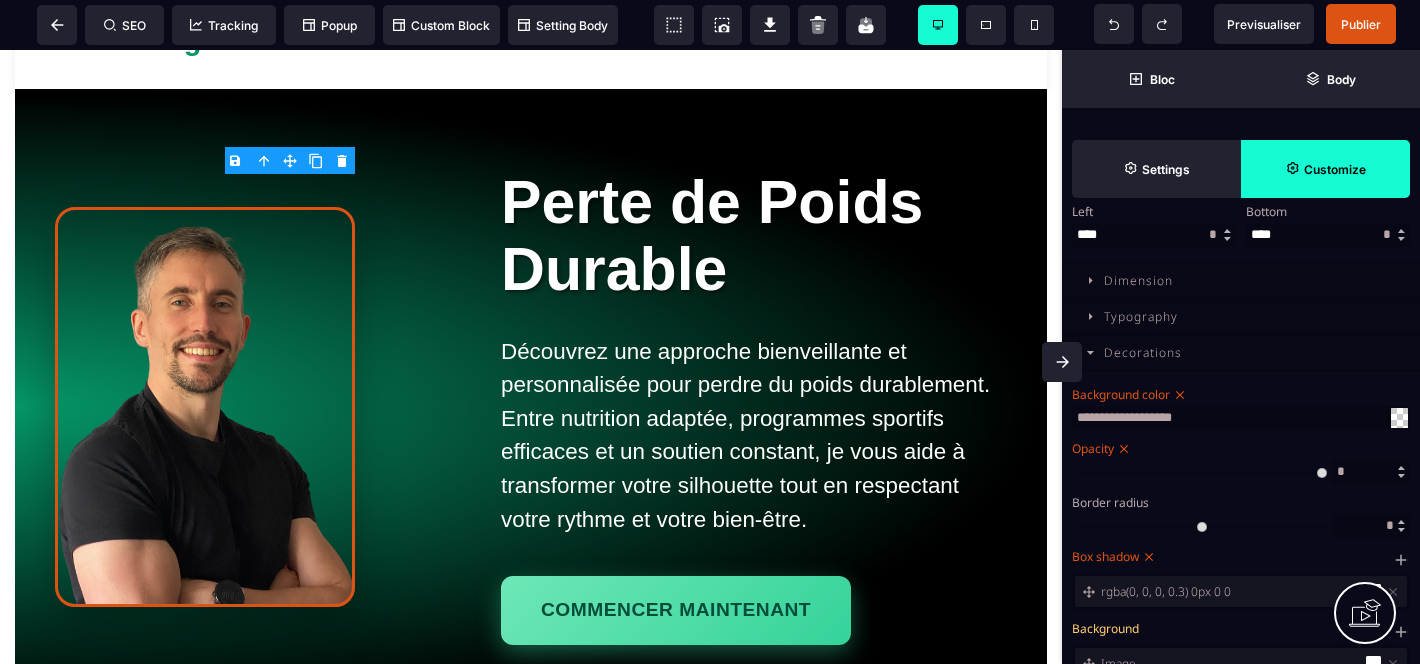 drag, startPoint x: 1321, startPoint y: 485, endPoint x: 1348, endPoint y: 507, distance: 34.828148 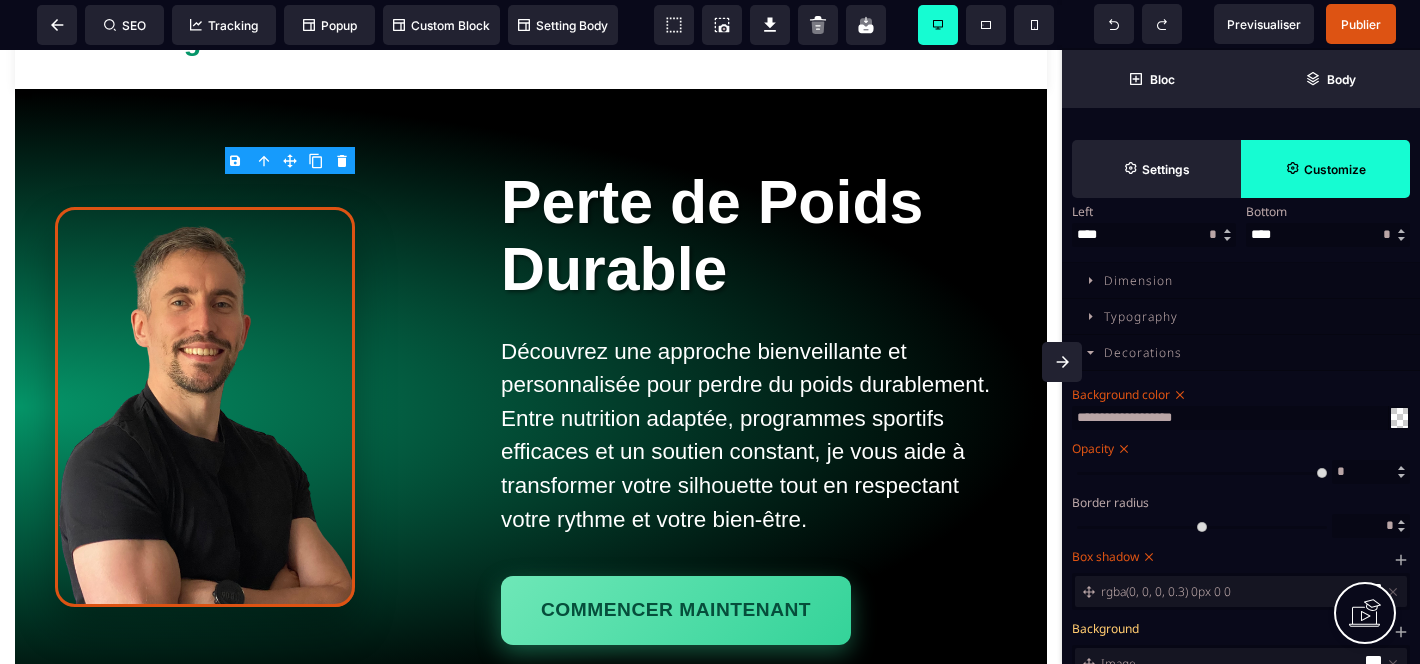click at bounding box center [1202, 472] 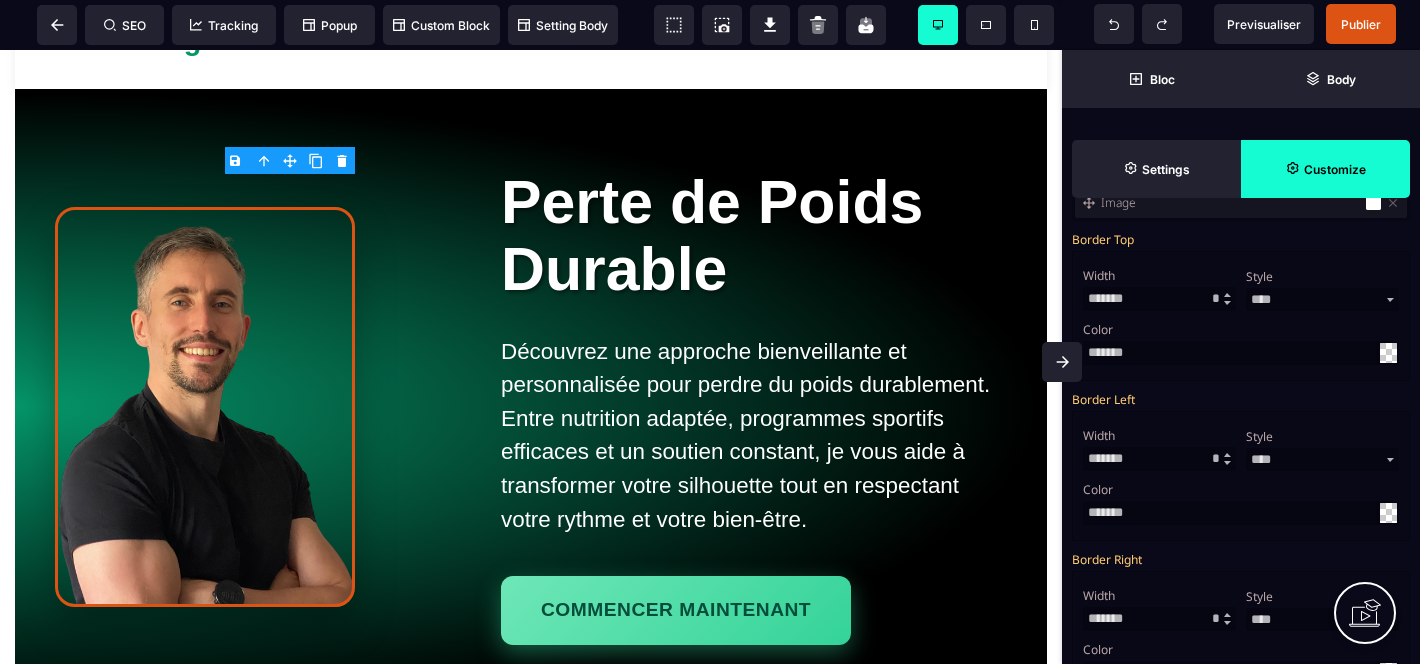 scroll, scrollTop: 890, scrollLeft: 0, axis: vertical 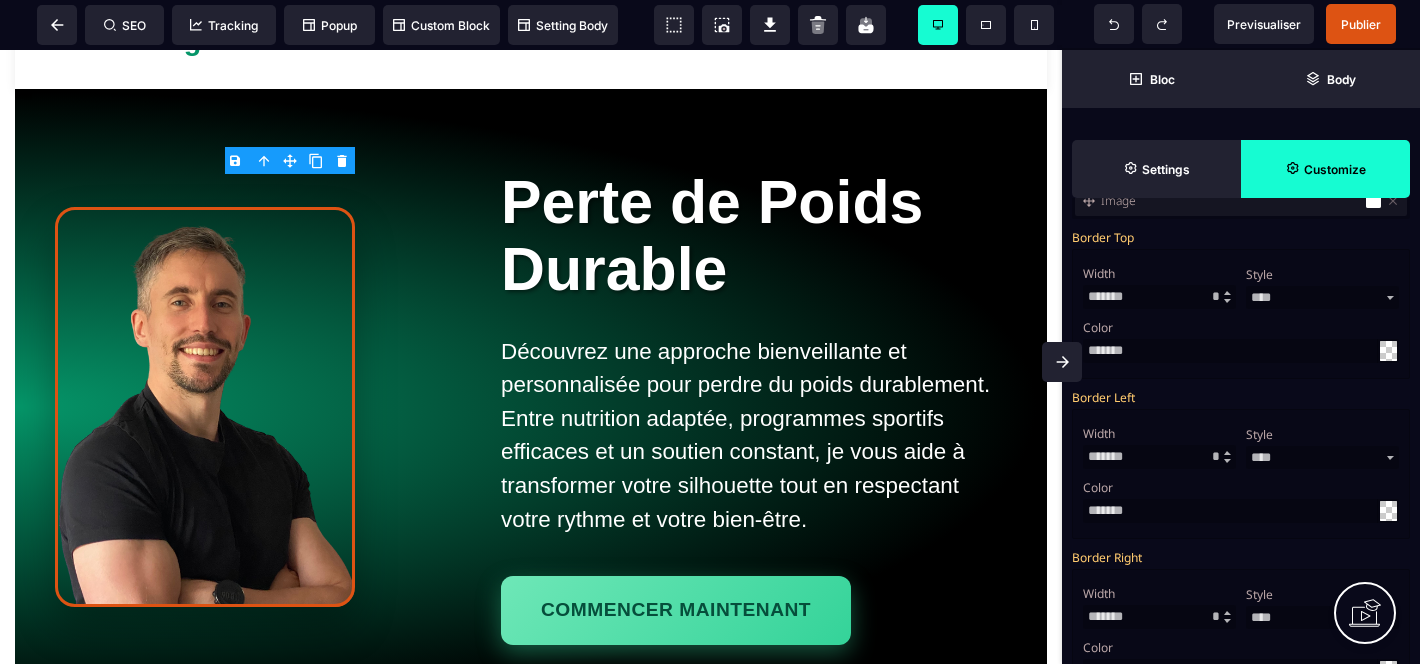 click at bounding box center [1228, 457] 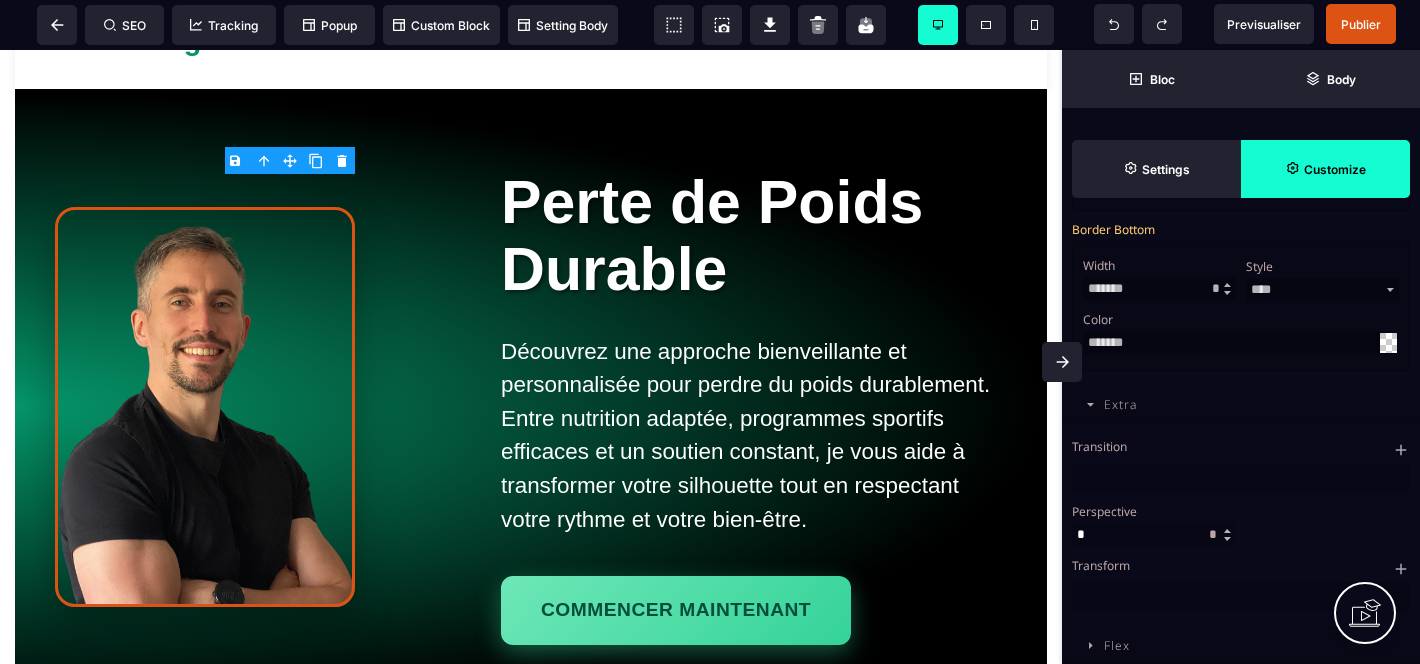 scroll, scrollTop: 1424, scrollLeft: 0, axis: vertical 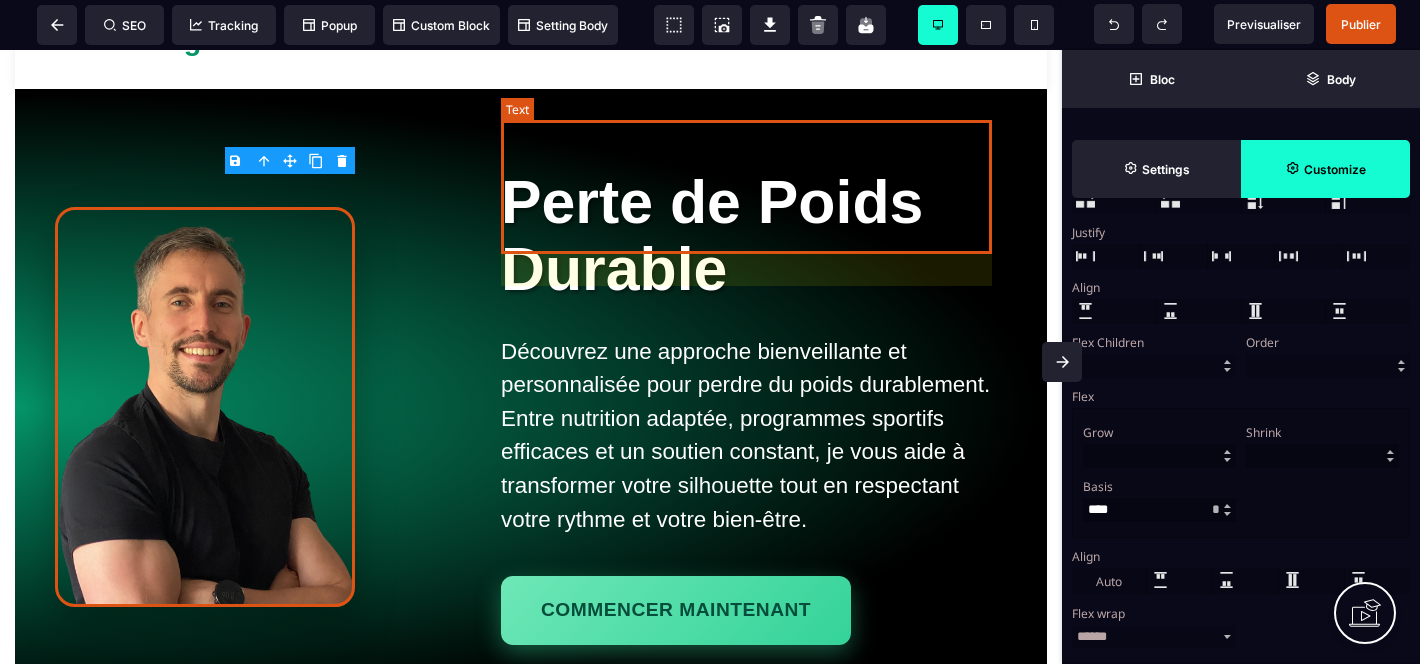 click on "Perte de Poids Durable" at bounding box center [754, 236] 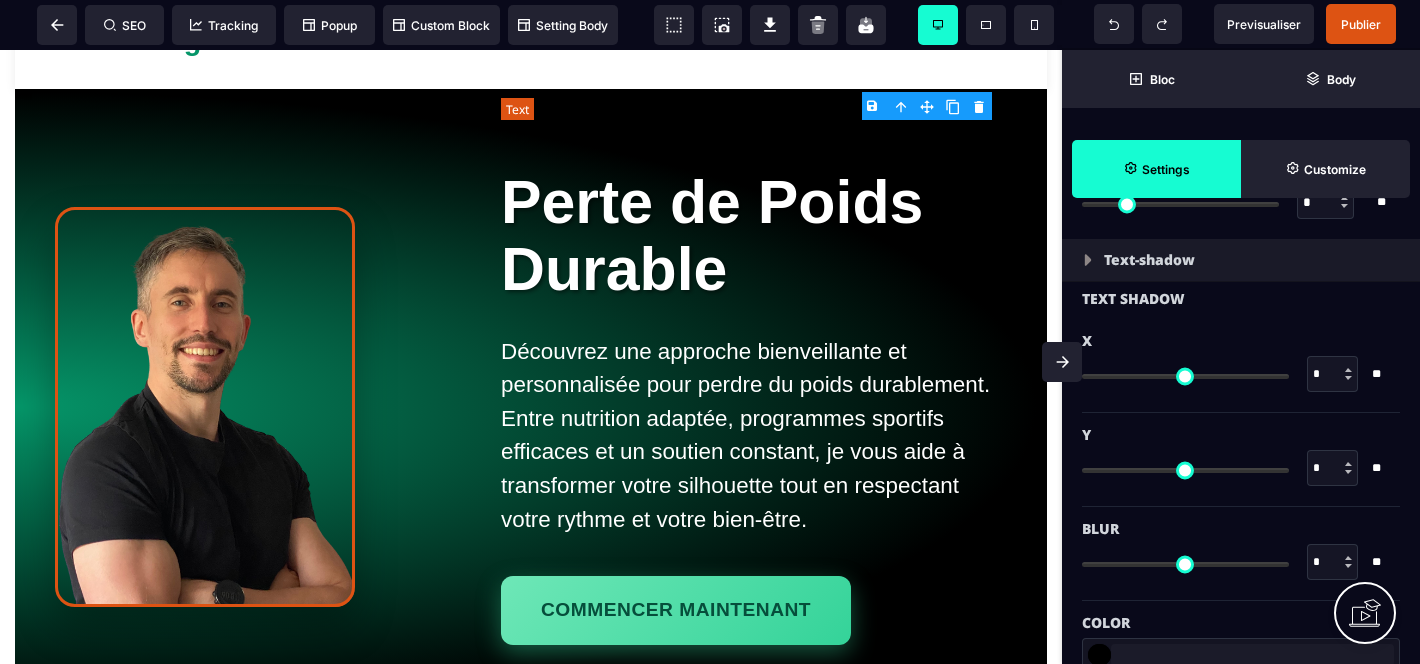 type on "**" 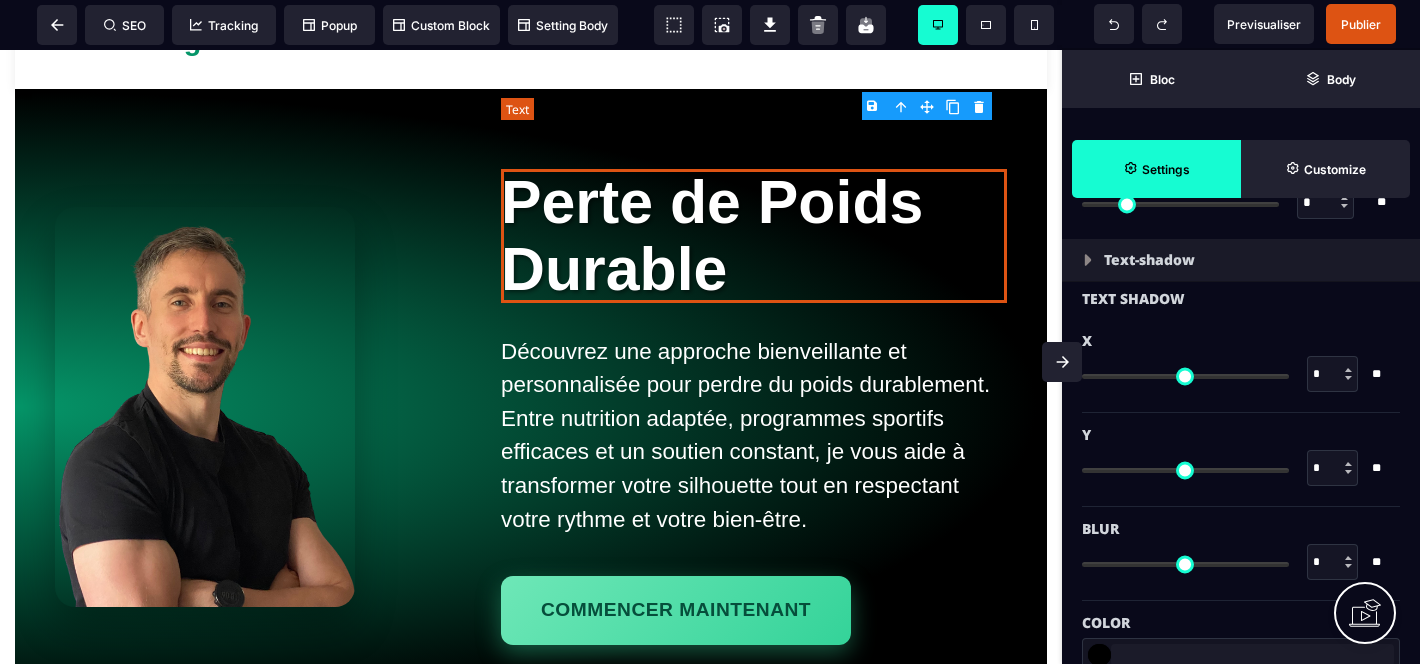 scroll, scrollTop: 0, scrollLeft: 0, axis: both 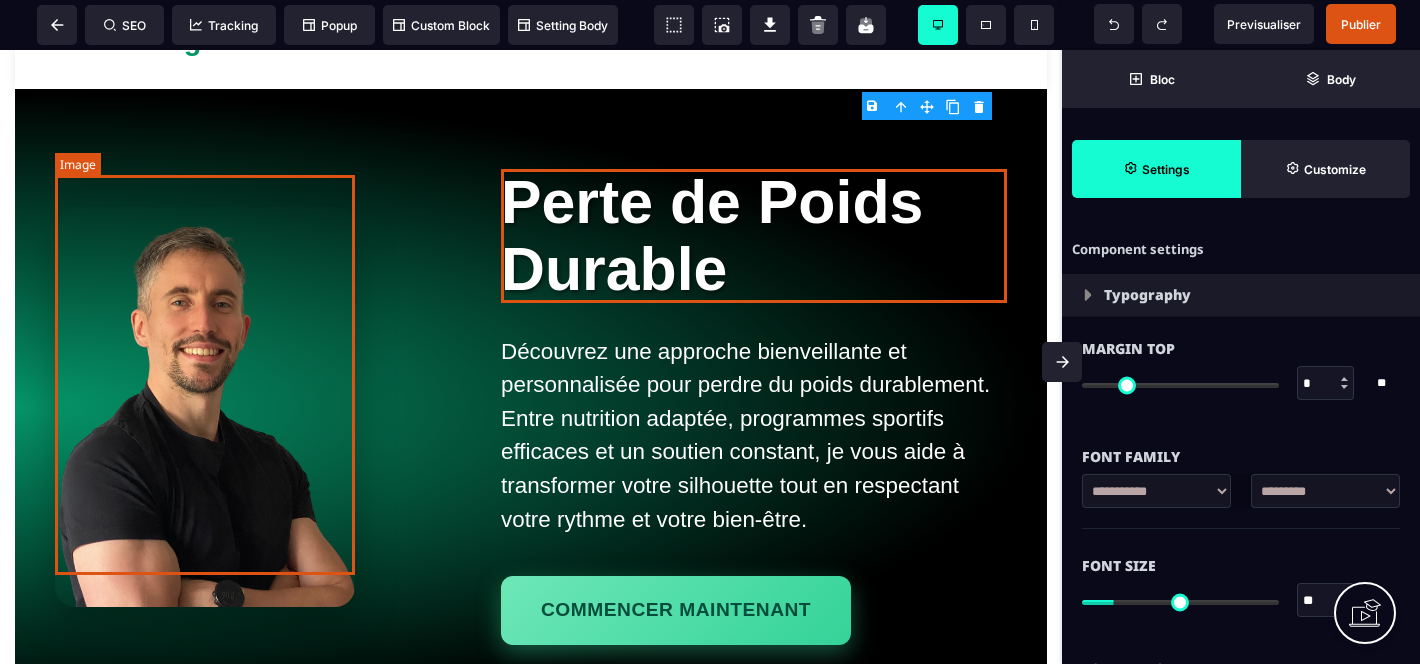 click at bounding box center [205, 407] 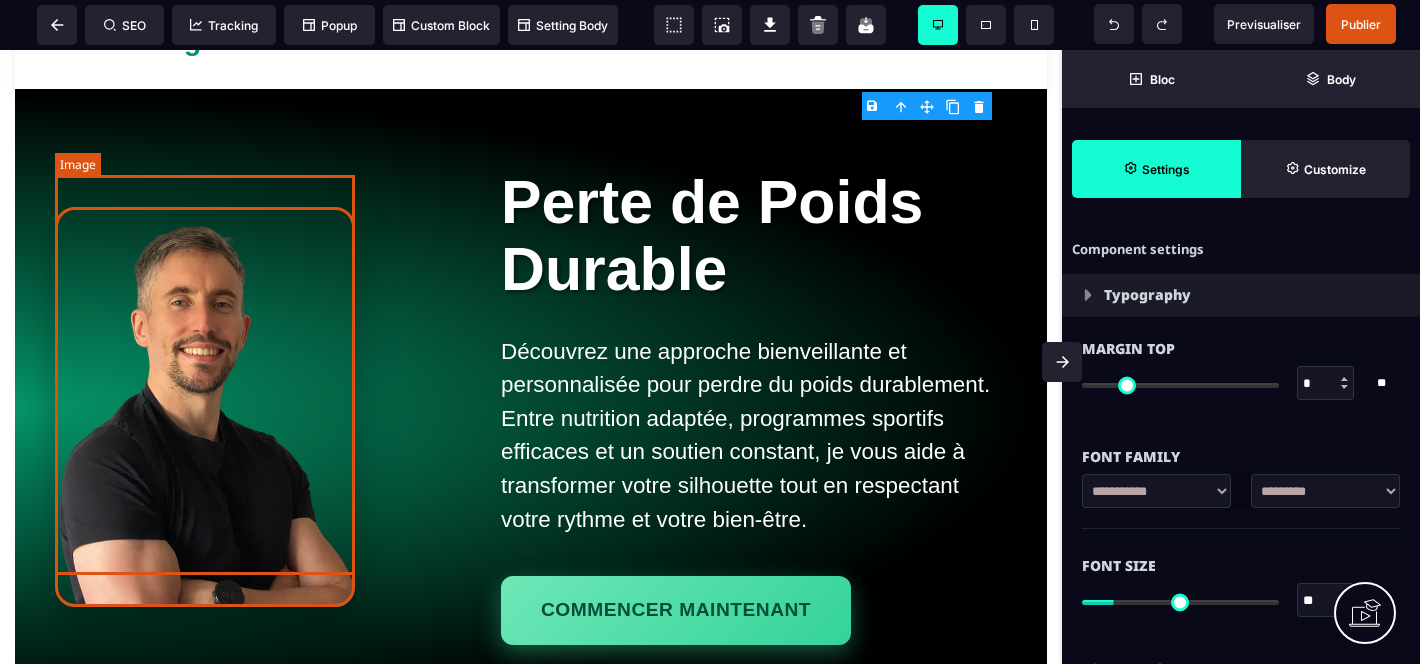 select 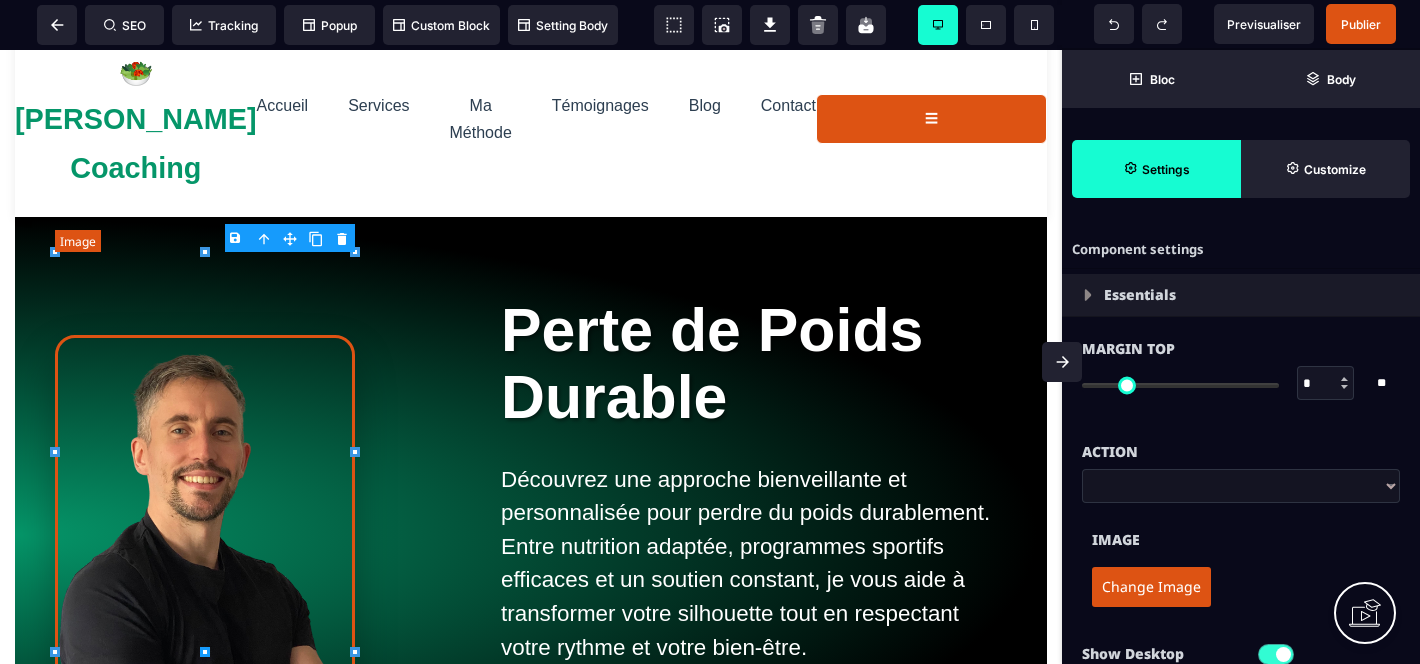 scroll, scrollTop: 133, scrollLeft: 0, axis: vertical 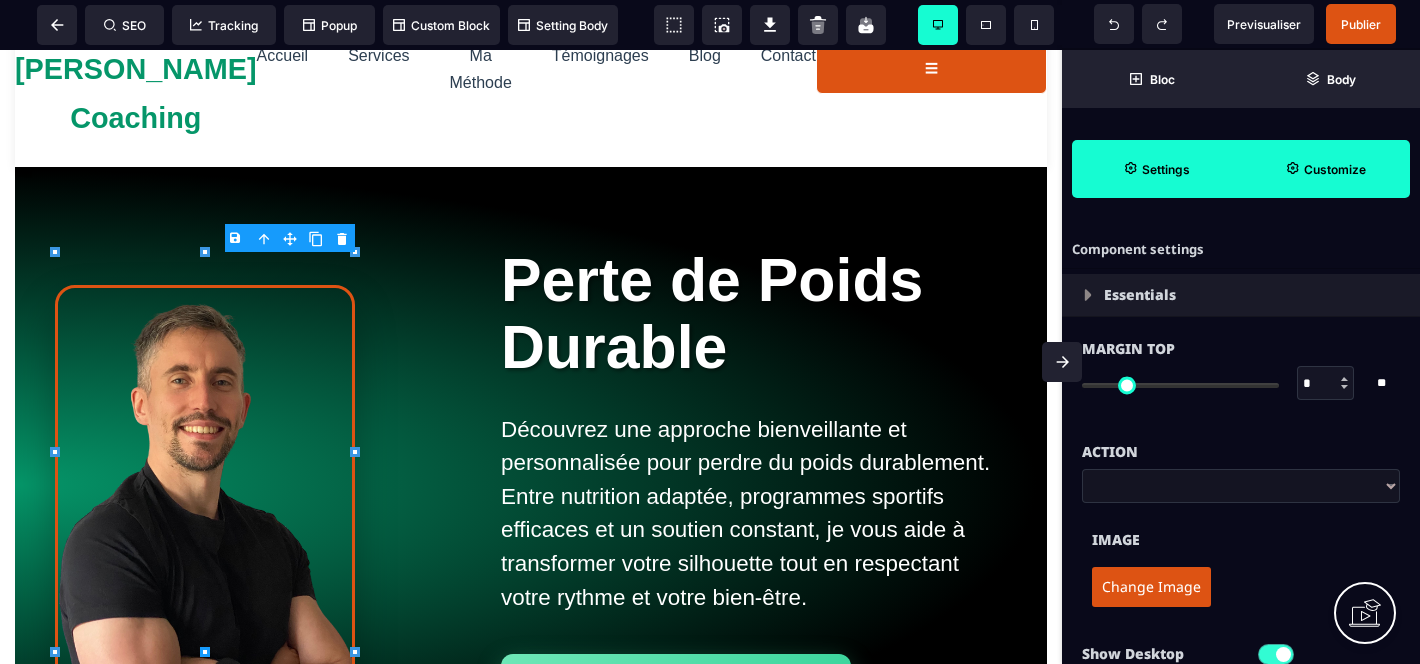 click on "Customize" at bounding box center [1325, 169] 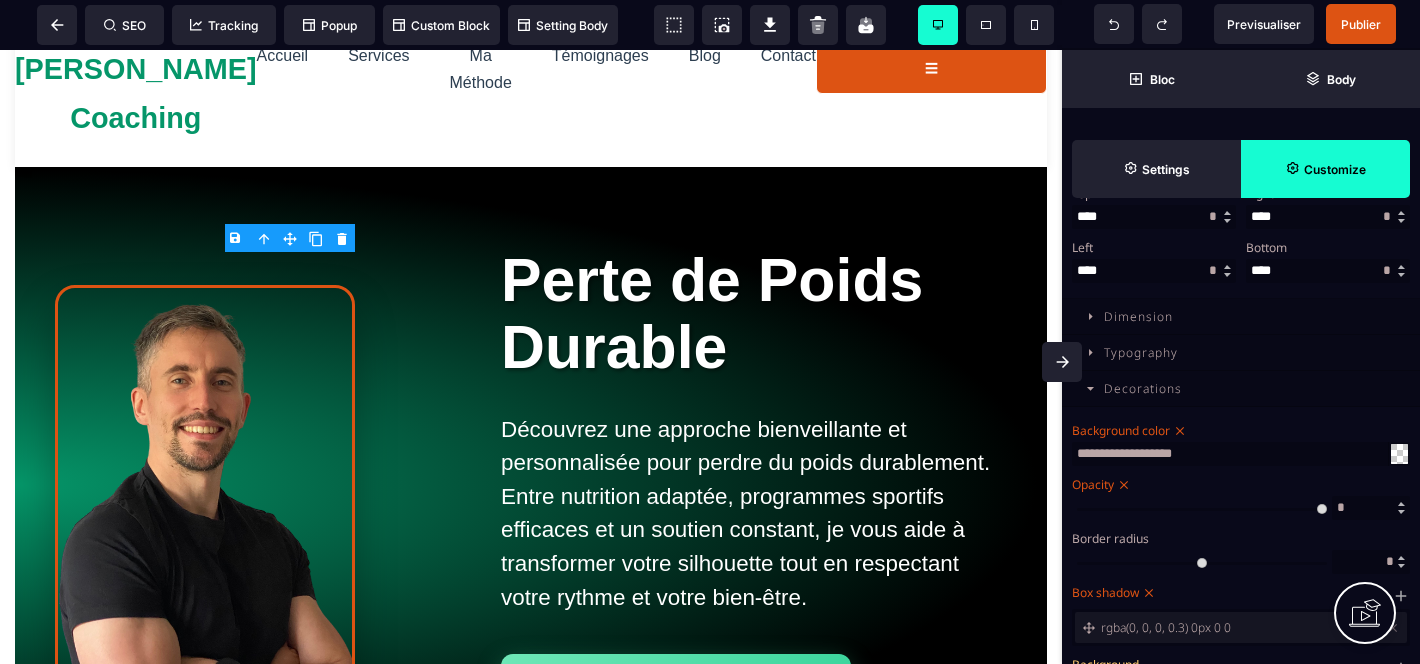 scroll, scrollTop: 588, scrollLeft: 0, axis: vertical 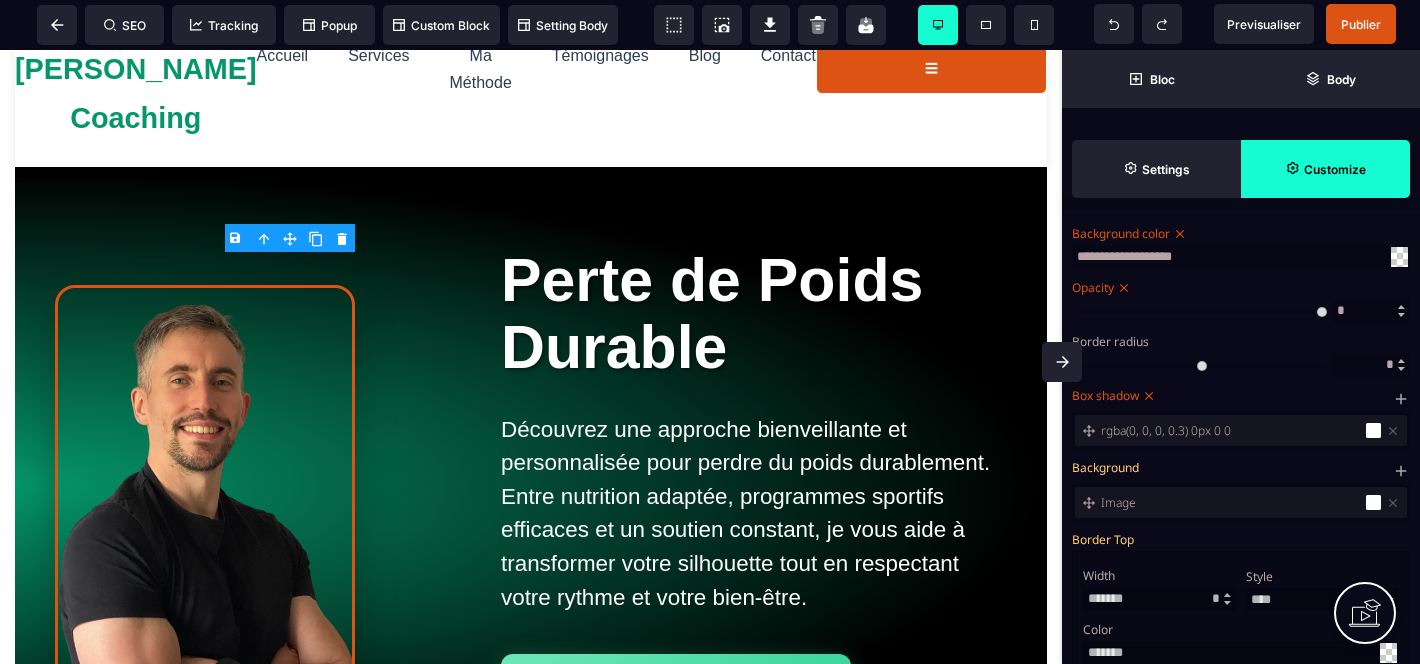 click at bounding box center (1373, 430) 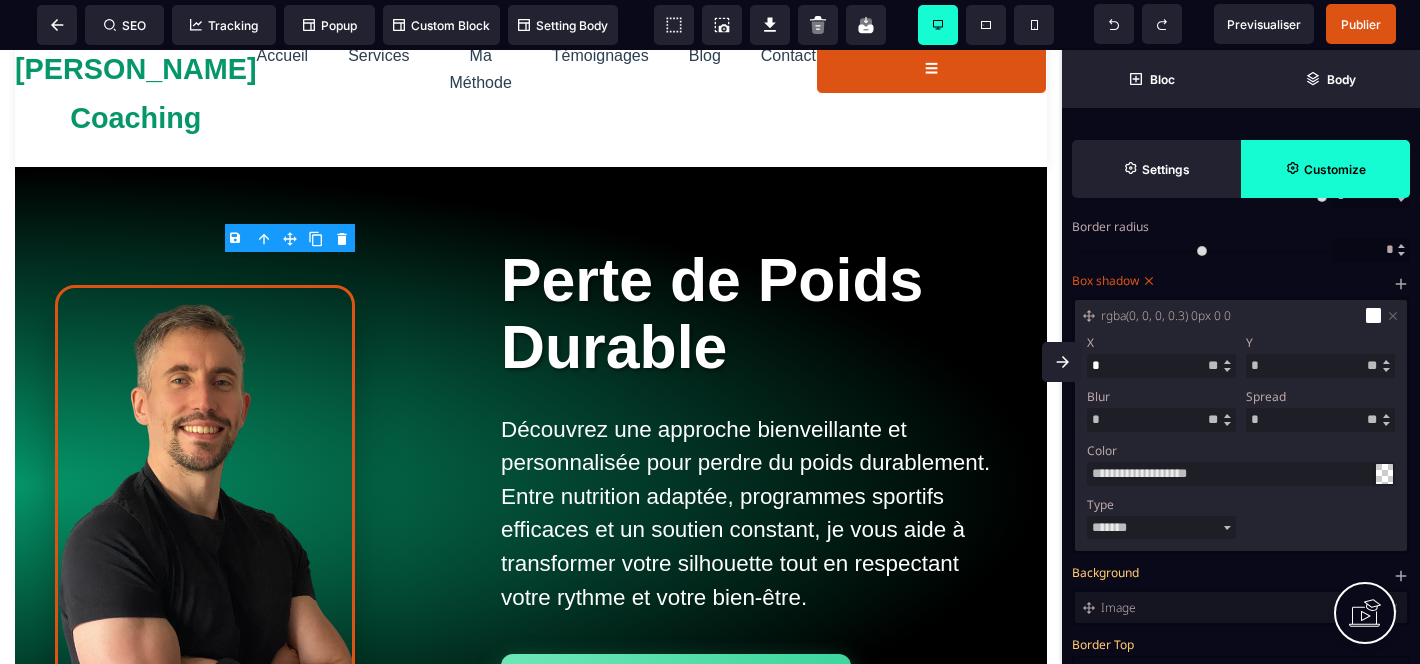 scroll, scrollTop: 707, scrollLeft: 0, axis: vertical 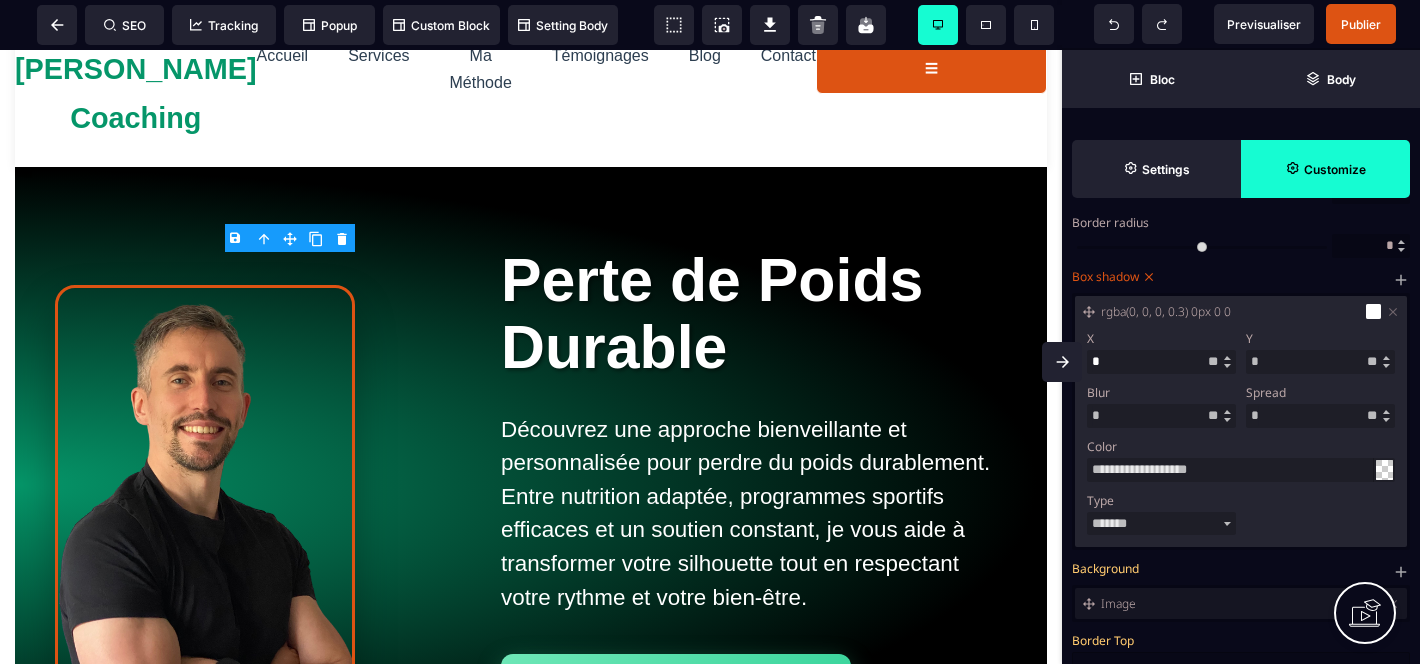 click on "******* ******" at bounding box center (1161, 523) 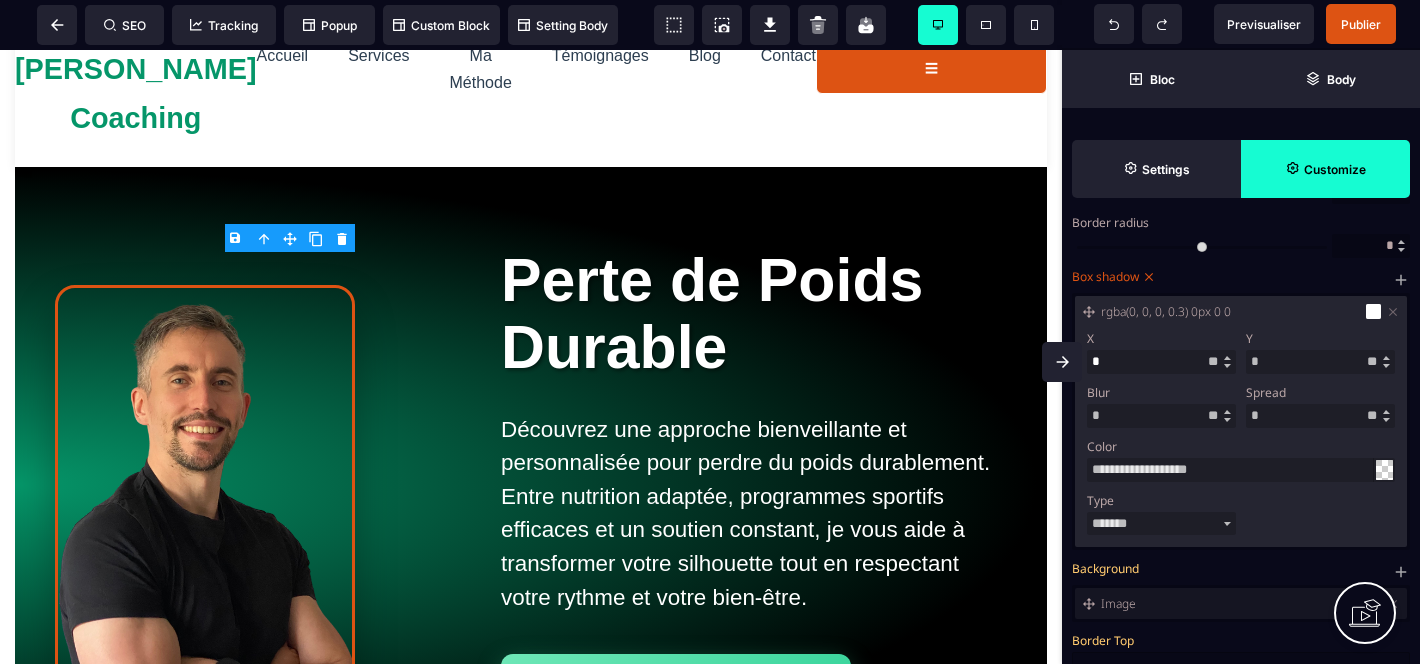 select on "*****" 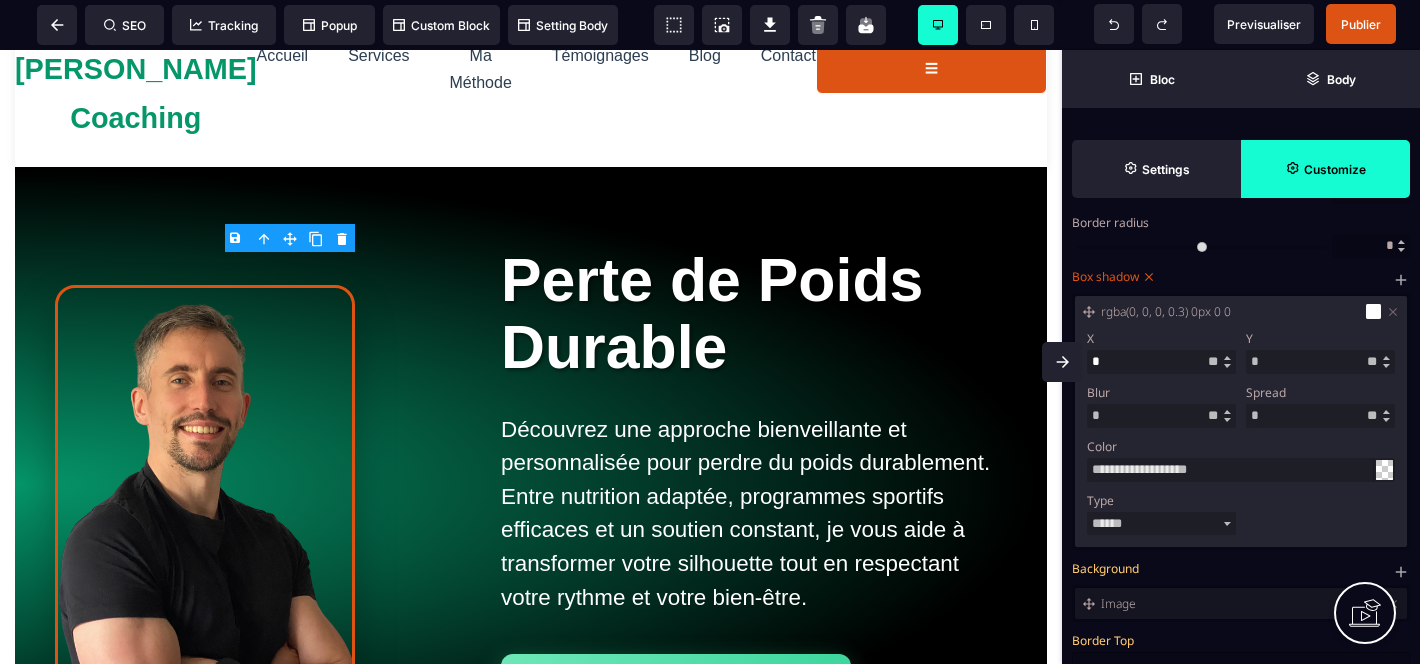 click on "Box shadow" at bounding box center (1238, 276) 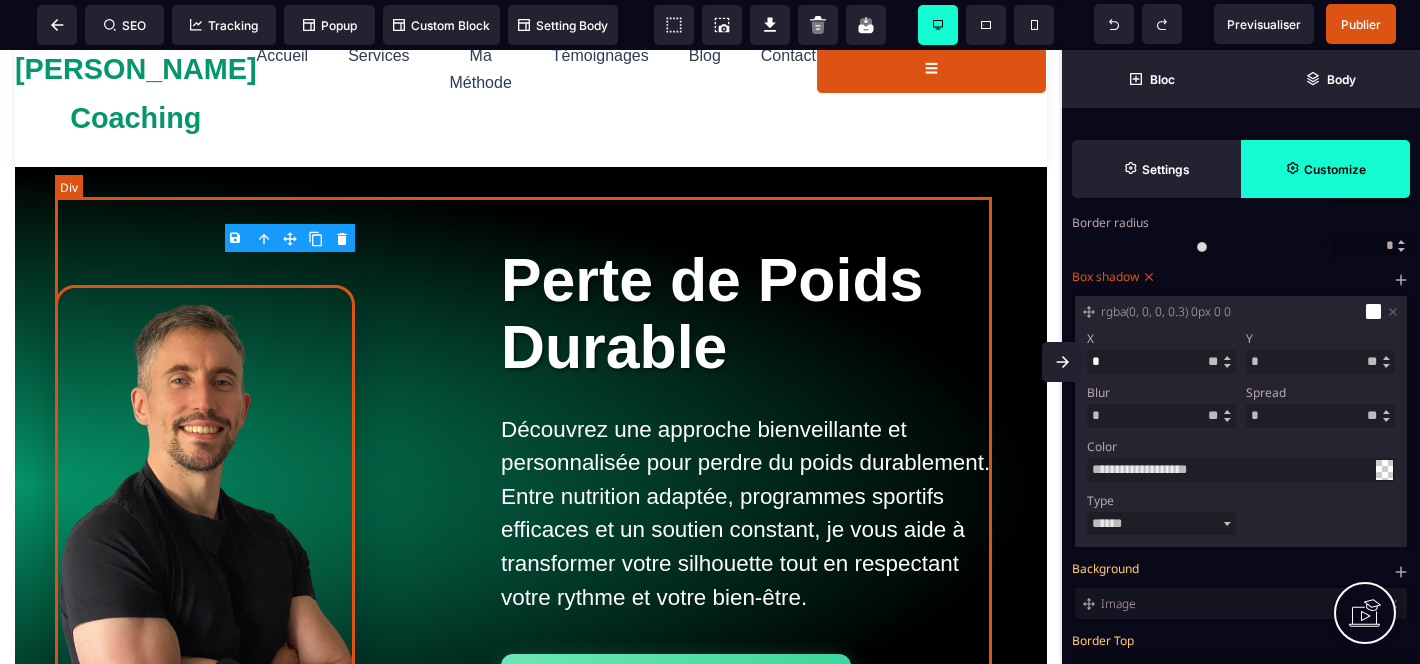 click on "Perte de Poids Durable Découvrez une approche bienveillante et personnalisée pour perdre du poids durablement. Entre nutrition adaptée, programmes sportifs efficaces et un soutien constant, je vous aide à transformer votre silhouette tout en respectant votre rythme et votre bien-être. Commencer maintenant" at bounding box center (531, 485) 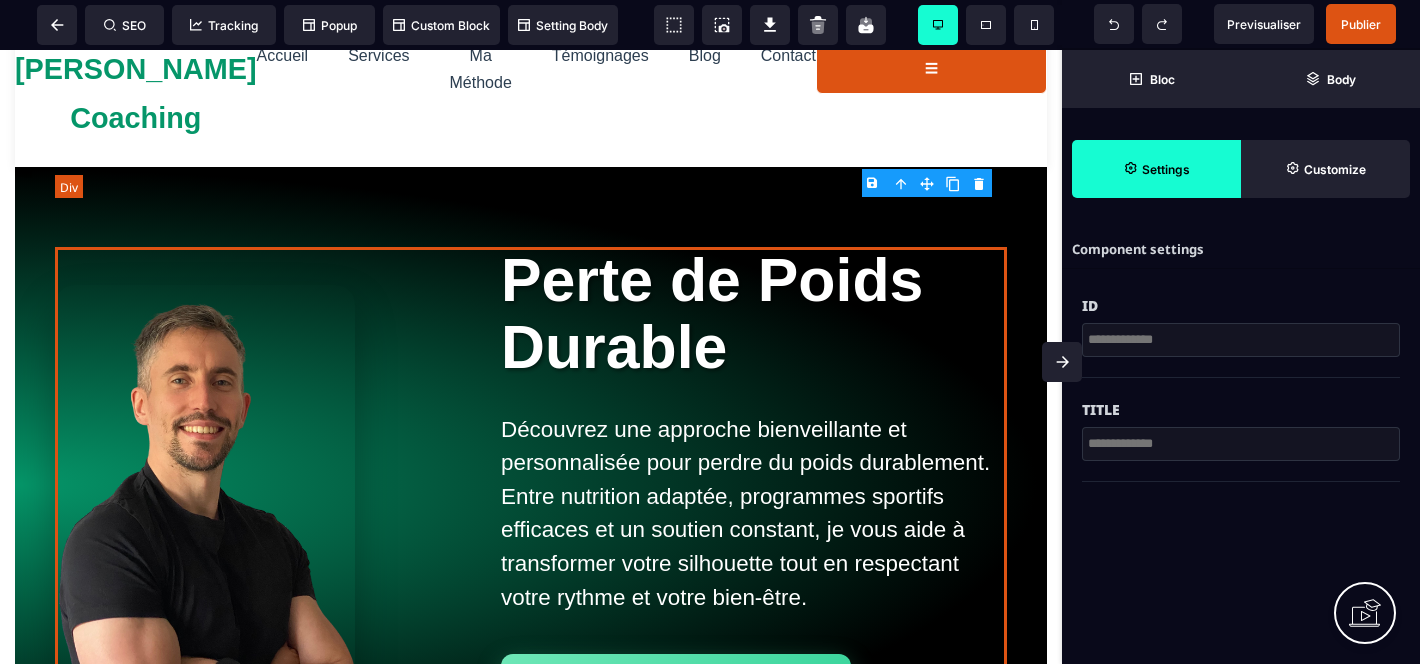 scroll, scrollTop: 0, scrollLeft: 0, axis: both 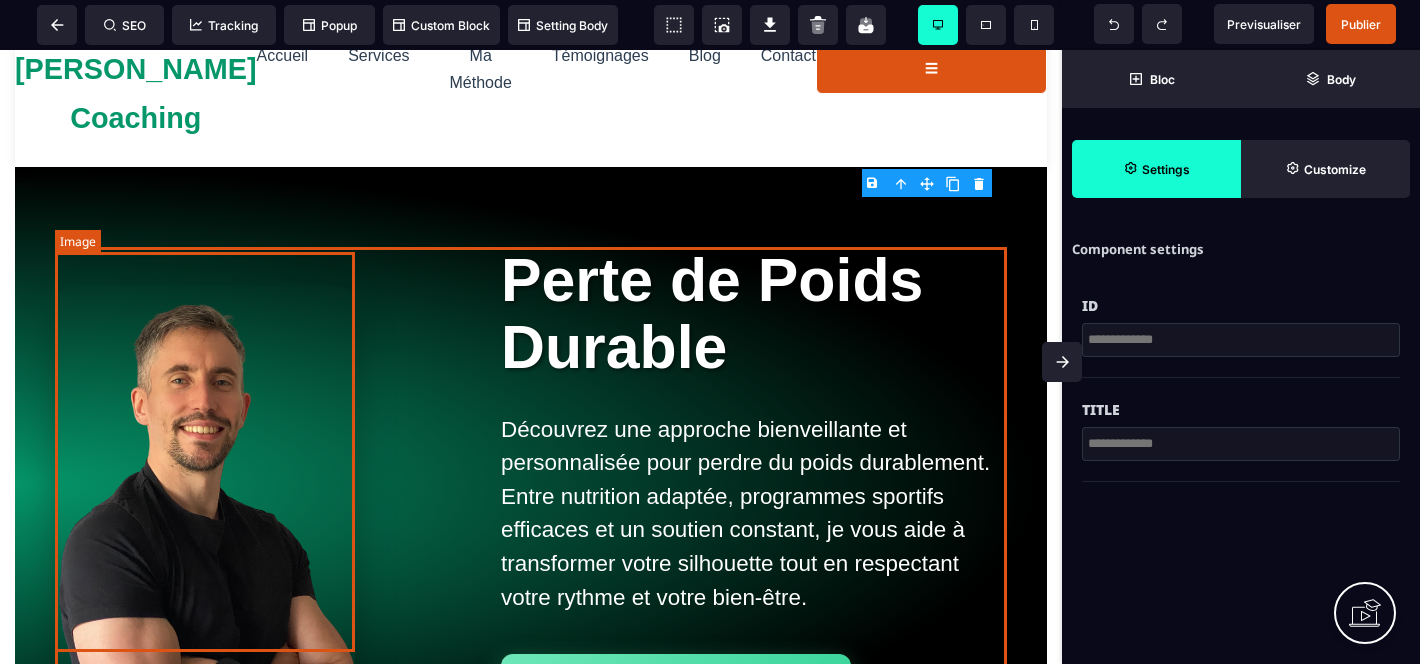 click at bounding box center (205, 485) 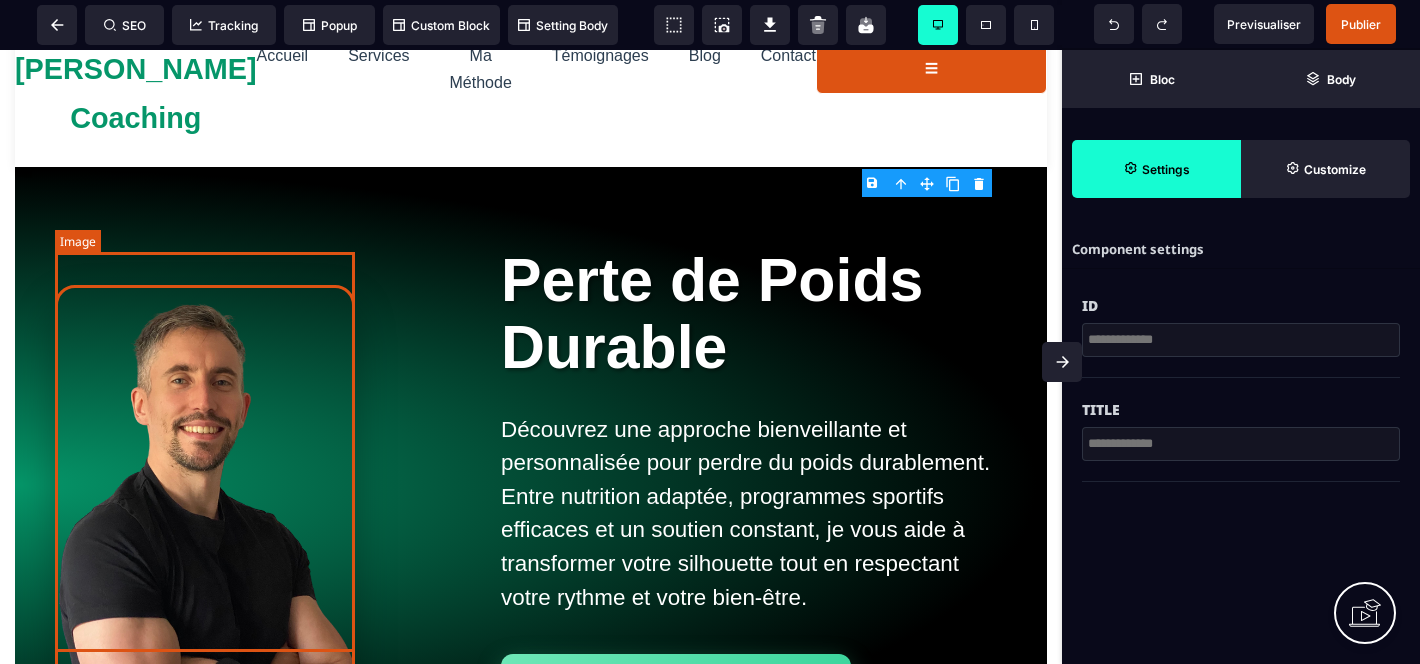 select 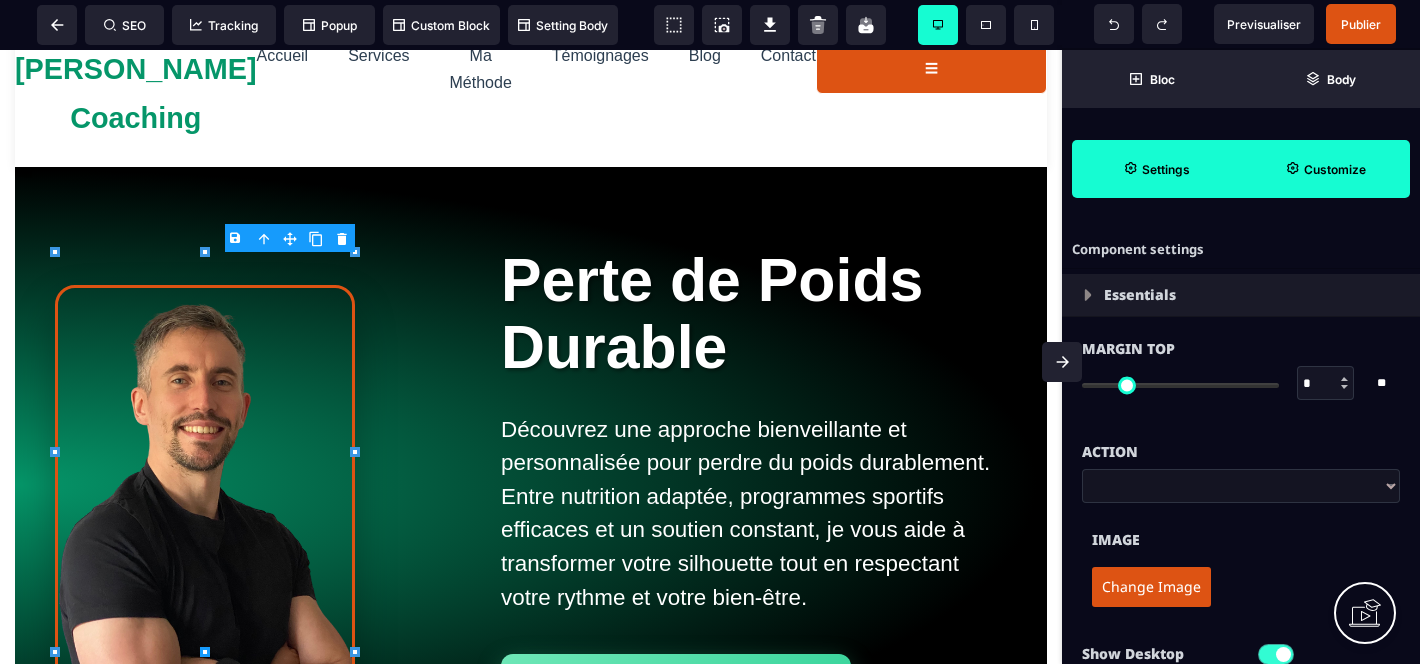click on "Customize" at bounding box center [1335, 169] 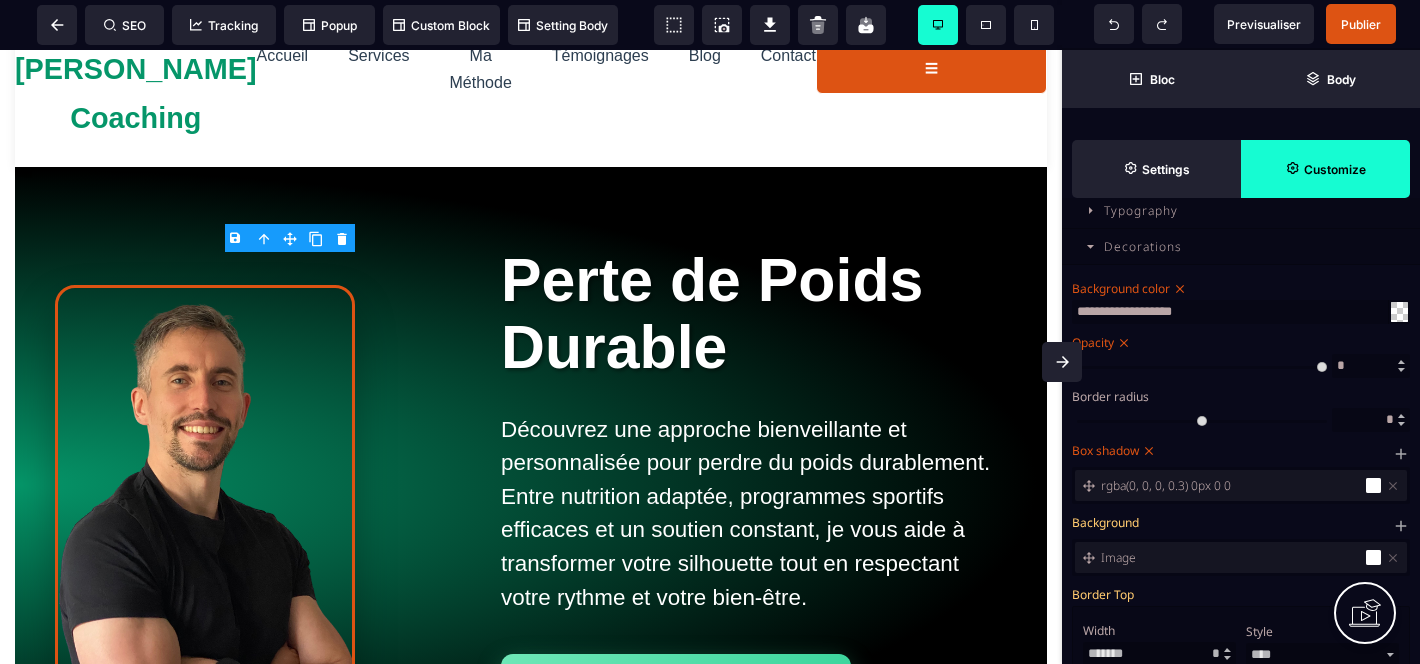 scroll, scrollTop: 592, scrollLeft: 0, axis: vertical 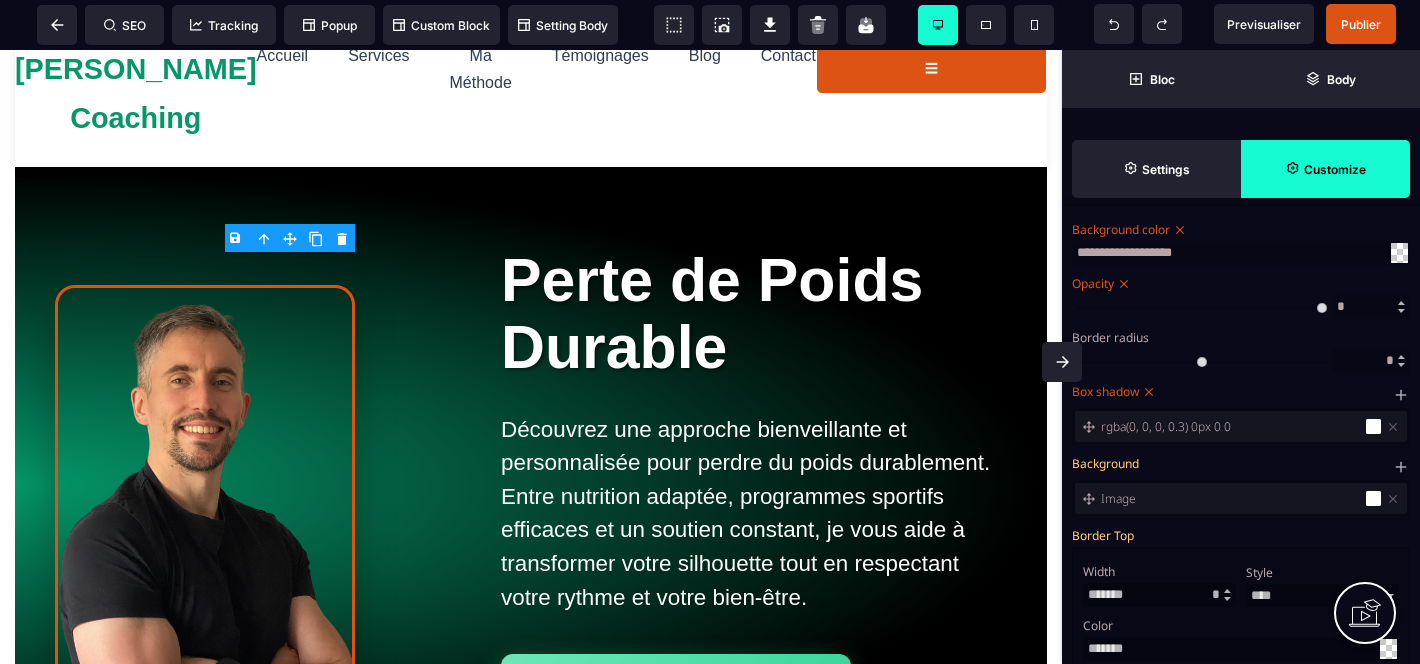 click 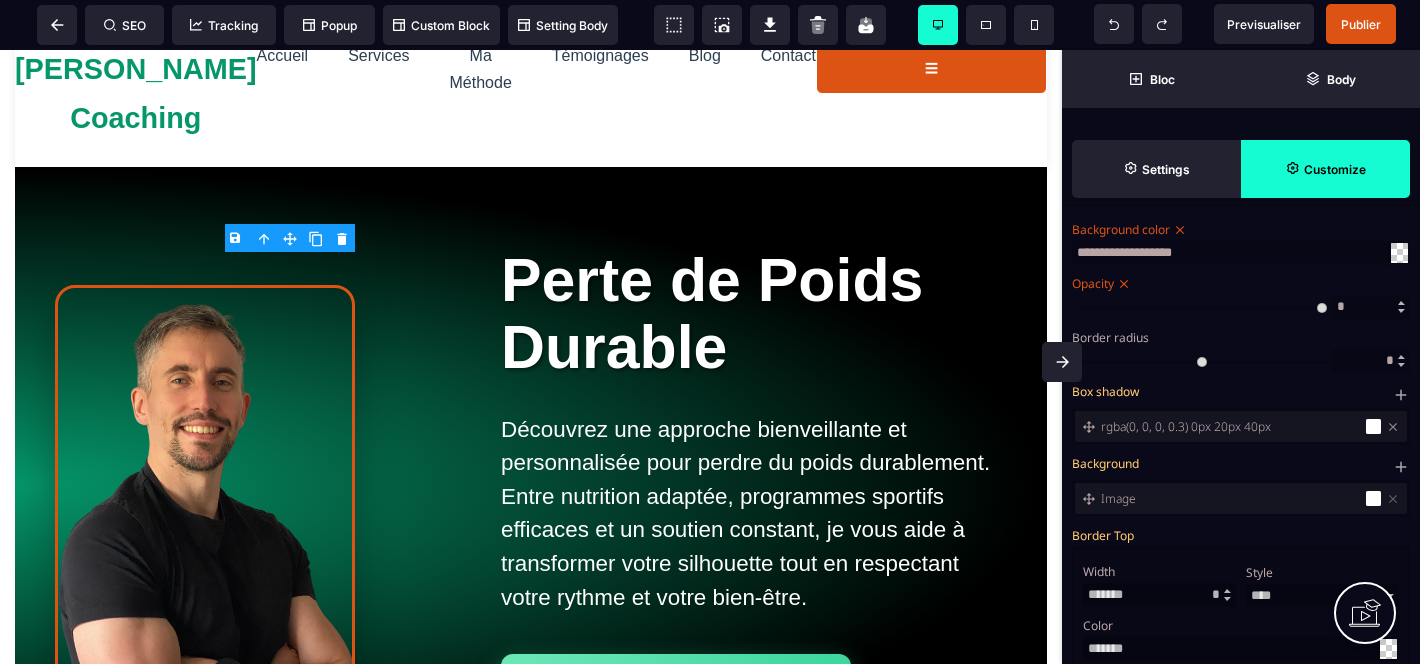 click 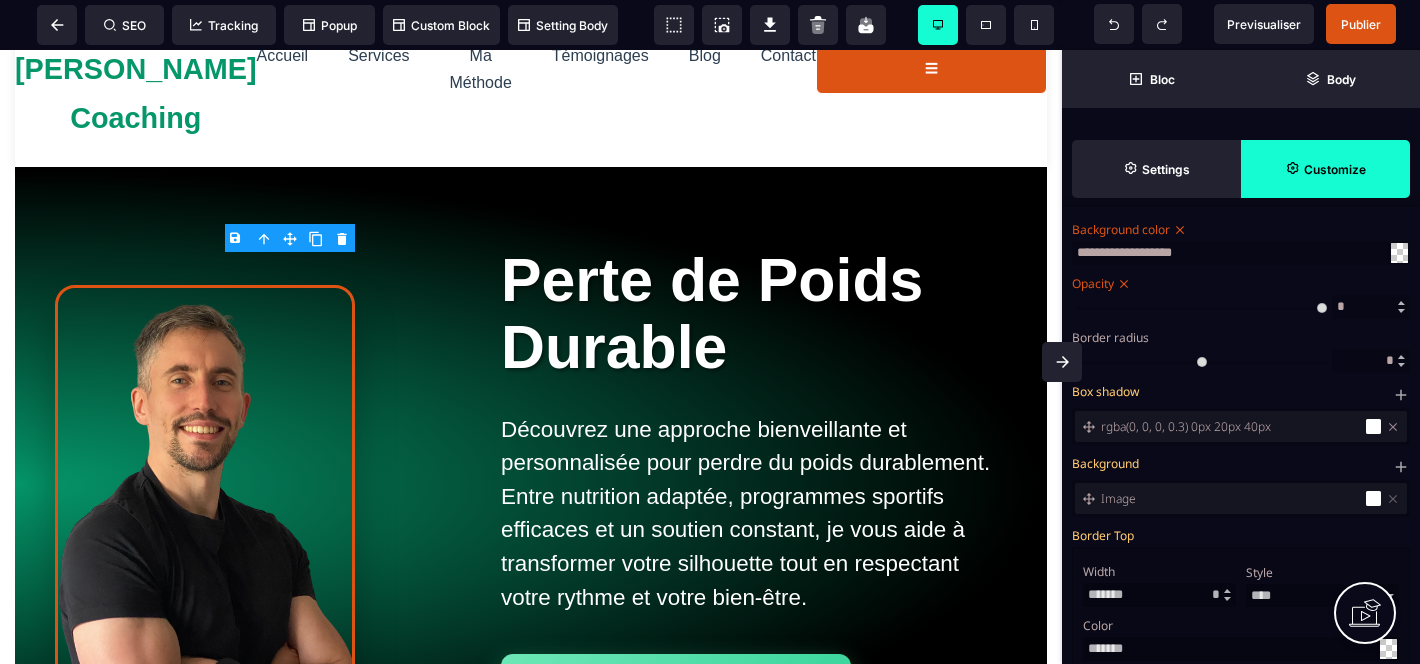 click 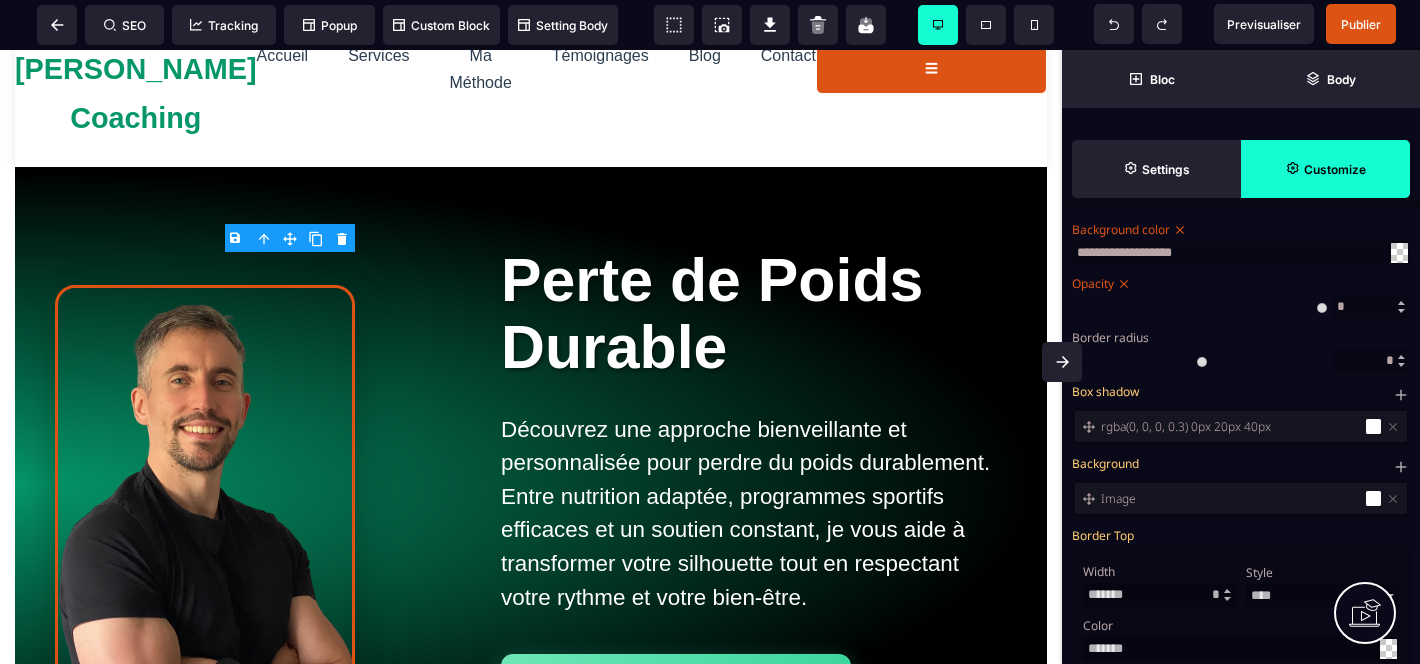 click on "Image" at bounding box center (1231, 498) 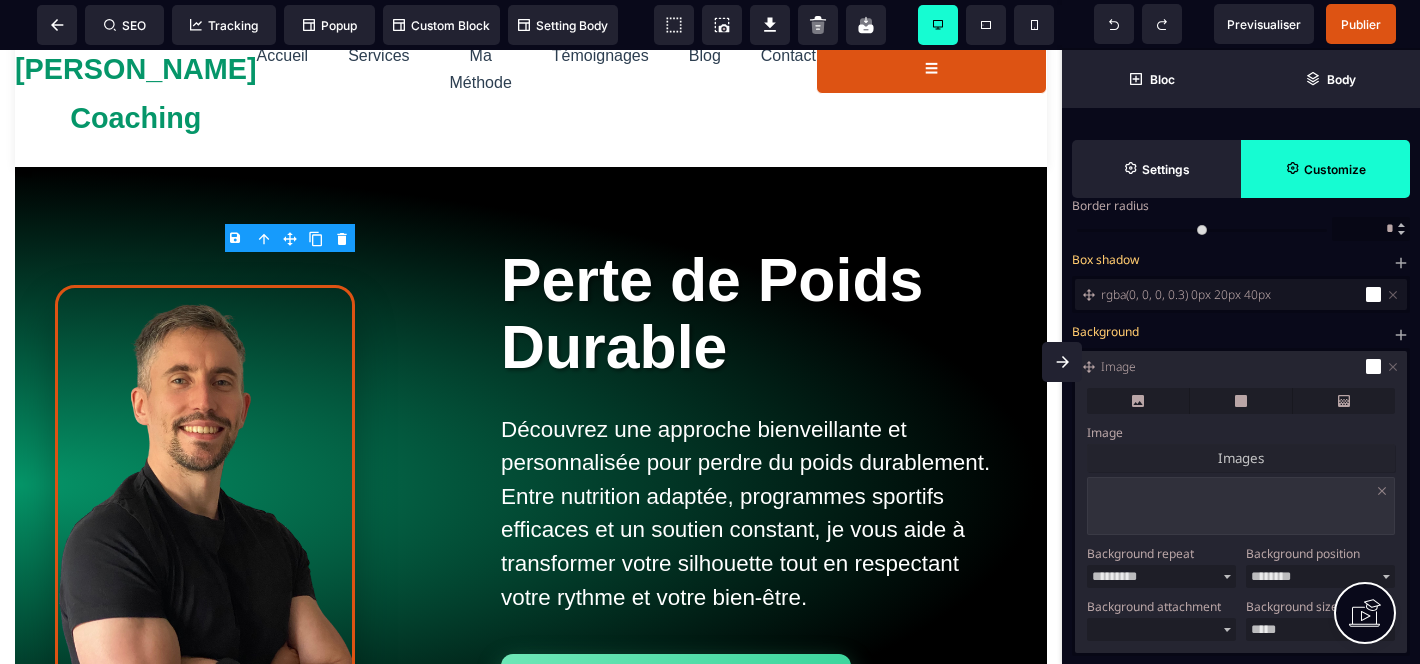 scroll, scrollTop: 720, scrollLeft: 0, axis: vertical 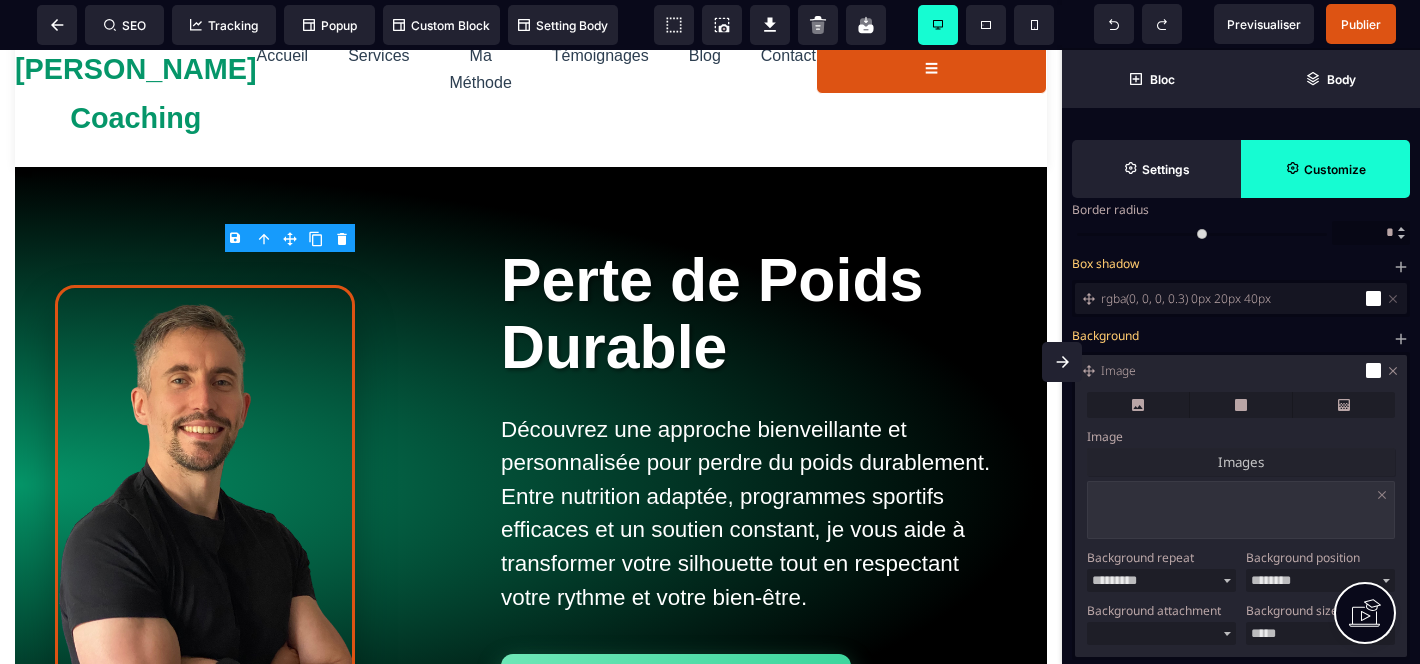 click 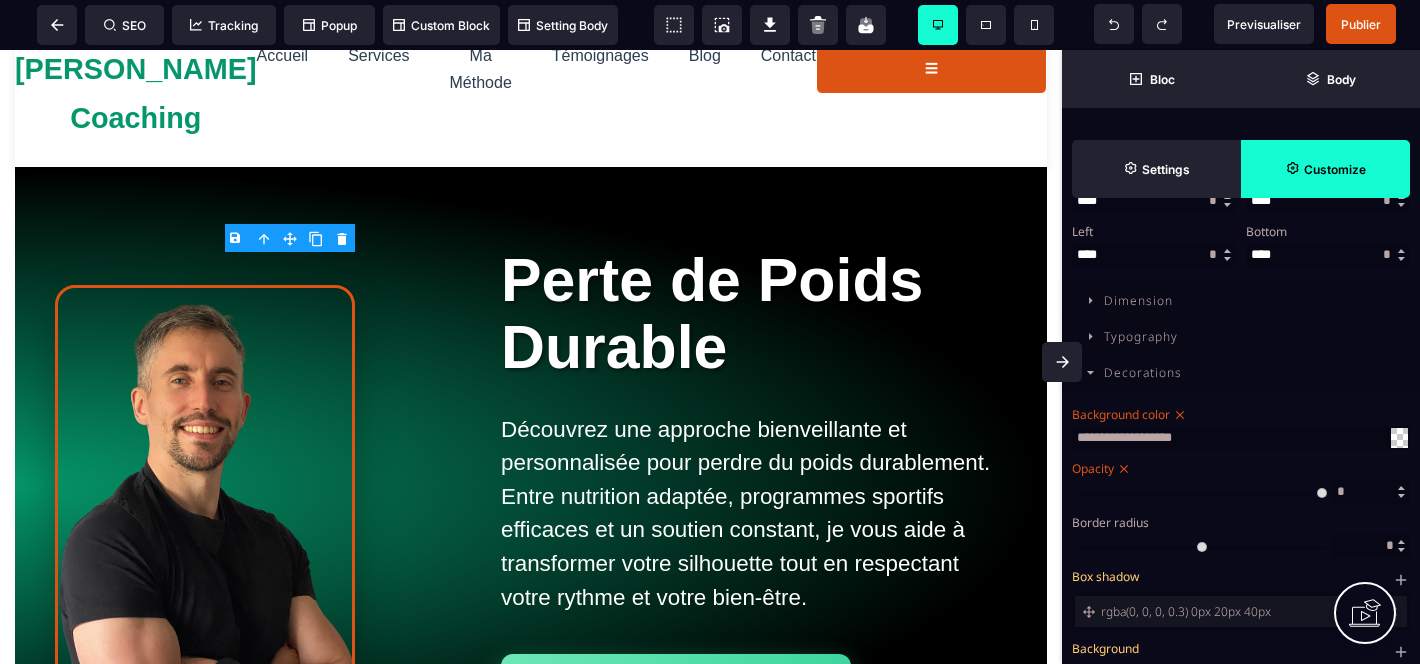 scroll, scrollTop: 375, scrollLeft: 0, axis: vertical 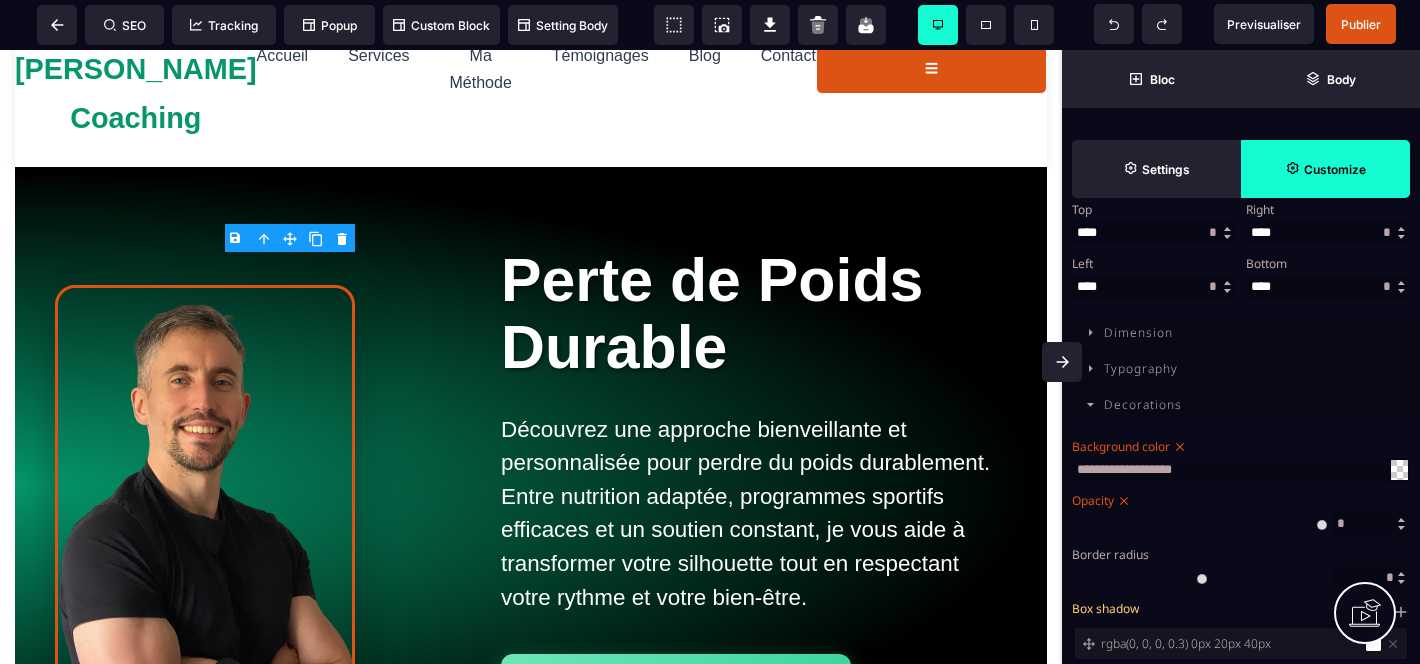 click 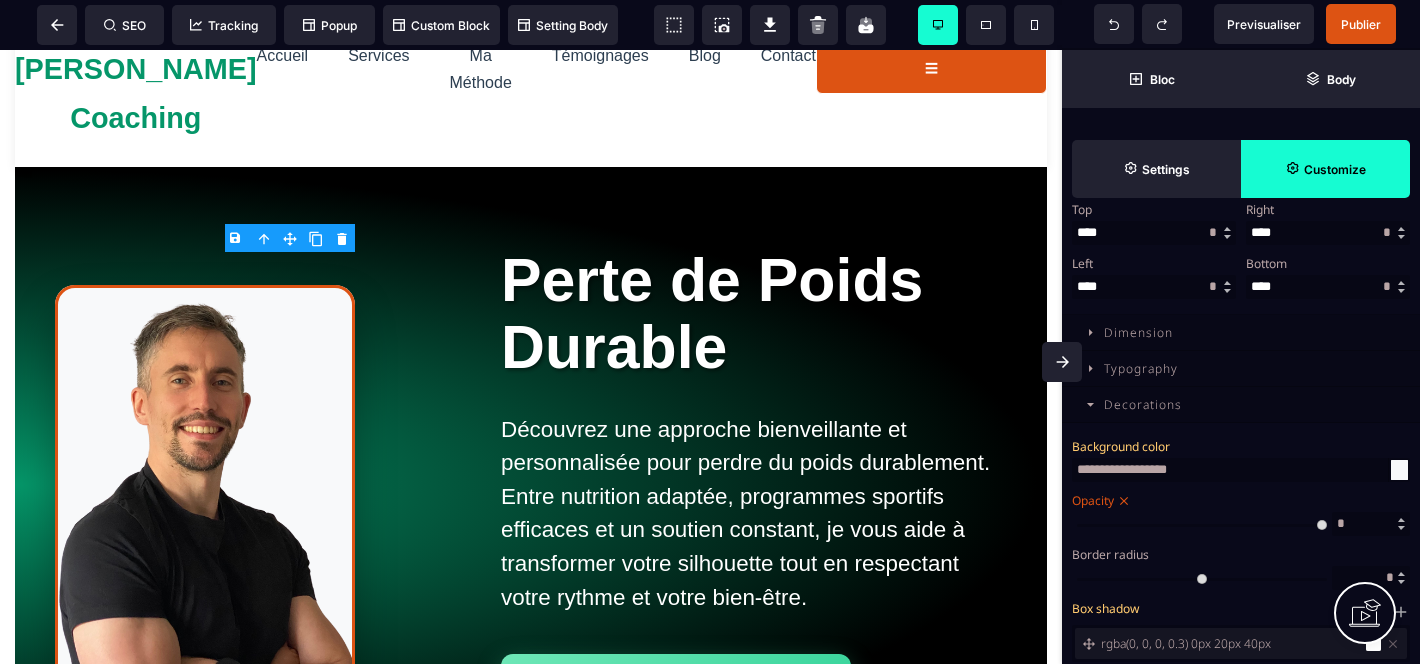 click at bounding box center (1399, 470) 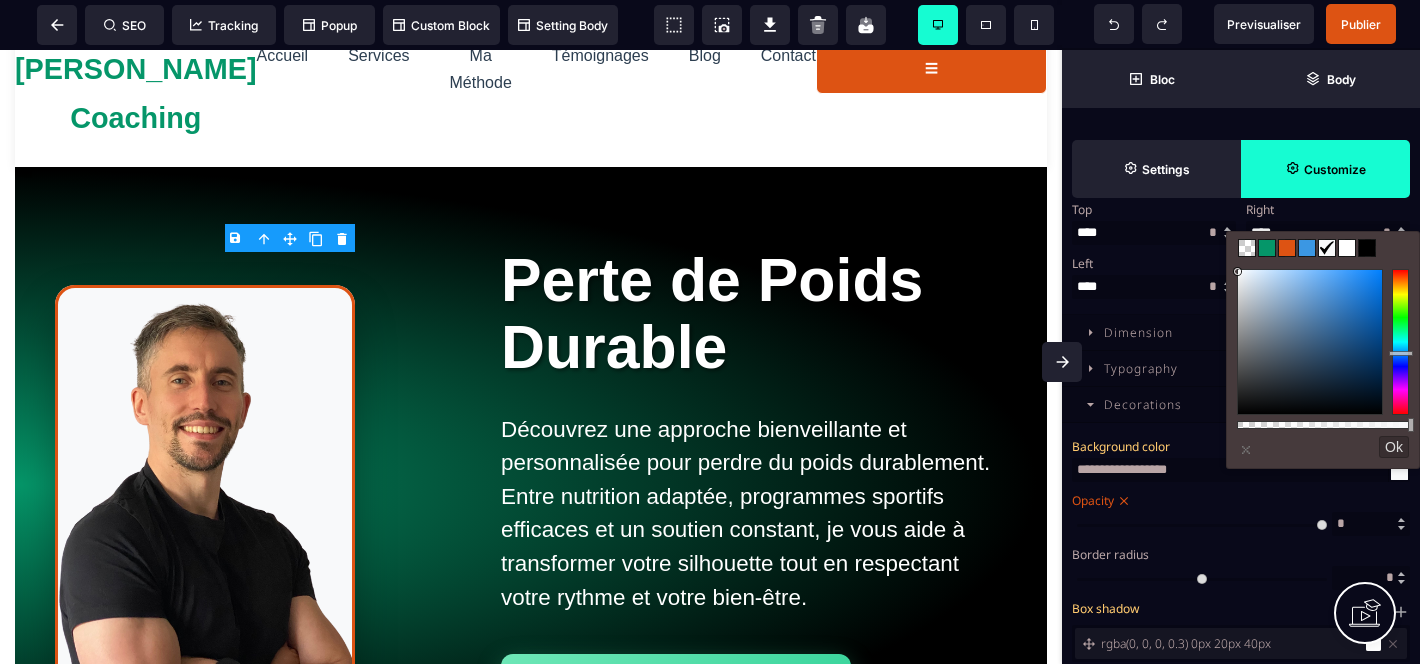 click at bounding box center (1247, 248) 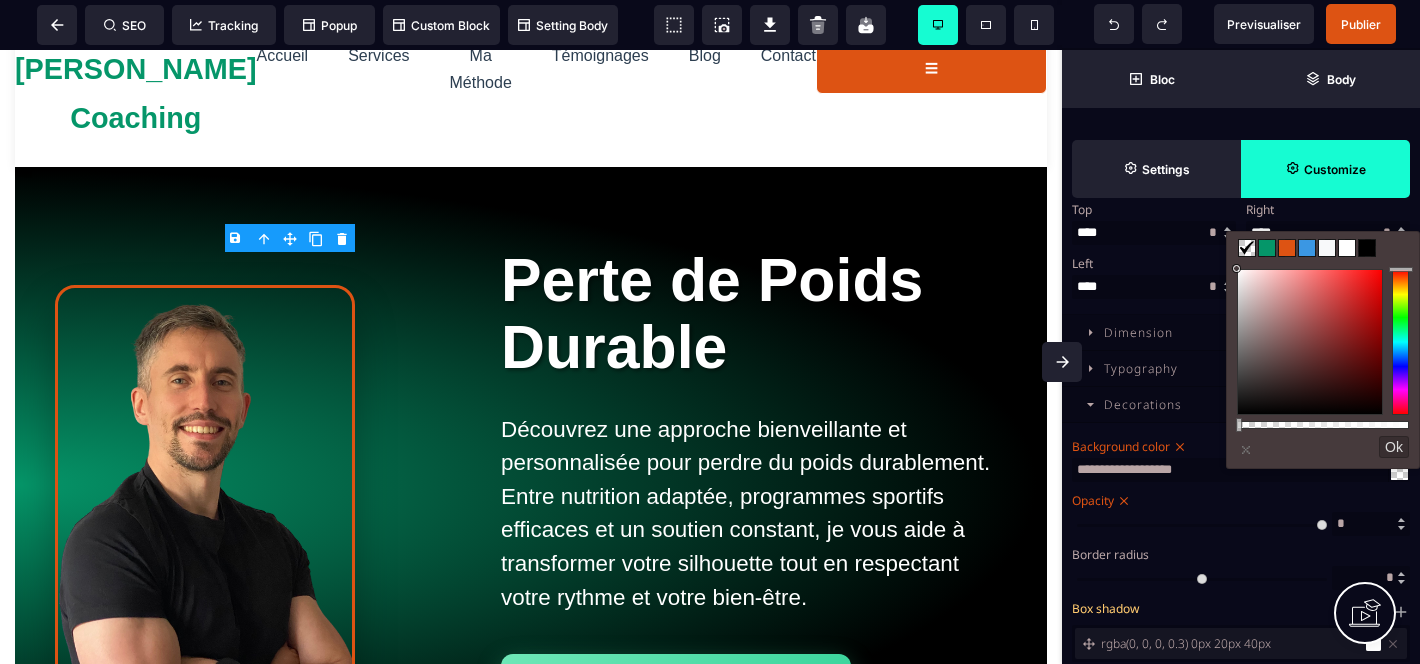 click on "Ok" at bounding box center [1394, 447] 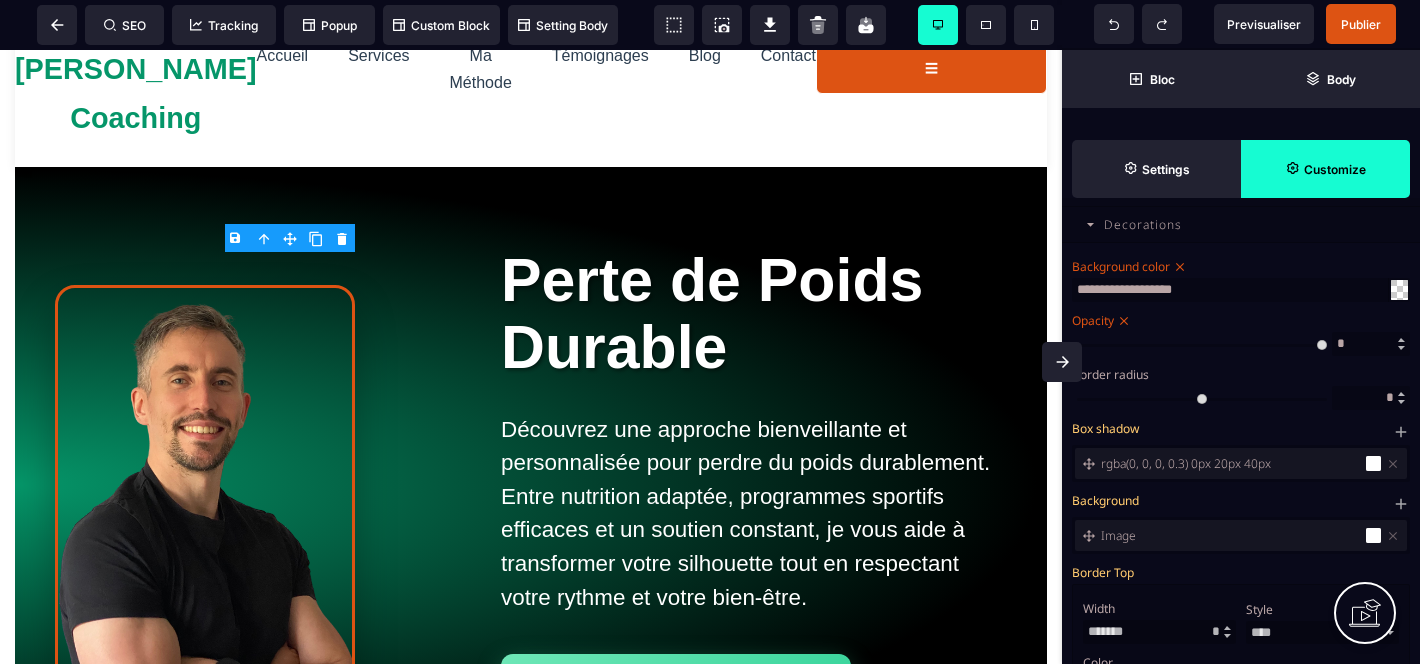 scroll, scrollTop: 612, scrollLeft: 0, axis: vertical 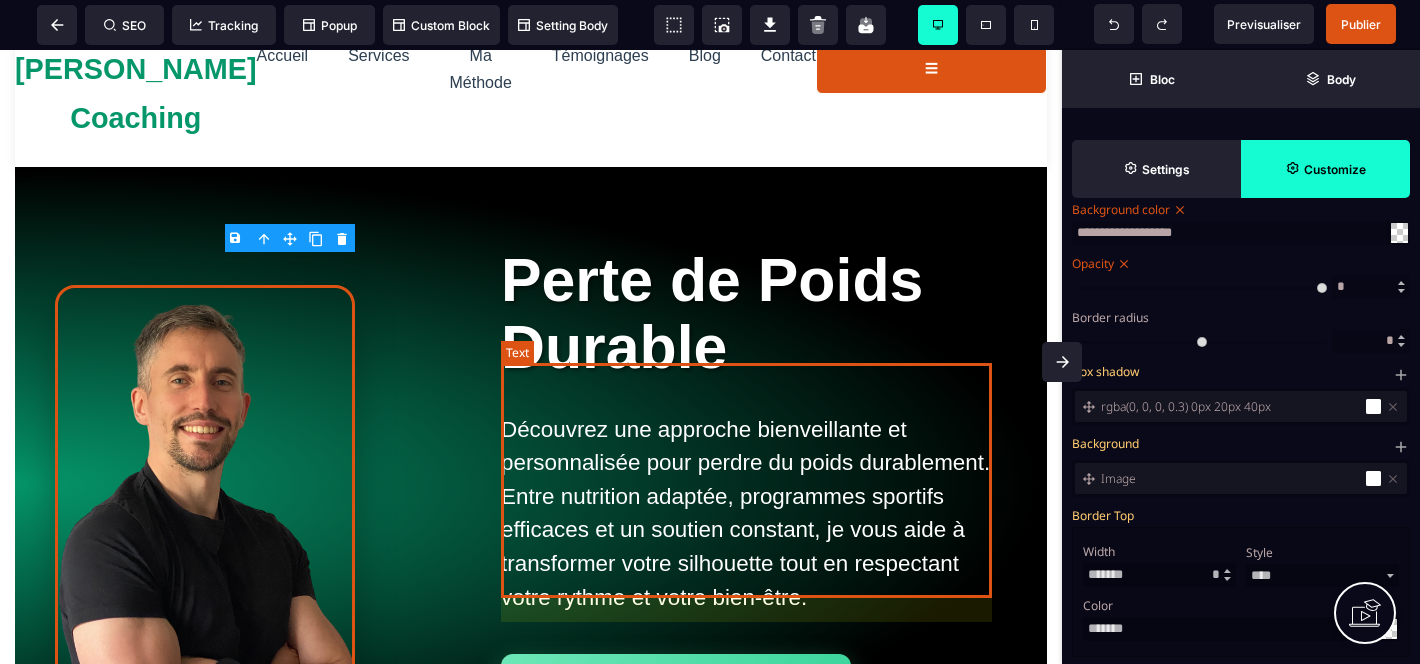 click on "Découvrez une approche bienveillante et personnalisée pour perdre du poids durablement. Entre nutrition adaptée, programmes sportifs efficaces et un soutien constant, je vous aide à transformer votre silhouette tout en respectant votre rythme et votre bien-être." at bounding box center (754, 514) 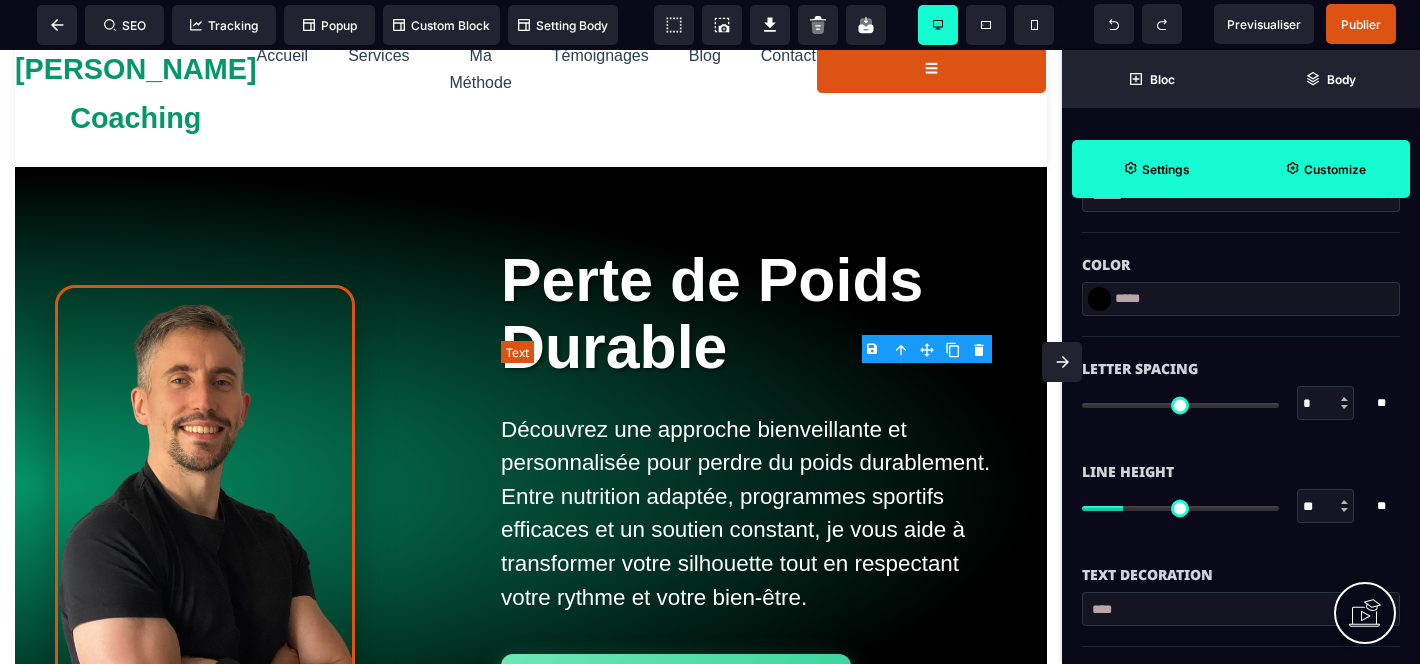 scroll, scrollTop: 0, scrollLeft: 0, axis: both 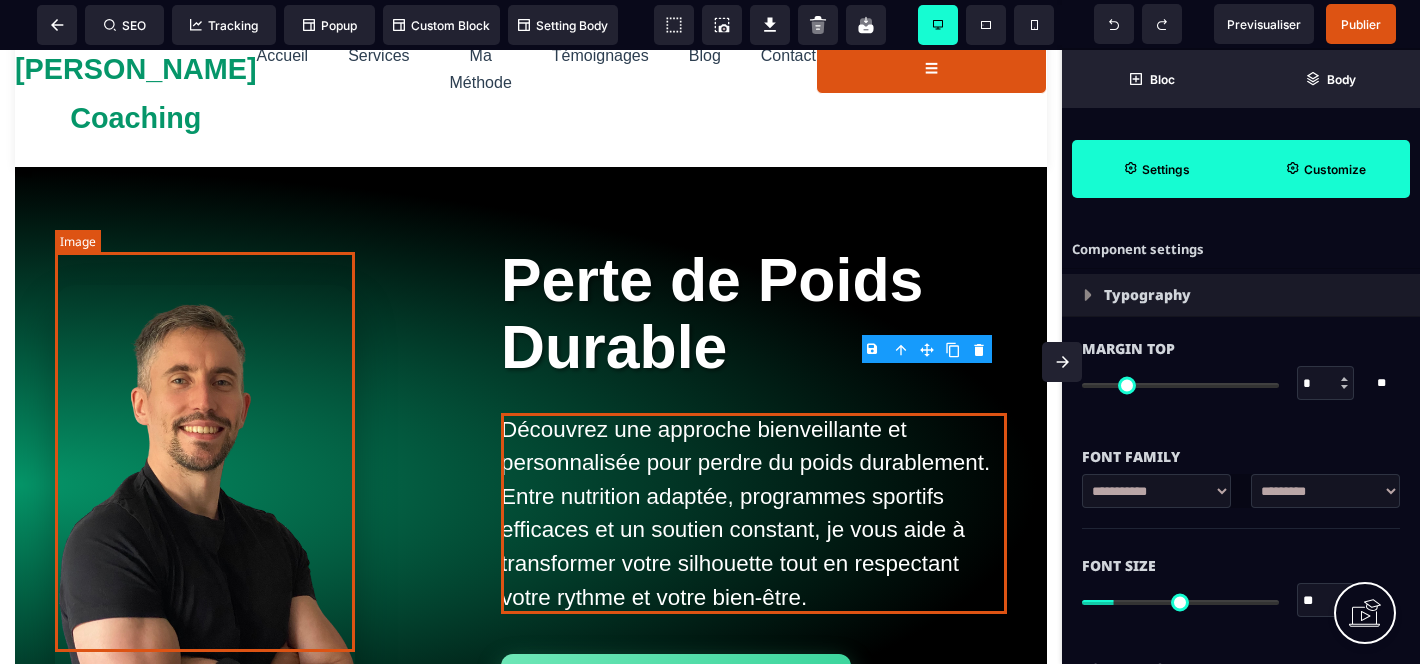 click at bounding box center [205, 485] 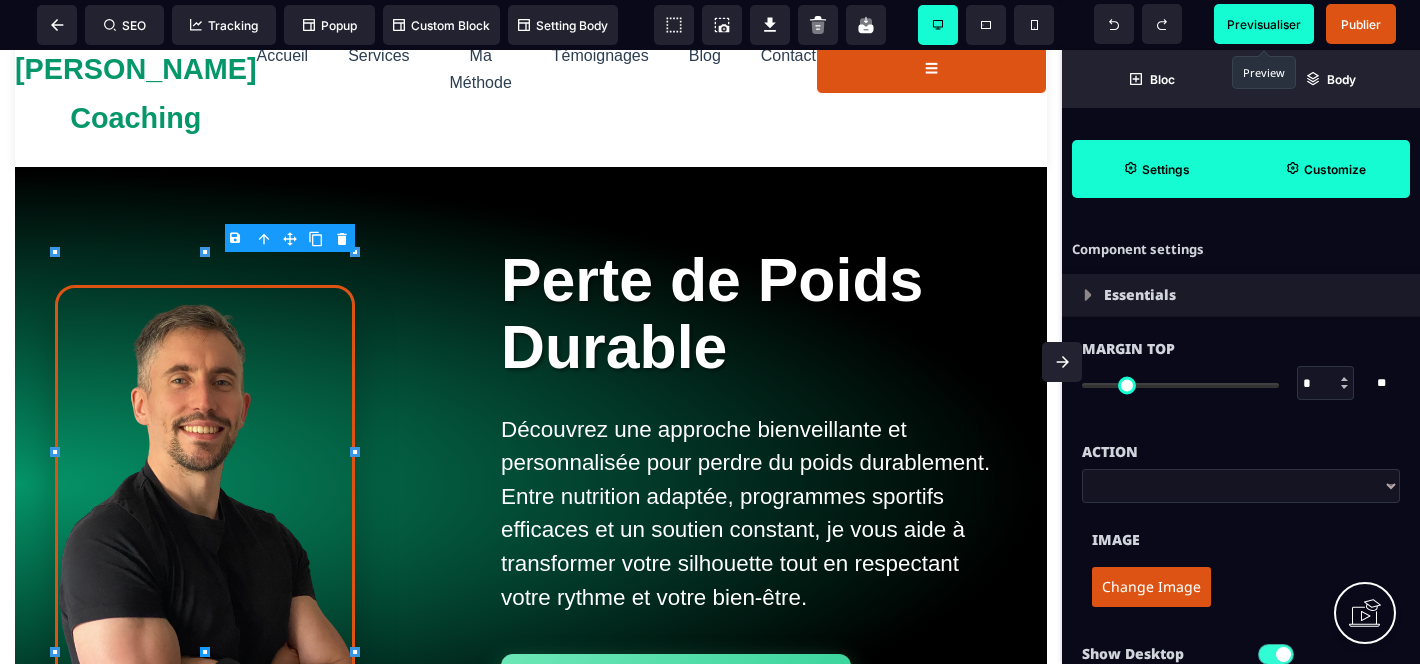 click on "Previsualiser" at bounding box center [1264, 24] 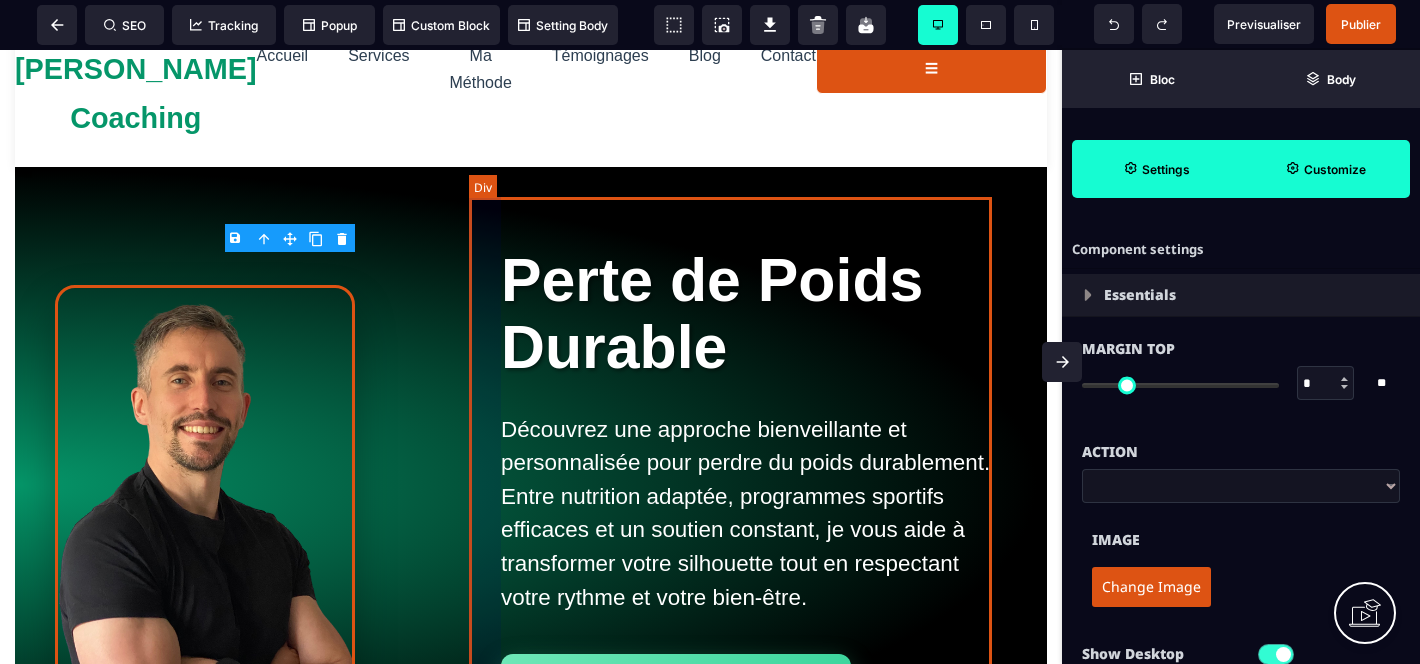 click on "Perte de Poids Durable Découvrez une approche bienveillante et personnalisée pour perdre du poids durablement. Entre nutrition adaptée, programmes sportifs efficaces et un soutien constant, je vous aide à transformer votre silhouette tout en respectant votre rythme et votre bien-être. Commencer maintenant" at bounding box center [738, 485] 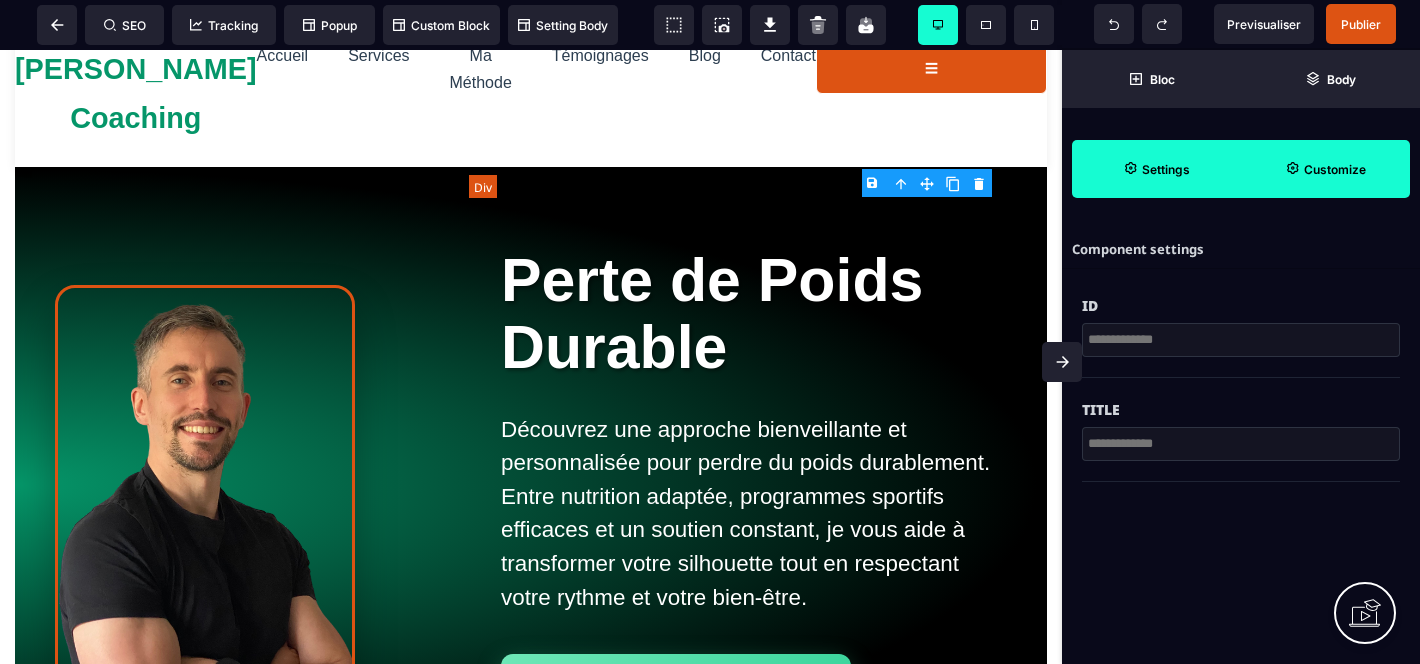 click on "Perte de Poids Durable Découvrez une approche bienveillante et personnalisée pour perdre du poids durablement. Entre nutrition adaptée, programmes sportifs efficaces et un soutien constant, je vous aide à transformer votre silhouette tout en respectant votre rythme et votre bien-être. Commencer maintenant" at bounding box center [738, 485] 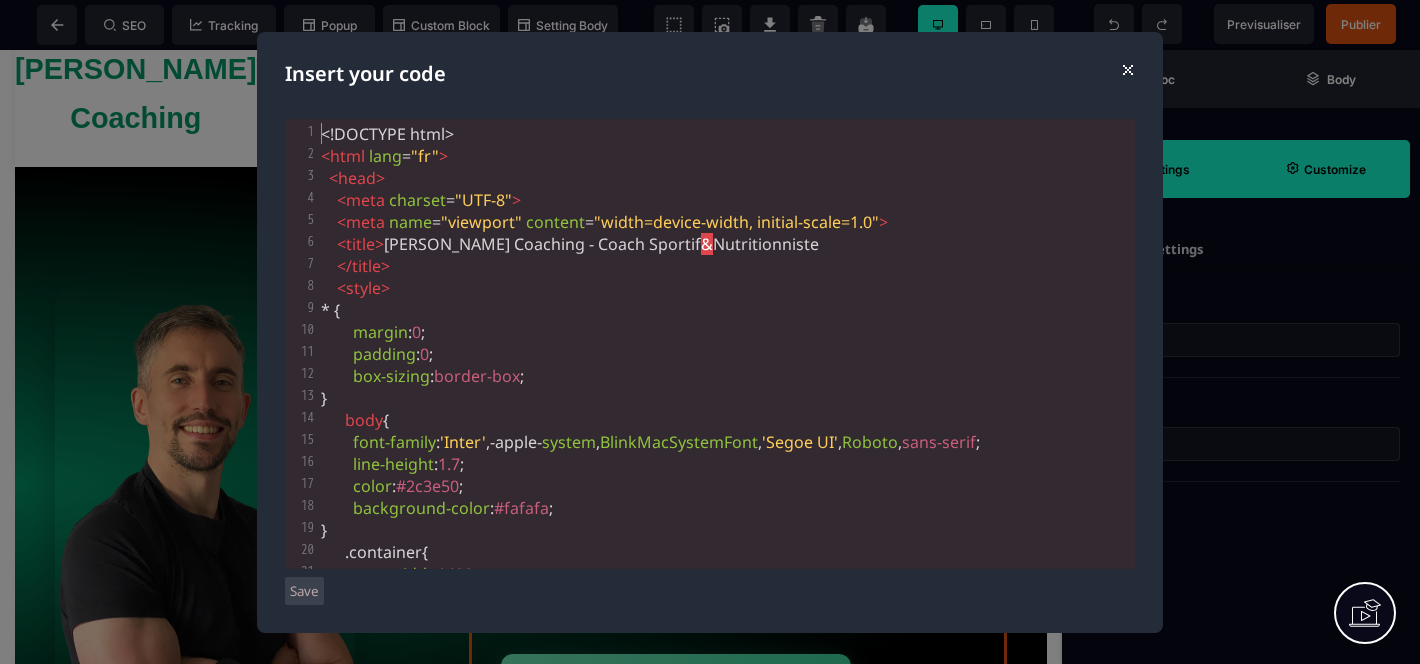 scroll, scrollTop: 181, scrollLeft: 0, axis: vertical 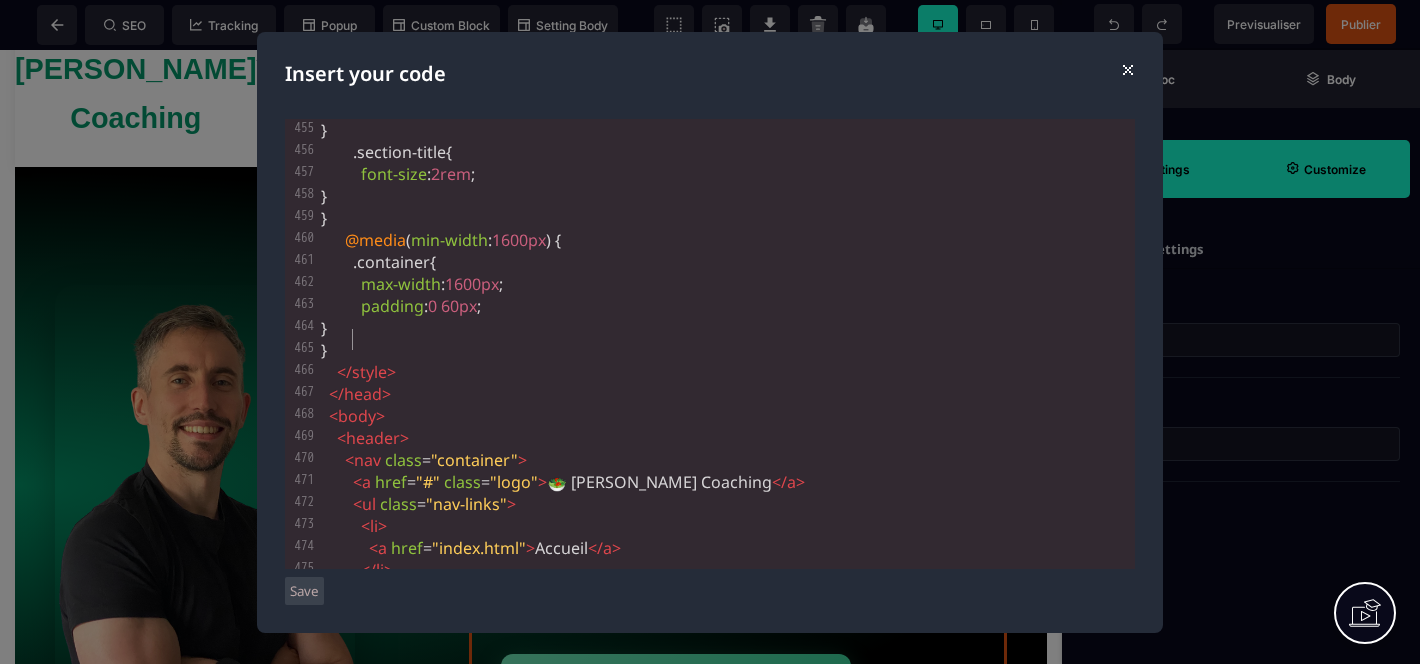 click on "}" at bounding box center [726, 350] 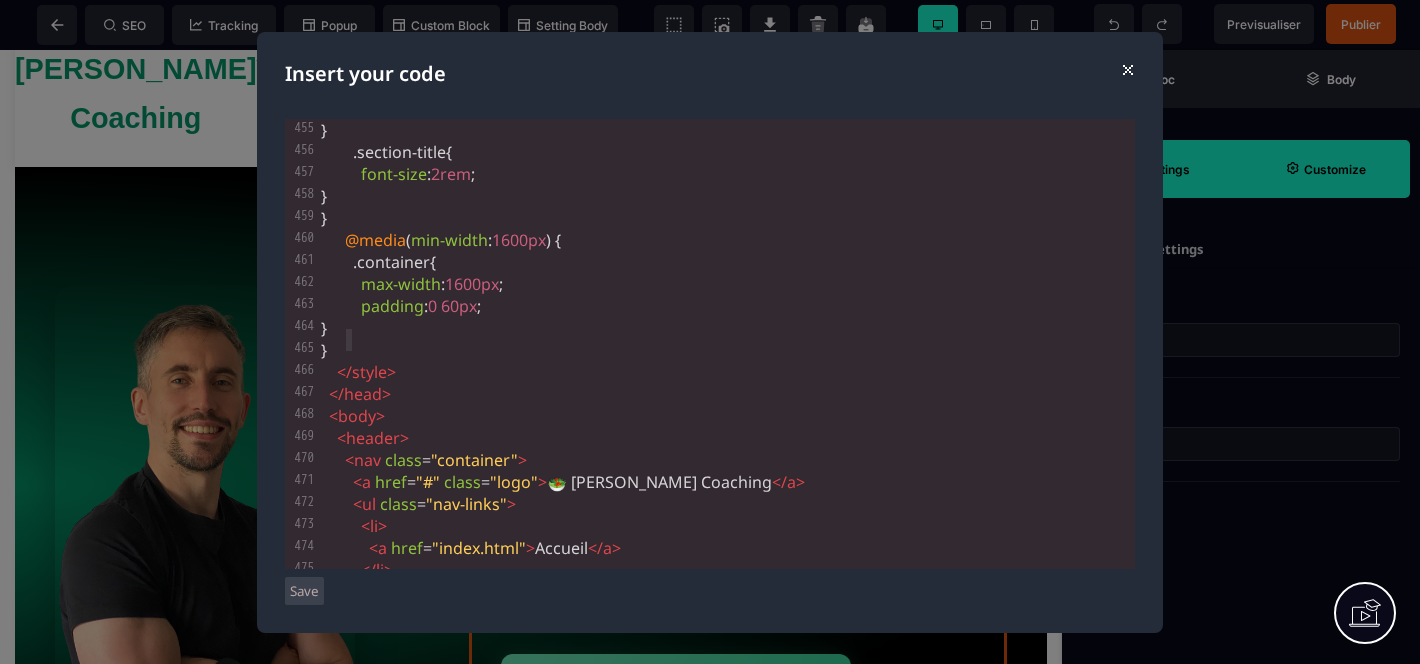 click on "}" at bounding box center (726, 350) 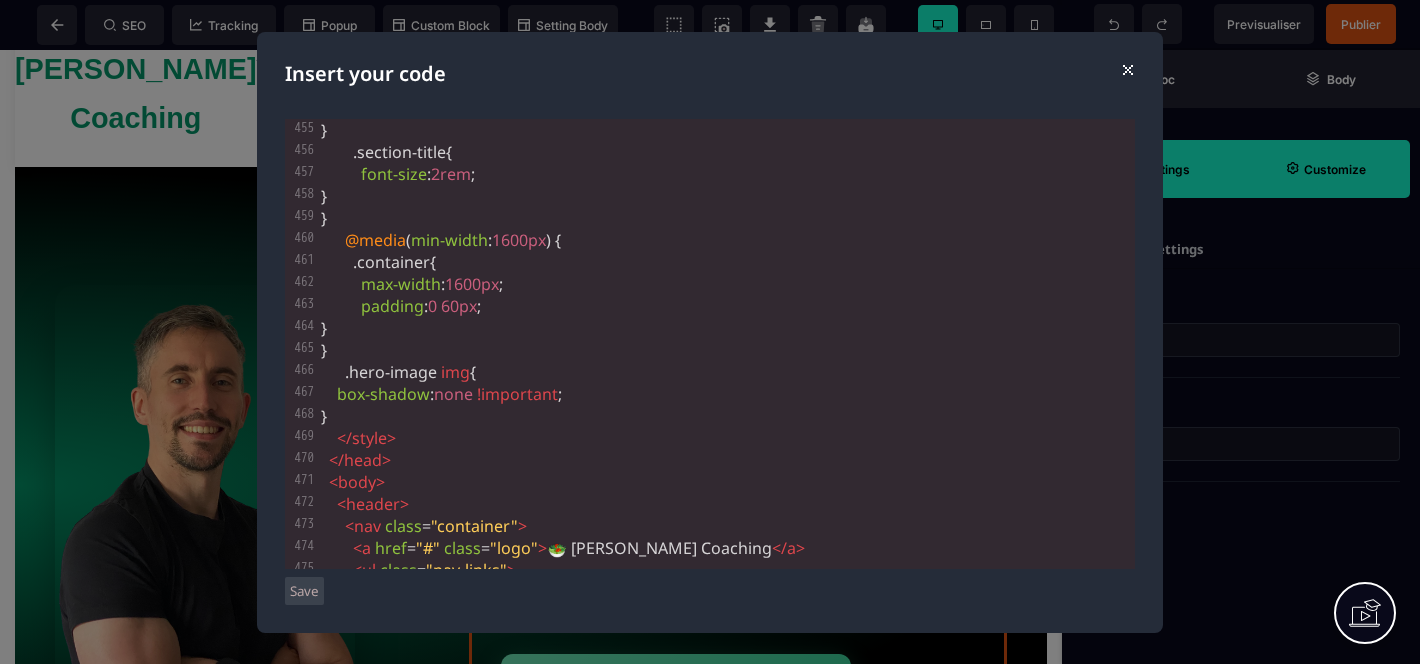 click on "Save" at bounding box center (304, 591) 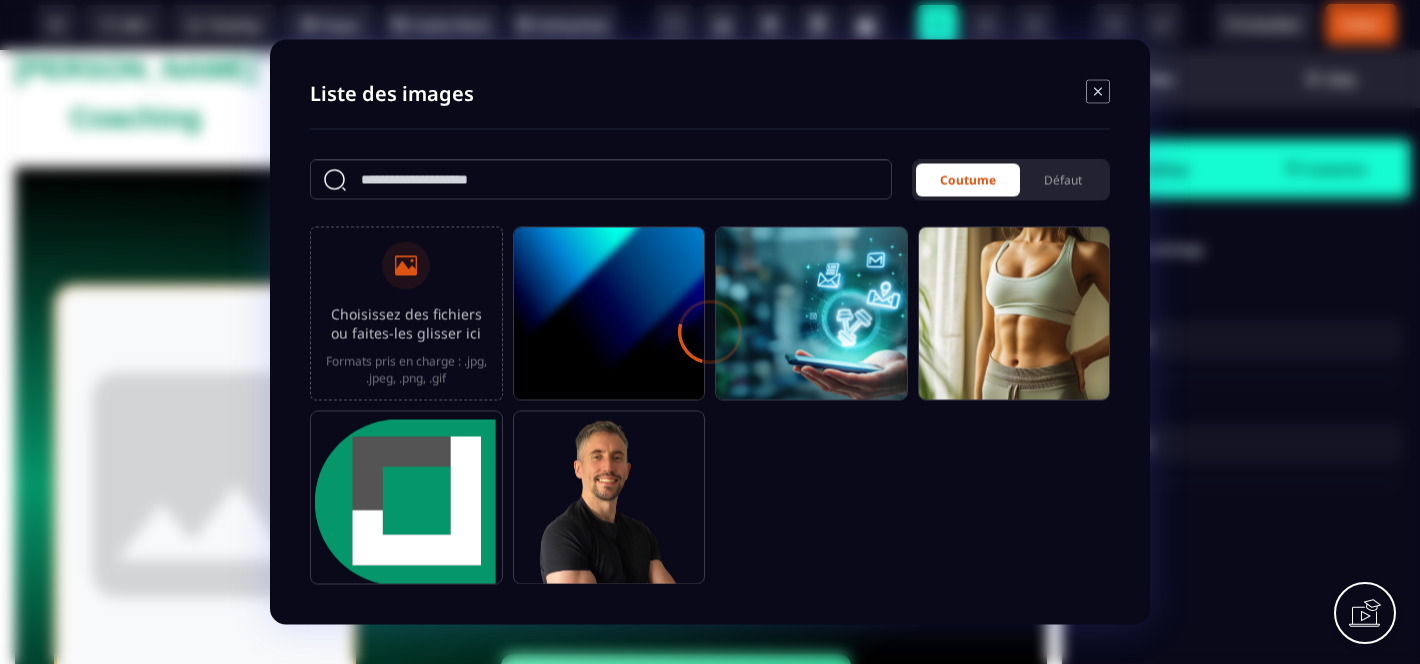 click 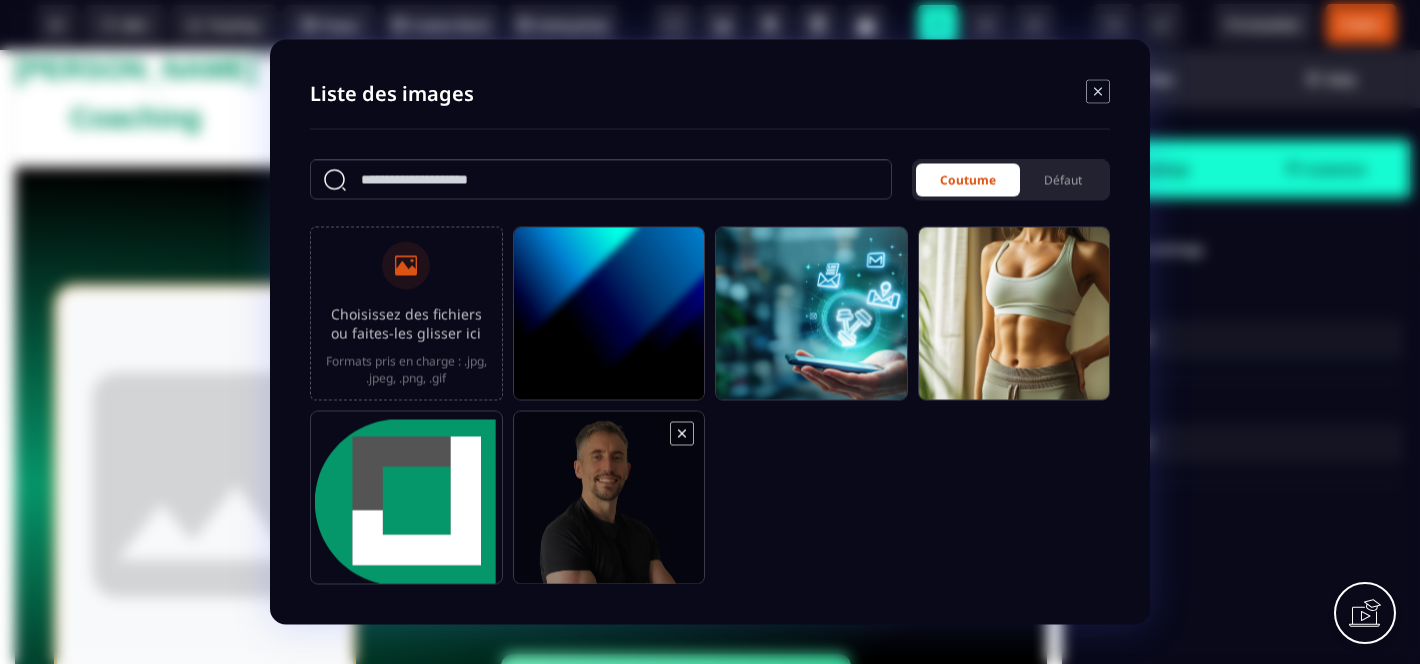 click at bounding box center [609, 507] 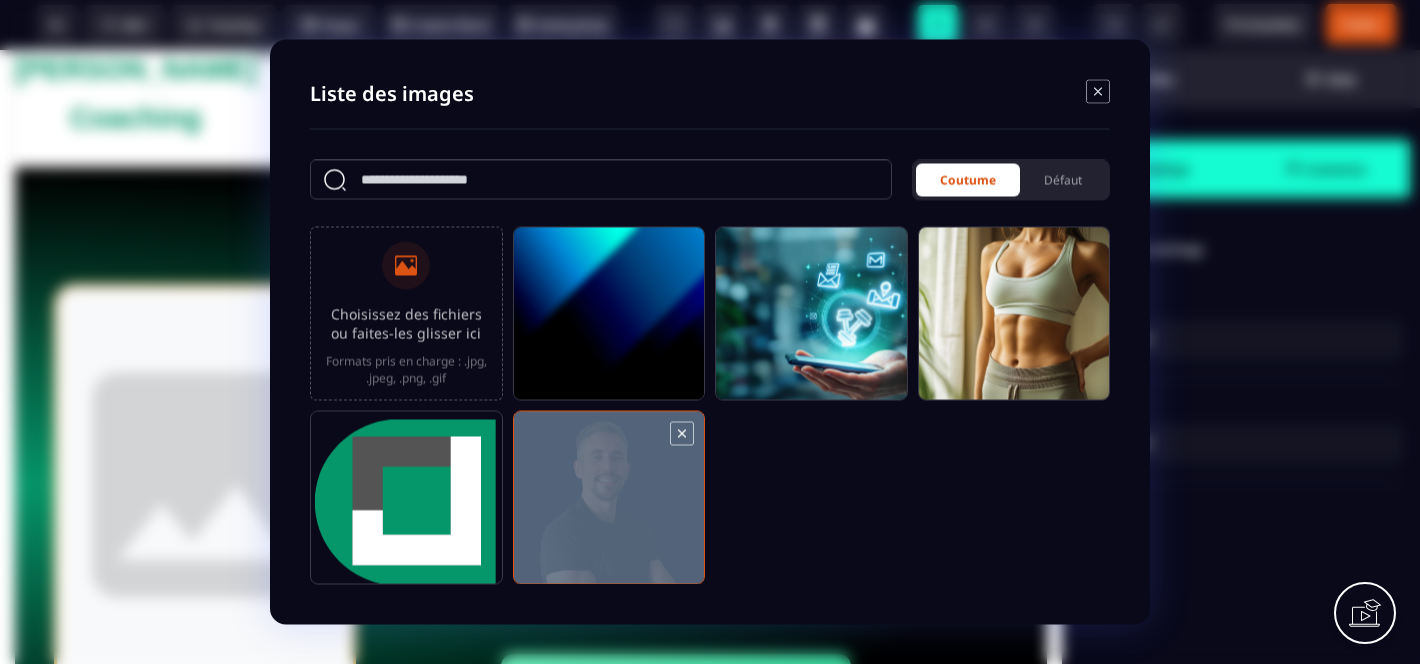 click at bounding box center [609, 507] 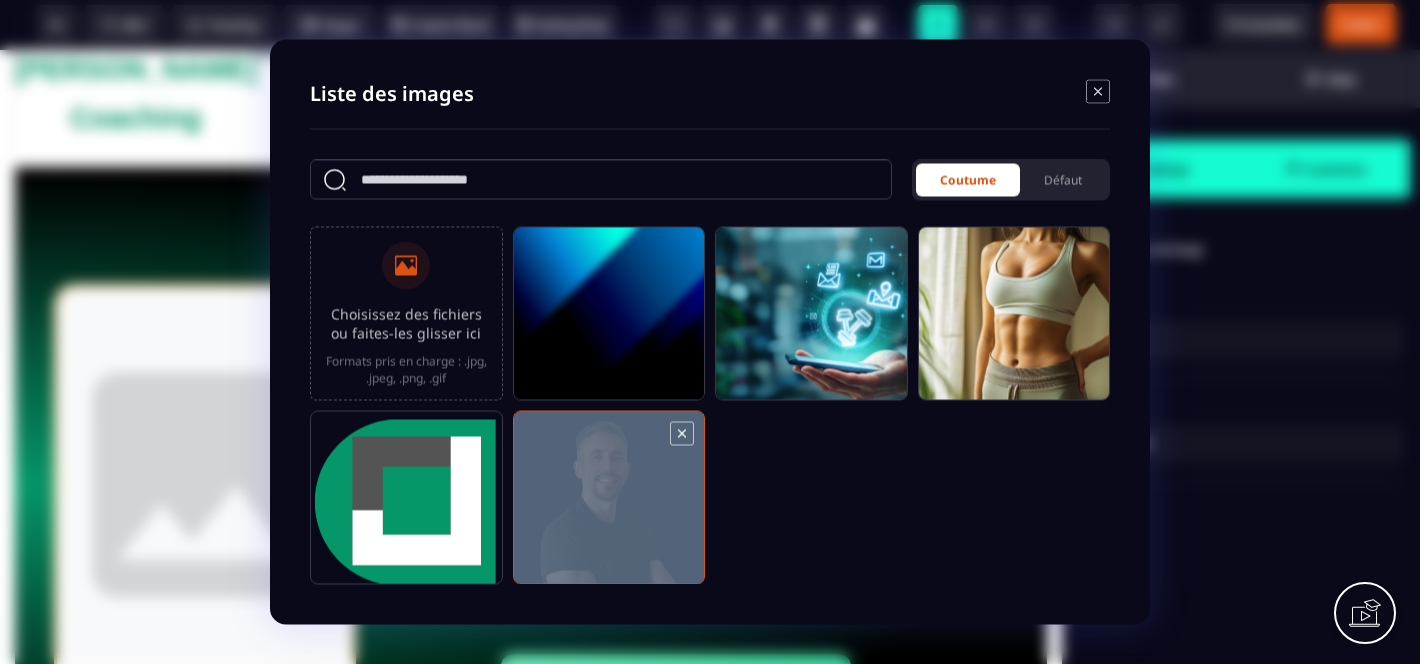 click at bounding box center [609, 507] 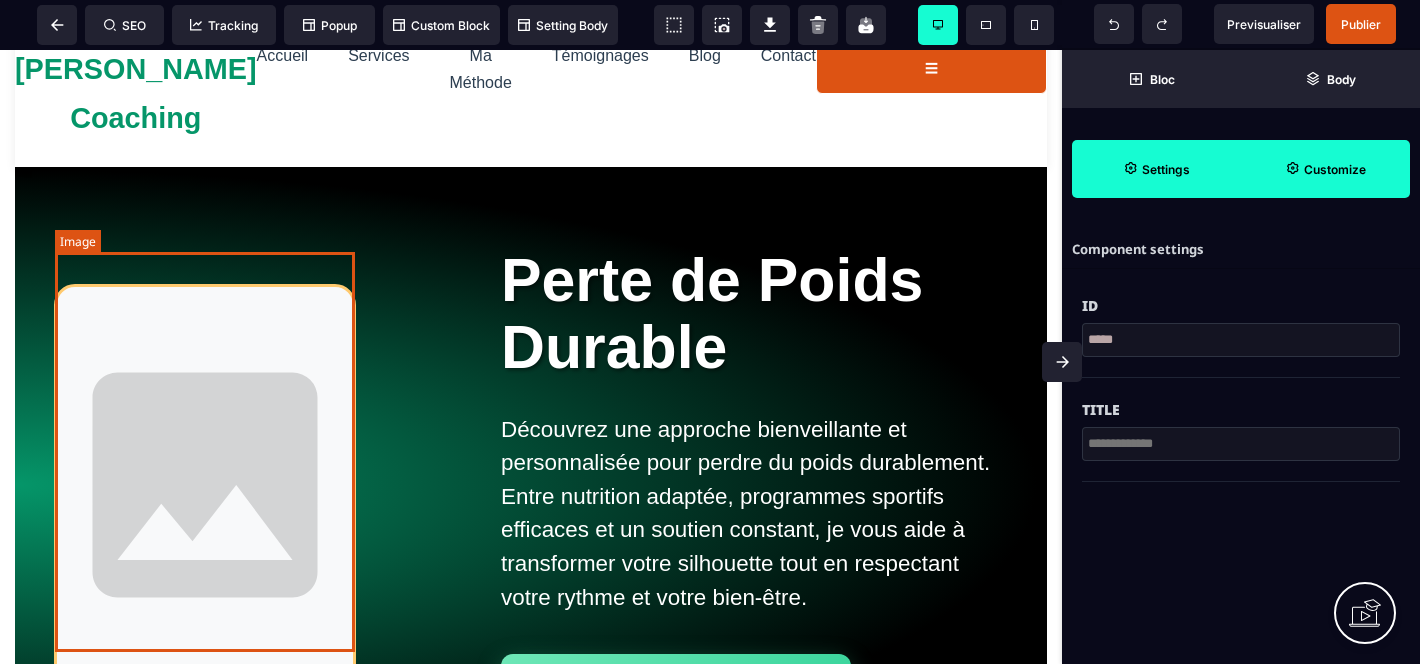 click at bounding box center (205, 485) 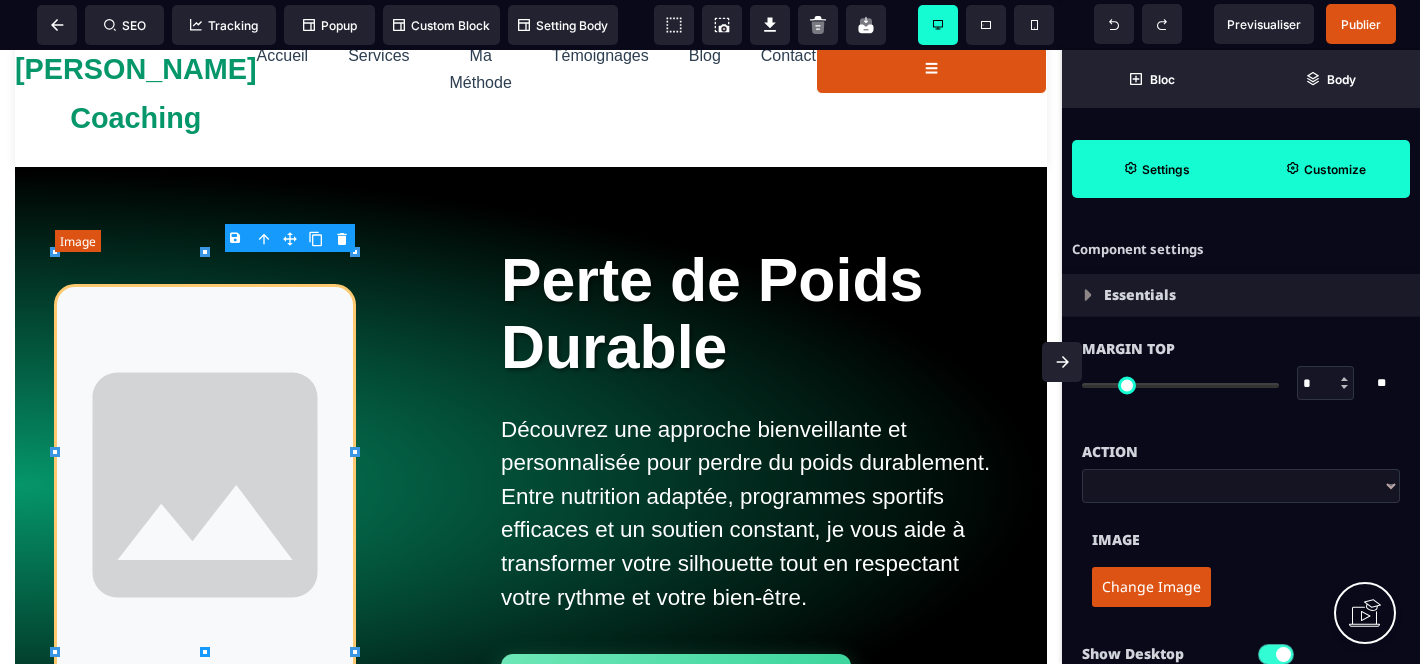 type on "***" 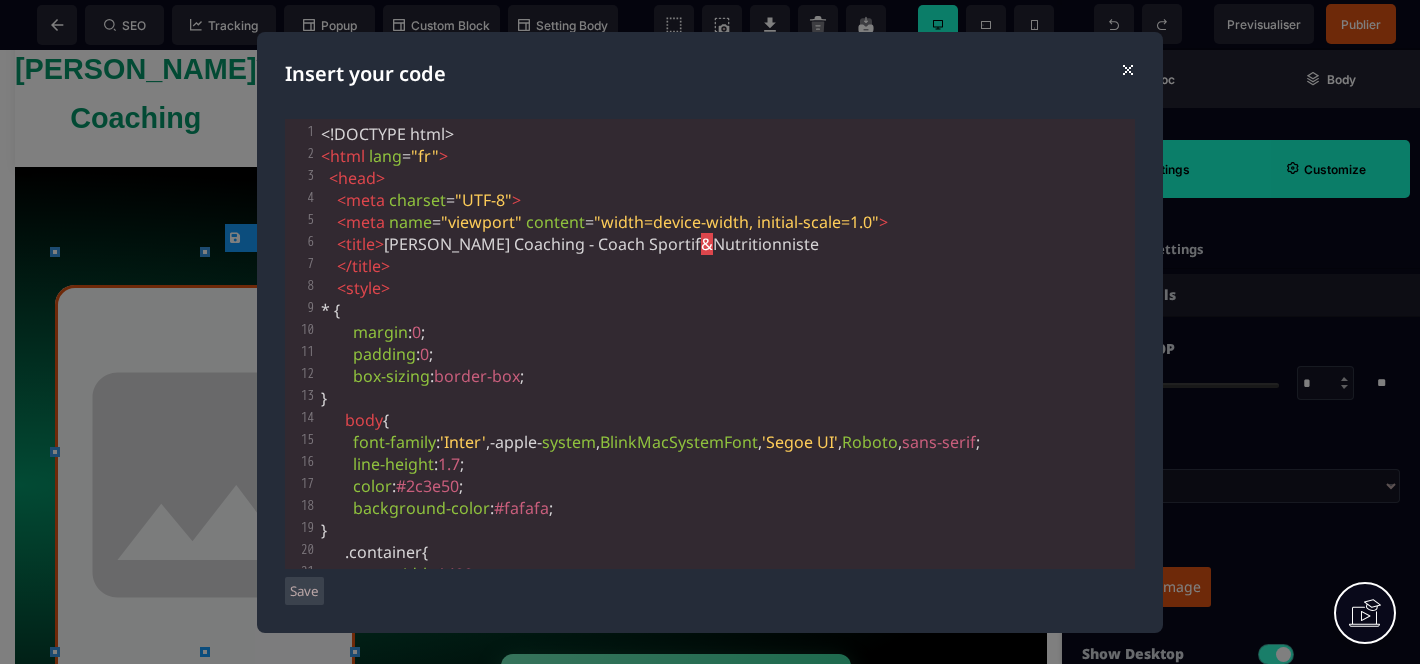 click on "⨯" at bounding box center (1127, 68) 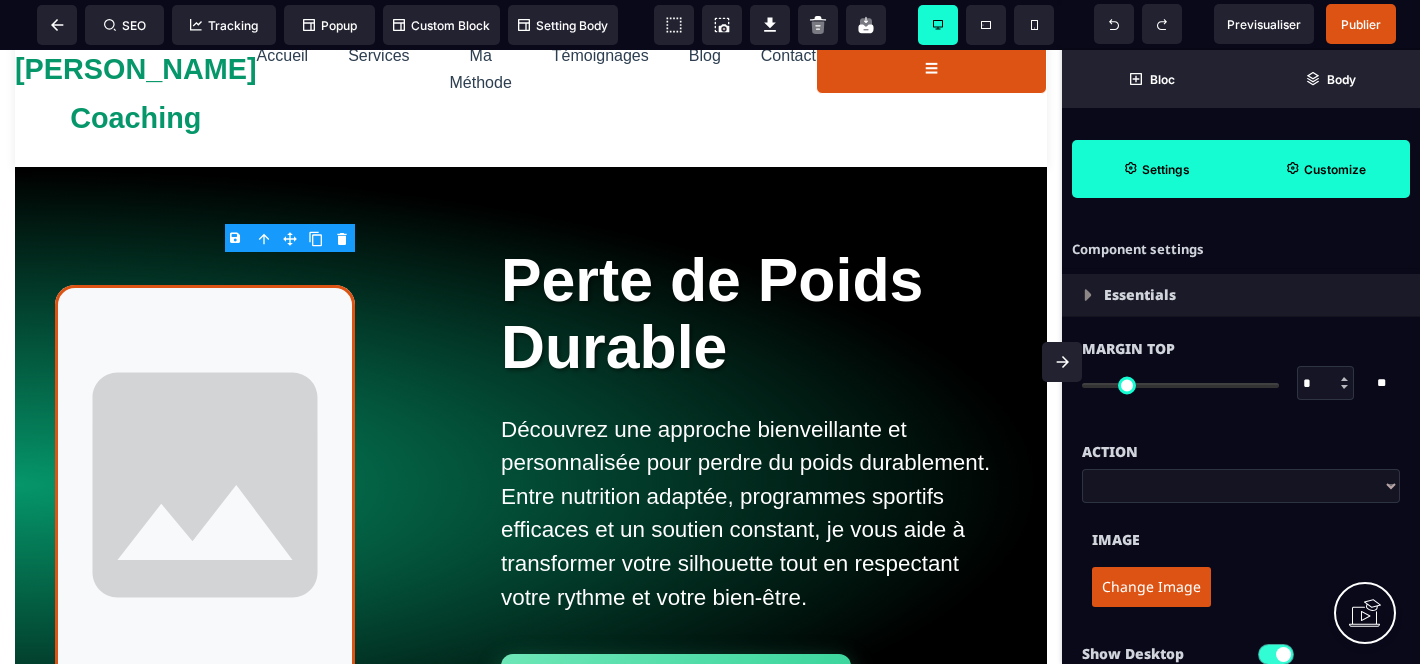 click on "Change Image" at bounding box center (1151, 587) 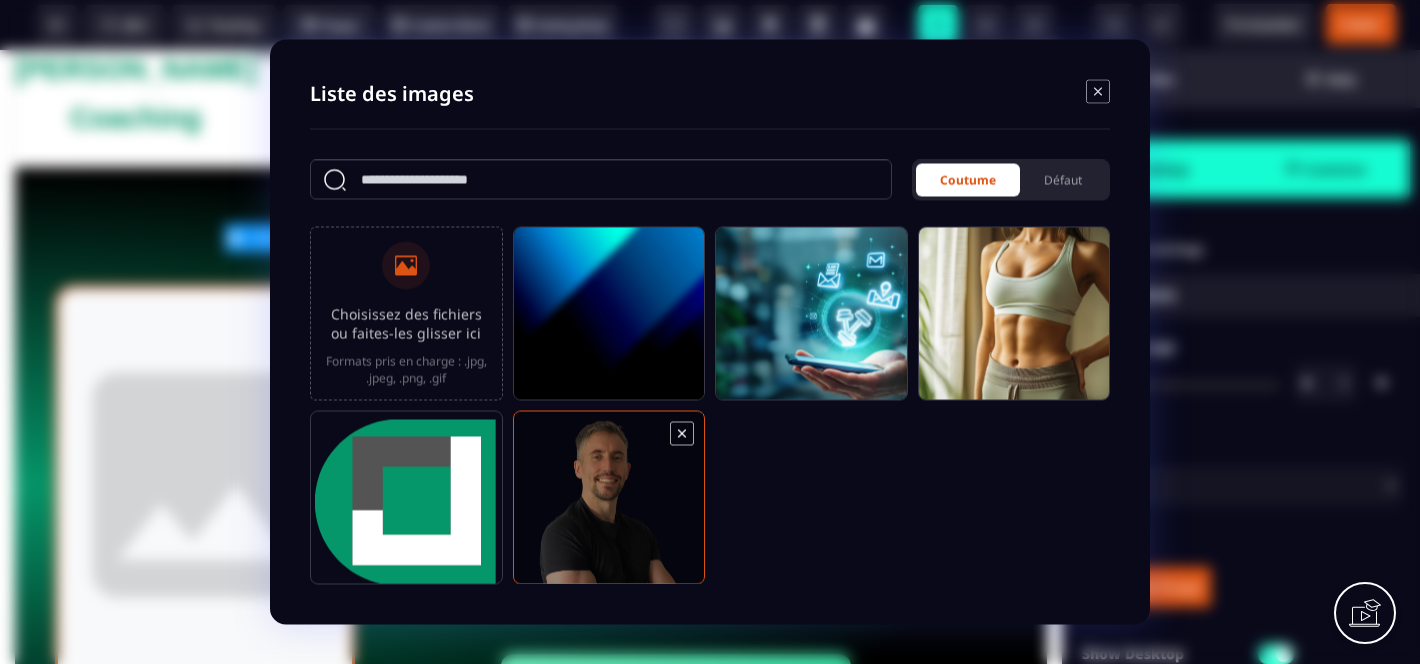click at bounding box center (609, 507) 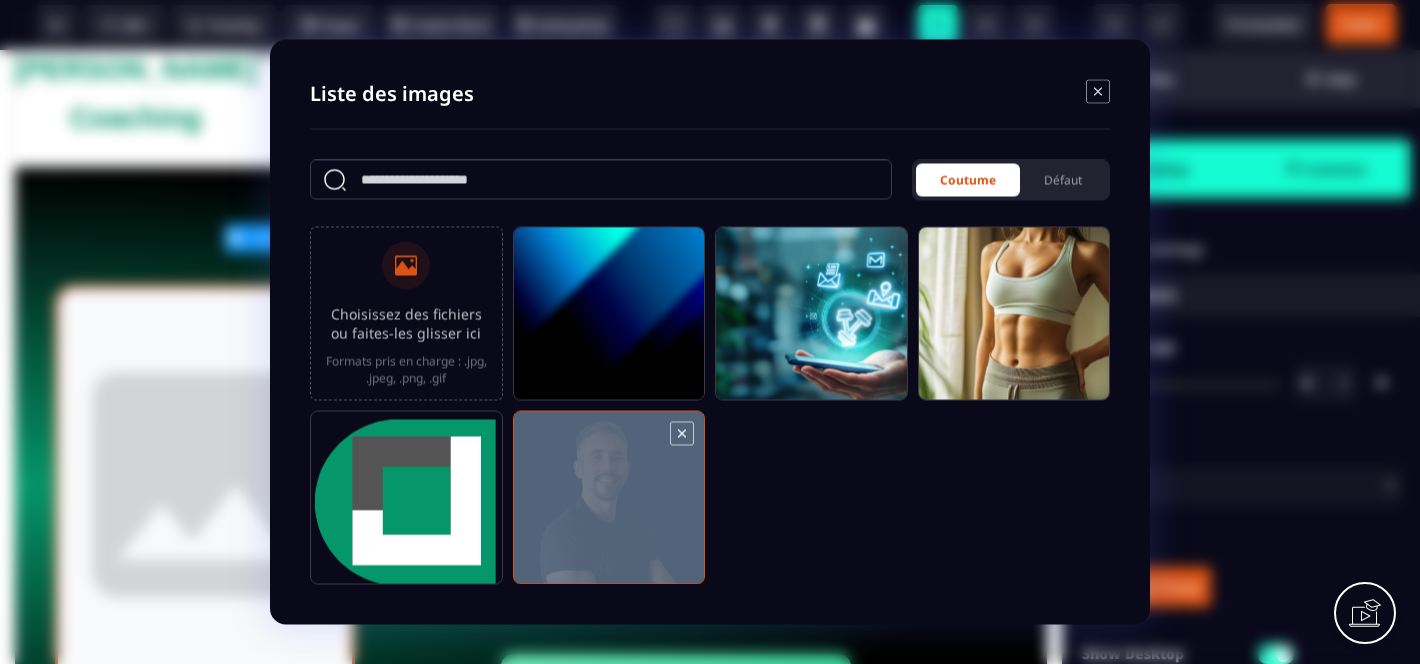 click at bounding box center [609, 507] 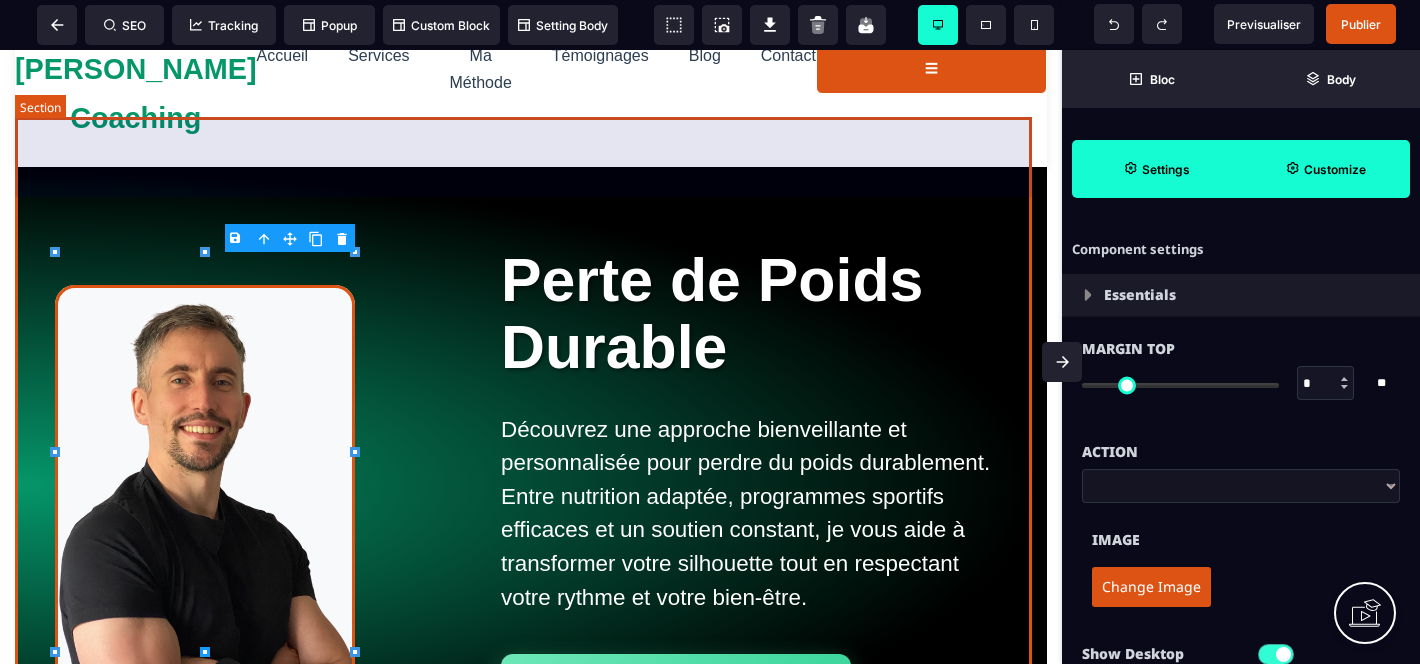 click on "Perte de Poids Durable
Découvrez une approche bienveillante et personnalisée pour perdre du poids durablement. Entre nutrition adaptée, programmes sportifs efficaces et un soutien constant, je vous aide à transformer votre silhouette tout en respectant votre rythme et votre bien-être.
Commencer maintenant" at bounding box center [531, 485] 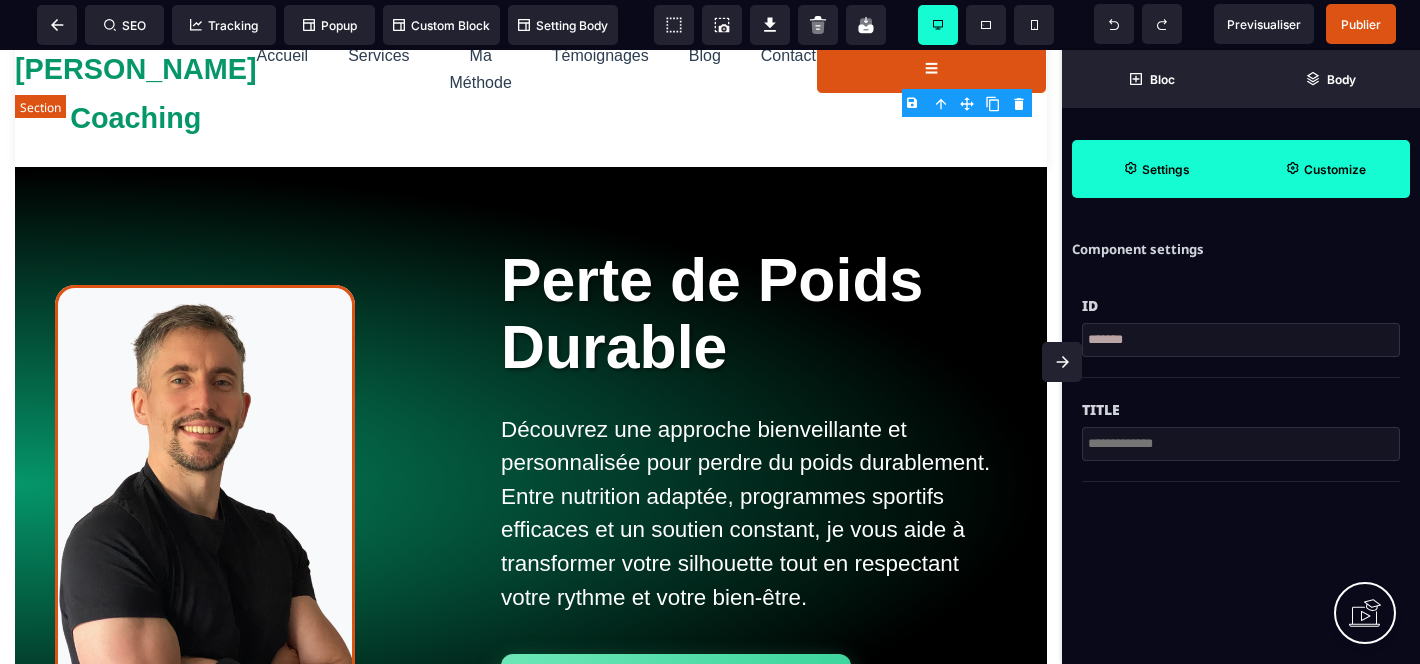 click on "Perte de Poids Durable
Découvrez une approche bienveillante et personnalisée pour perdre du poids durablement. Entre nutrition adaptée, programmes sportifs efficaces et un soutien constant, je vous aide à transformer votre silhouette tout en respectant votre rythme et votre bien-être.
Commencer maintenant" at bounding box center (531, 485) 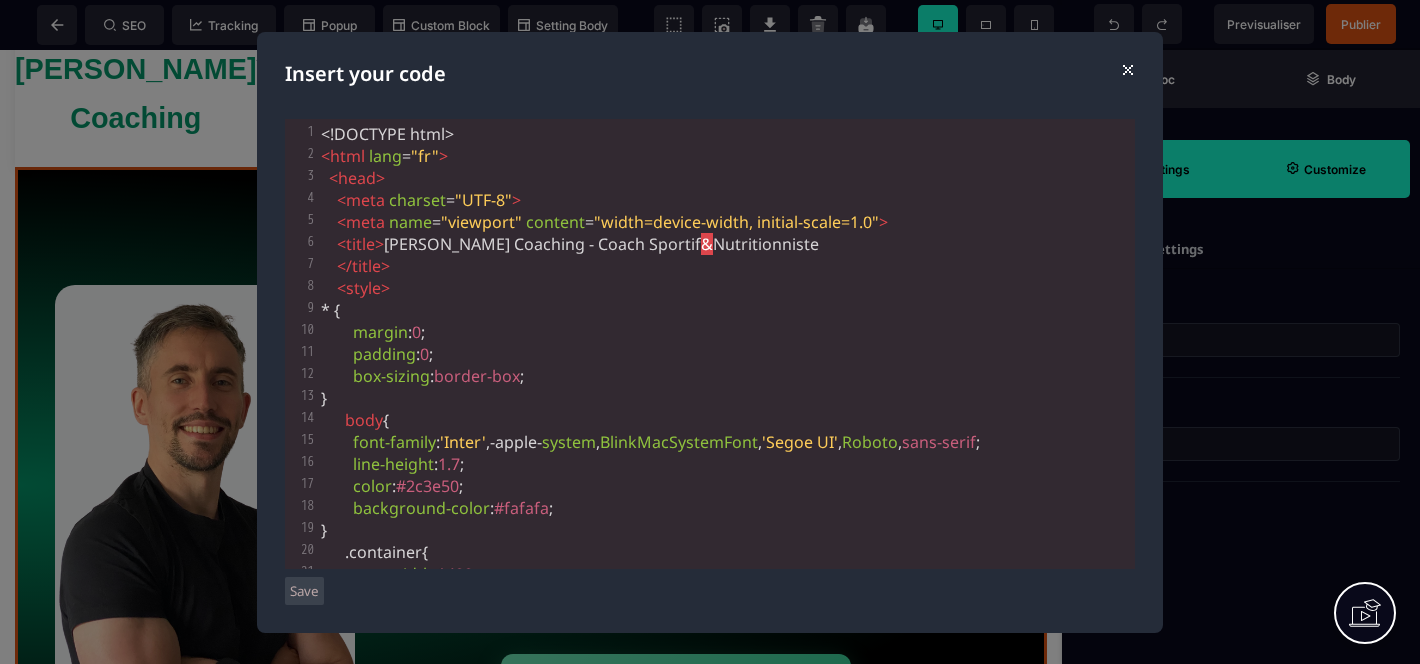 click on "⨯" at bounding box center (1127, 68) 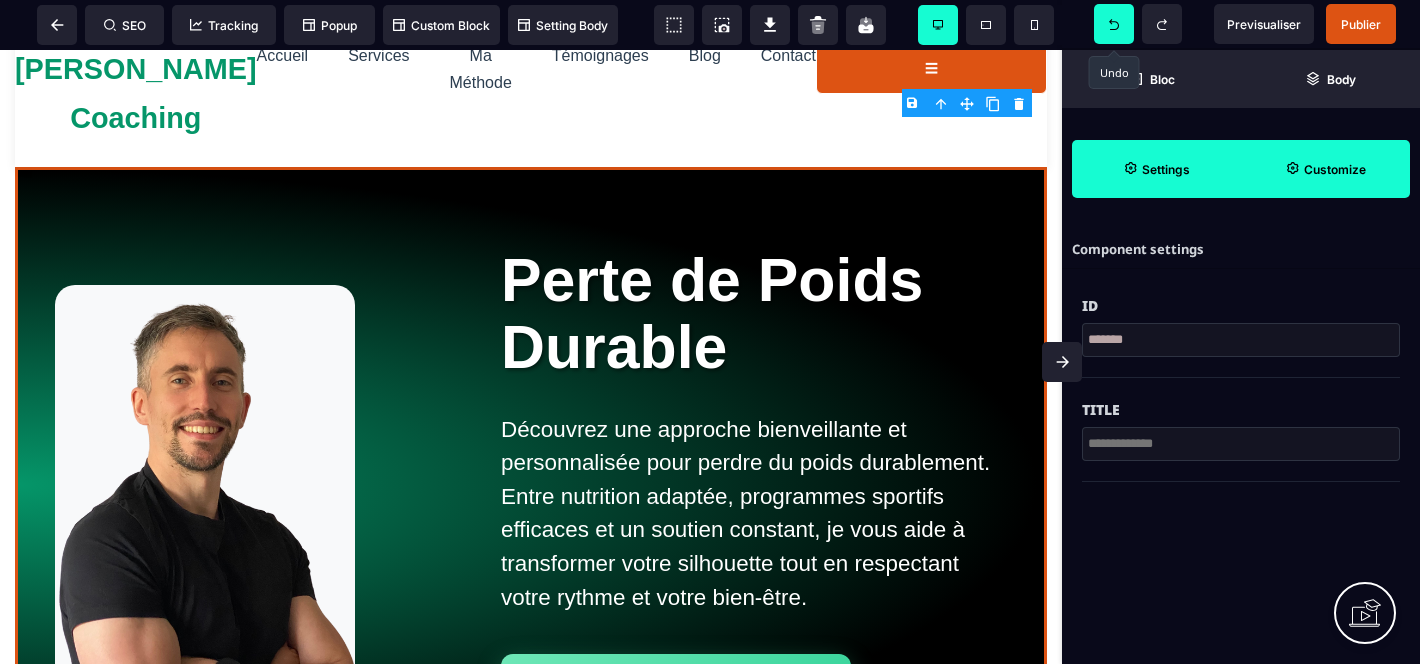 click at bounding box center [1114, 24] 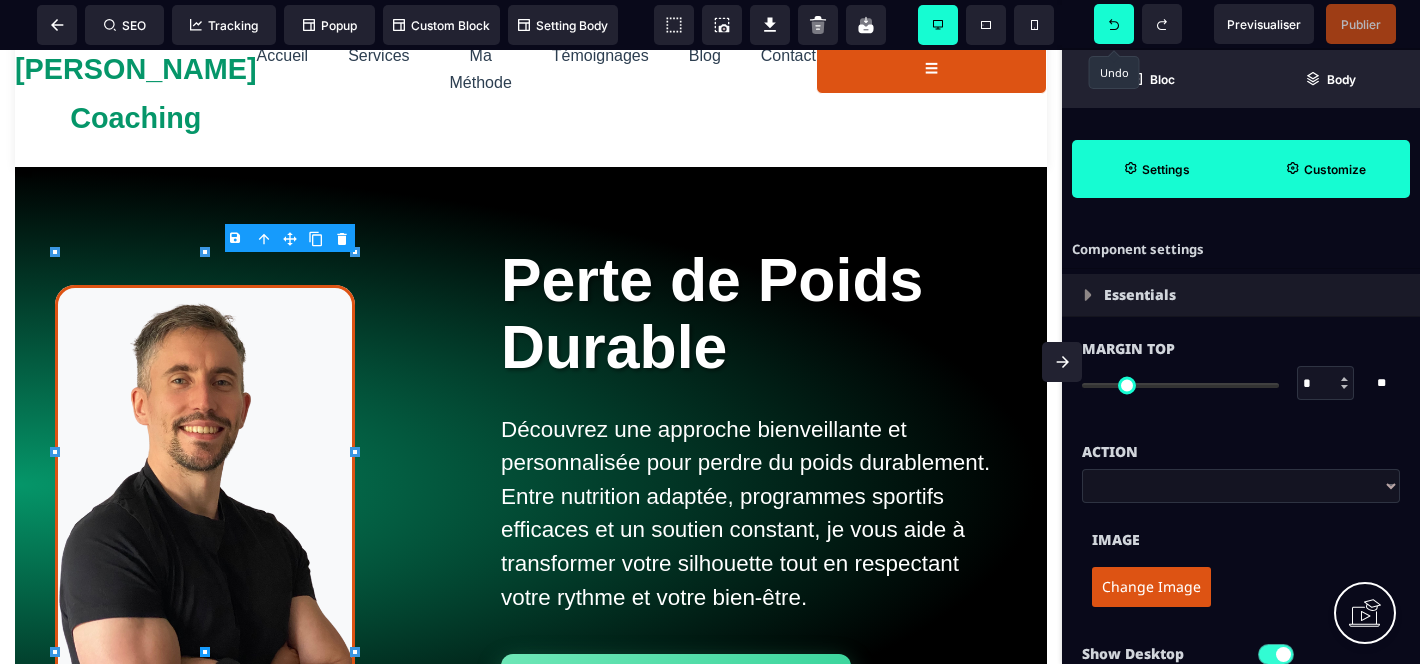 click at bounding box center [1114, 24] 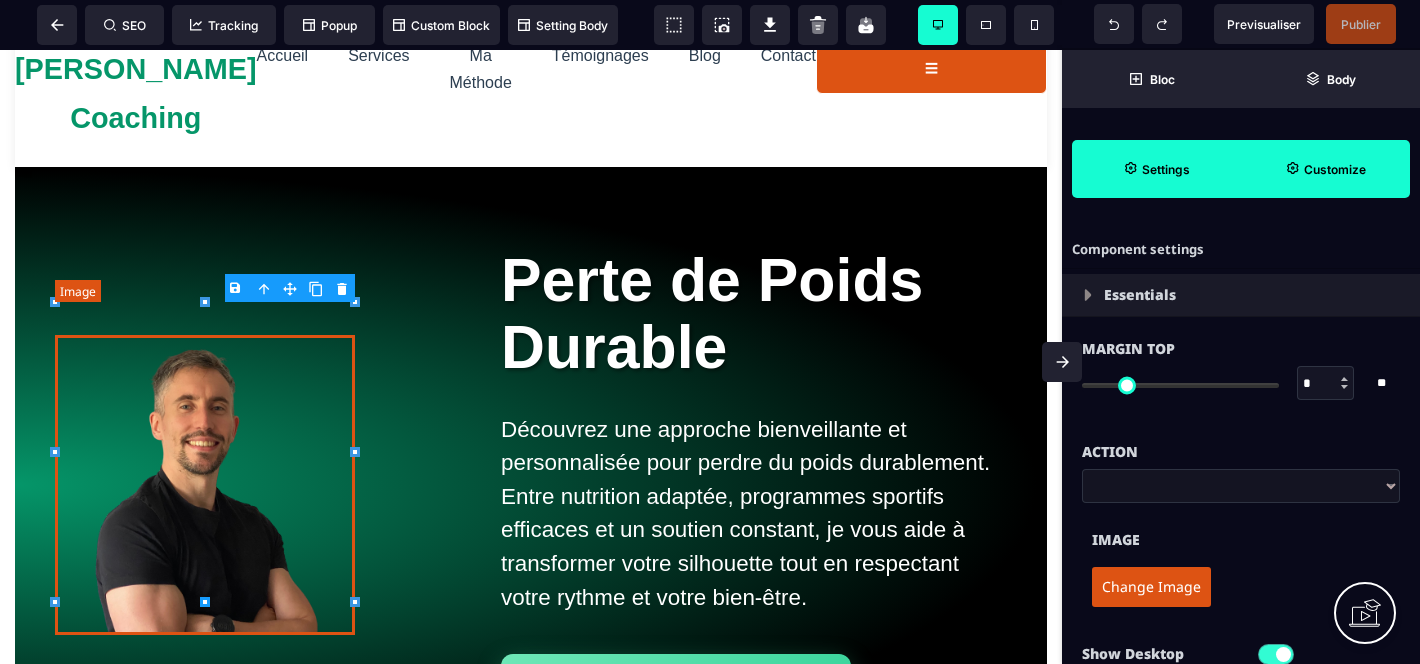 click at bounding box center [205, 485] 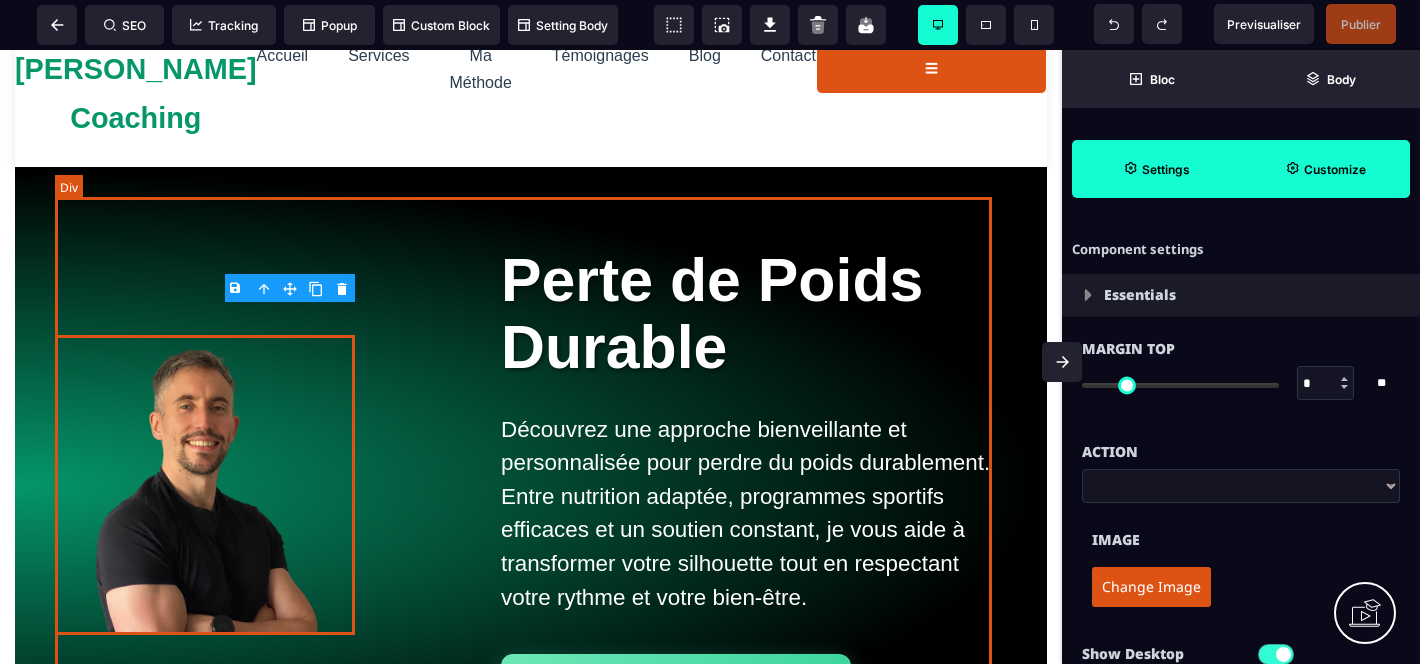 click on "Perte de Poids Durable
Découvrez une approche bienveillante et personnalisée pour perdre du poids durablement. Entre nutrition adaptée, programmes sportifs efficaces et un soutien constant, je vous aide à transformer votre silhouette tout en respectant votre rythme et votre bien-être.
Commencer maintenant" at bounding box center [531, 485] 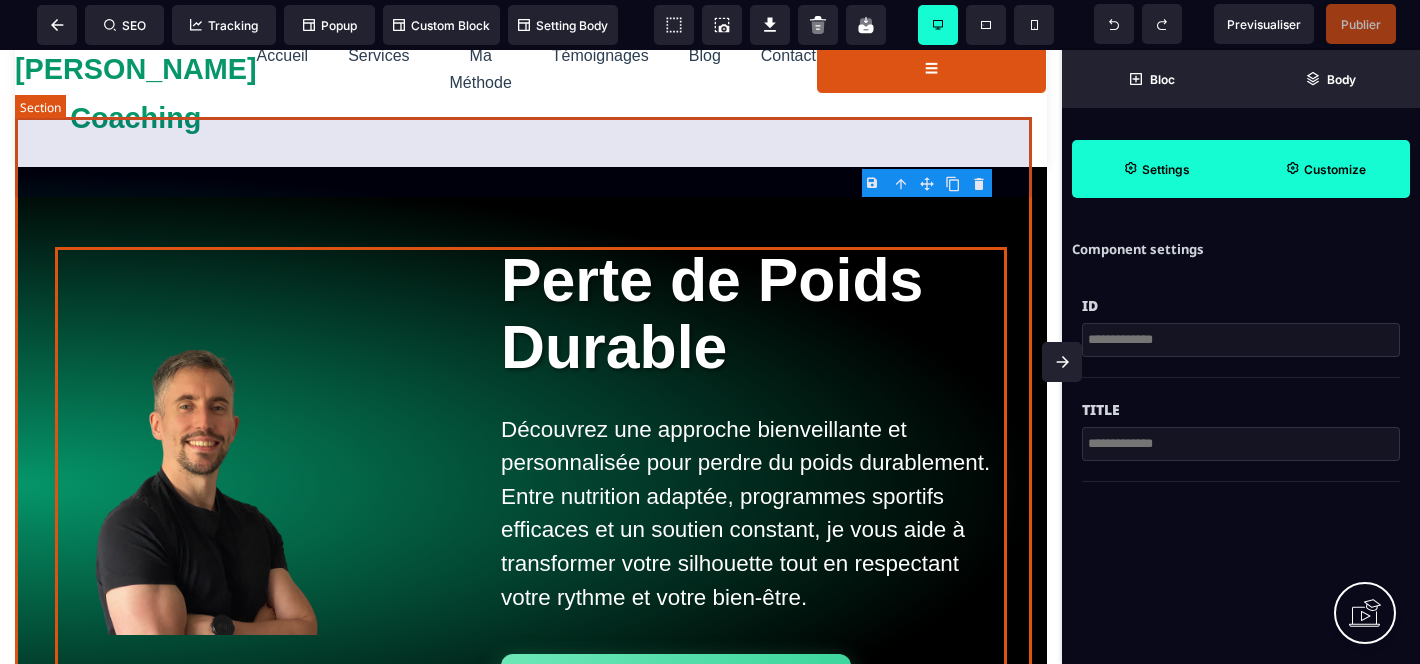 click on "Perte de Poids Durable
Découvrez une approche bienveillante et personnalisée pour perdre du poids durablement. Entre nutrition adaptée, programmes sportifs efficaces et un soutien constant, je vous aide à transformer votre silhouette tout en respectant votre rythme et votre bien-être.
Commencer maintenant" at bounding box center (531, 485) 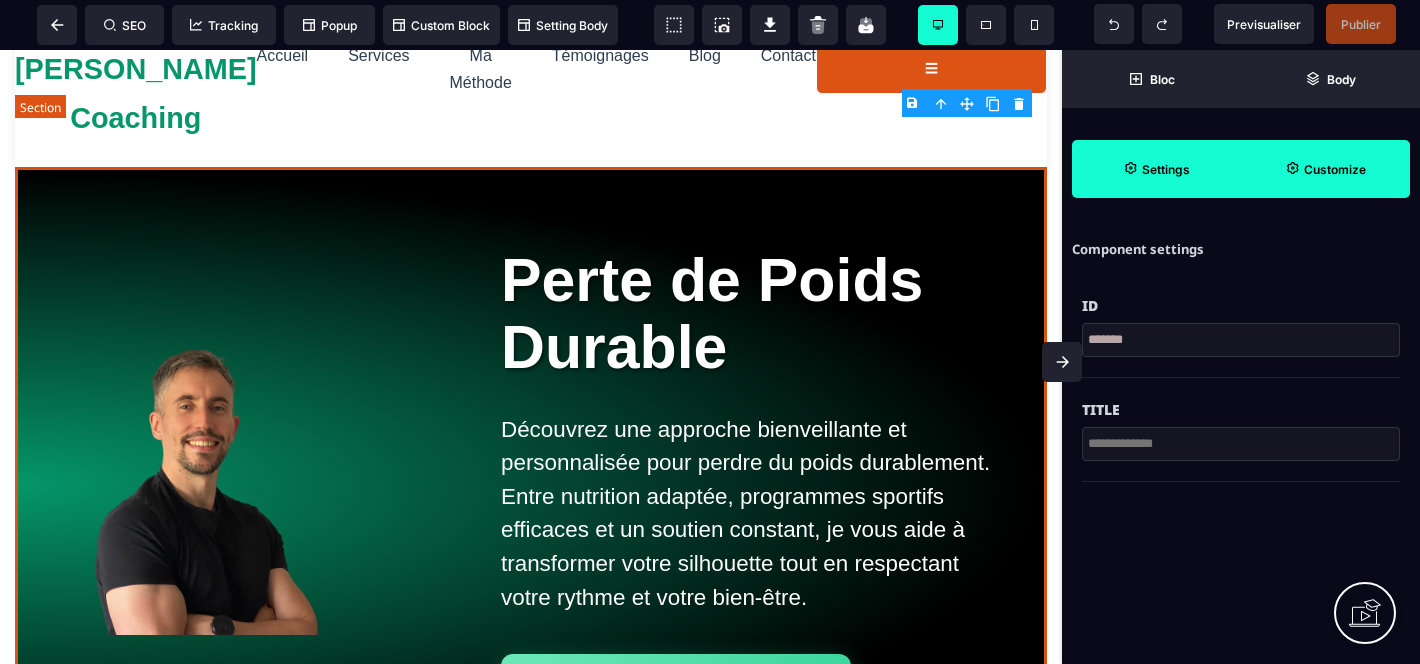 click on "Perte de Poids Durable
Découvrez une approche bienveillante et personnalisée pour perdre du poids durablement. Entre nutrition adaptée, programmes sportifs efficaces et un soutien constant, je vous aide à transformer votre silhouette tout en respectant votre rythme et votre bien-être.
Commencer maintenant" at bounding box center (531, 485) 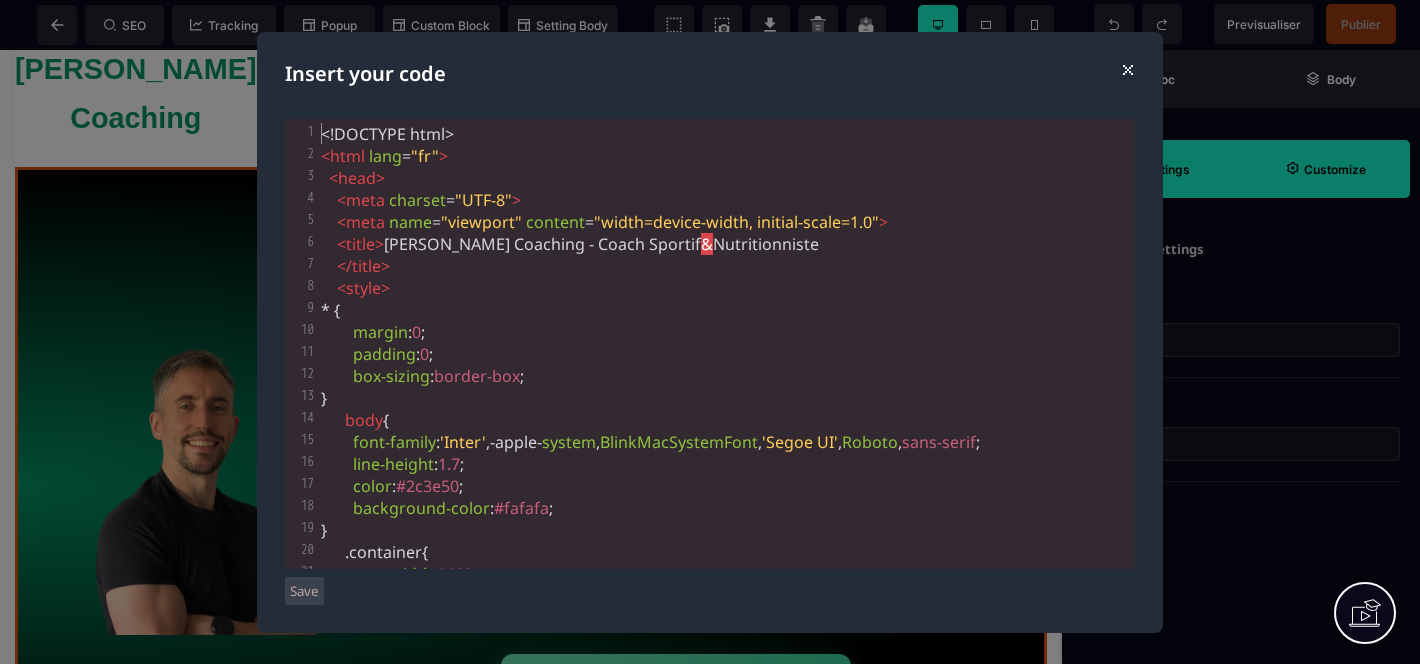 click on "Insert your code
⨯
xxxxxxxxxx 688   1 <!DOCTYPE html> 2 < html   lang = "fr" > 3    < head > 4      < meta   charset = "UTF-8" > 5      < meta   name = "viewport"   content = "width=device-width, initial-scale=1.0" > 6      < title > Julien Coaching - Coach Sportif  &  Nutritionniste 7      </ title > 8      < style > 9       * { 10          margin :  0 ; 11          padding :  0 ; 12          box-sizing :  border-box ; 13       } 14        body  { 15          font-family :  'Inter' ,  -apple- system ,  BlinkMacSystemFont ,  'Segoe UI' ,  Roboto ,  sans-serif ; 16          line-height :  1.7 ; 17          color :  #2c3e50 ; 18          background-color :  #fafafa ; 19       } 20        .container  { 21          max-width :  1400px ; 22          margin :  0   auto ; 23          padding :  0   40px ; 24          width :  100% ; 25       } 26        /* Header */ 27        header  {" at bounding box center (710, 332) 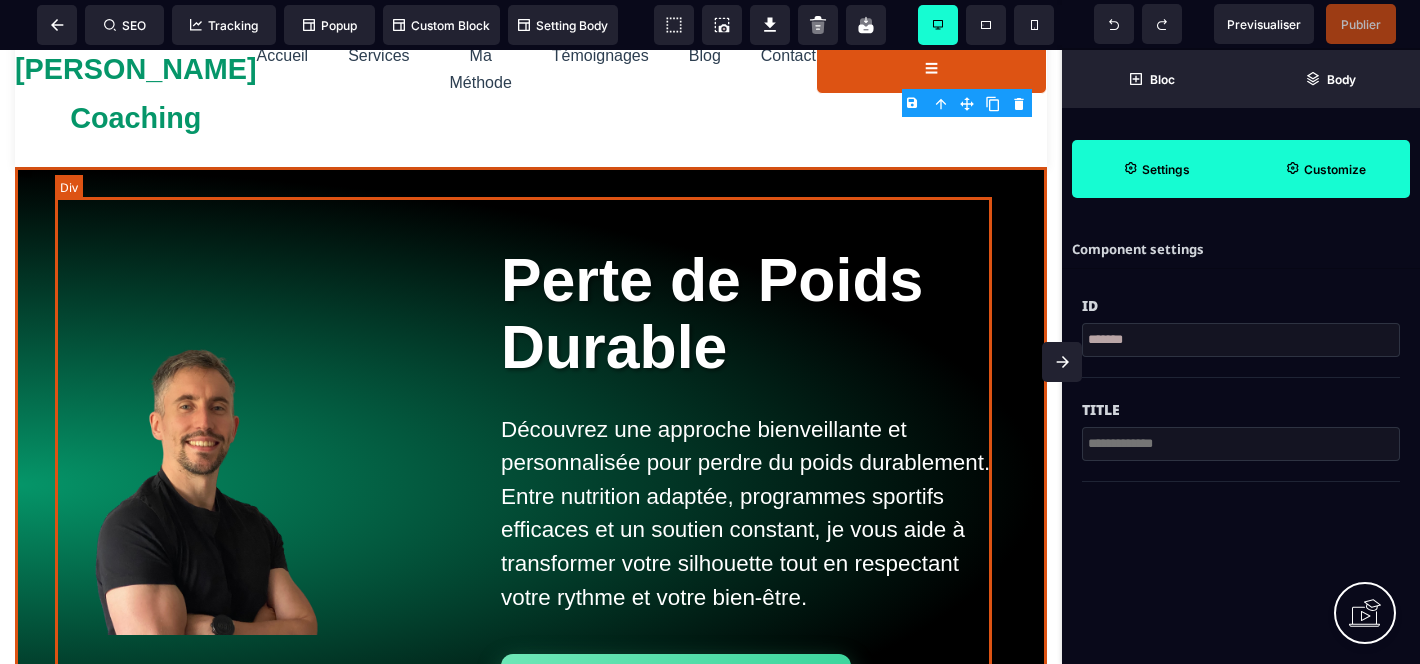 click on "Perte de Poids Durable
Découvrez une approche bienveillante et personnalisée pour perdre du poids durablement. Entre nutrition adaptée, programmes sportifs efficaces et un soutien constant, je vous aide à transformer votre silhouette tout en respectant votre rythme et votre bien-être.
Commencer maintenant" at bounding box center (531, 485) 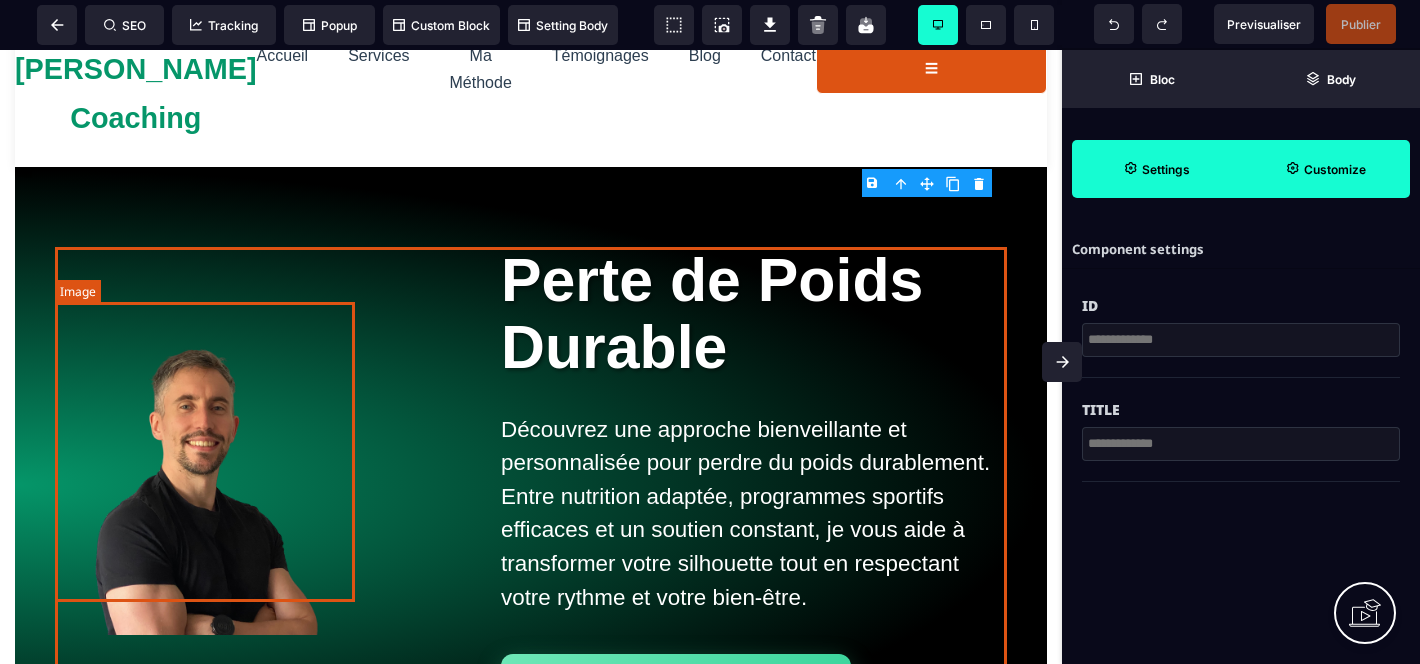 click at bounding box center (205, 485) 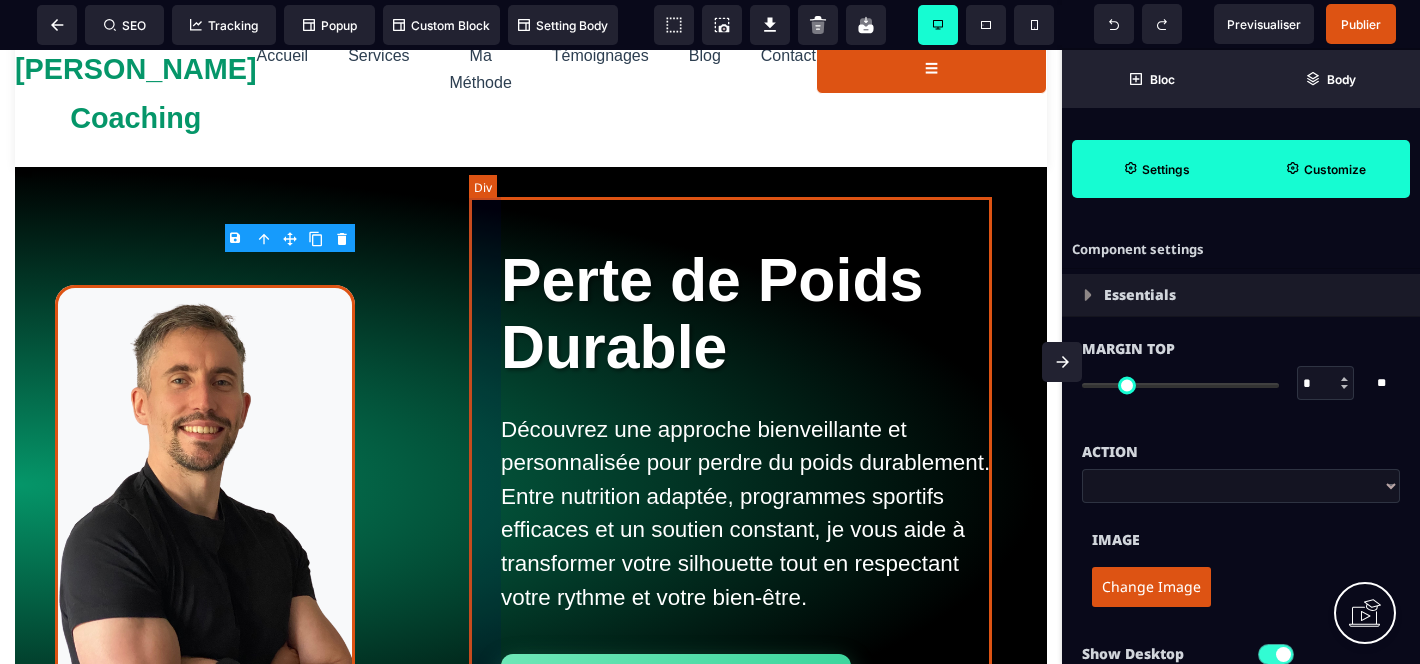 click on "Perte de Poids Durable
Découvrez une approche bienveillante et personnalisée pour perdre du poids durablement. Entre nutrition adaptée, programmes sportifs efficaces et un soutien constant, je vous aide à transformer votre silhouette tout en respectant votre rythme et votre bien-être.
Commencer maintenant" at bounding box center (738, 485) 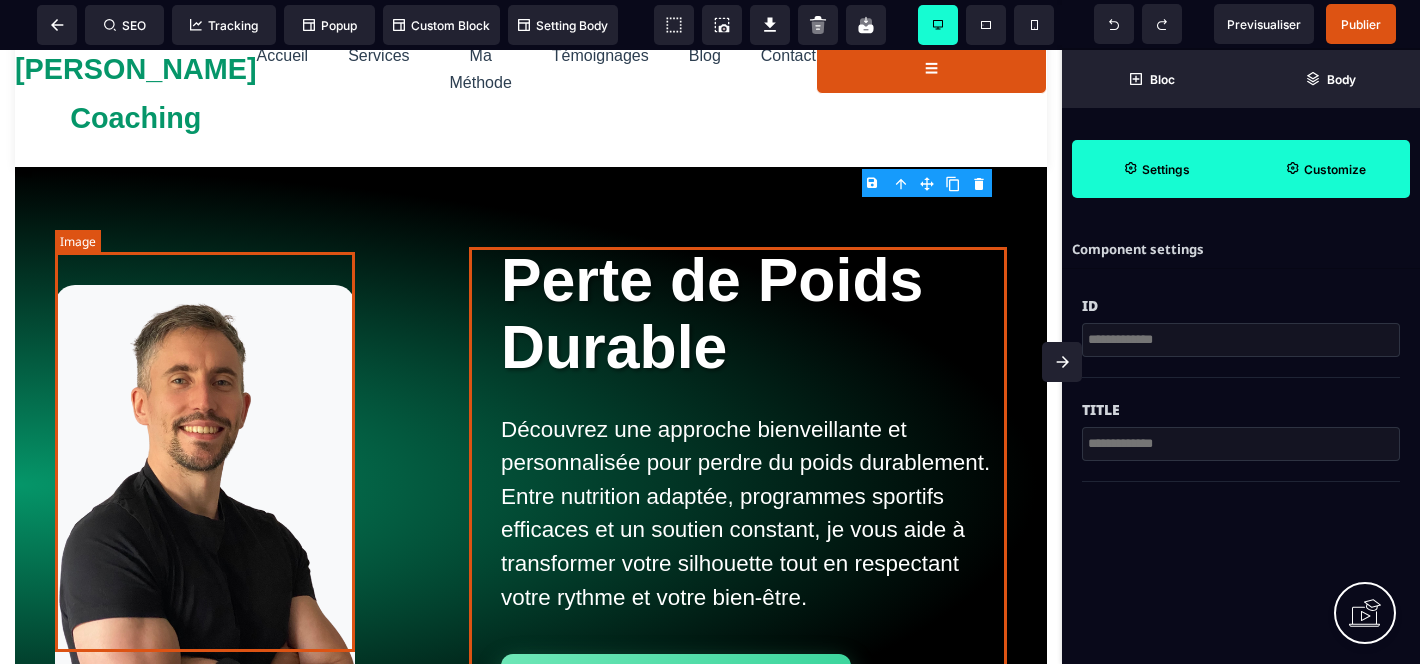 click at bounding box center (205, 485) 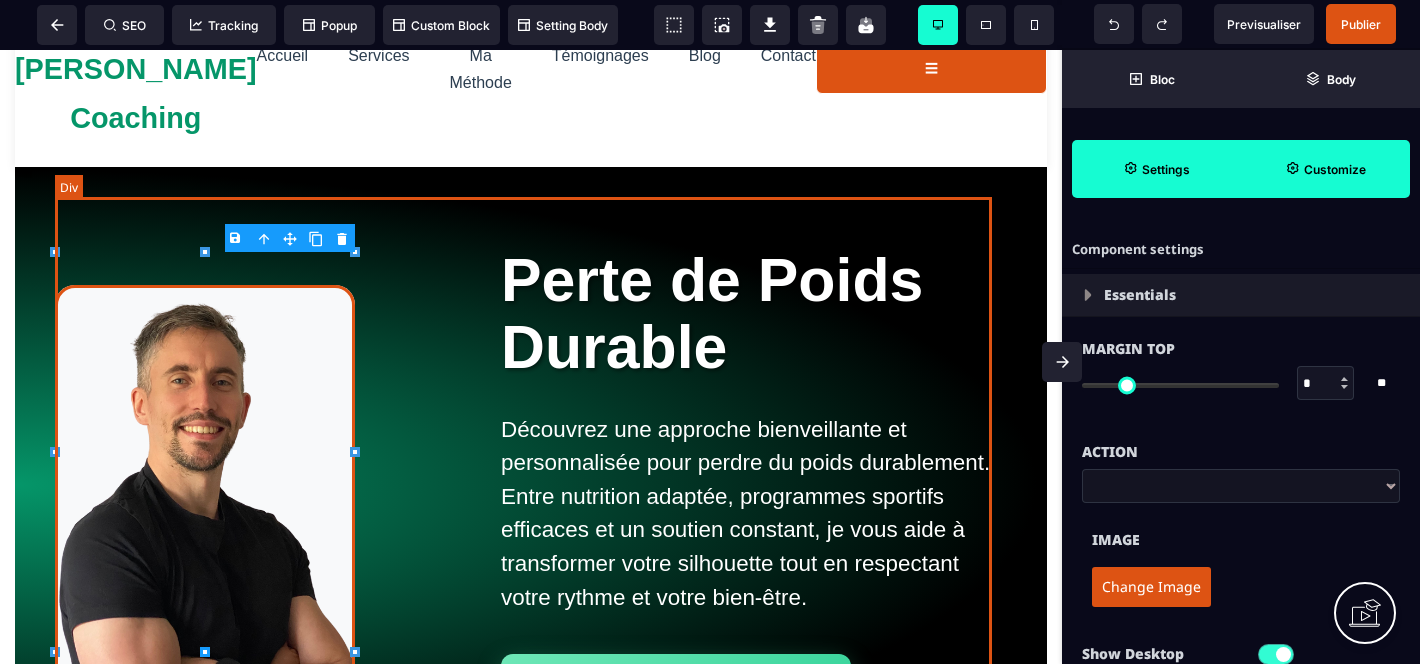click on "Perte de Poids Durable
Découvrez une approche bienveillante et personnalisée pour perdre du poids durablement. Entre nutrition adaptée, programmes sportifs efficaces et un soutien constant, je vous aide à transformer votre silhouette tout en respectant votre rythme et votre bien-être.
Commencer maintenant" at bounding box center [531, 485] 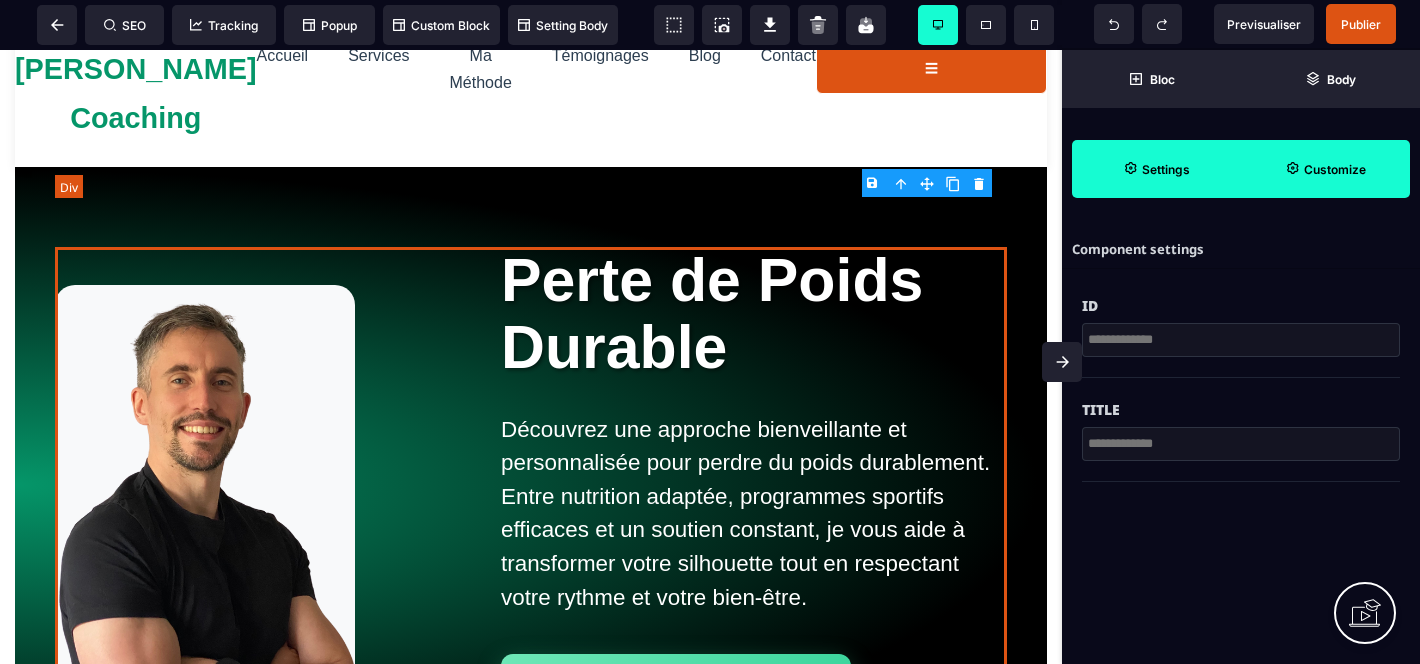 click on "Perte de Poids Durable
Découvrez une approche bienveillante et personnalisée pour perdre du poids durablement. Entre nutrition adaptée, programmes sportifs efficaces et un soutien constant, je vous aide à transformer votre silhouette tout en respectant votre rythme et votre bien-être.
Commencer maintenant" at bounding box center (531, 485) 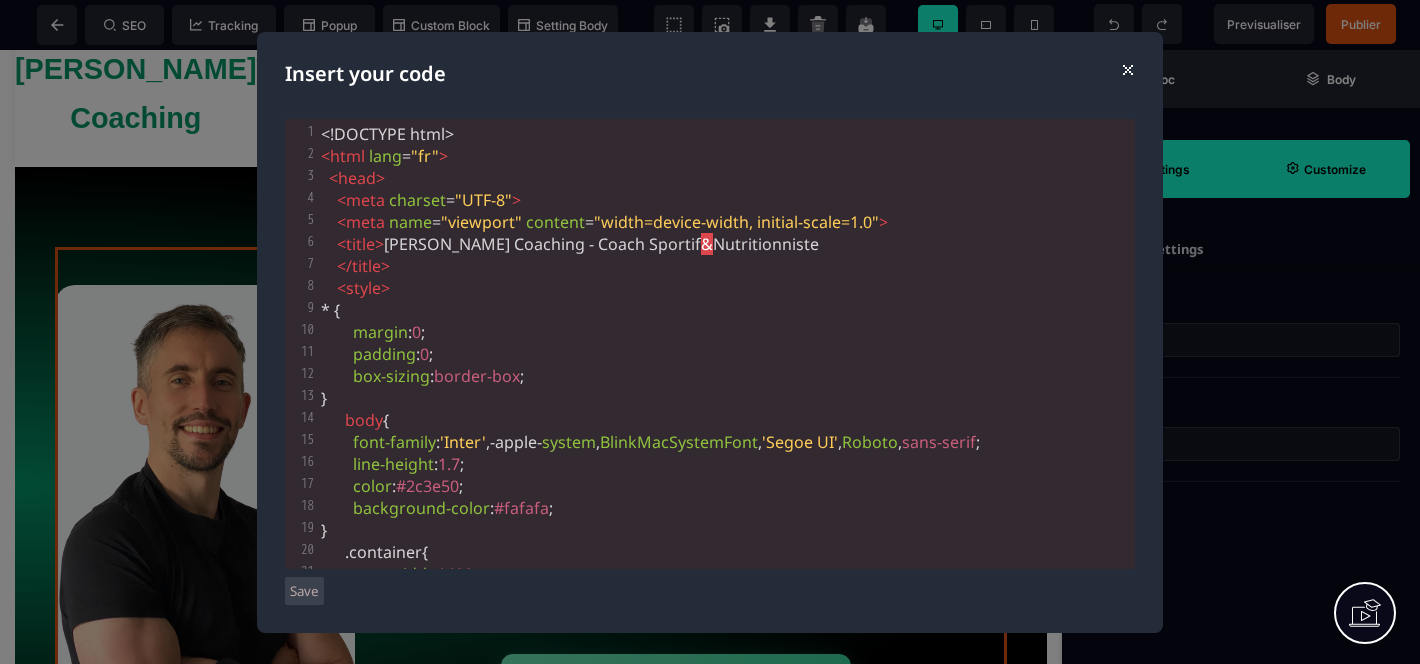 click on "⨯" at bounding box center (1127, 68) 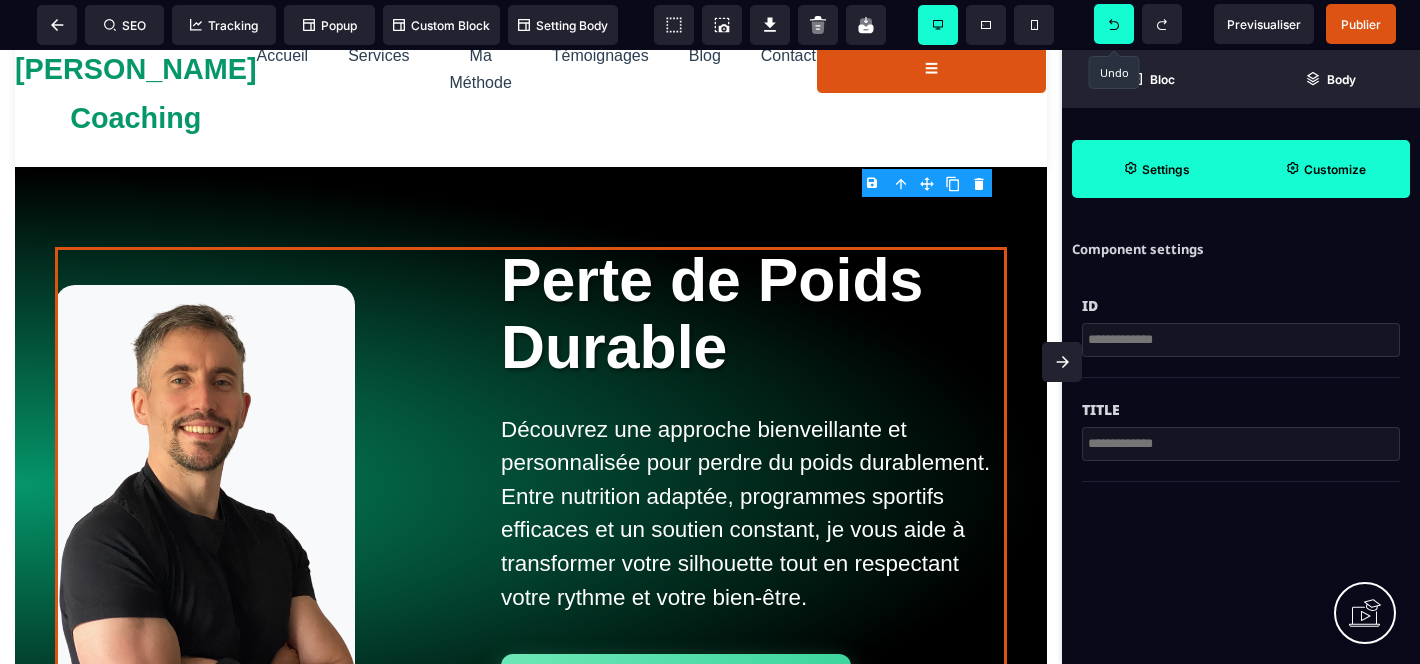 click at bounding box center [1114, 24] 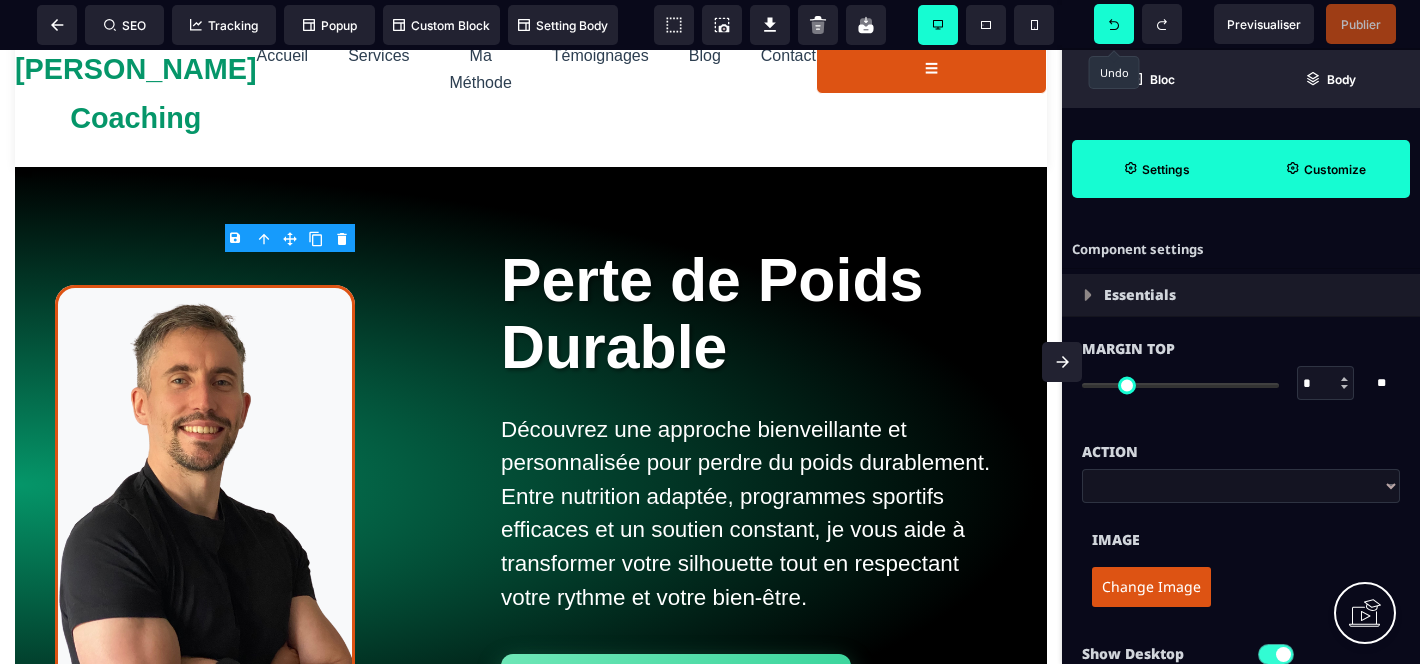 click at bounding box center (1114, 24) 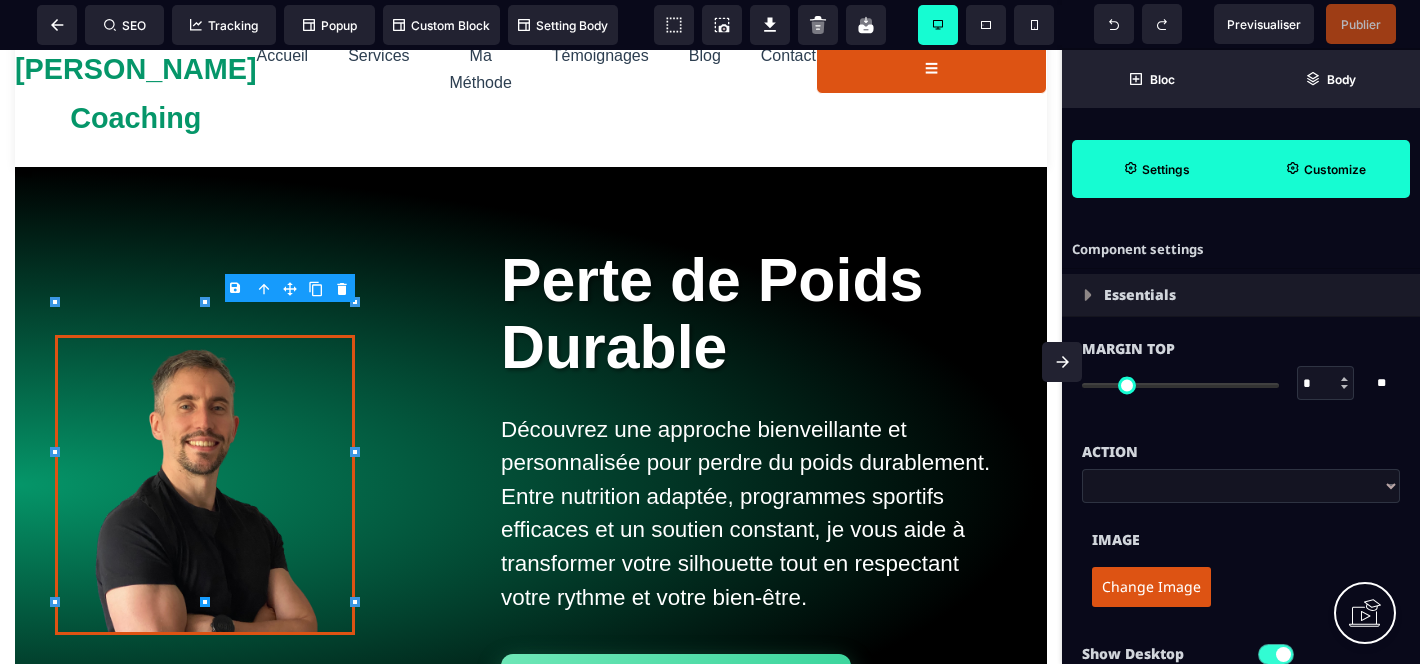 click at bounding box center (1114, 24) 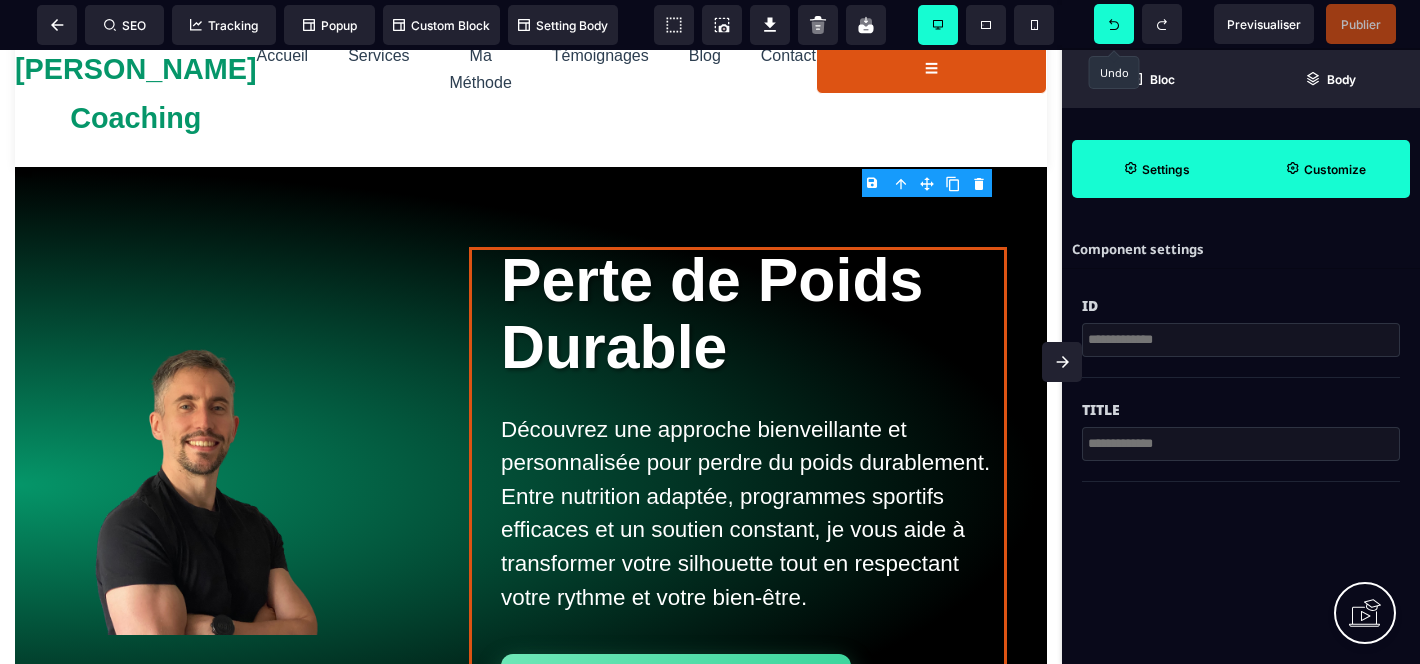 click 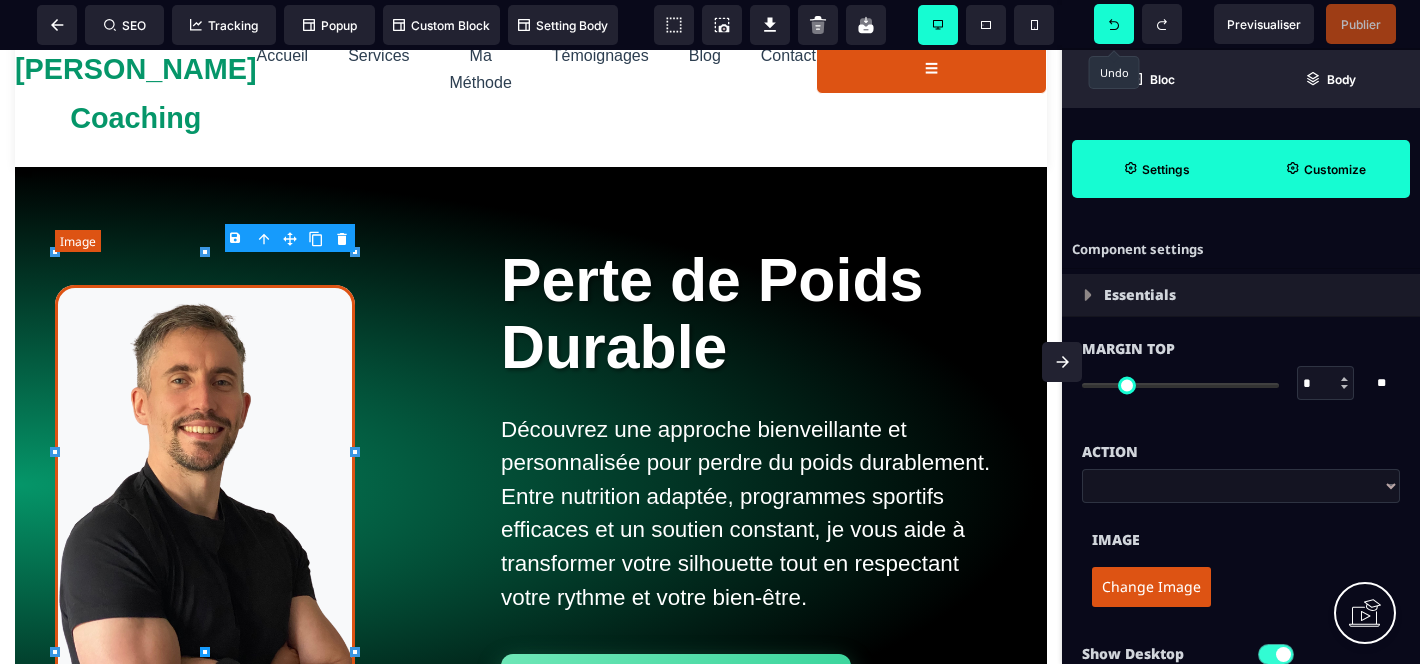 click at bounding box center (205, 485) 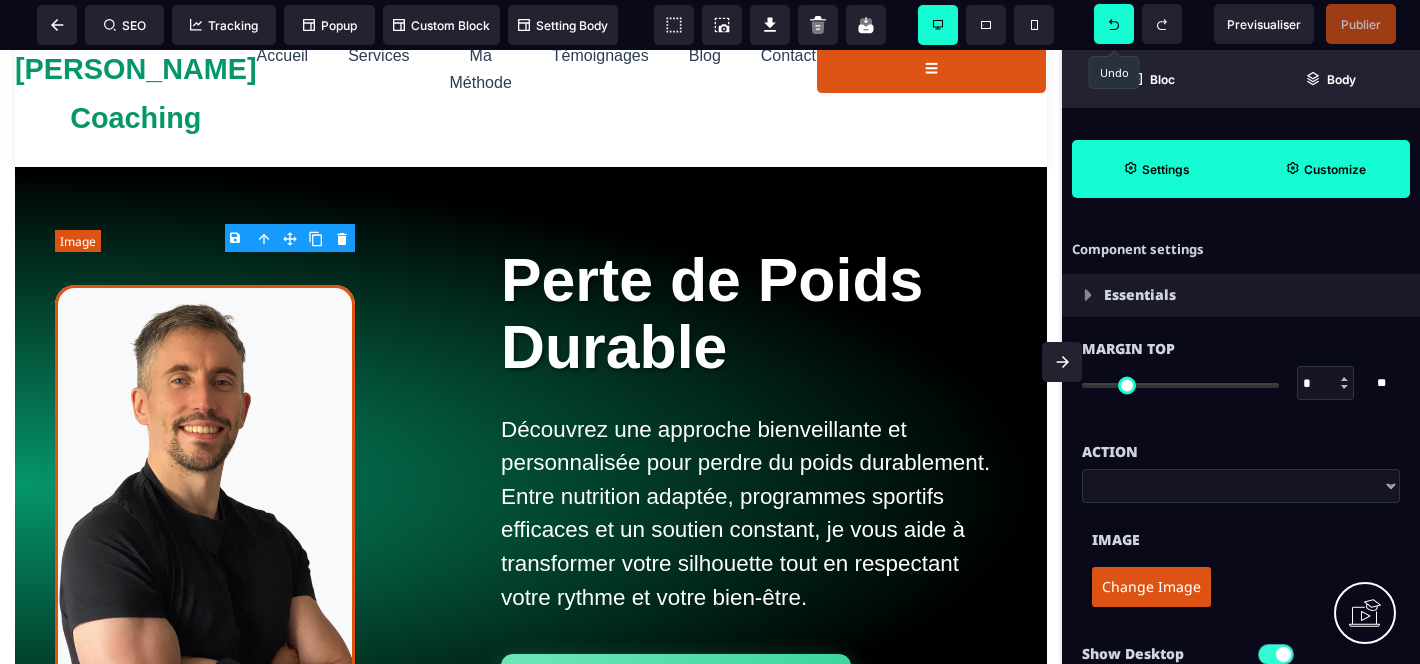 click at bounding box center [205, 485] 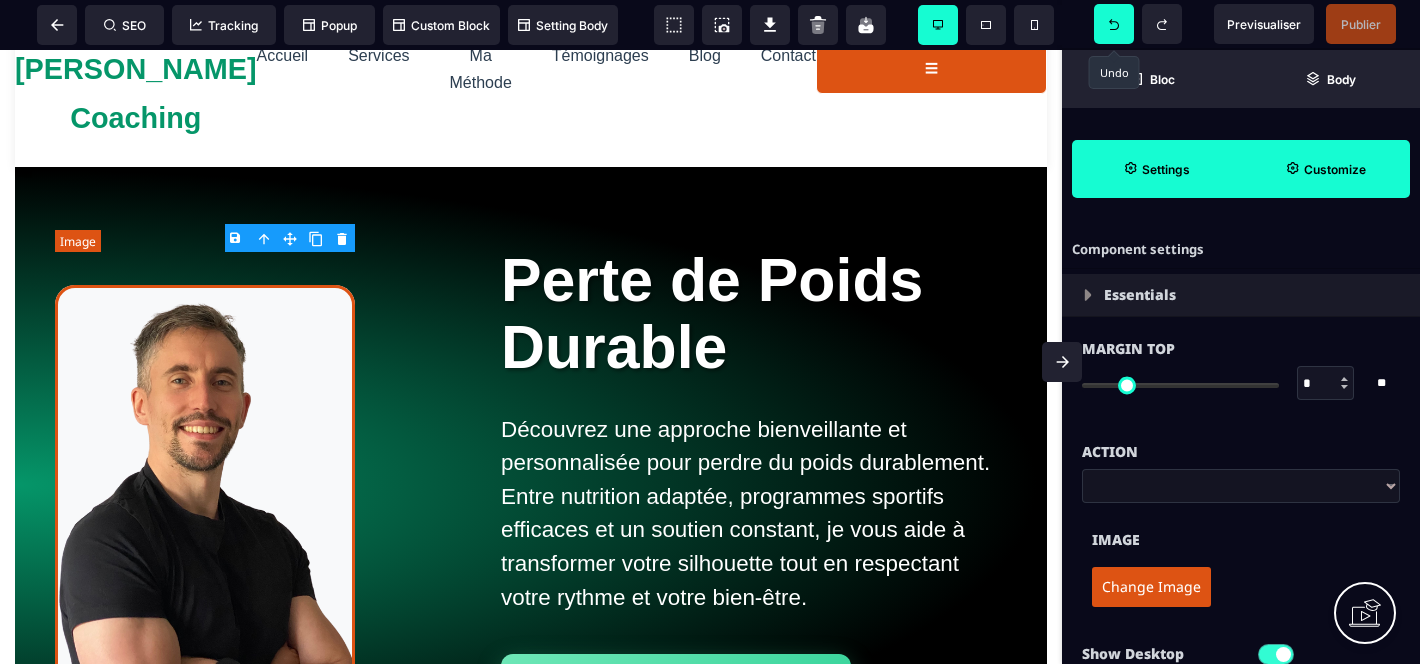 scroll, scrollTop: 0, scrollLeft: 0, axis: both 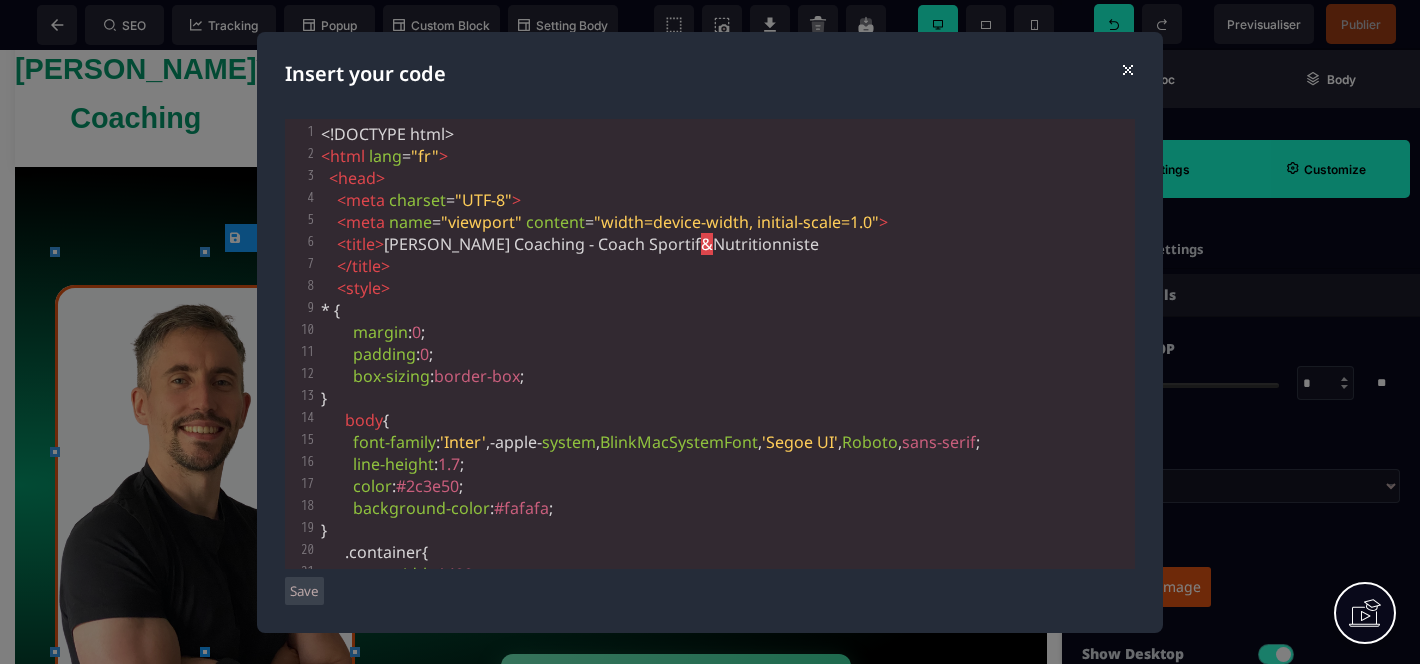 click on "* {" at bounding box center [726, 310] 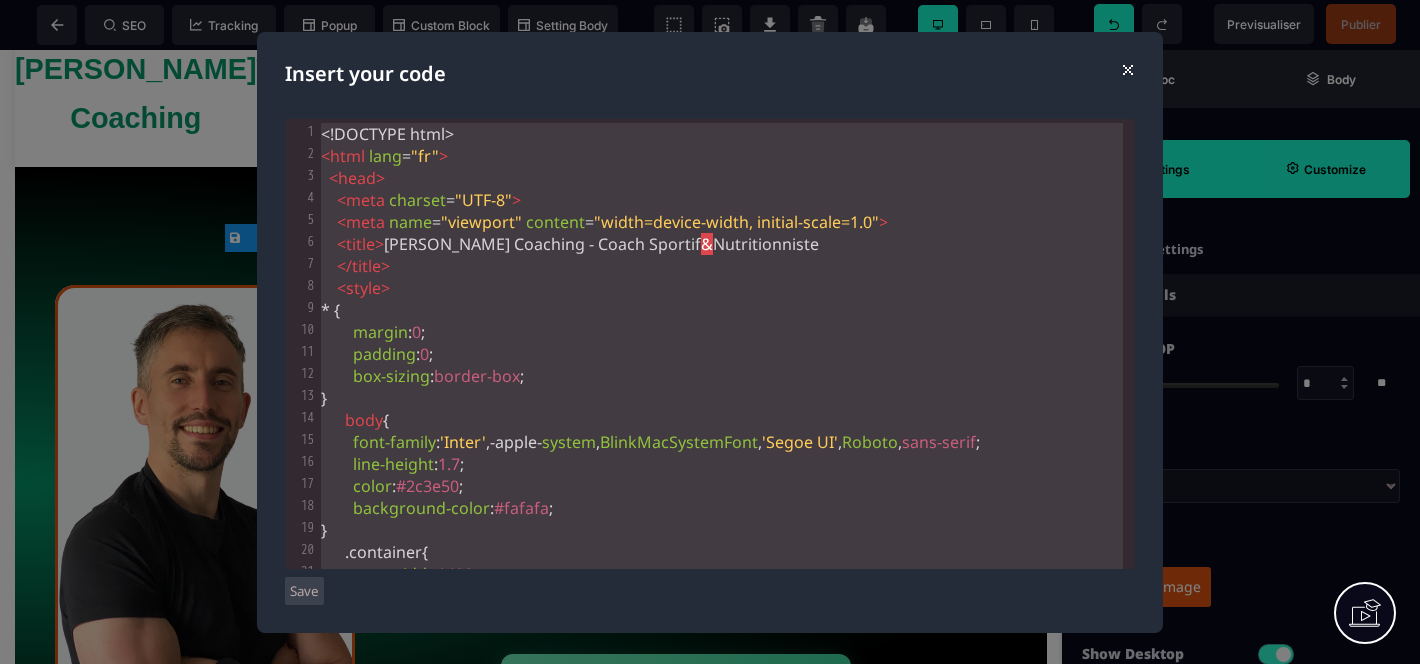click on "</ title >" at bounding box center (726, 266) 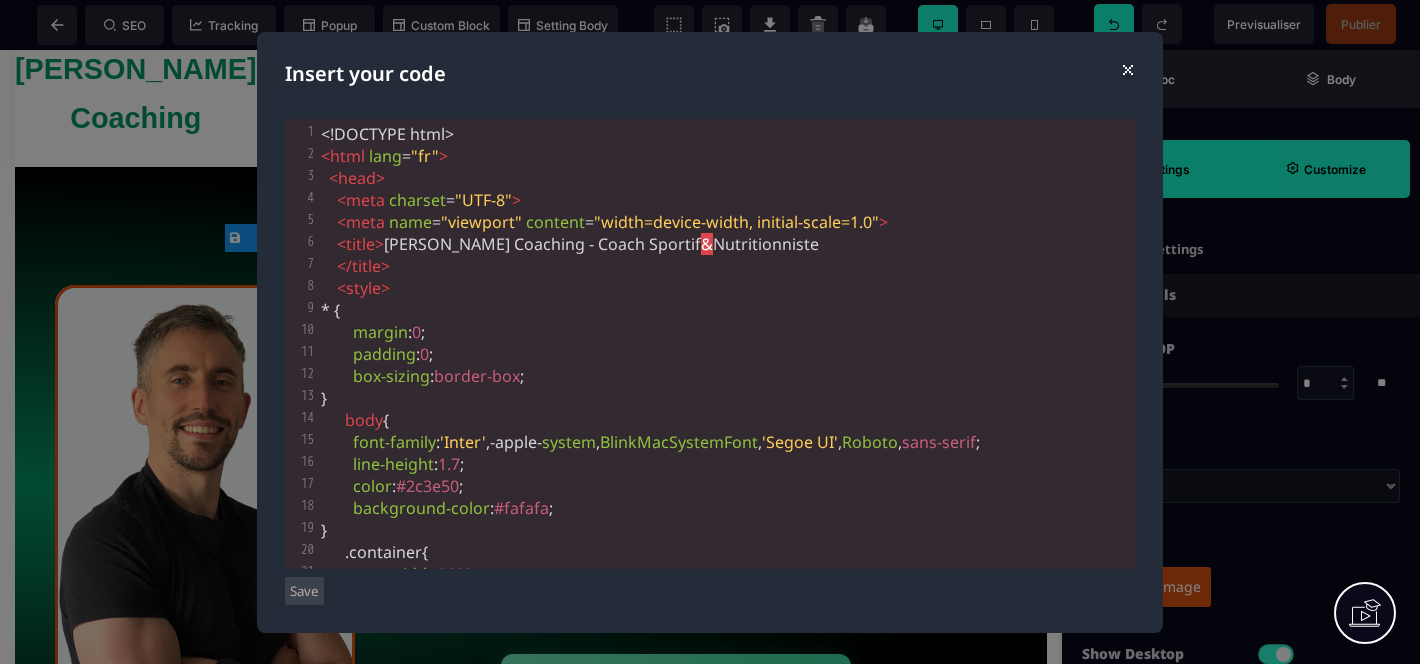 drag, startPoint x: 626, startPoint y: 259, endPoint x: 579, endPoint y: 251, distance: 47.67599 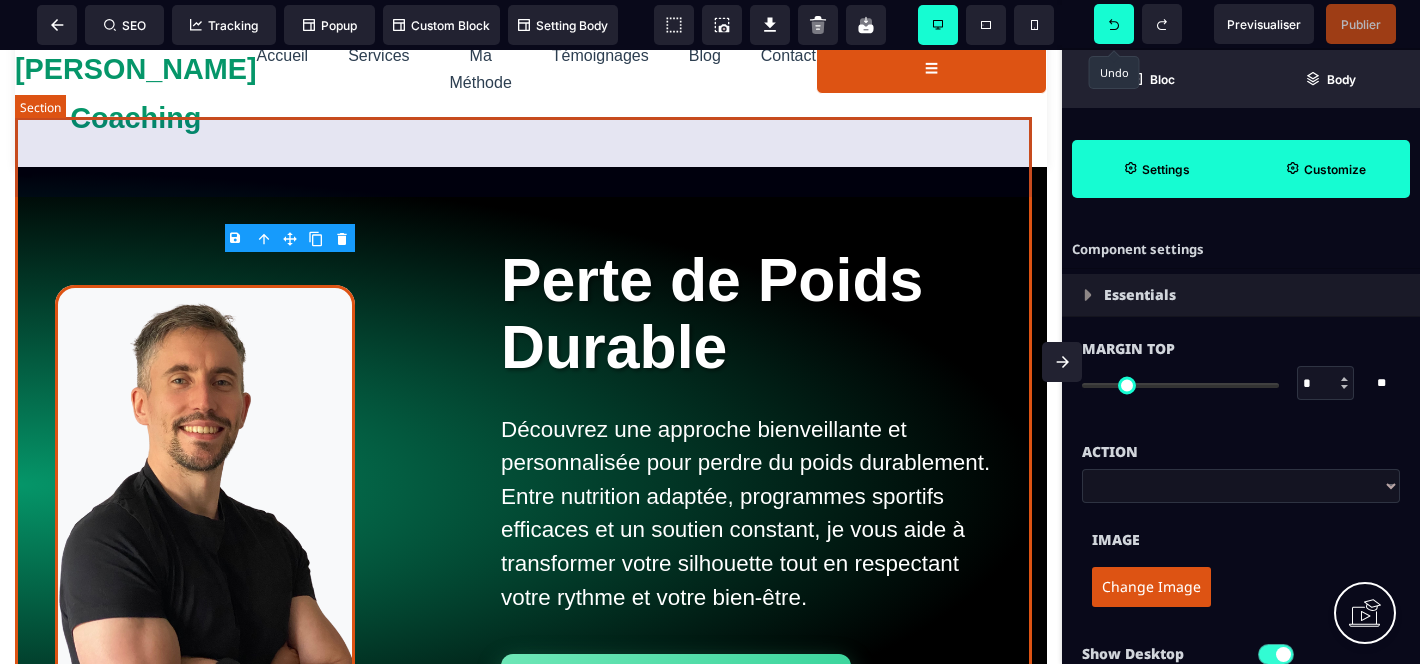 click on "Perte de Poids Durable
Découvrez une approche bienveillante et personnalisée pour perdre du poids durablement. Entre nutrition adaptée, programmes sportifs efficaces et un soutien constant, je vous aide à transformer votre silhouette tout en respectant votre rythme et votre bien-être.
Commencer maintenant" at bounding box center [531, 485] 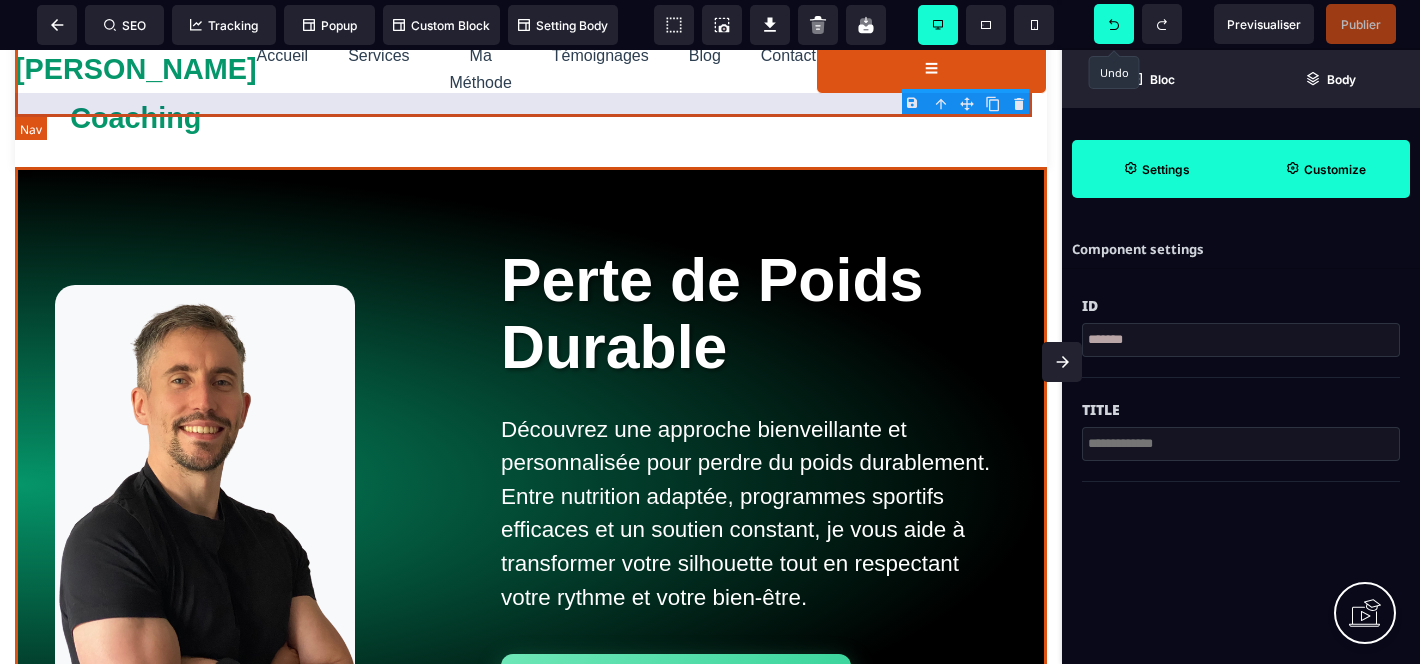 click on "🥗 [PERSON_NAME] Coaching Accueil Services Ma Méthode Témoignages Blog Contact ☰" at bounding box center [531, 69] 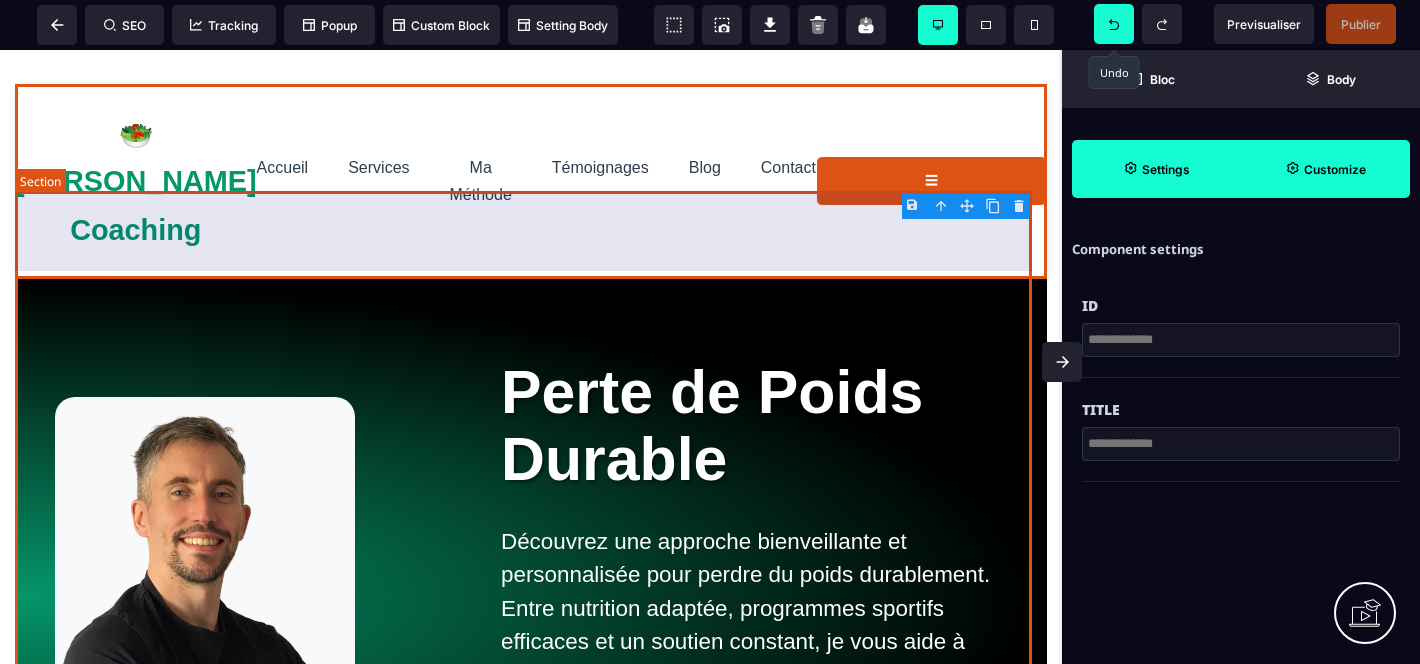 scroll, scrollTop: 0, scrollLeft: 0, axis: both 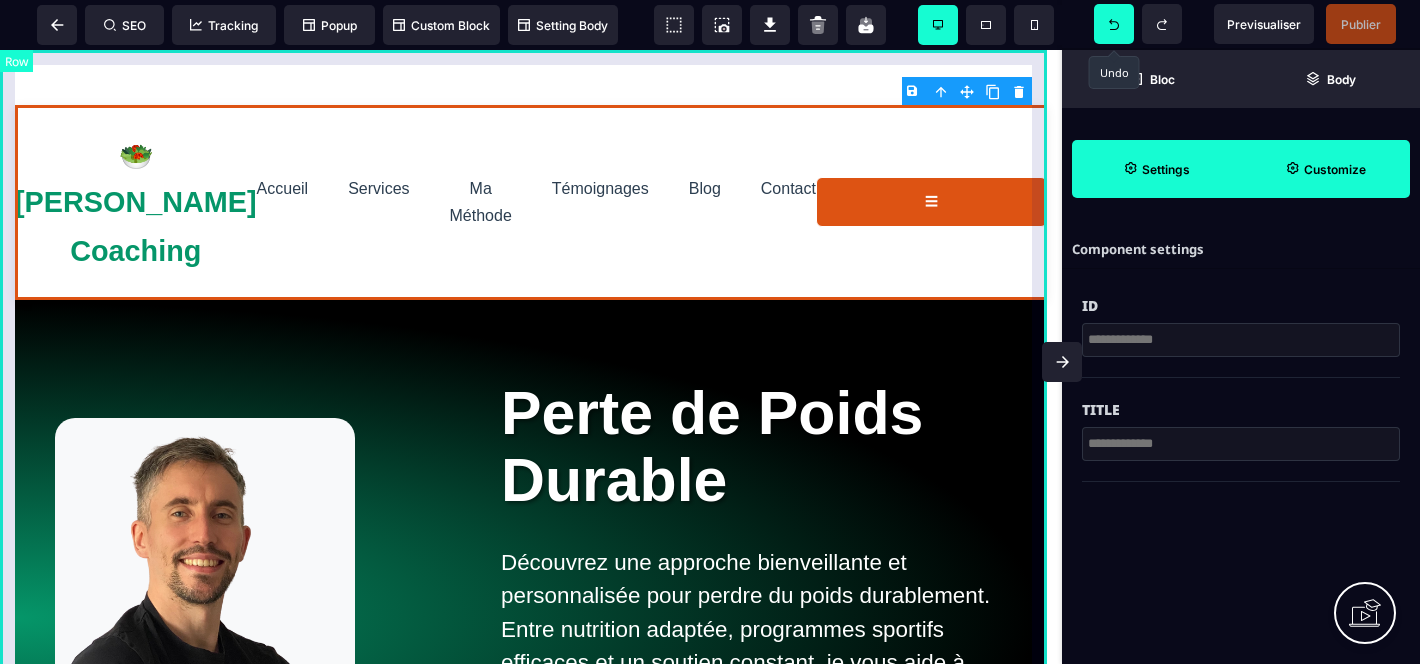 click on "[PERSON_NAME] Coaching - Coach Sportif & Nutritionniste
🥗 [PERSON_NAME] Coaching Accueil Services Ma Méthode Témoignages Blog Contact ☰ Perte de Poids Durable
Découvrez une approche bienveillante et personnalisée pour perdre du poids durablement. Entre nutrition adaptée, programmes sportifs efficaces et un soutien constant, je vous aide à transformer votre silhouette tout en respectant votre rythme et votre bien-être.
Commencer maintenant
💪
Tonification Corporelle
[PERSON_NAME] d'un corps plus ferme et dynamique ? Grâce à des programmes personnalisés combinant exercices ciblés et conseils nutritionnels, je vous aide à retrouver tonus et harmonie en respectant votre rythme. Sculptez votre silhouette avec efficacité et sérénité !
Coaching Personnalisé à Domicile et Suivi Nutritionnel
🎯 Objectifs Personnalisés
👨‍⚕️ Suivi Individuel
✅ Résultats Garantis
Contactez-moi" at bounding box center [531, 2779] 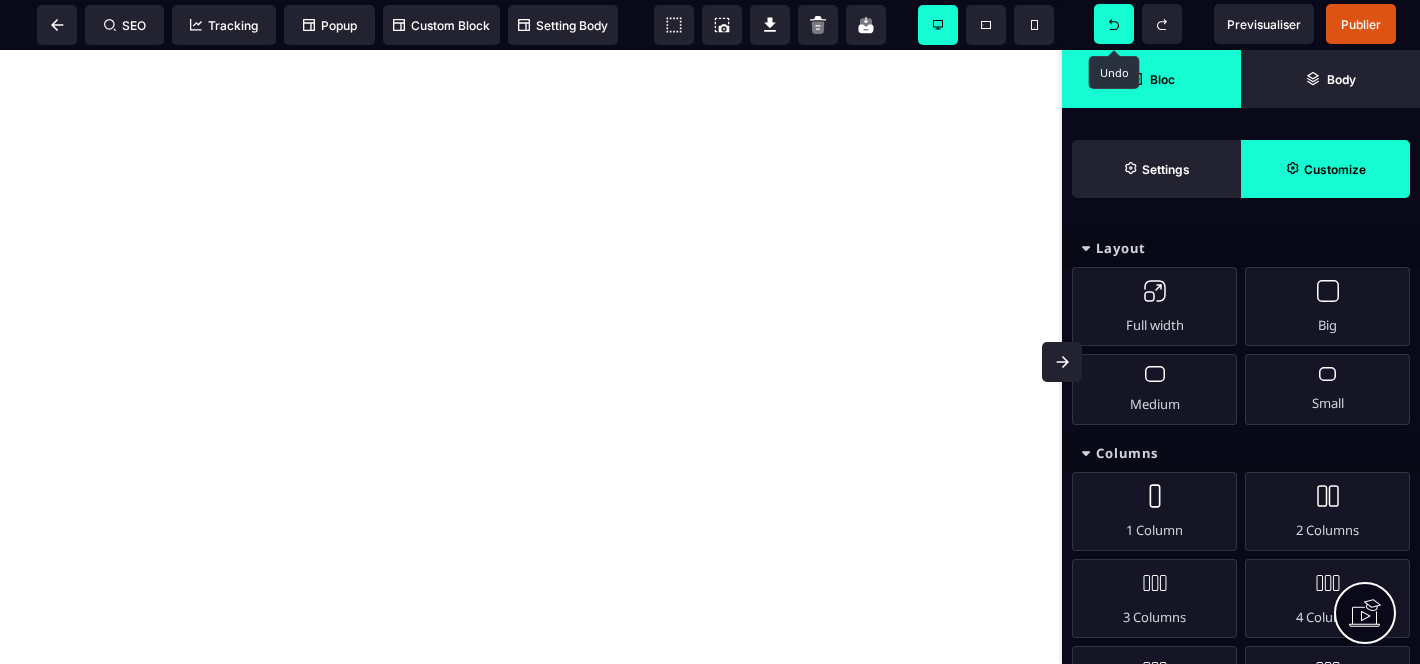 click at bounding box center [531, 357] 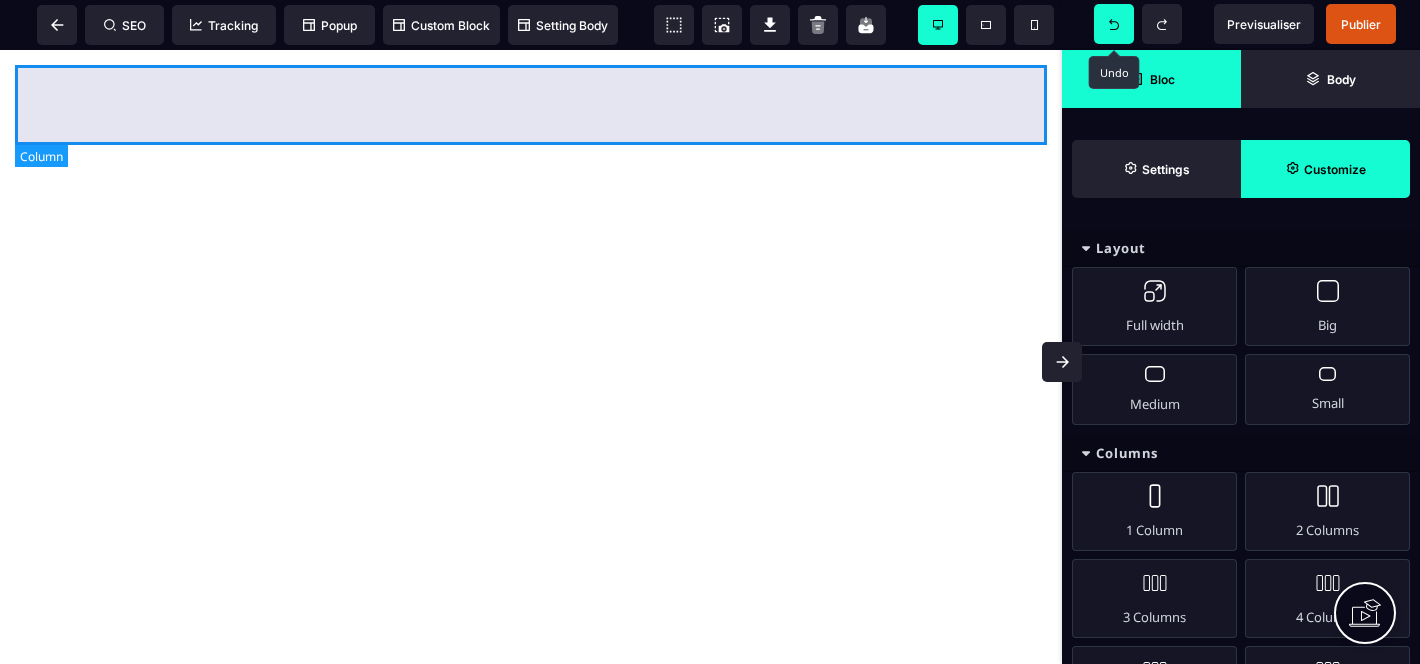 click at bounding box center (531, 105) 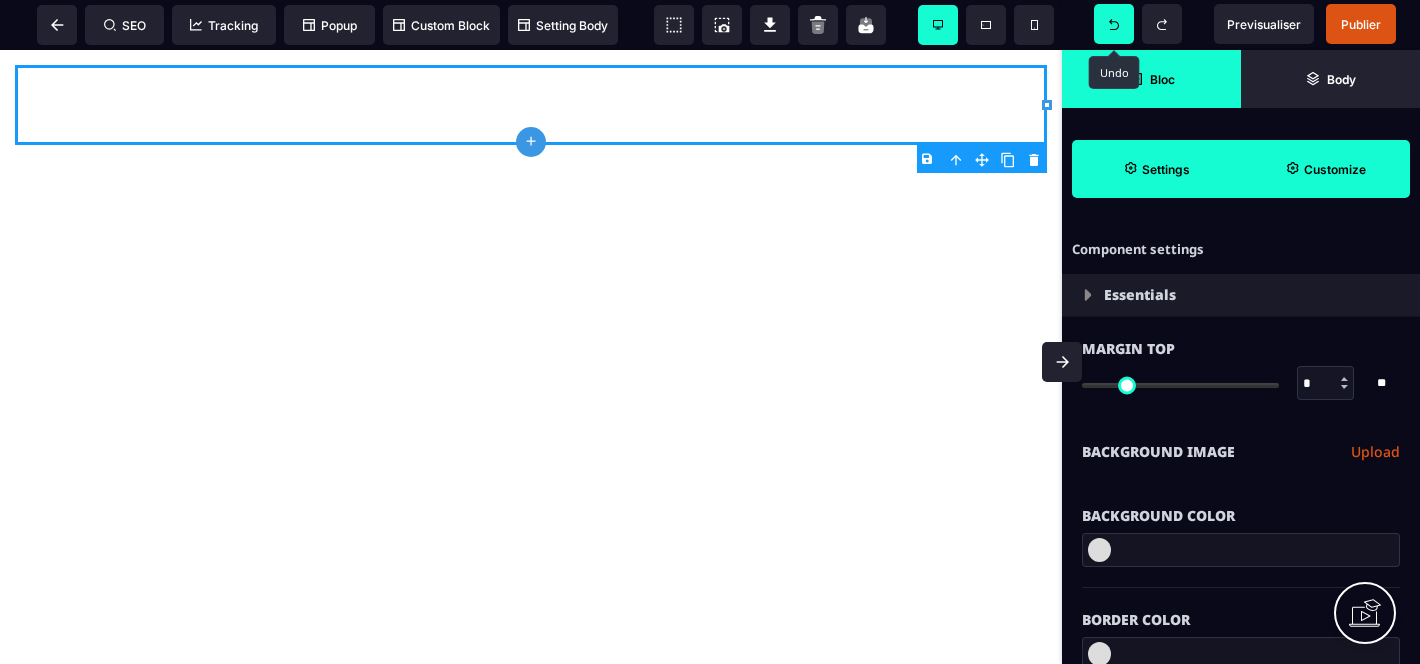 click on "Bloc" at bounding box center [1151, 79] 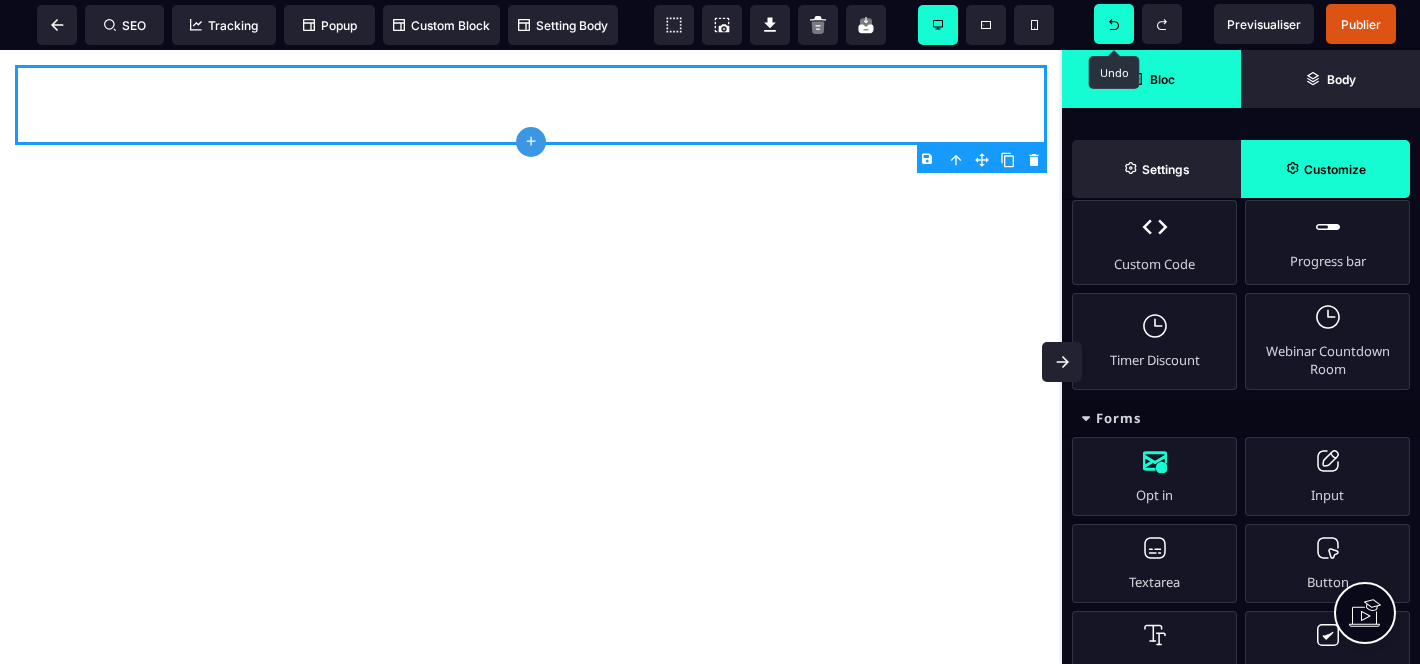 scroll, scrollTop: 1104, scrollLeft: 0, axis: vertical 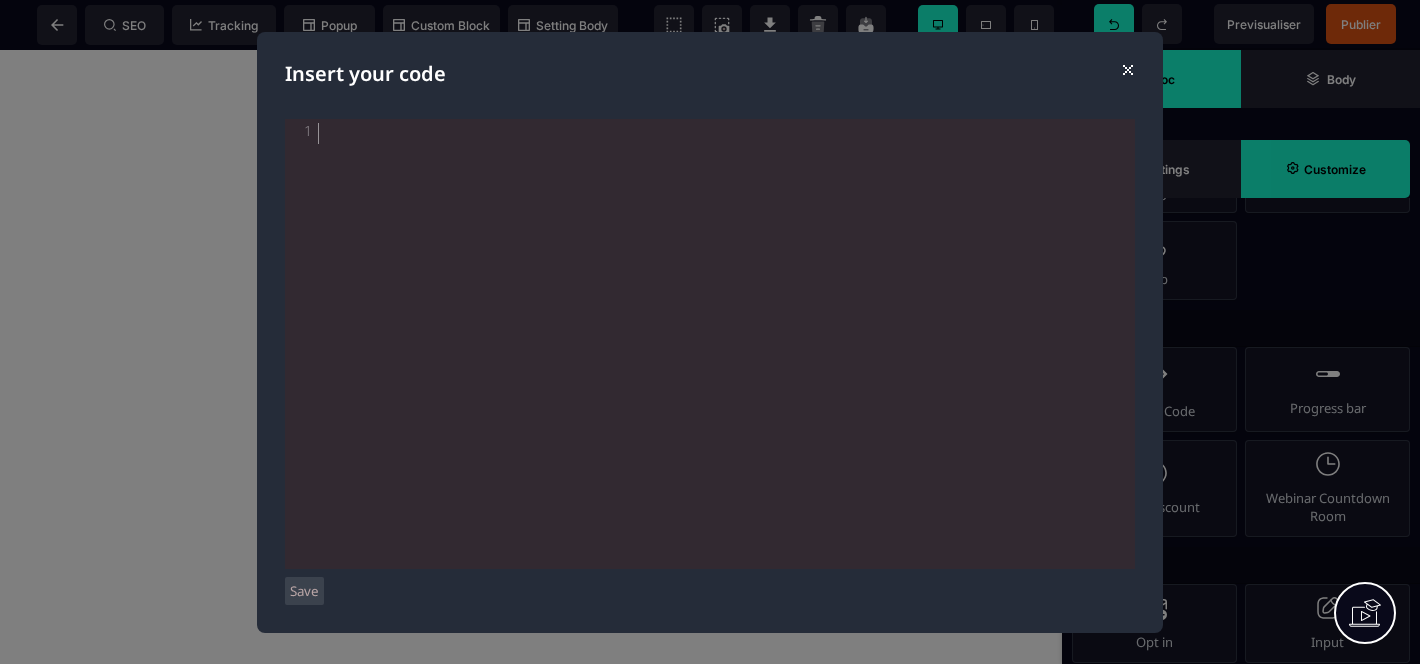 drag, startPoint x: 1155, startPoint y: 391, endPoint x: 789, endPoint y: 54, distance: 497.51883 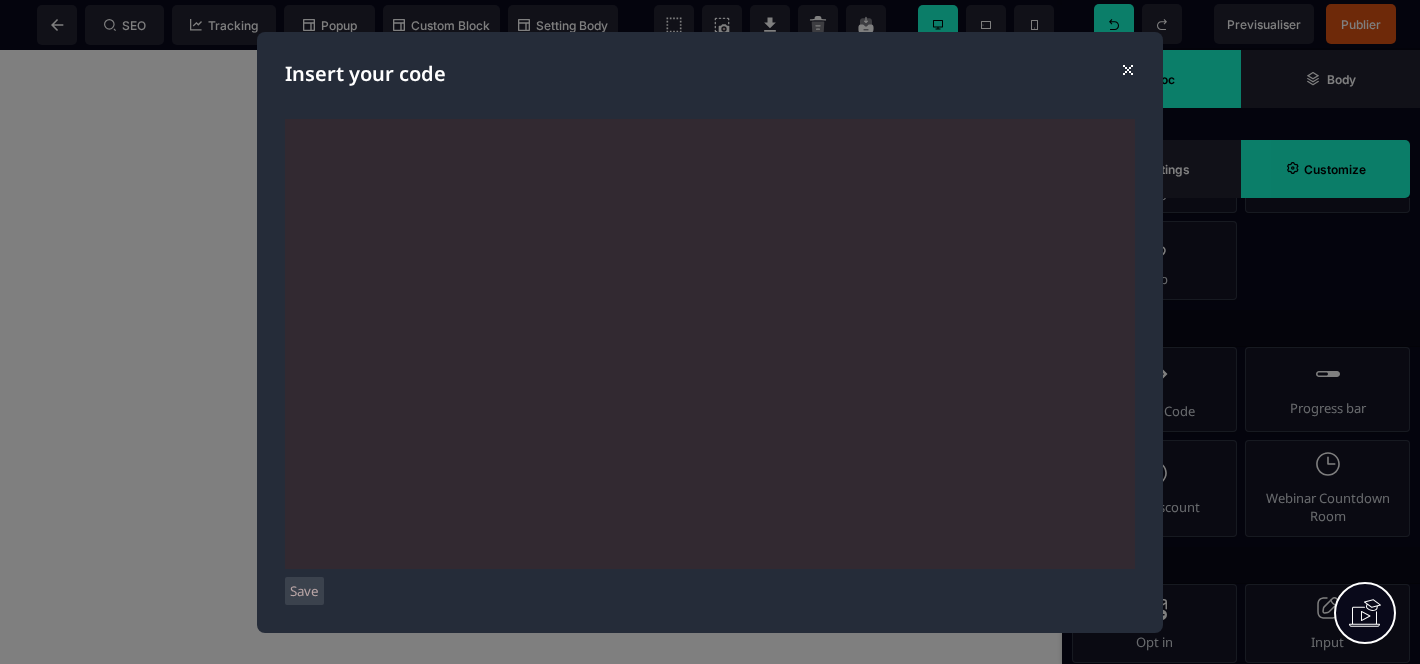 scroll, scrollTop: 13723, scrollLeft: 0, axis: vertical 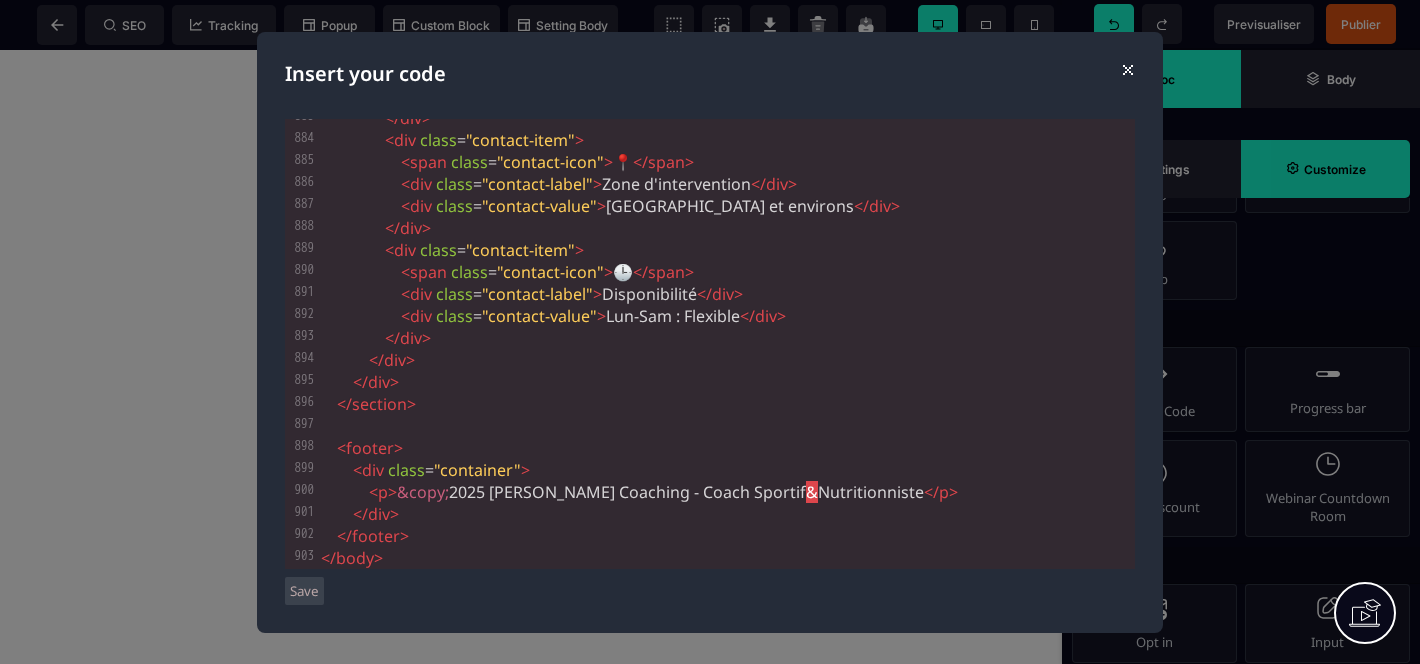 click on "Save" at bounding box center (304, 591) 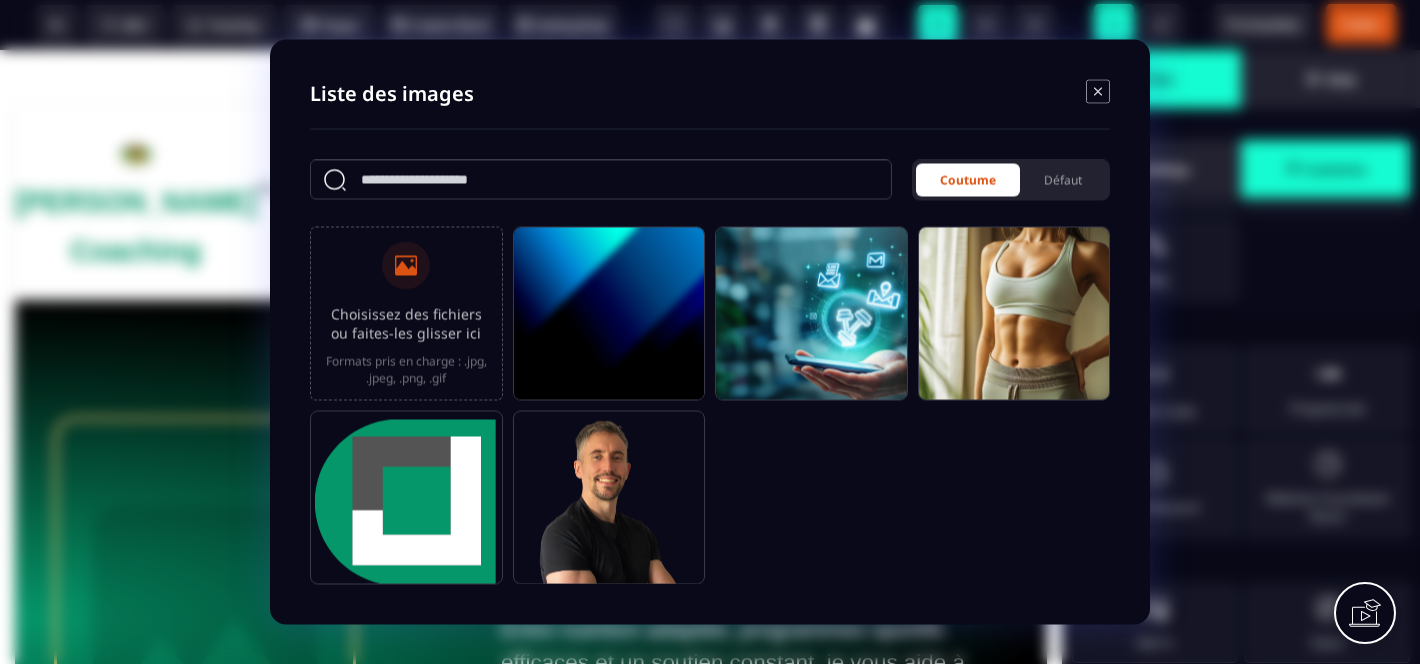 click 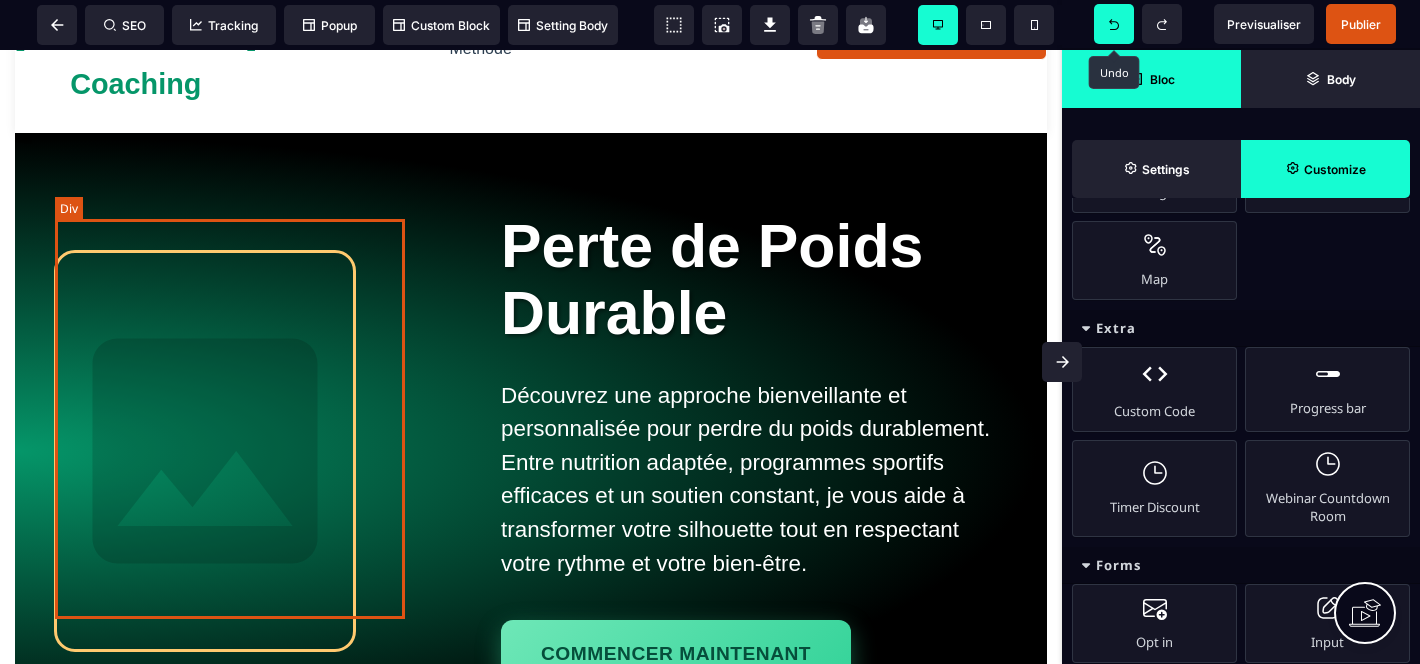 scroll, scrollTop: 169, scrollLeft: 0, axis: vertical 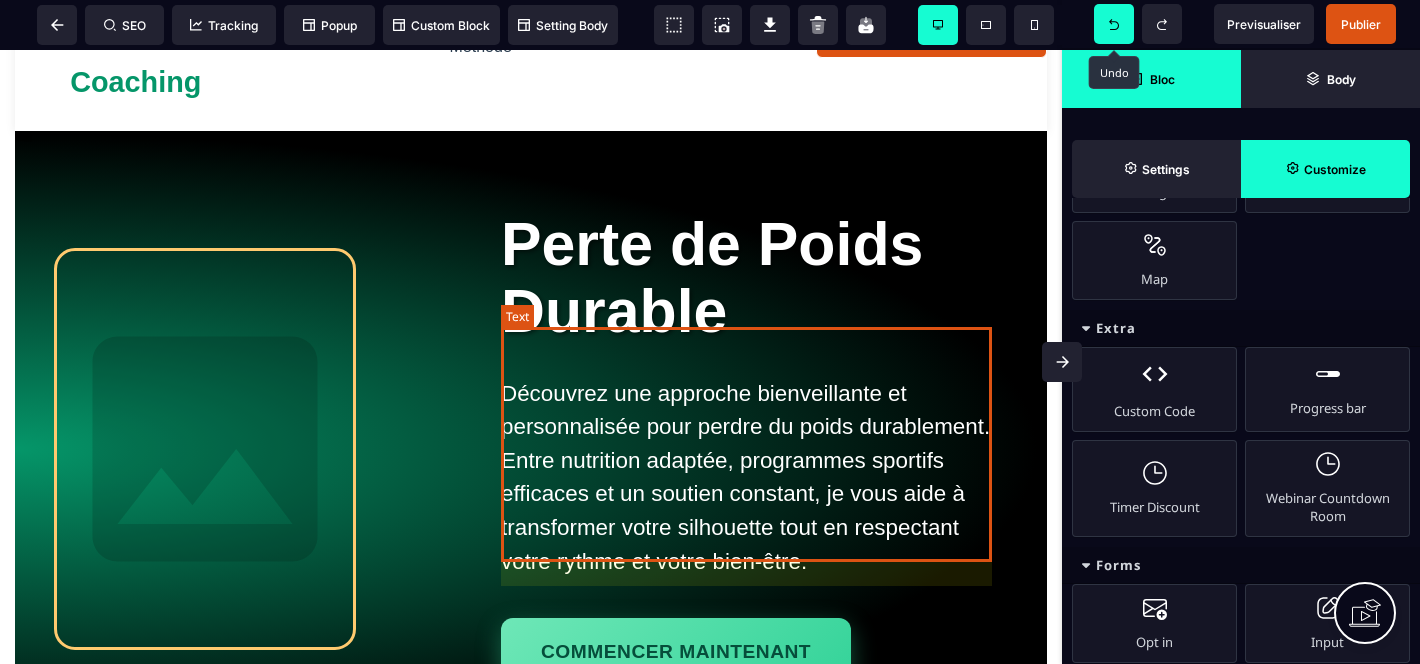 click on "Découvrez une approche bienveillante et personnalisée pour perdre du poids durablement. Entre nutrition adaptée, programmes sportifs efficaces et un soutien constant, je vous aide à transformer votre silhouette tout en respectant votre rythme et votre bien-être." at bounding box center (754, 478) 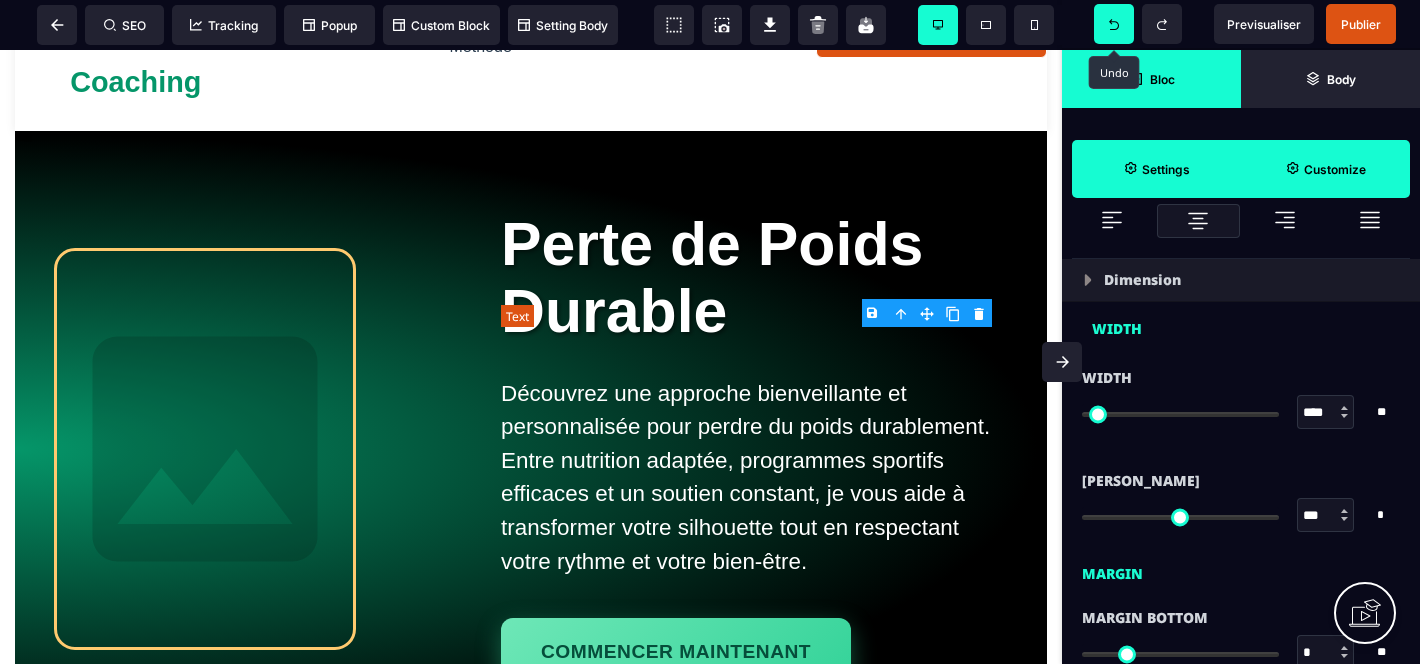 scroll, scrollTop: 0, scrollLeft: 0, axis: both 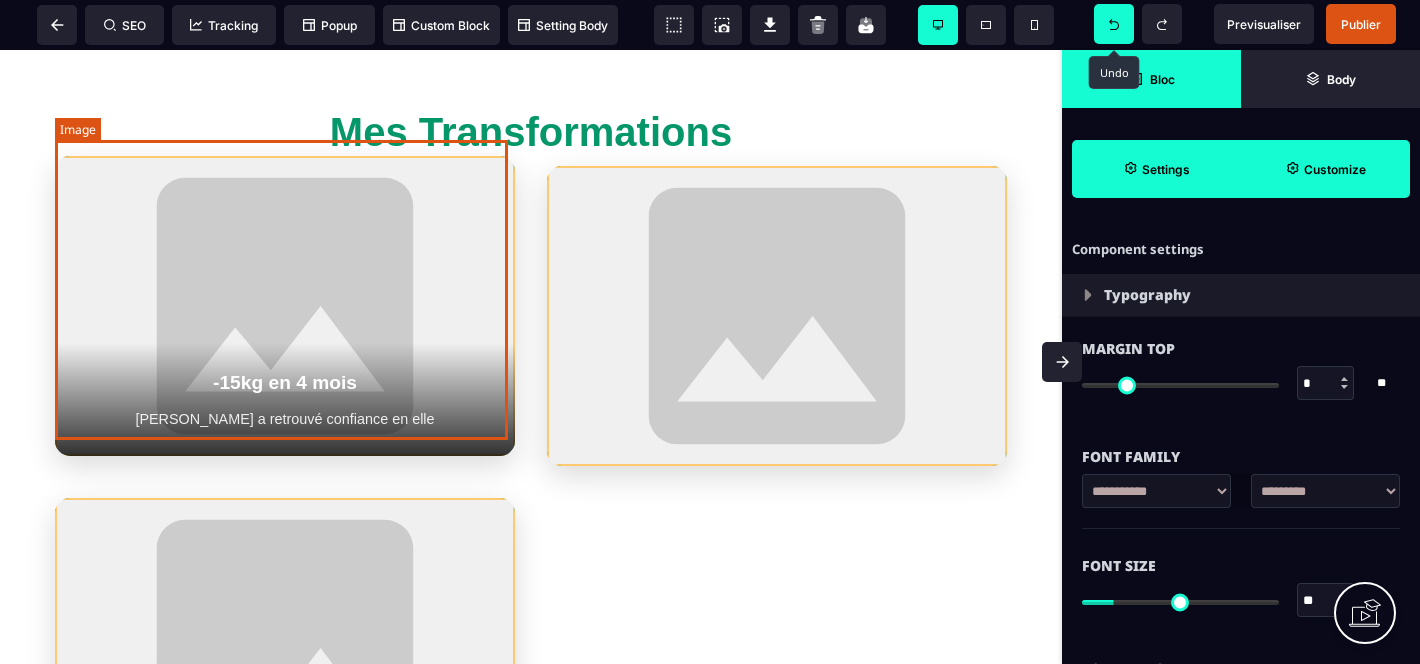 click at bounding box center (285, 306) 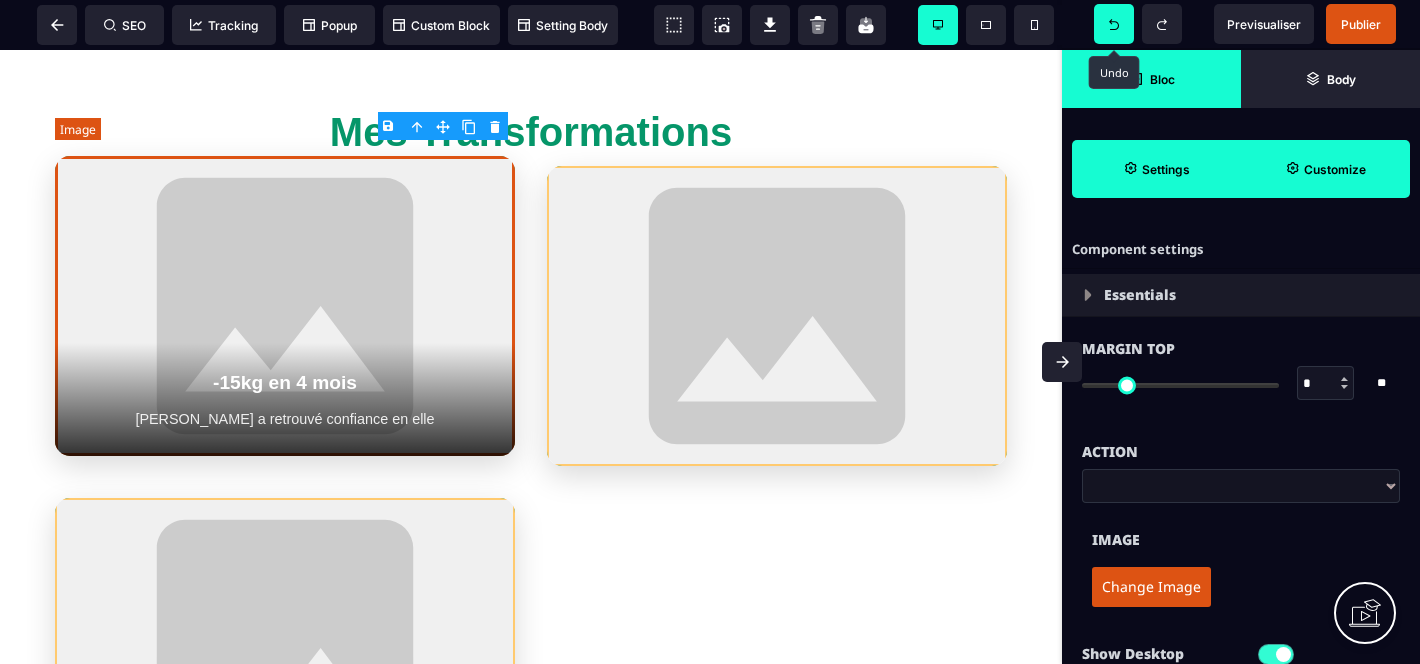 click at bounding box center (285, 306) 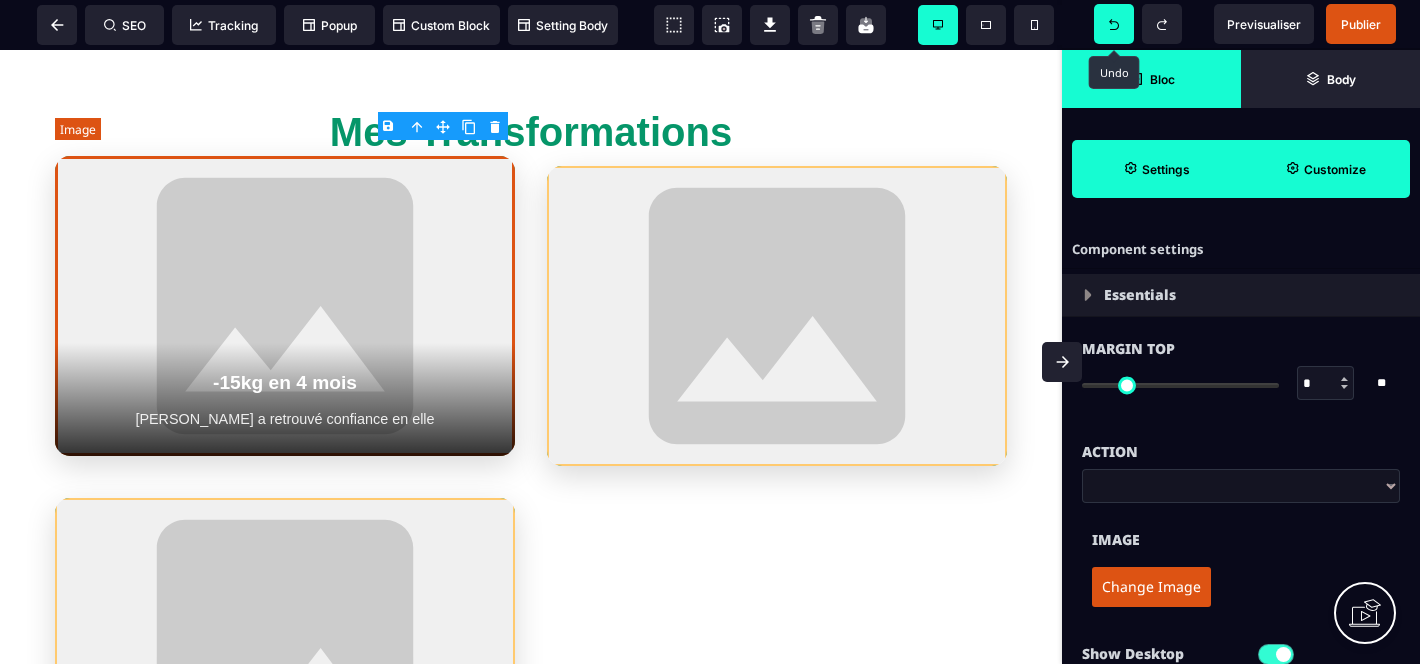 scroll, scrollTop: 0, scrollLeft: 0, axis: both 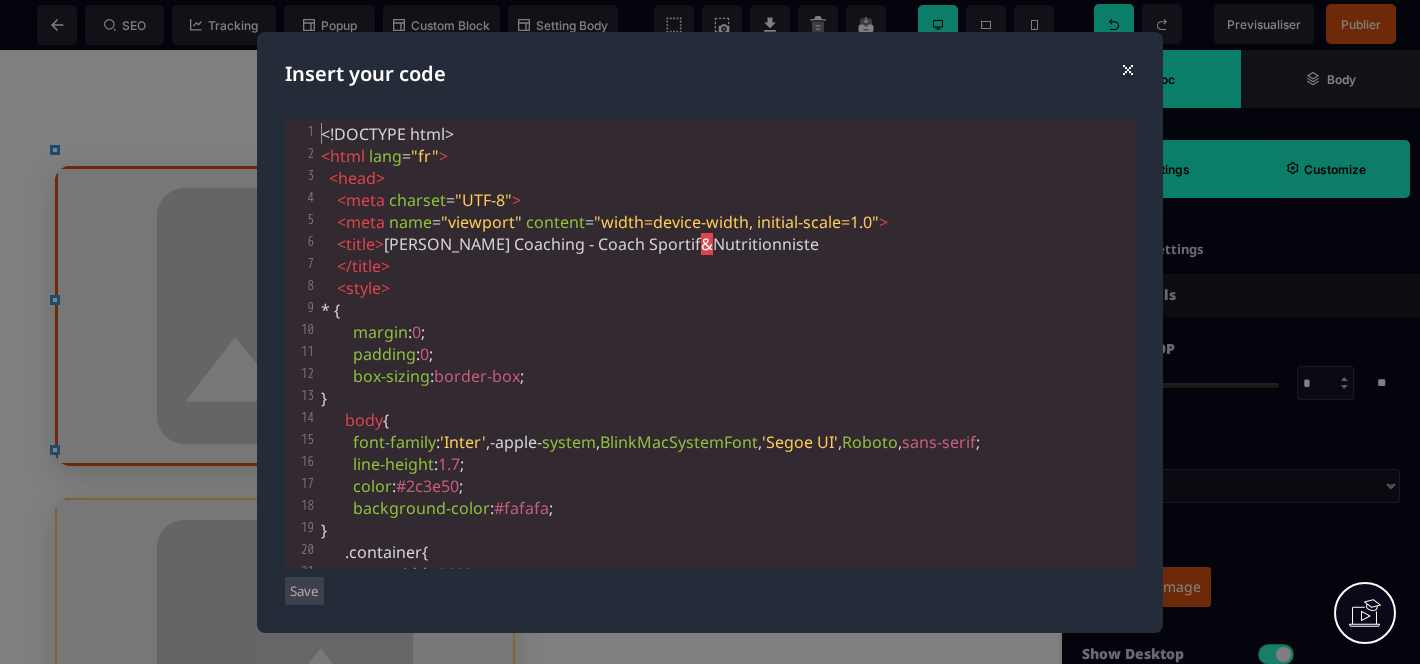 click on "⨯" at bounding box center (1127, 68) 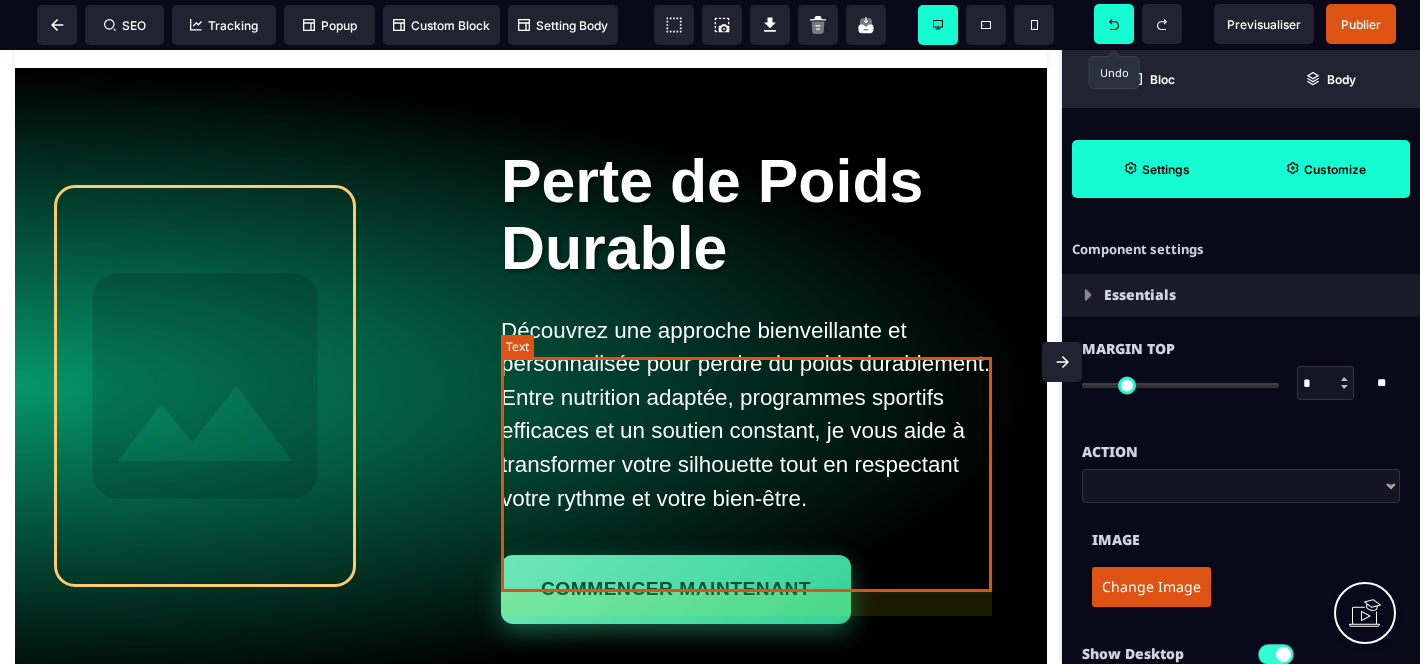 scroll, scrollTop: 248, scrollLeft: 0, axis: vertical 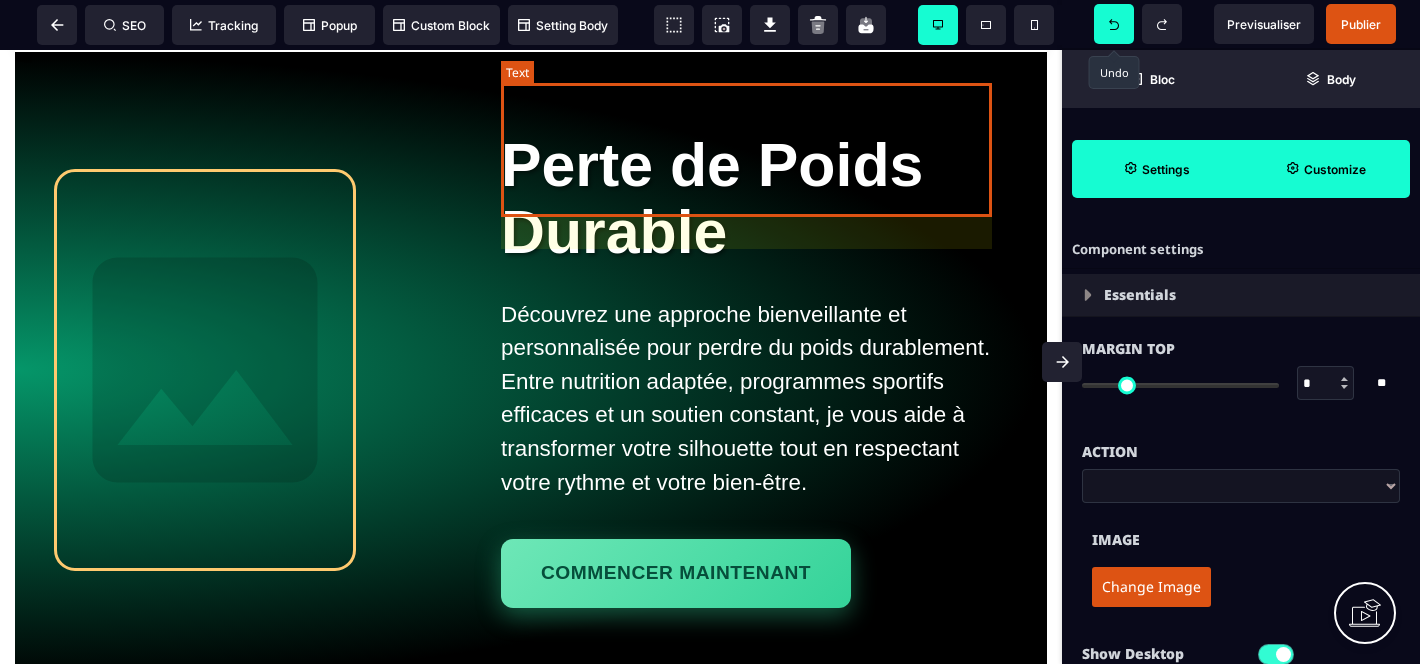 click on "Perte de Poids Durable" at bounding box center (754, 199) 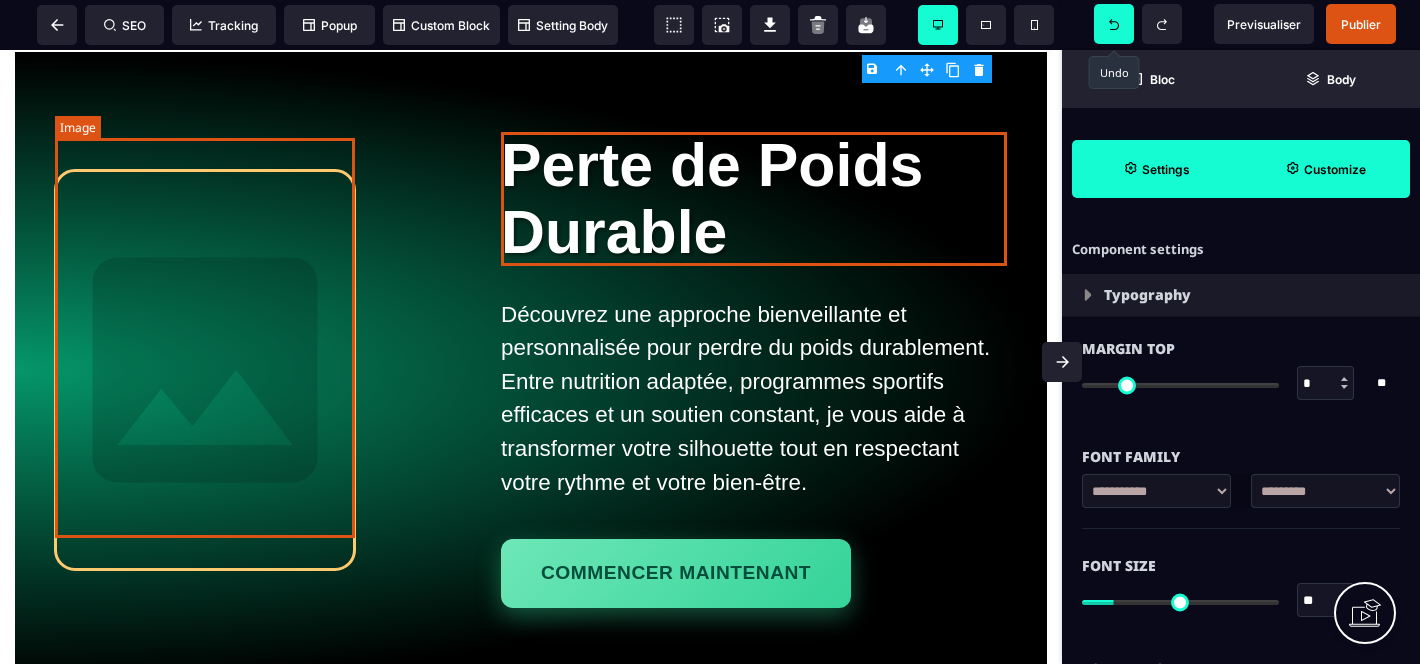 click at bounding box center (205, 370) 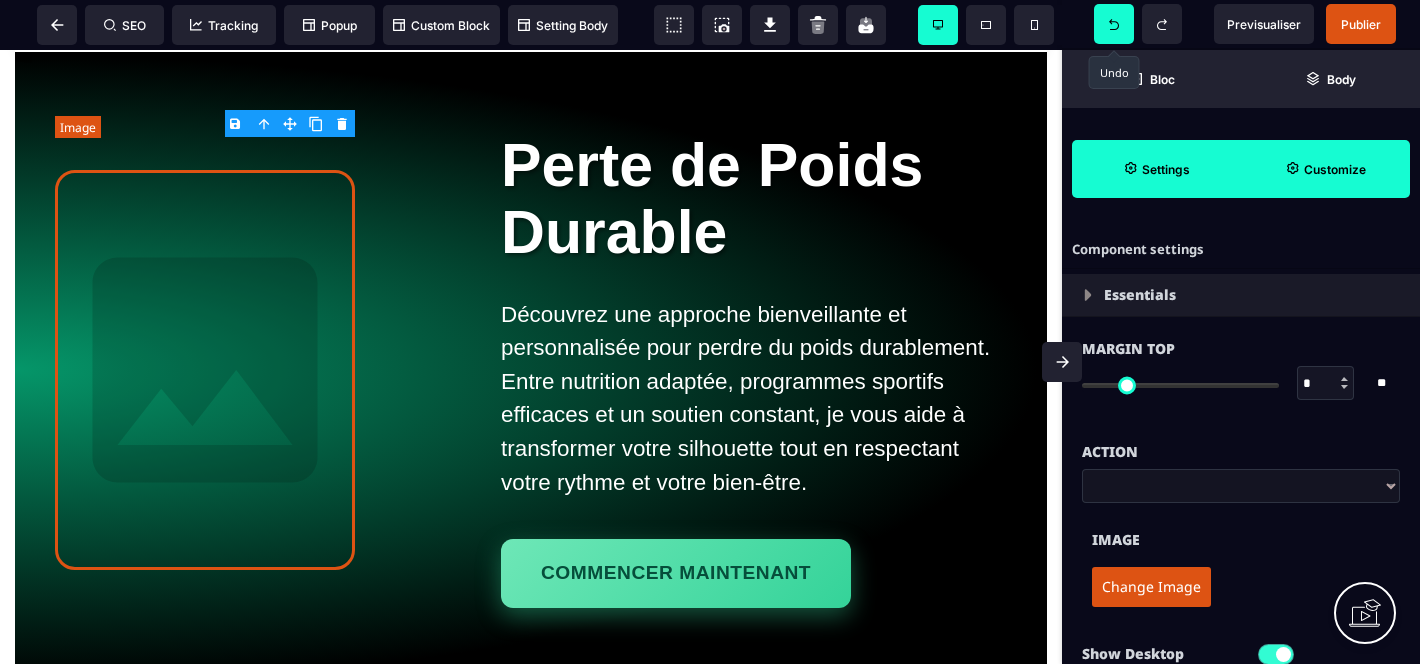click at bounding box center [205, 370] 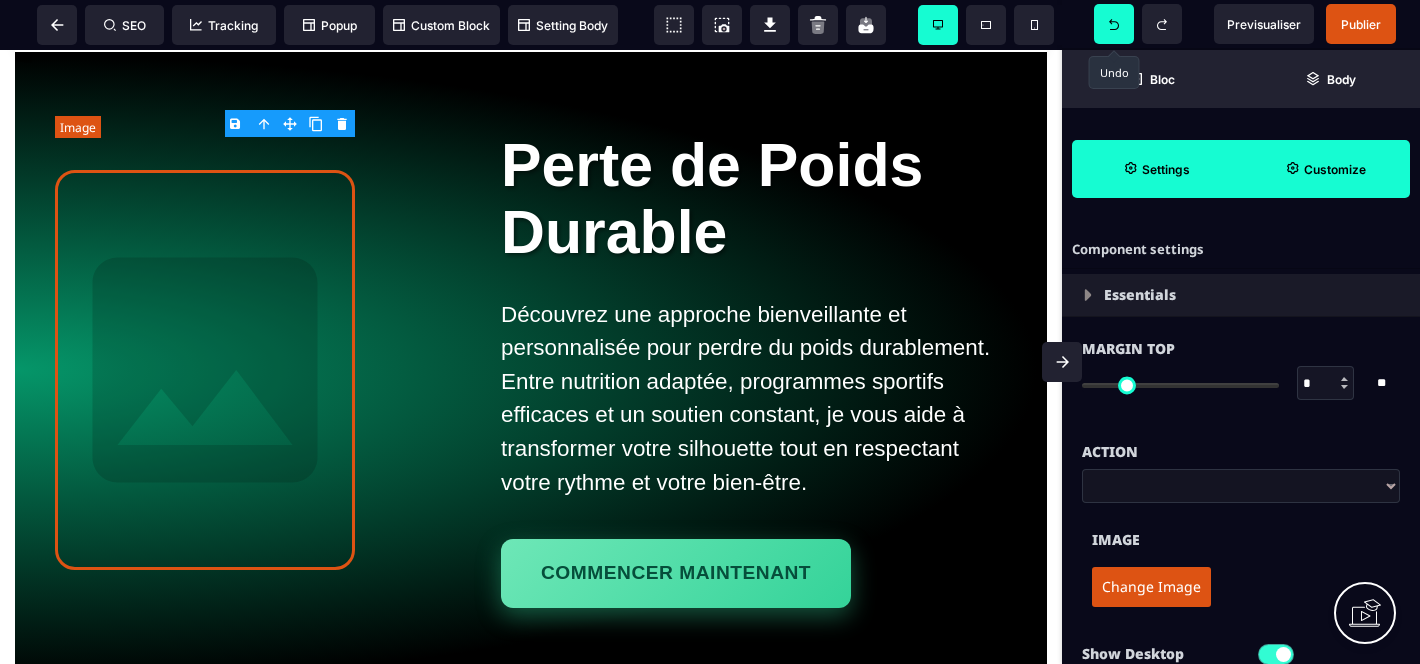 scroll, scrollTop: 0, scrollLeft: 0, axis: both 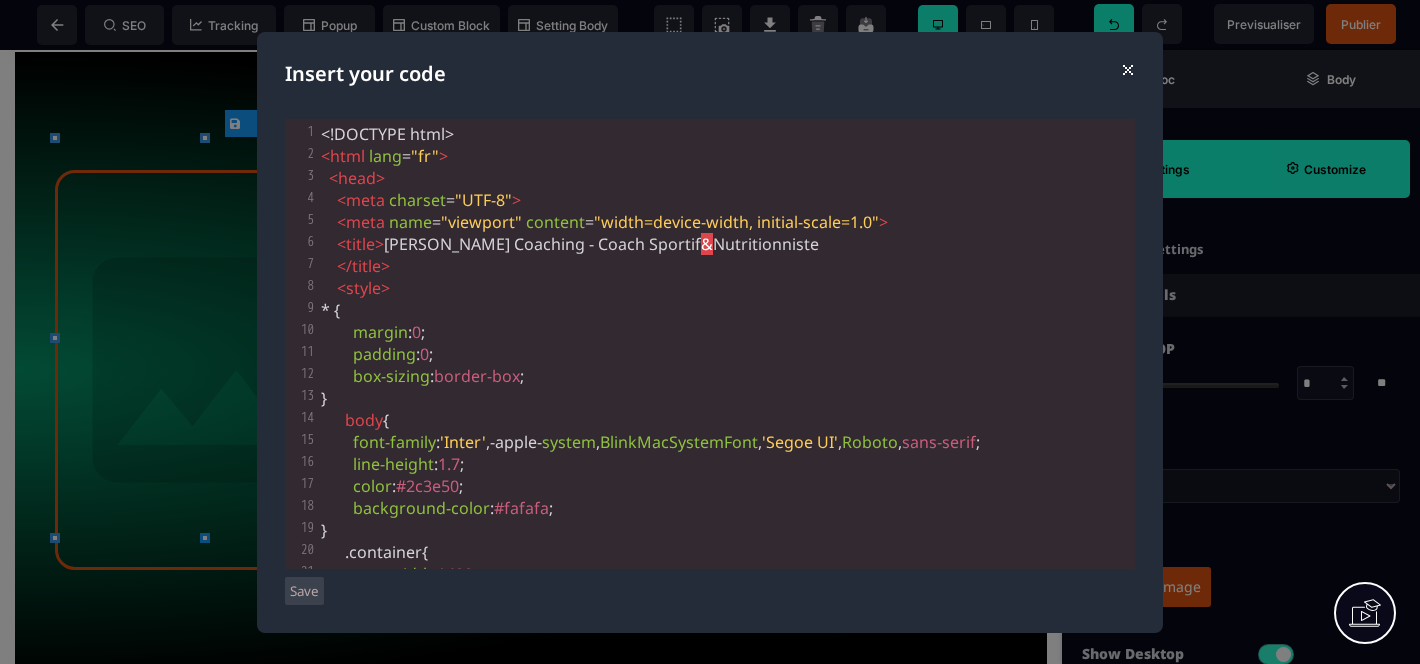 click on "⨯" at bounding box center (1127, 68) 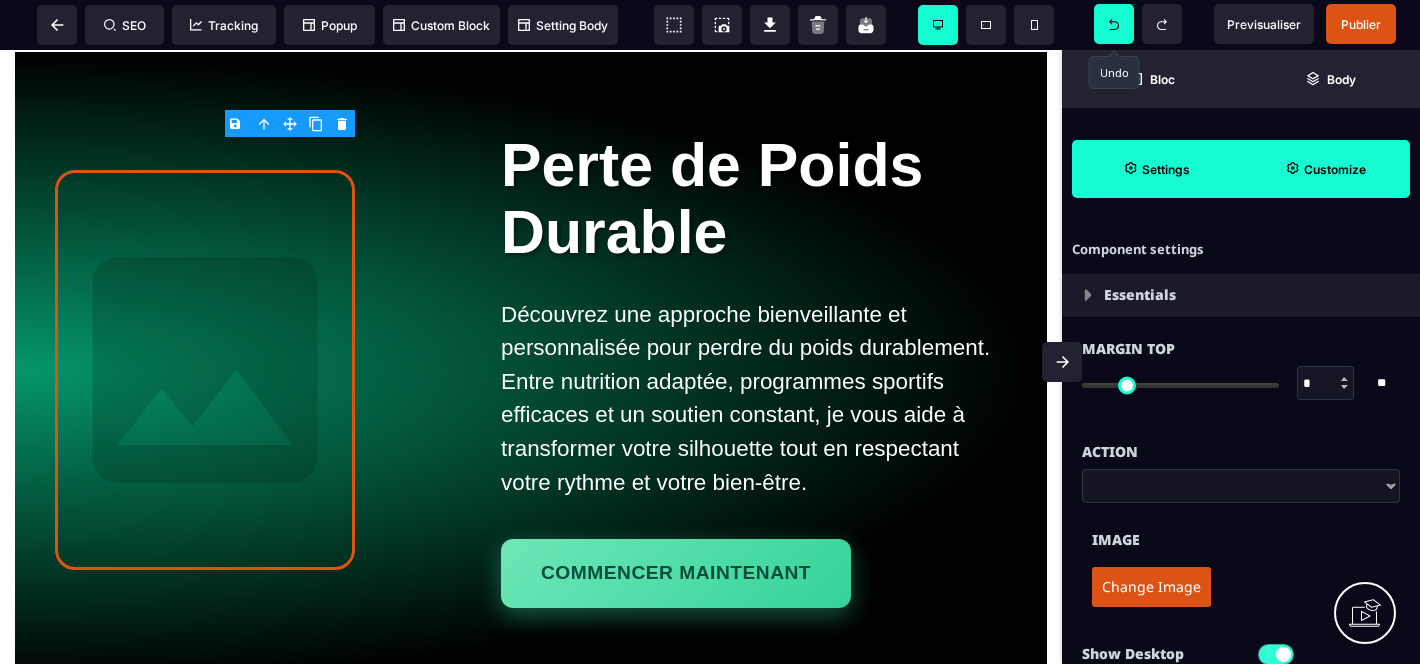 click on "Change Image" at bounding box center [1151, 587] 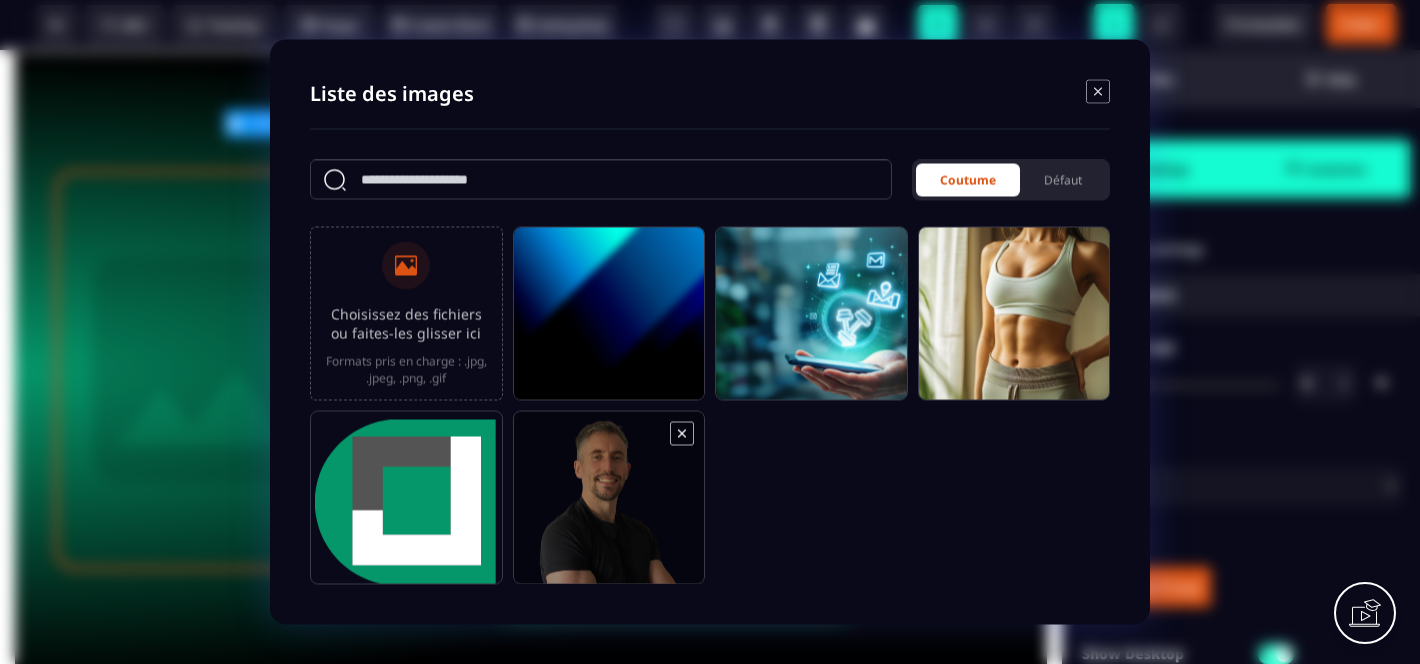 click at bounding box center (609, 507) 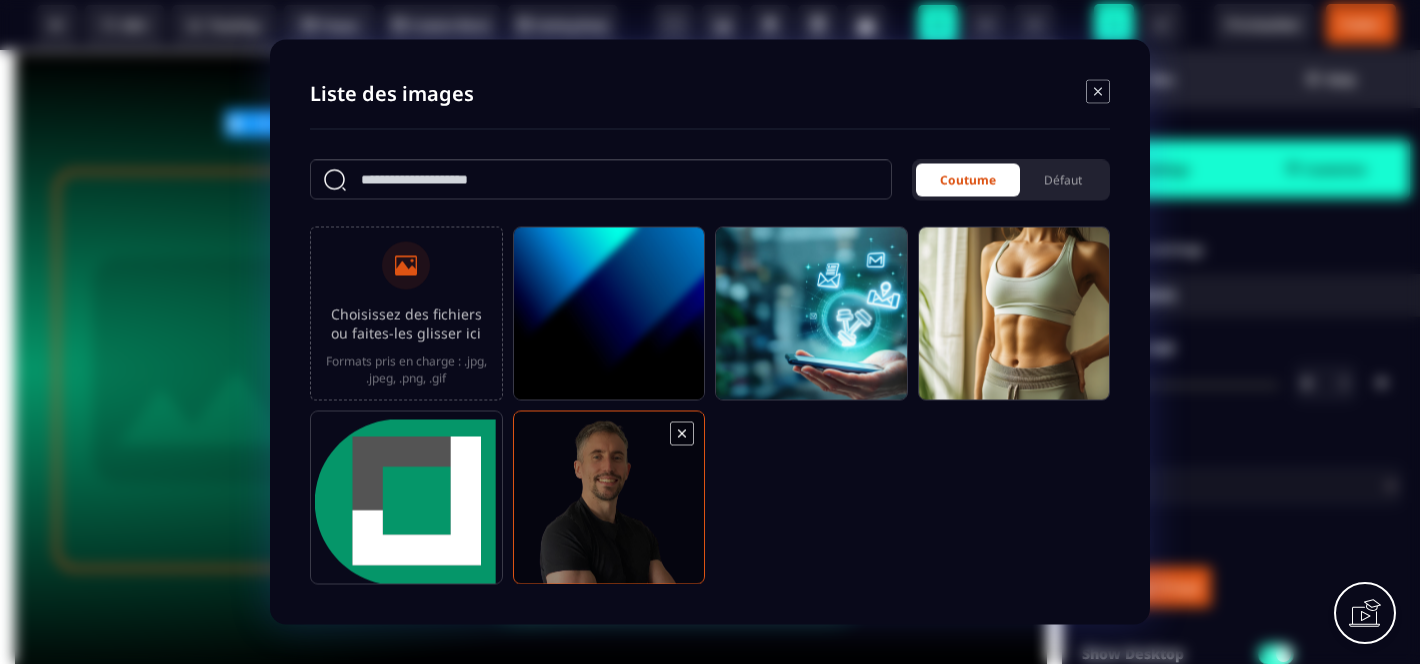 click at bounding box center [609, 507] 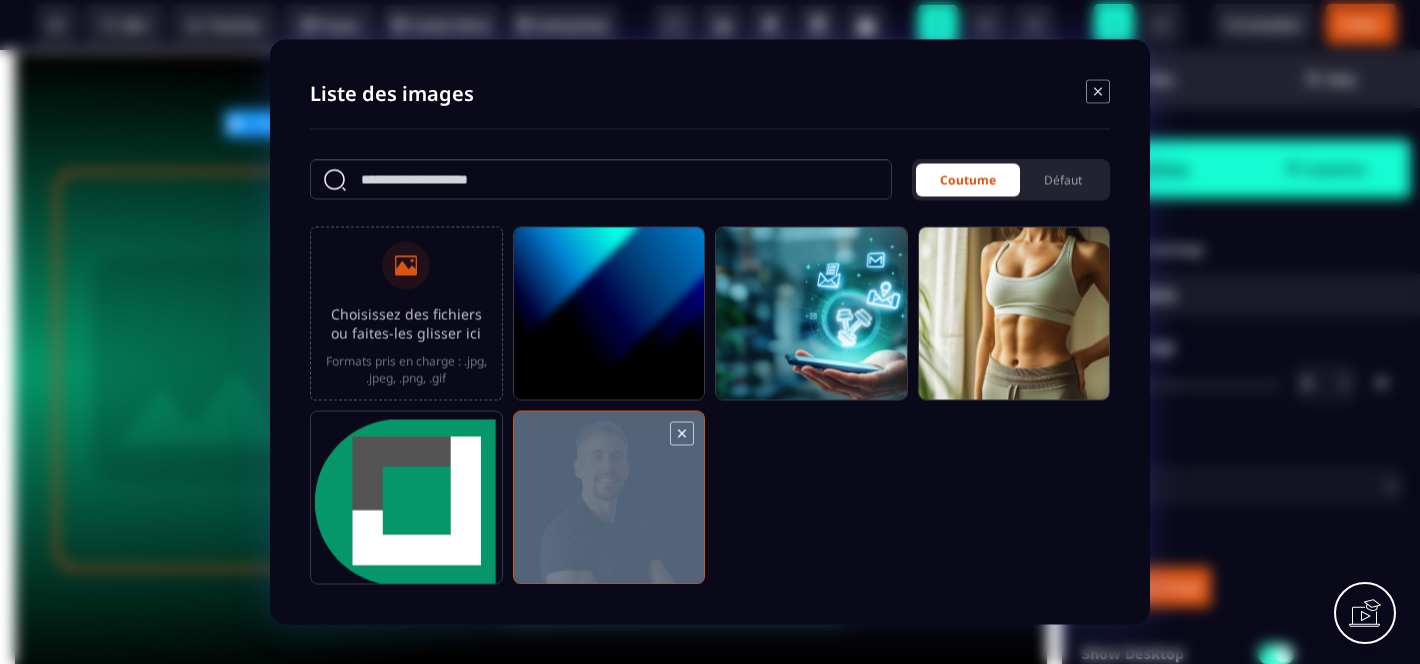 click at bounding box center [609, 507] 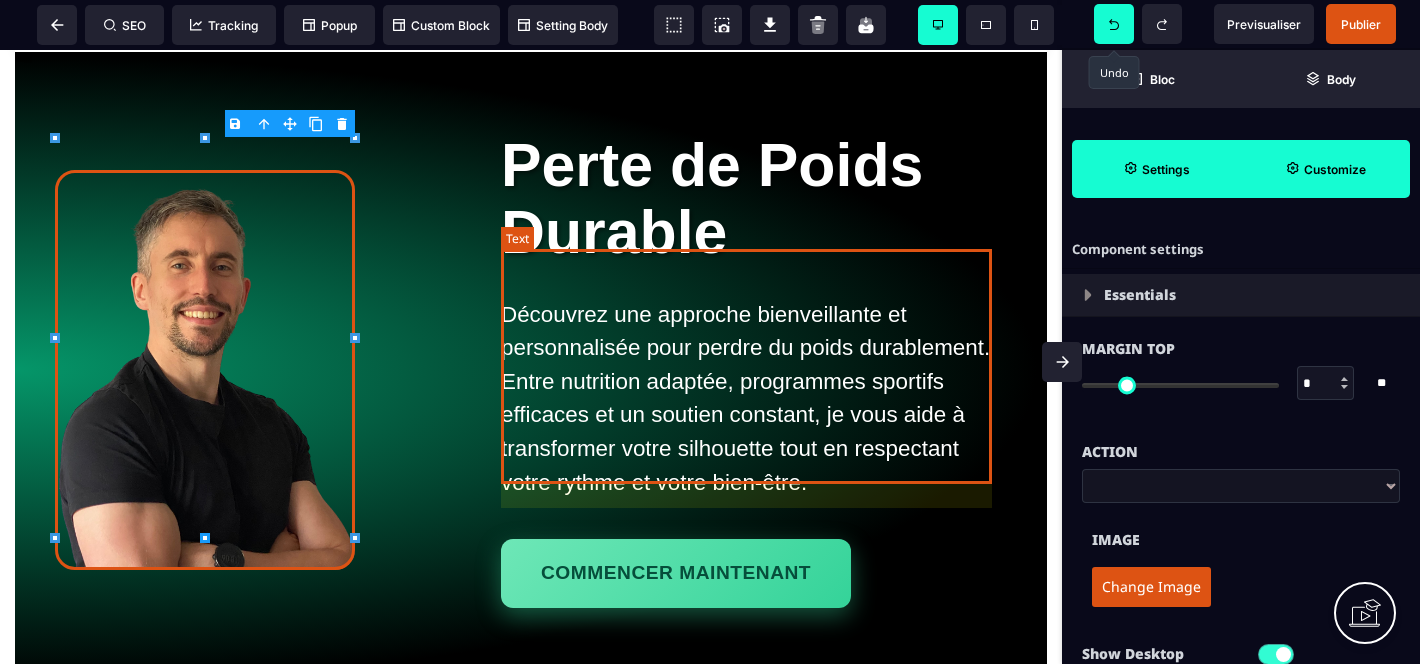 click on "Découvrez une approche bienveillante et personnalisée pour perdre du poids durablement. Entre nutrition adaptée, programmes sportifs efficaces et un soutien constant, je vous aide à transformer votre silhouette tout en respectant votre rythme et votre bien-être." at bounding box center (754, 399) 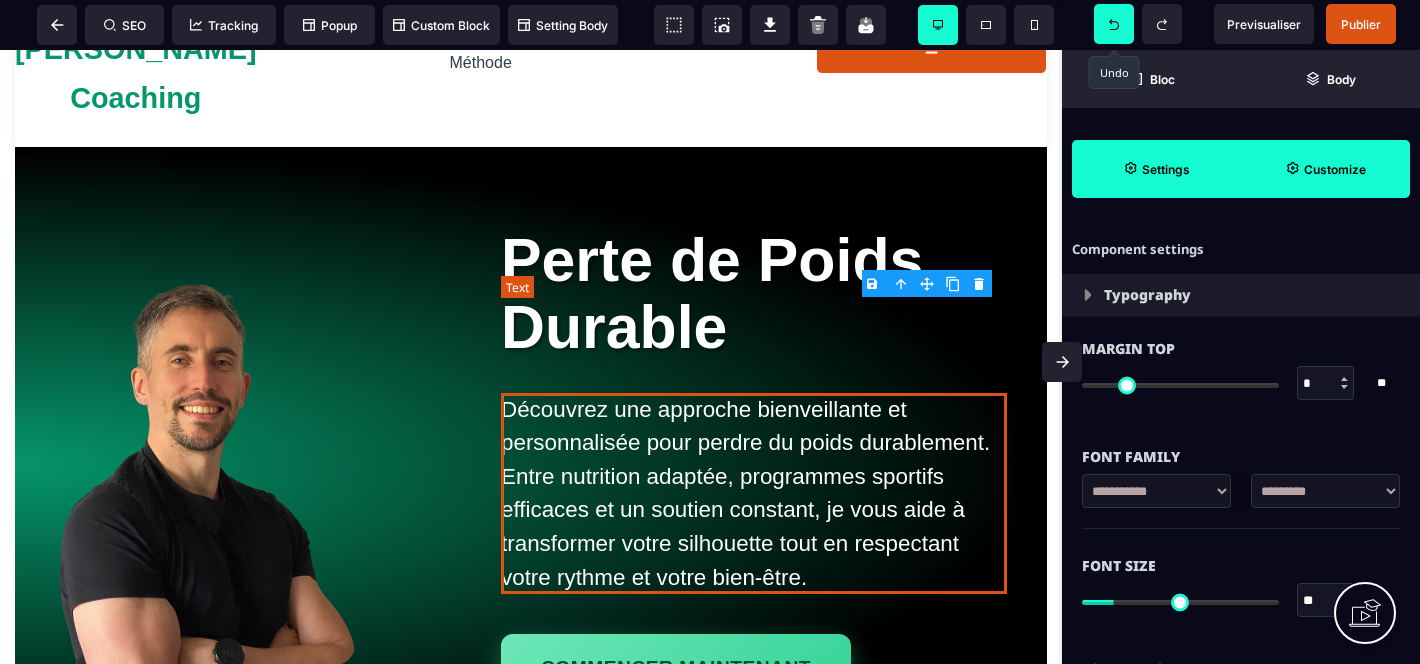 scroll, scrollTop: 202, scrollLeft: 0, axis: vertical 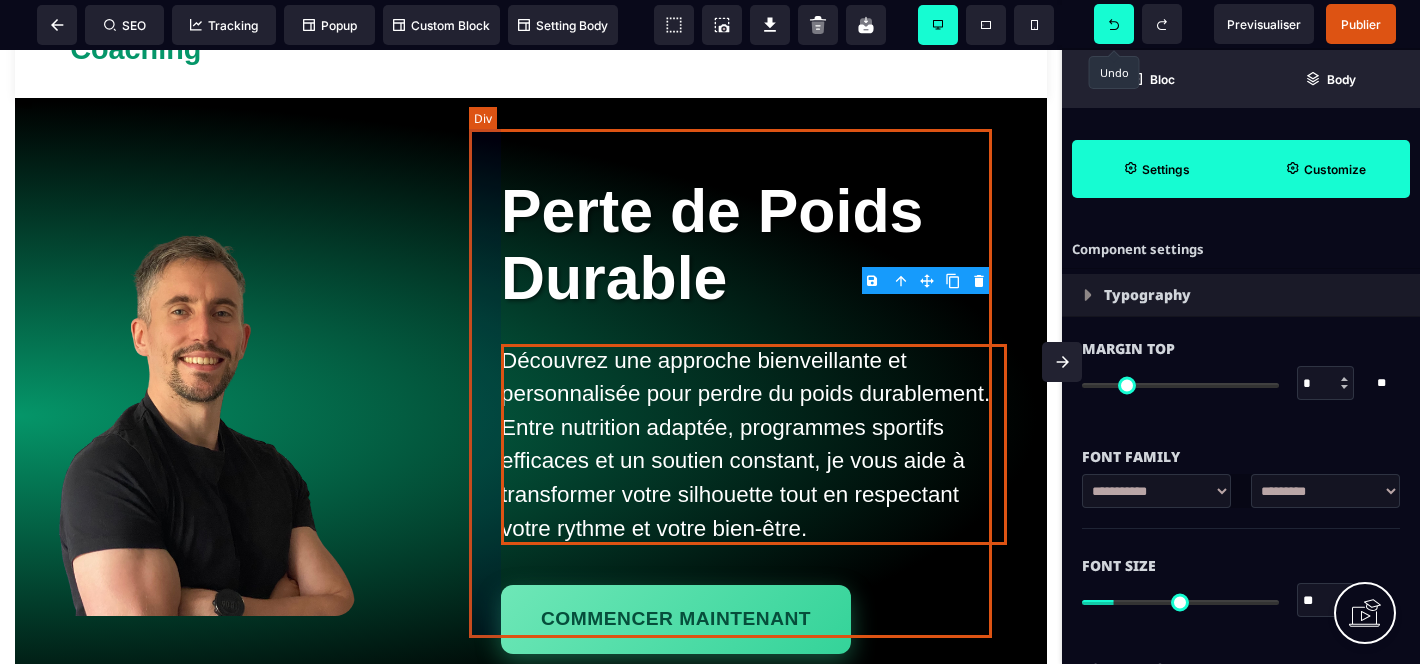 click on "Perte de Poids Durable Découvrez une approche bienveillante et personnalisée pour perdre du poids durablement. Entre nutrition adaptée, programmes sportifs efficaces et un soutien constant, je vous aide à transformer votre silhouette tout en respectant votre rythme et votre bien-être. Commencer maintenant" at bounding box center [738, 416] 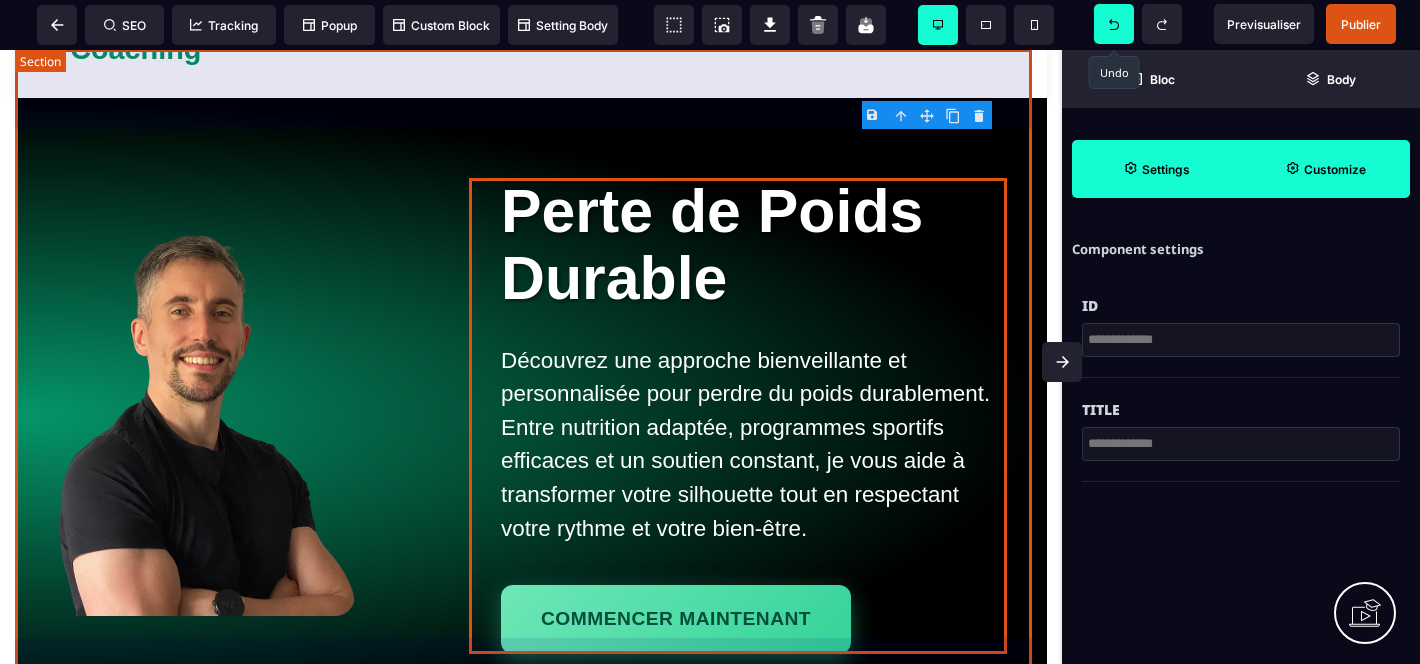 click on "Perte de Poids Durable Découvrez une approche bienveillante et personnalisée pour perdre du poids durablement. Entre nutrition adaptée, programmes sportifs efficaces et un soutien constant, je vous aide à transformer votre silhouette tout en respectant votre rythme et votre bien-être. Commencer maintenant" at bounding box center [531, 416] 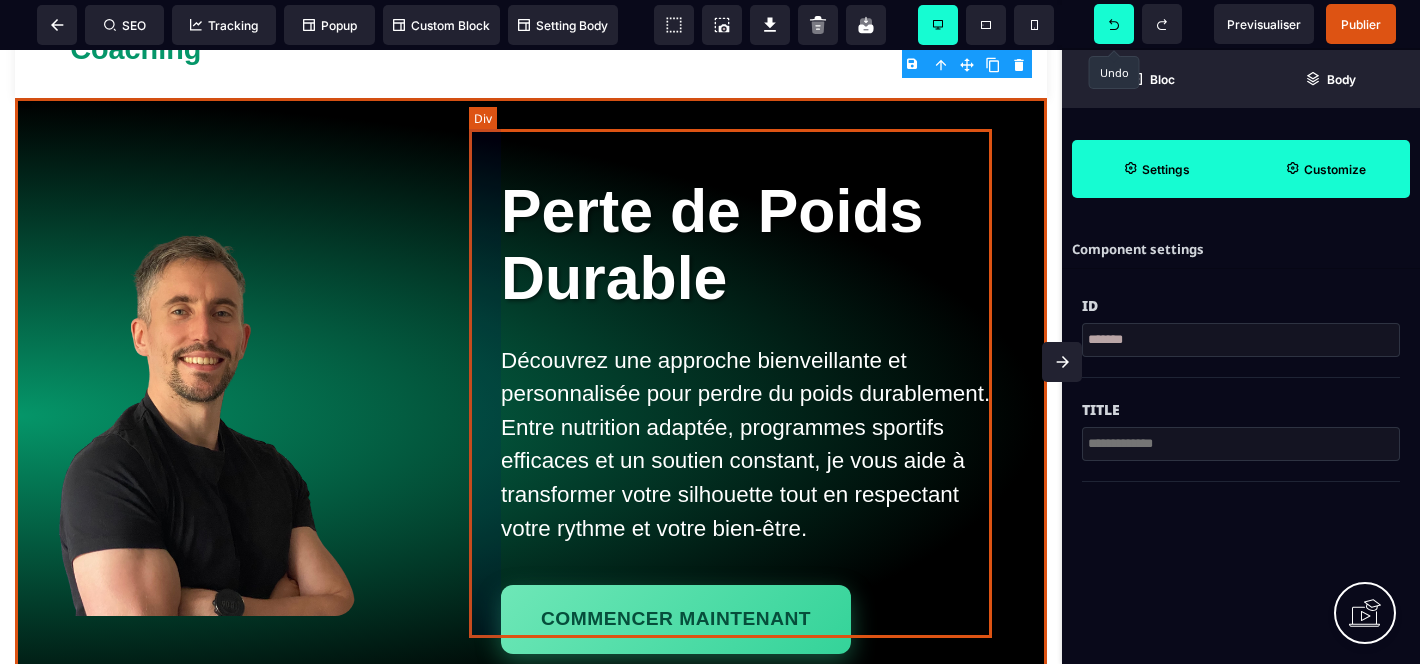 click on "Perte de Poids Durable Découvrez une approche bienveillante et personnalisée pour perdre du poids durablement. Entre nutrition adaptée, programmes sportifs efficaces et un soutien constant, je vous aide à transformer votre silhouette tout en respectant votre rythme et votre bien-être. Commencer maintenant" at bounding box center [738, 416] 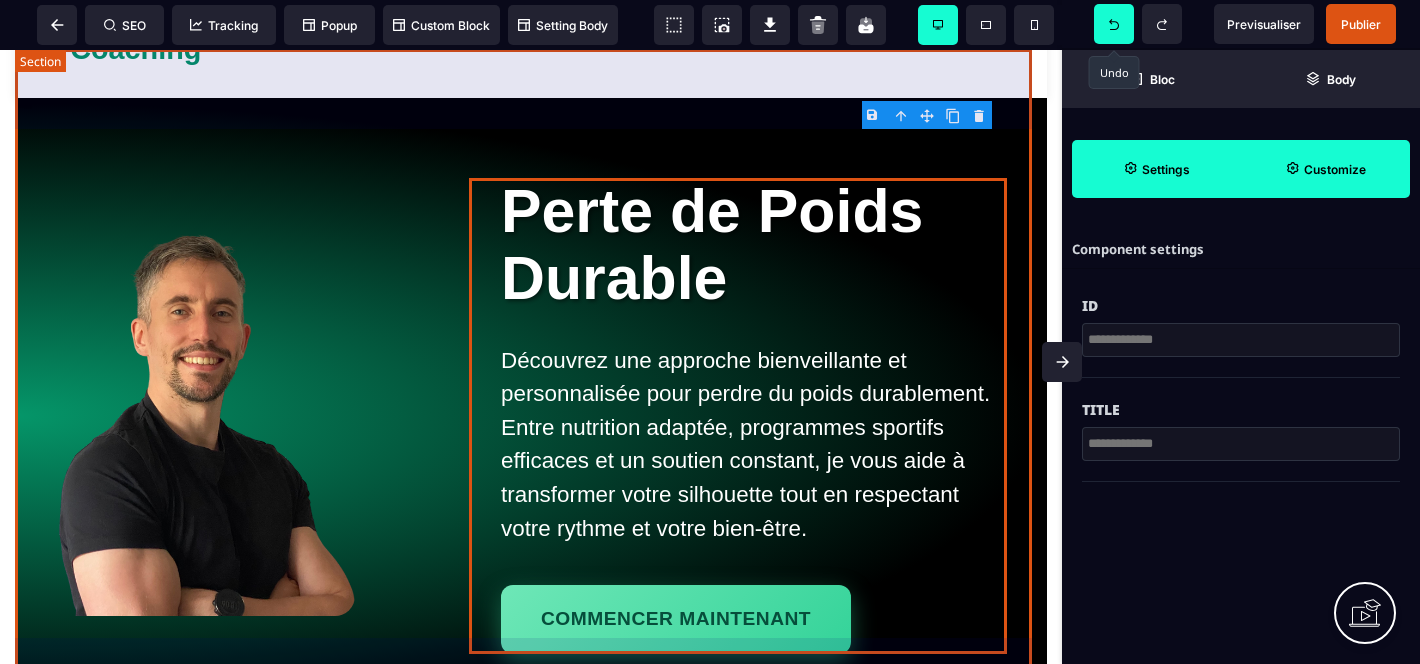click on "Perte de Poids Durable Découvrez une approche bienveillante et personnalisée pour perdre du poids durablement. Entre nutrition adaptée, programmes sportifs efficaces et un soutien constant, je vous aide à transformer votre silhouette tout en respectant votre rythme et votre bien-être. Commencer maintenant" at bounding box center (531, 416) 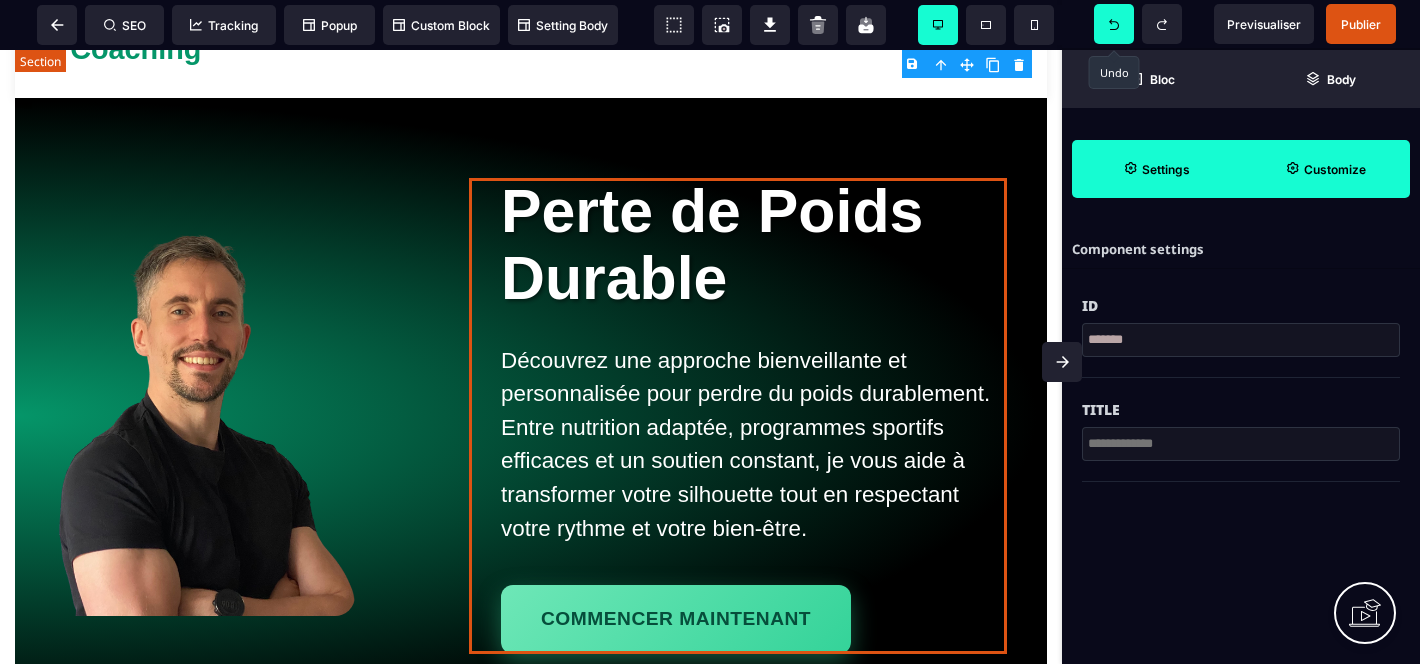 click on "Perte de Poids Durable Découvrez une approche bienveillante et personnalisée pour perdre du poids durablement. Entre nutrition adaptée, programmes sportifs efficaces et un soutien constant, je vous aide à transformer votre silhouette tout en respectant votre rythme et votre bien-être. Commencer maintenant" at bounding box center (531, 416) 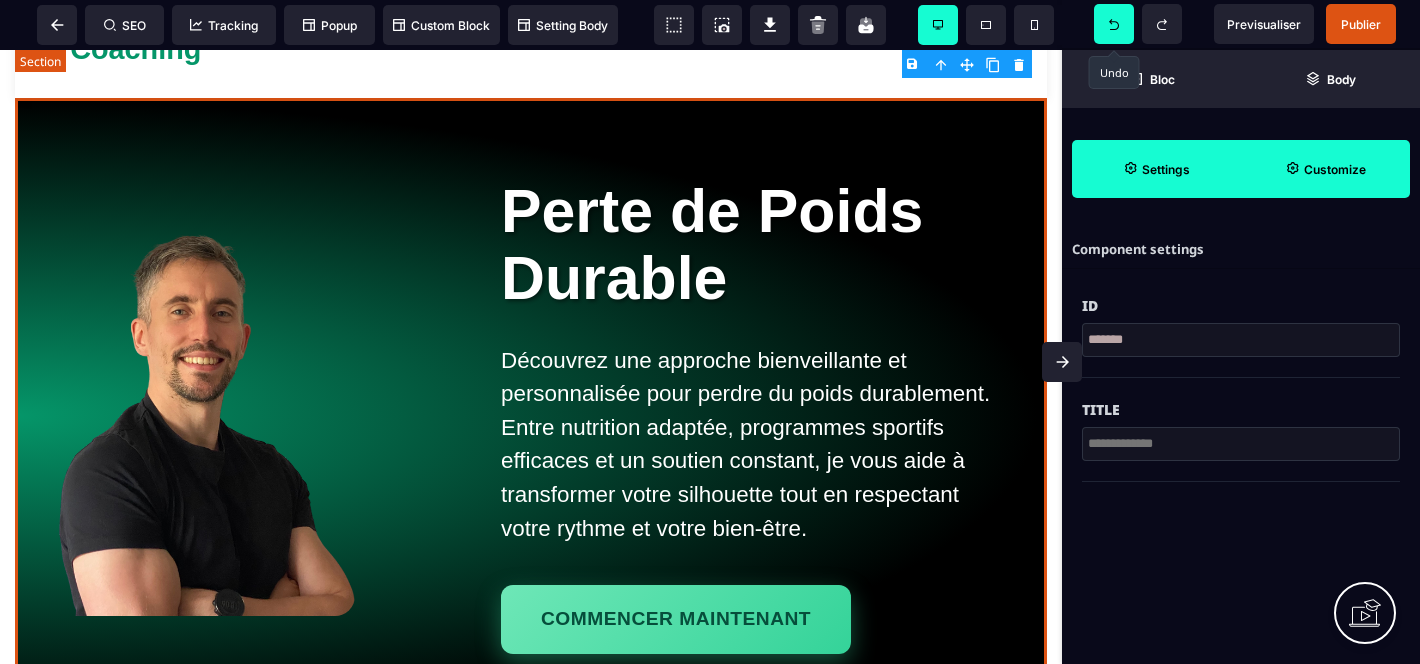 scroll, scrollTop: 0, scrollLeft: 0, axis: both 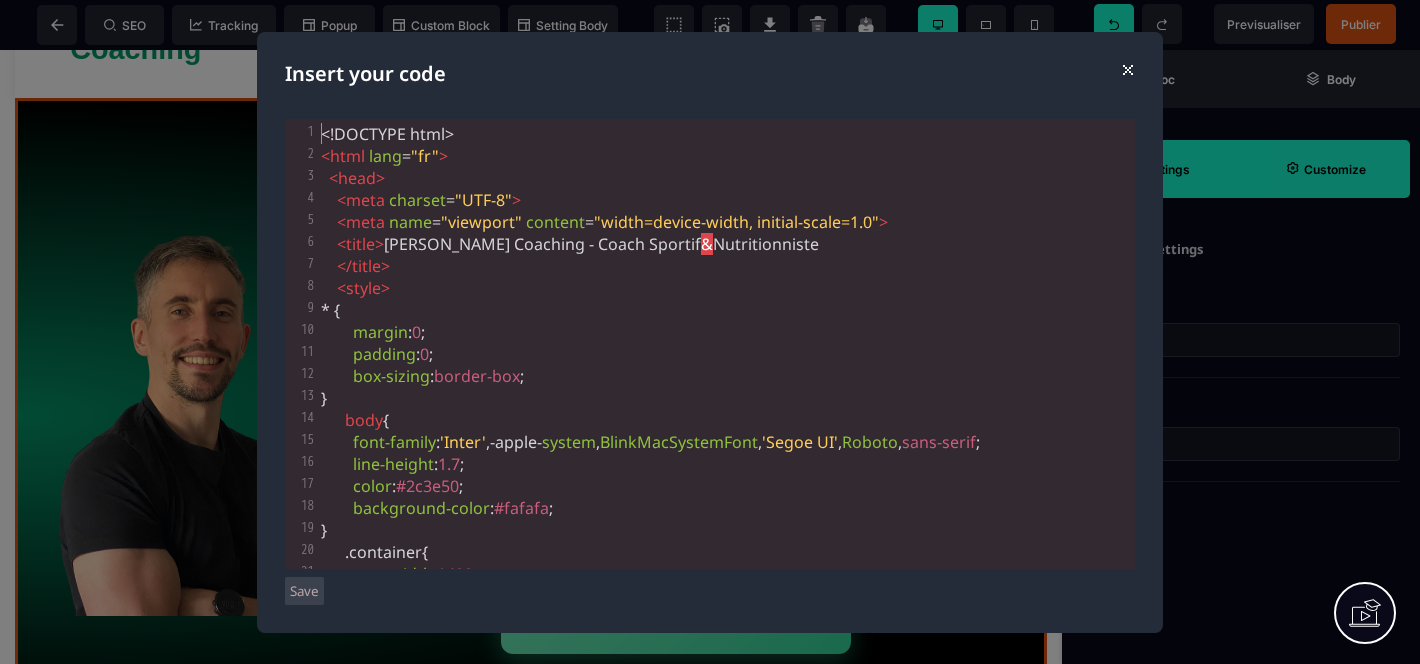 click on "< meta   charset = "UTF-8" >" at bounding box center (726, 200) 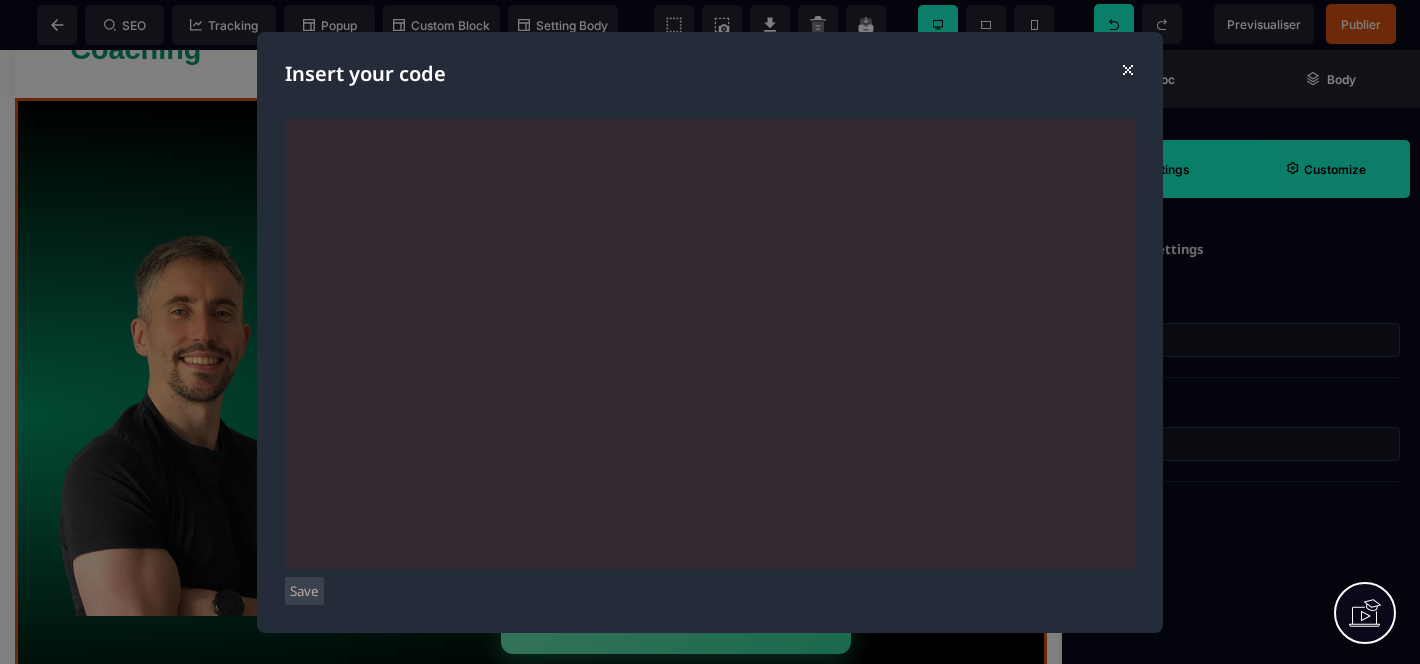 scroll, scrollTop: 13783, scrollLeft: 0, axis: vertical 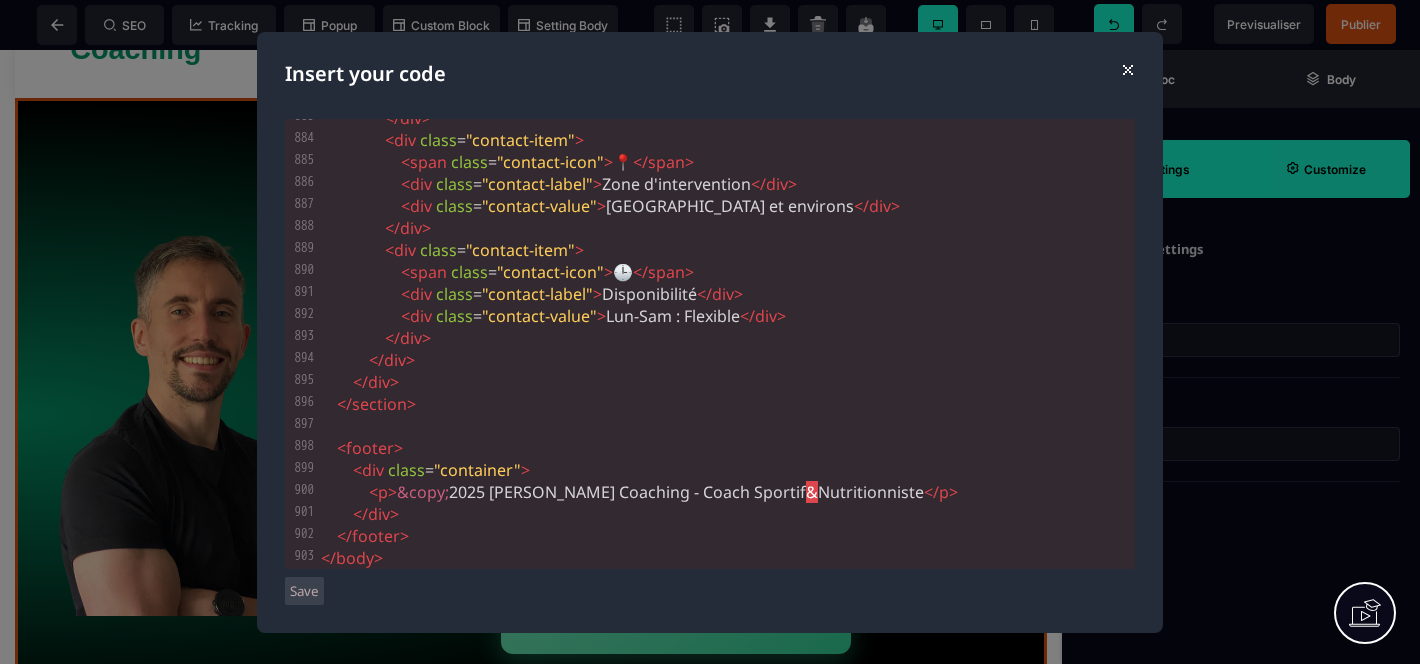 click on "Save" at bounding box center (304, 591) 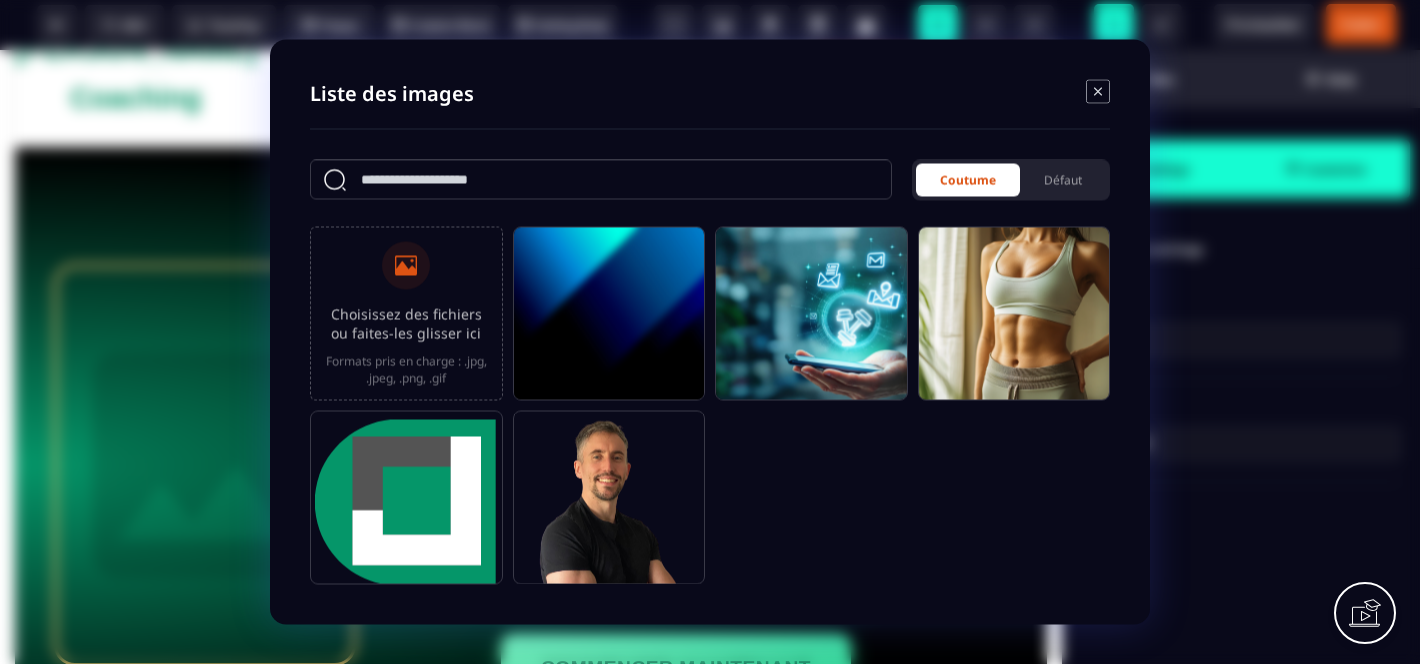 click 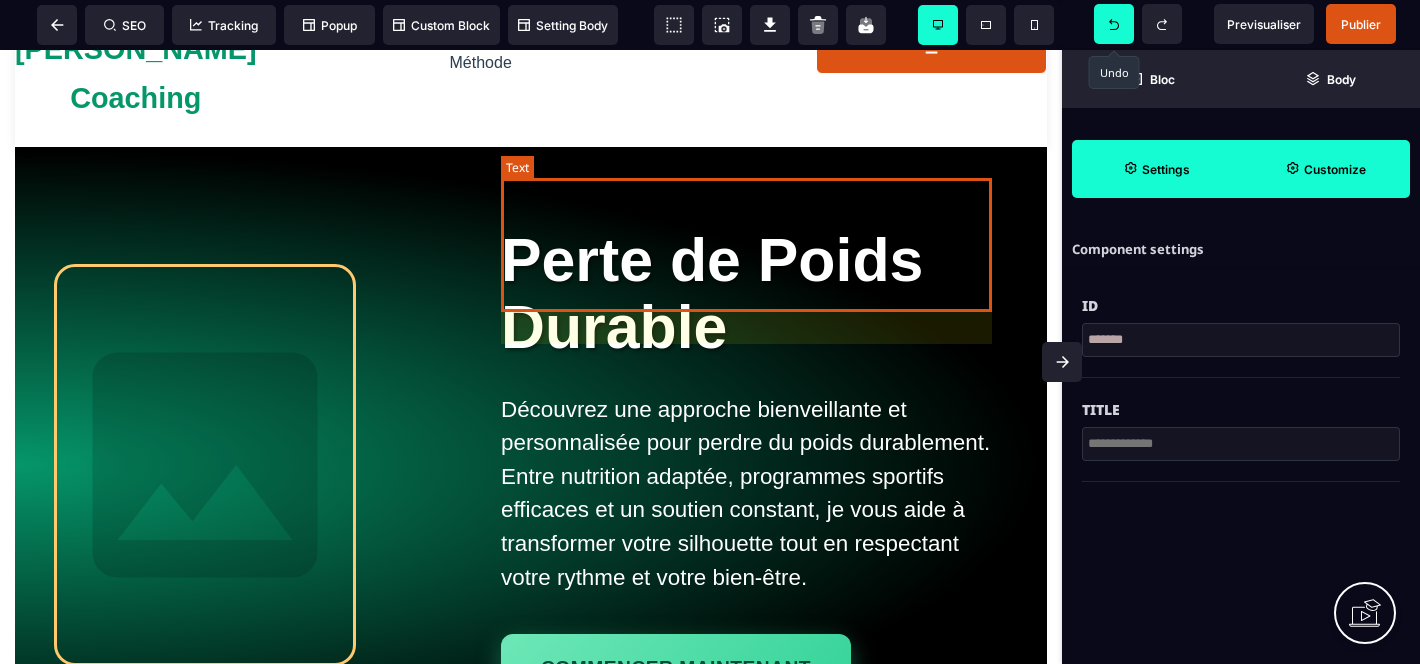 click on "Perte de Poids Durable" at bounding box center [754, 294] 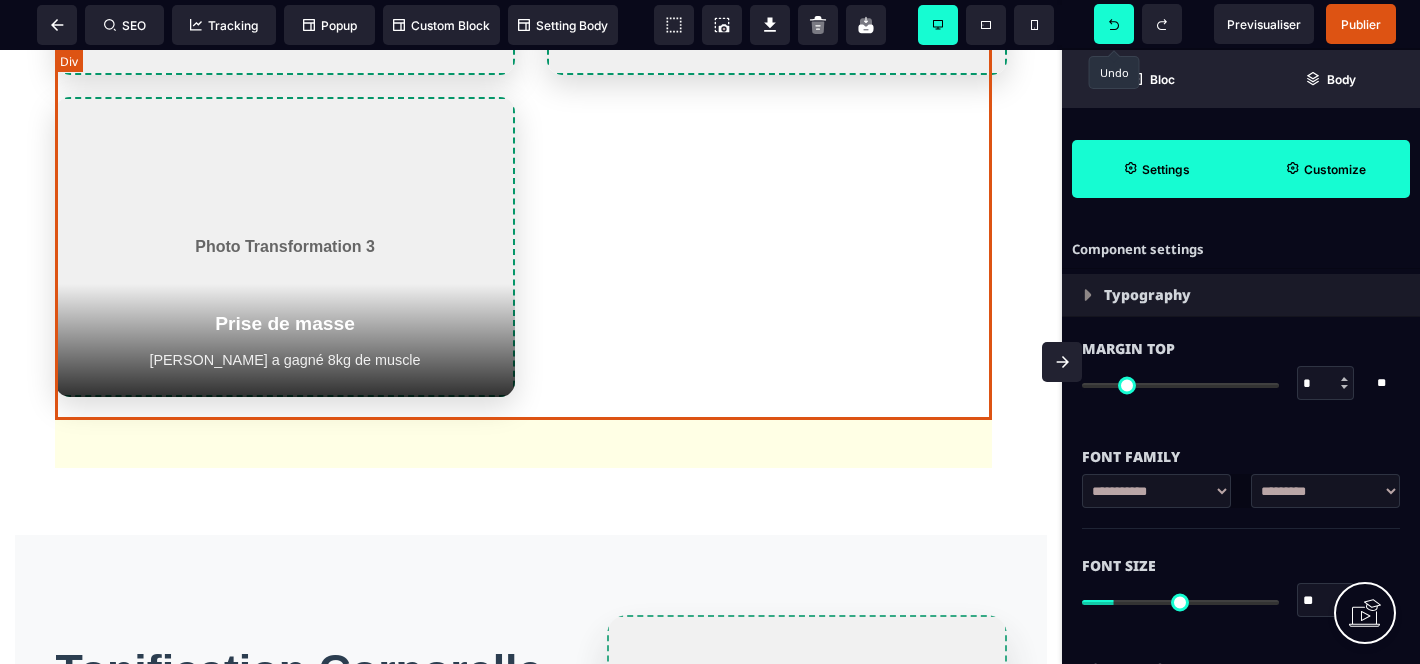 scroll, scrollTop: 1256, scrollLeft: 0, axis: vertical 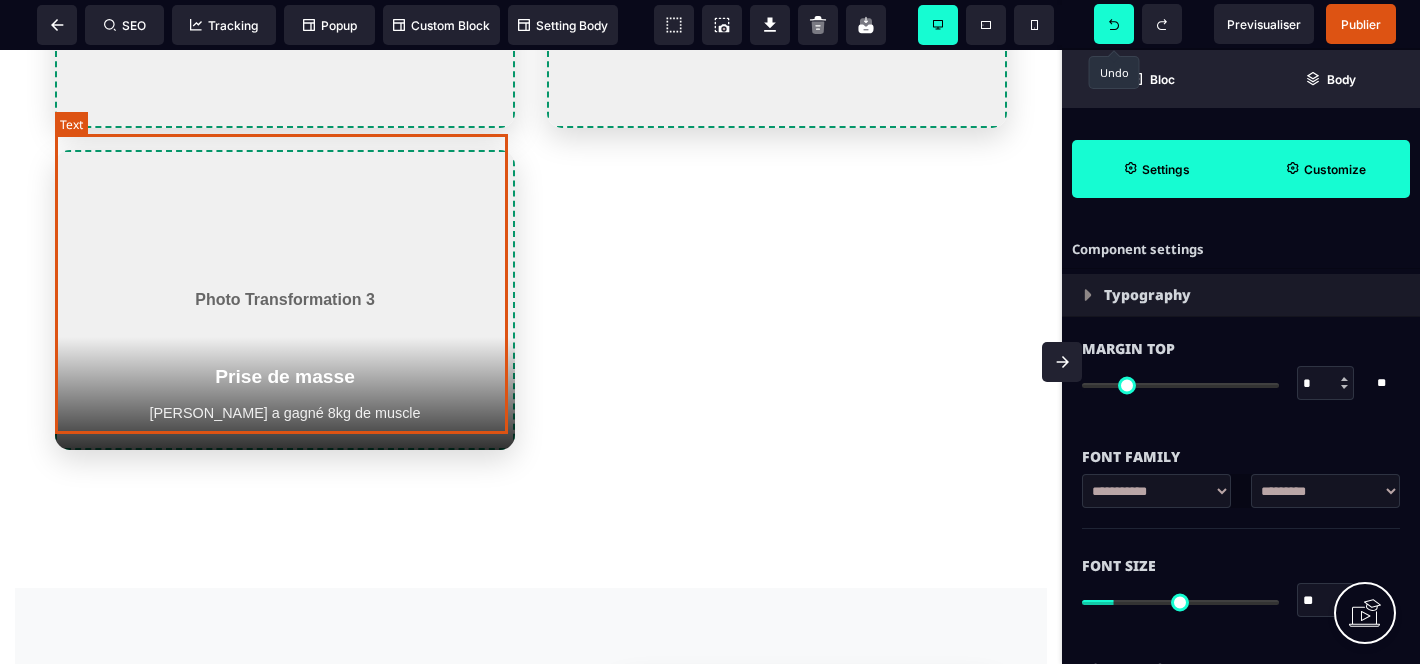 click on "Photo Transformation 3" at bounding box center [285, 300] 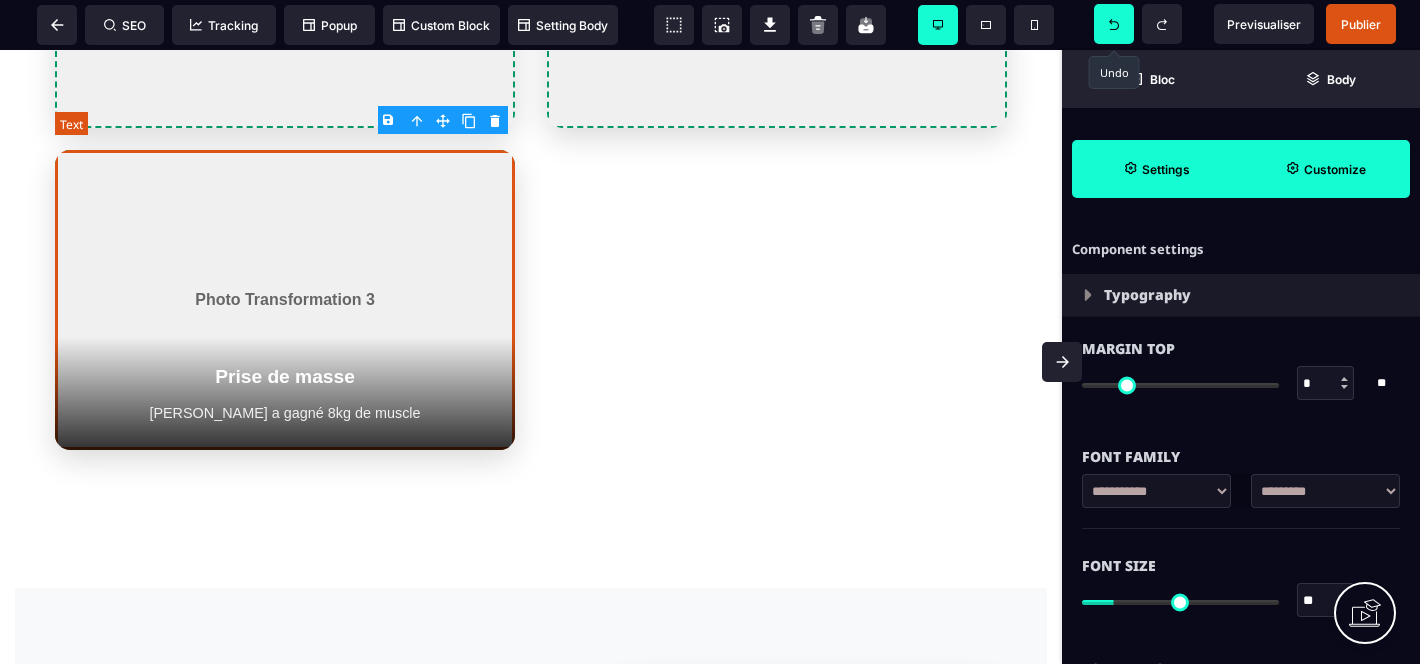 click on "Photo Transformation 3" at bounding box center [285, 300] 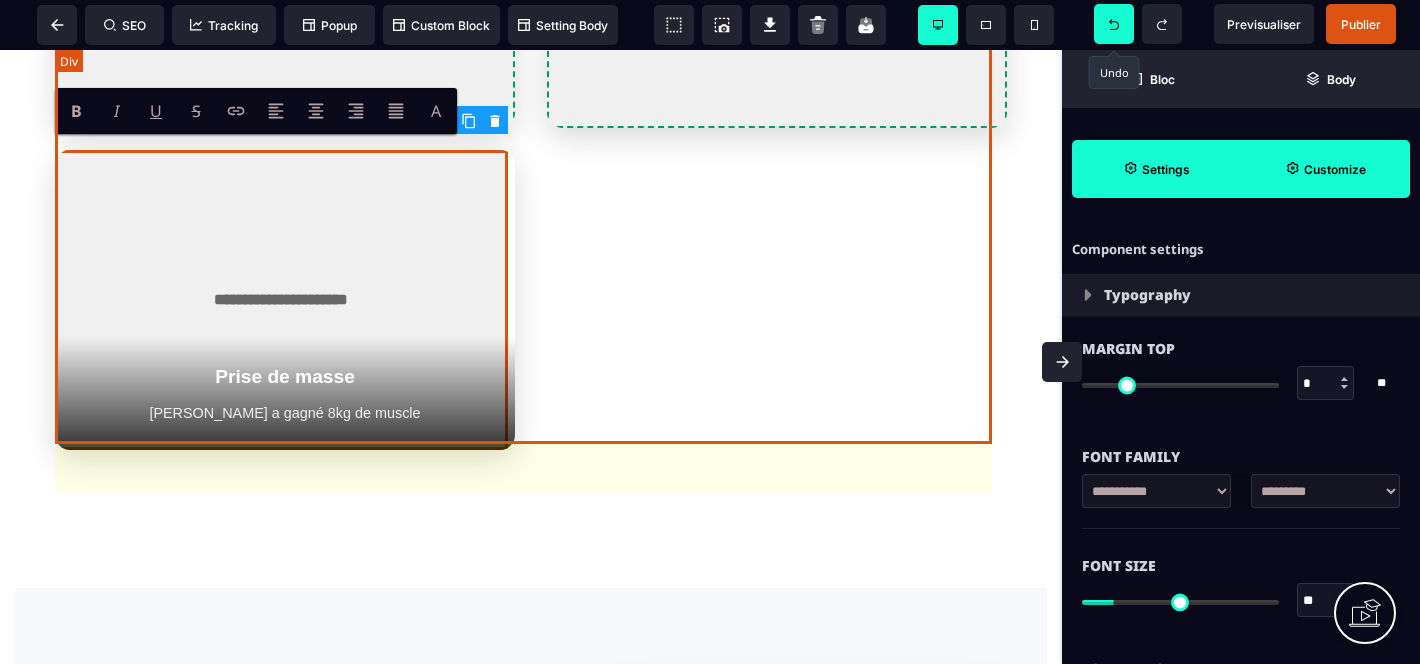 click on "**********" at bounding box center (531, 144) 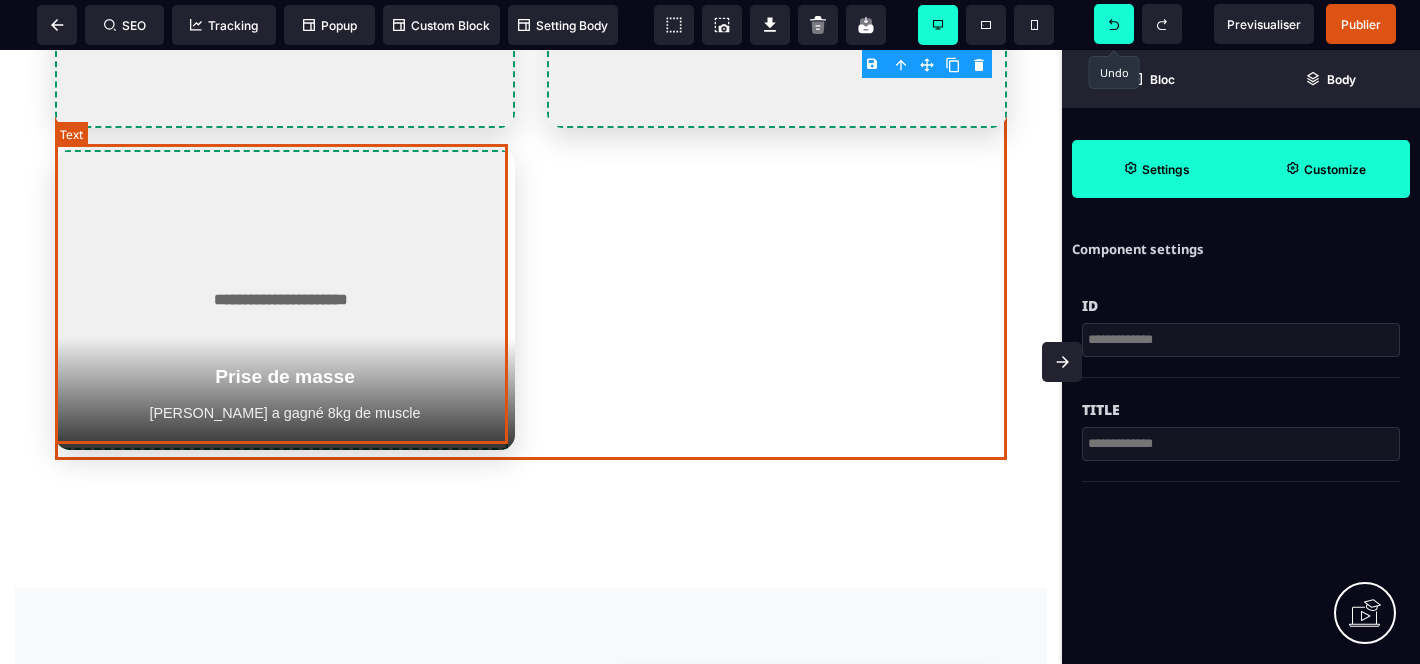 click on "**********" at bounding box center [281, 300] 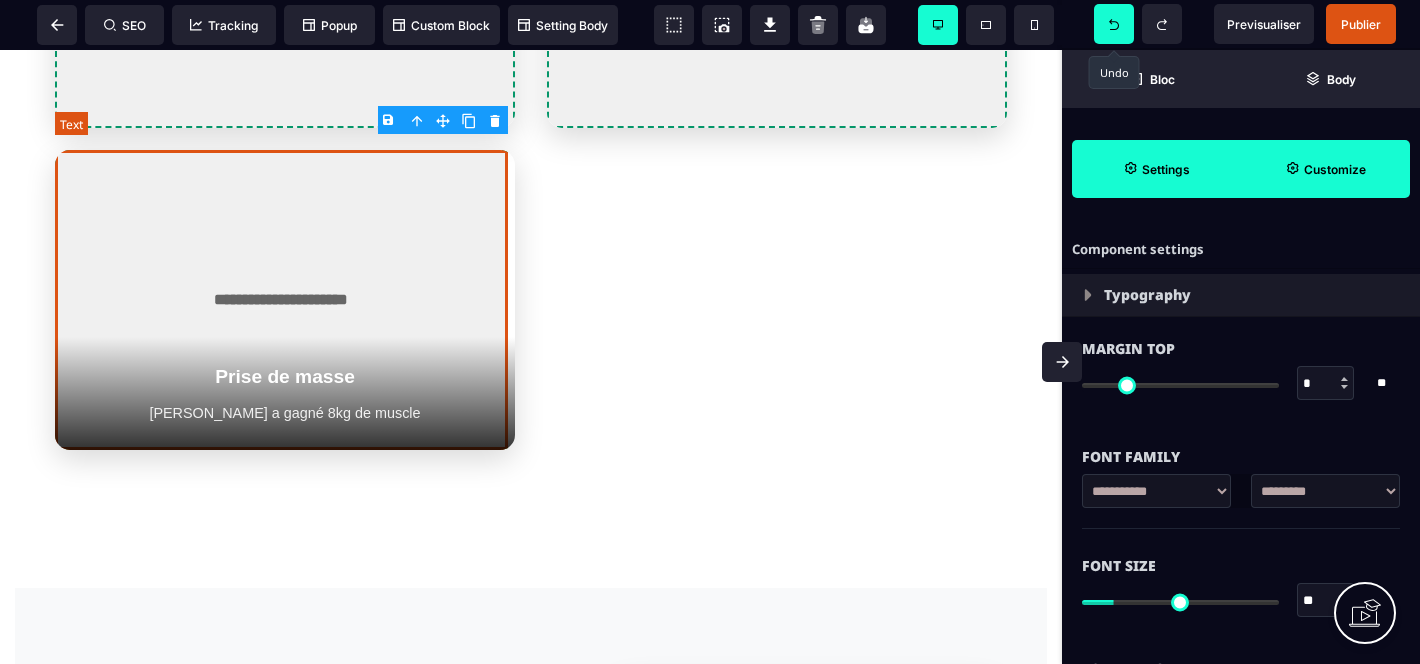 click on "**********" at bounding box center (281, 300) 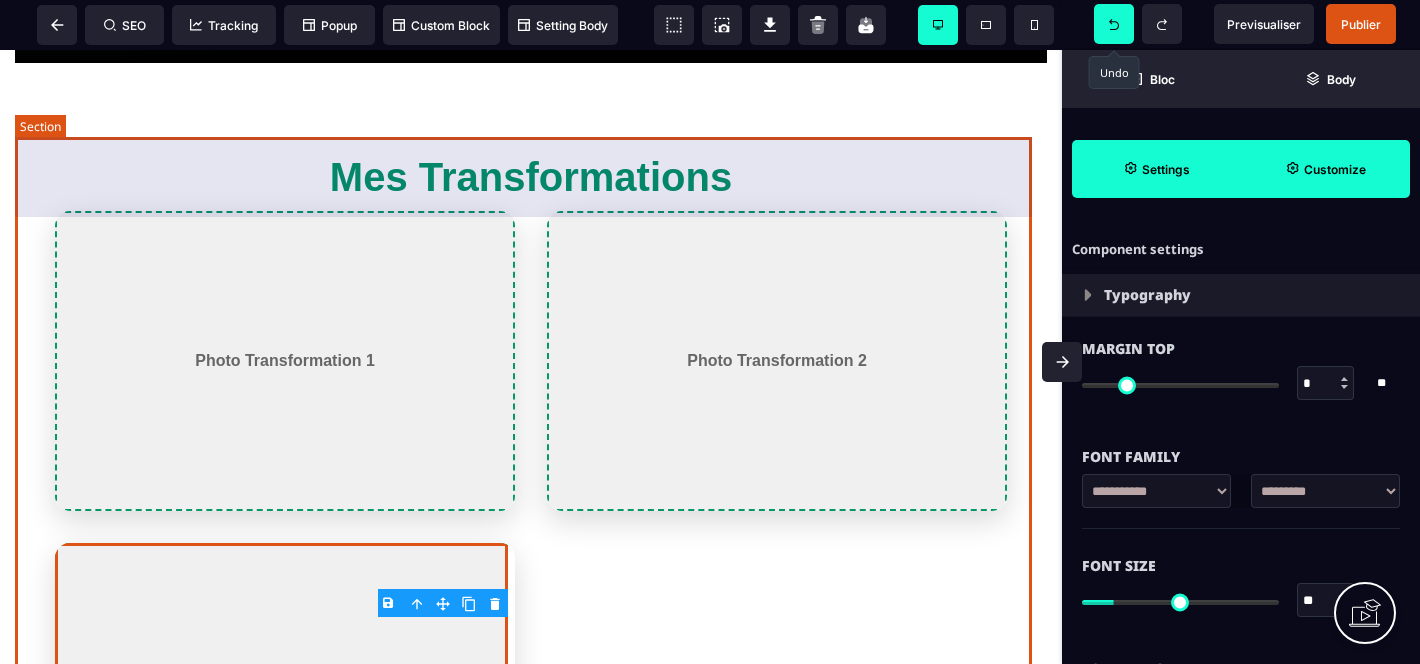scroll, scrollTop: 776, scrollLeft: 0, axis: vertical 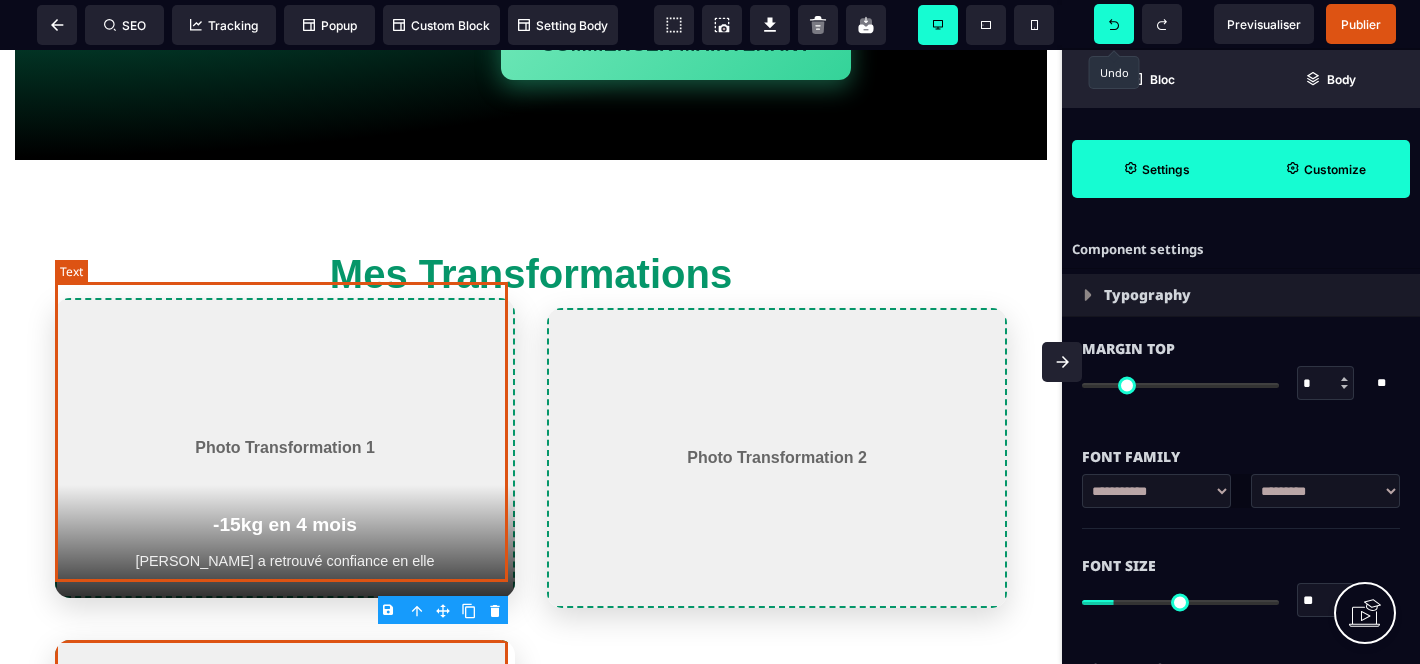 click on "Photo Transformation 1" at bounding box center [285, 448] 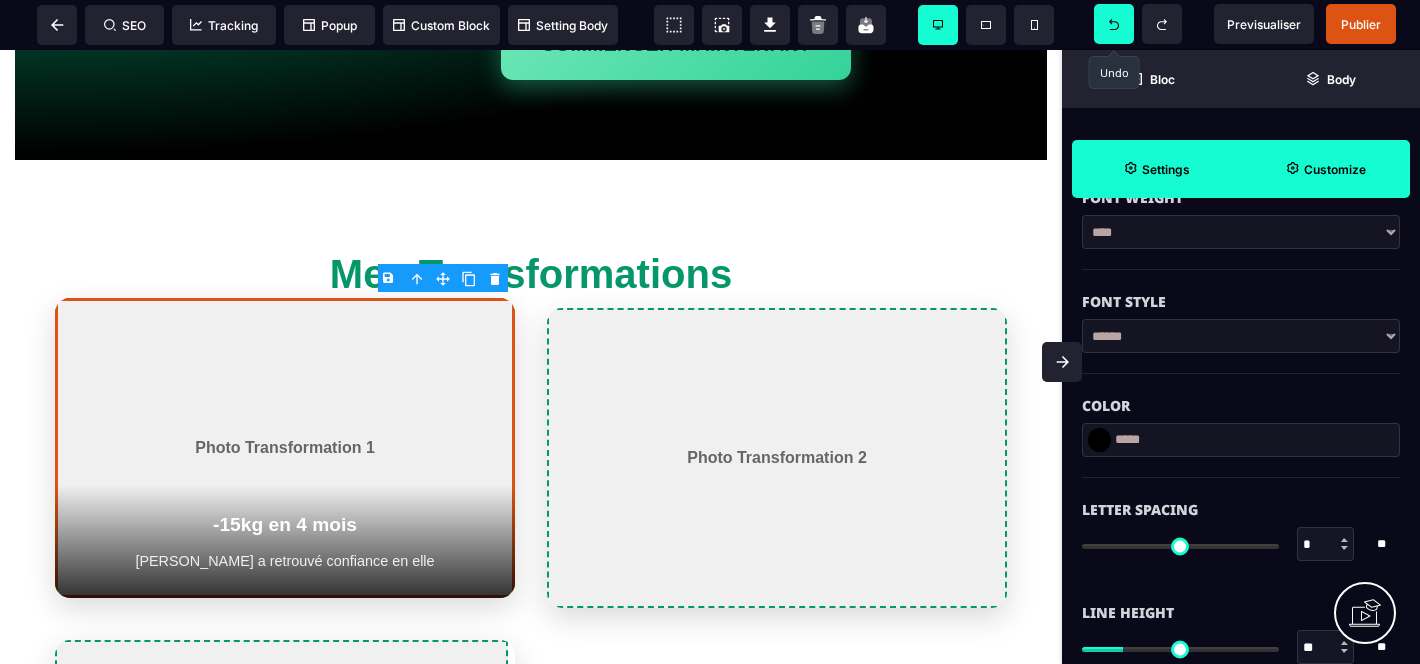 scroll, scrollTop: 502, scrollLeft: 0, axis: vertical 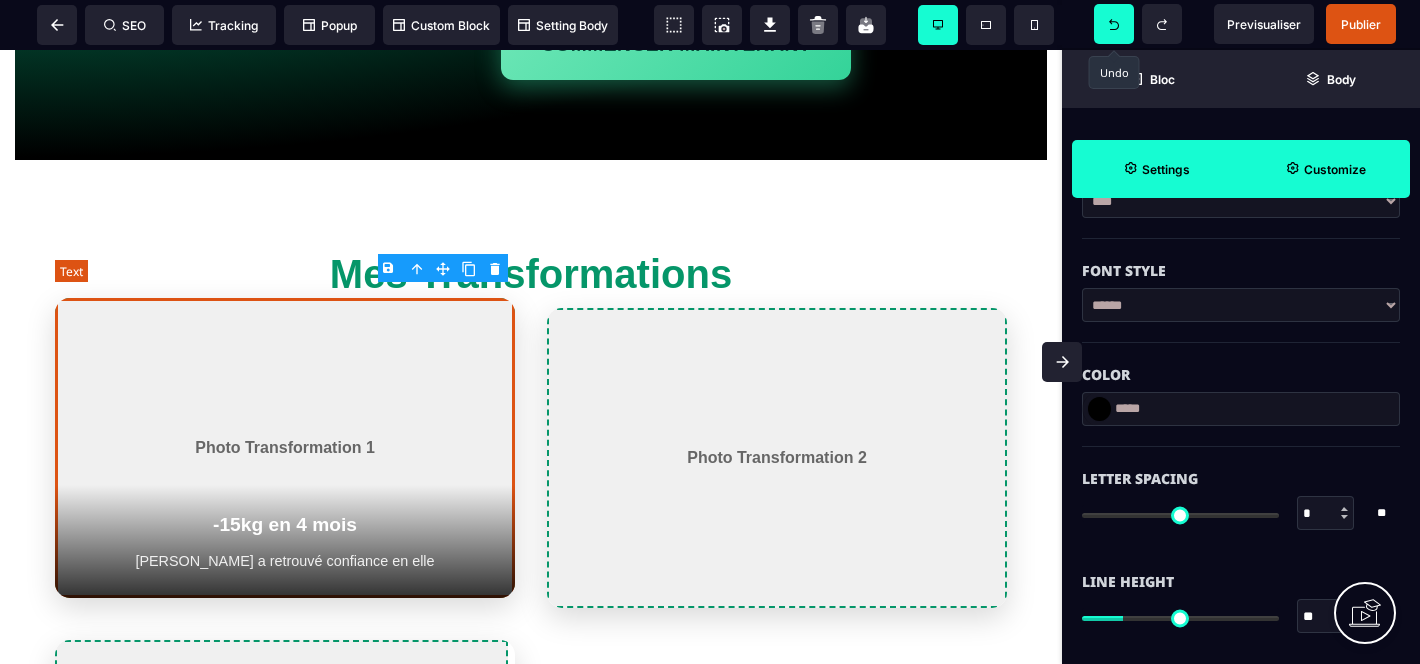 click on "Photo Transformation 1" at bounding box center [285, 448] 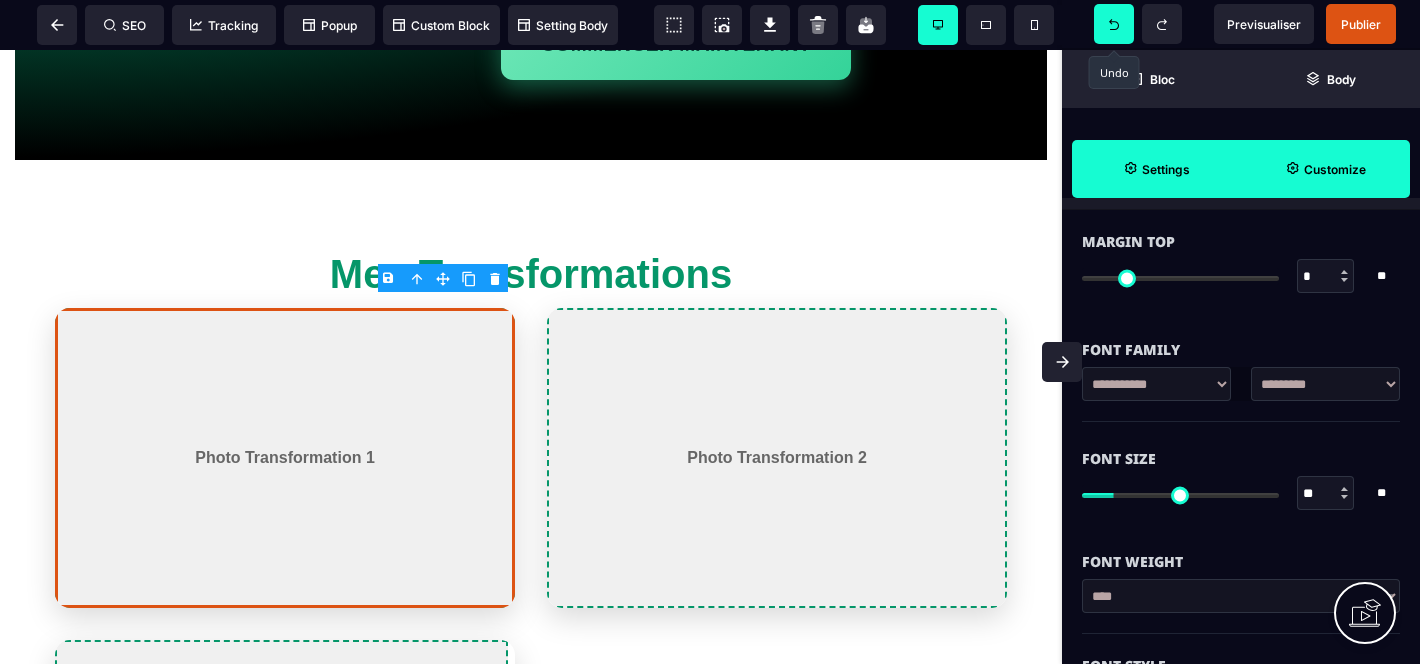 scroll, scrollTop: 0, scrollLeft: 0, axis: both 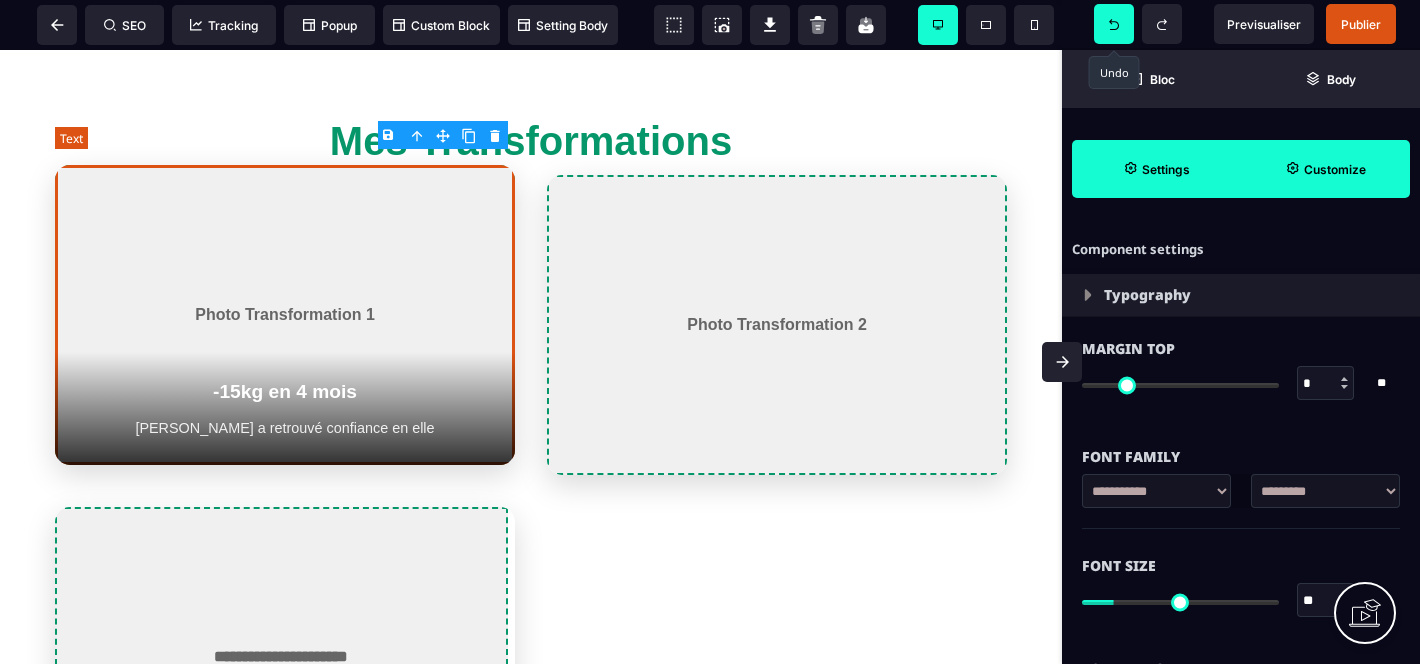 click on "Photo Transformation 1" at bounding box center [285, 315] 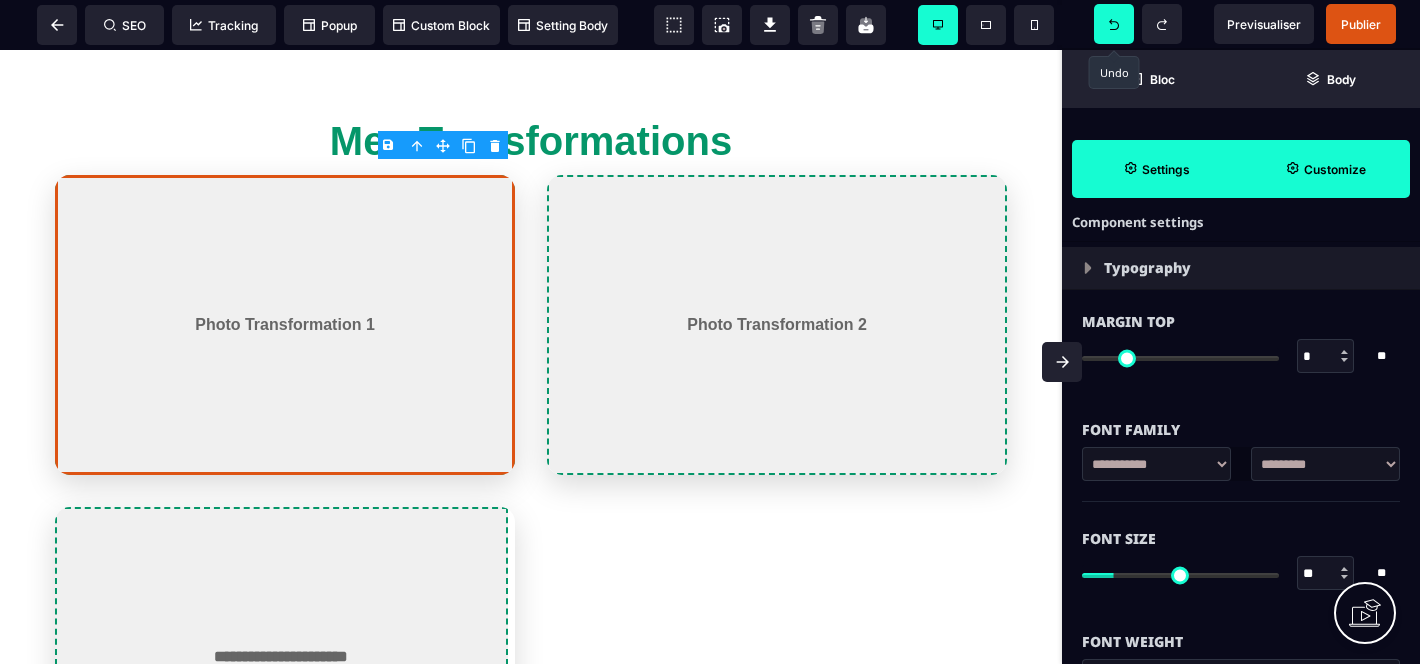scroll, scrollTop: 0, scrollLeft: 0, axis: both 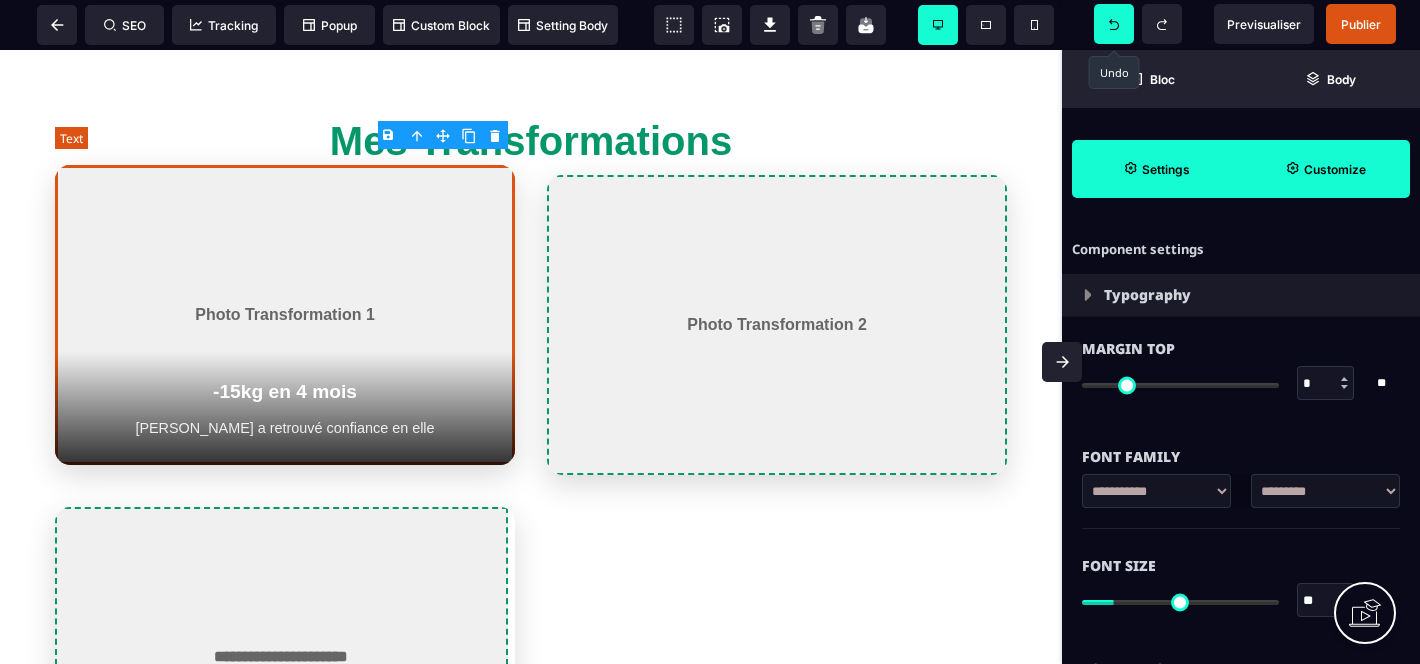 click on "Photo Transformation 1" at bounding box center [285, 315] 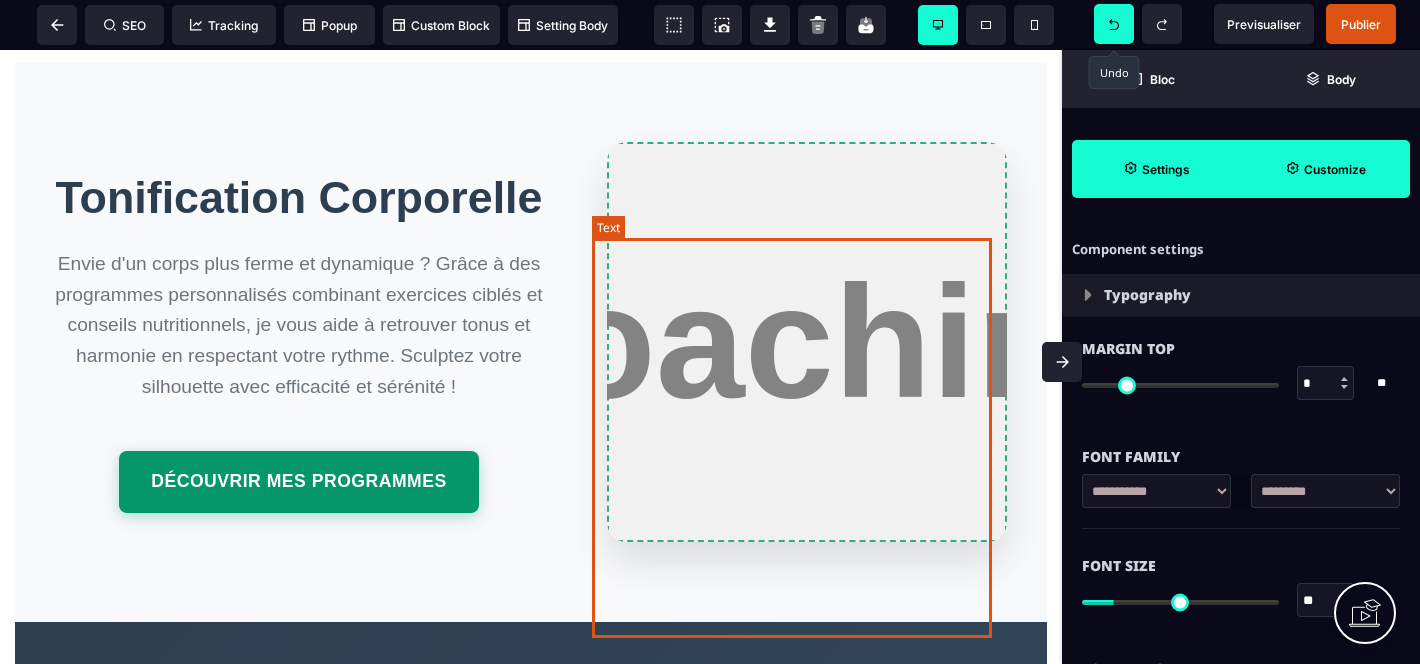 scroll, scrollTop: 1885, scrollLeft: 0, axis: vertical 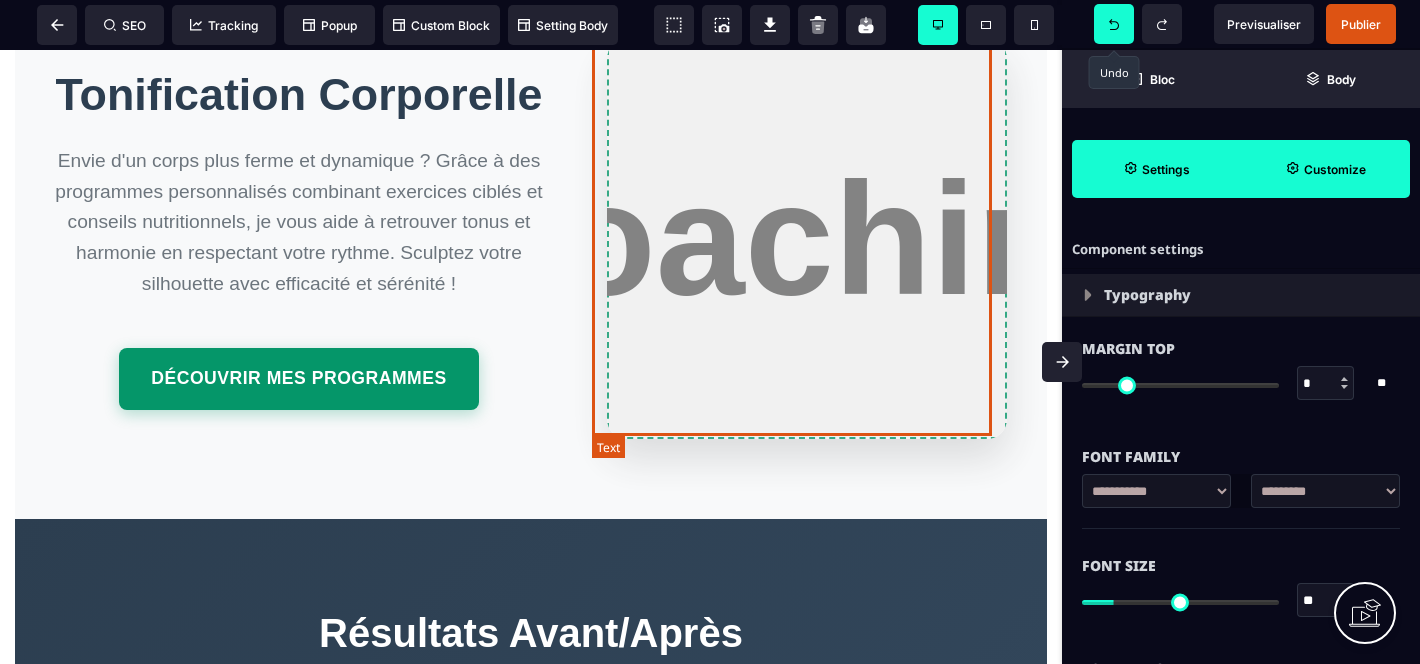 click on "Photo Coaching en Action" at bounding box center [807, 239] 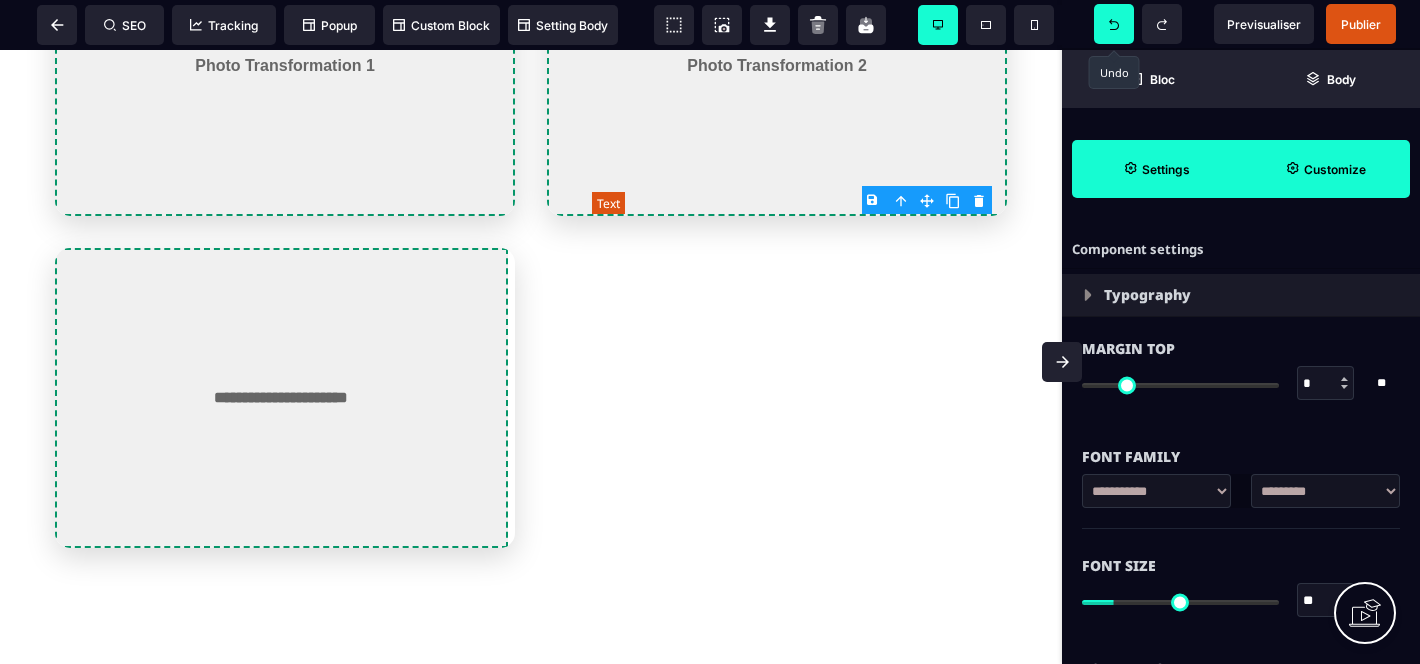 scroll, scrollTop: 0, scrollLeft: 0, axis: both 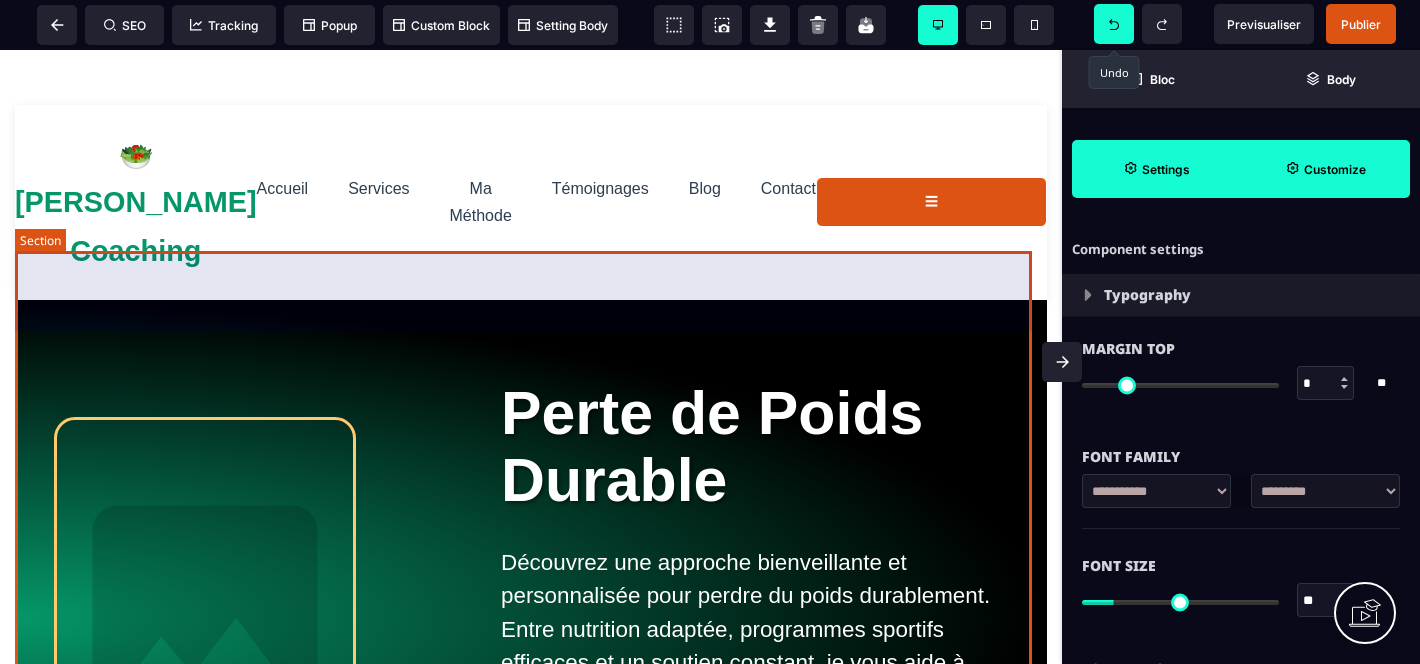 click on "Perte de Poids Durable Découvrez une approche bienveillante et personnalisée pour perdre du poids durablement. Entre nutrition adaptée, programmes sportifs efficaces et un soutien constant, je vous aide à transformer votre silhouette tout en respectant votre rythme et votre bien-être. Commencer maintenant" at bounding box center [531, 618] 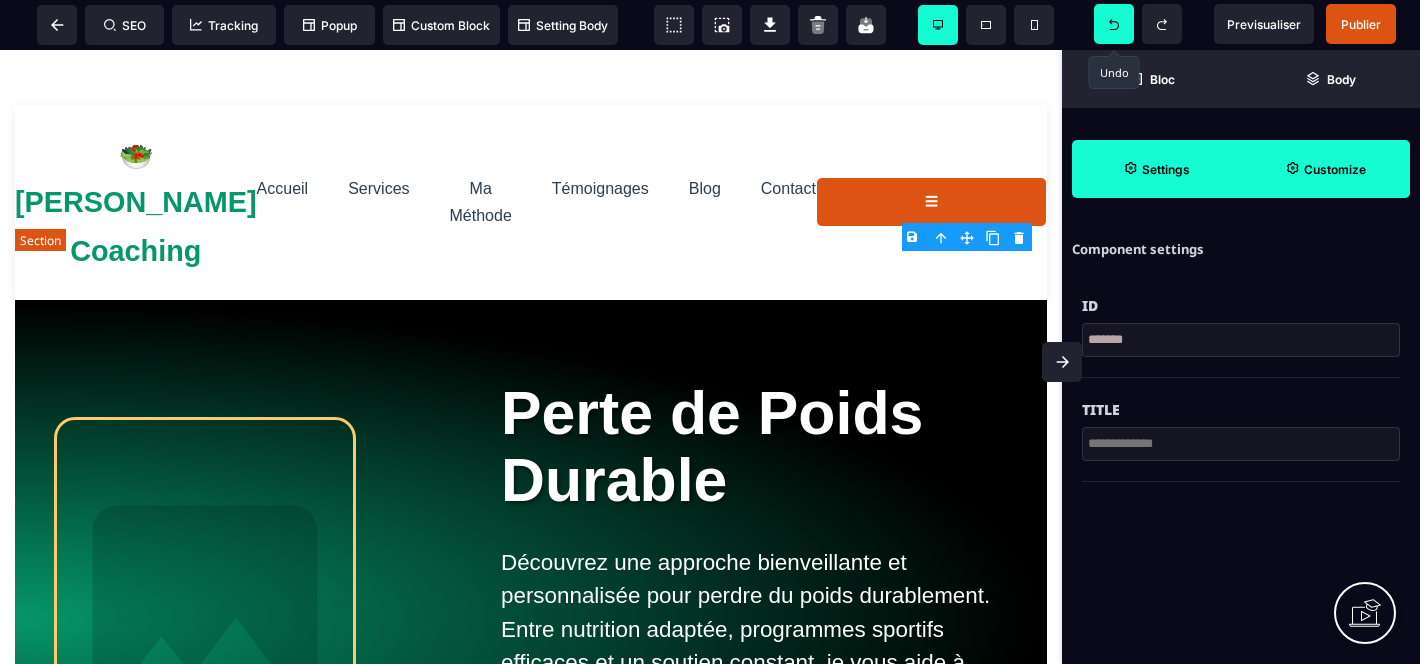 click on "Perte de Poids Durable Découvrez une approche bienveillante et personnalisée pour perdre du poids durablement. Entre nutrition adaptée, programmes sportifs efficaces et un soutien constant, je vous aide à transformer votre silhouette tout en respectant votre rythme et votre bien-être. Commencer maintenant" at bounding box center [531, 618] 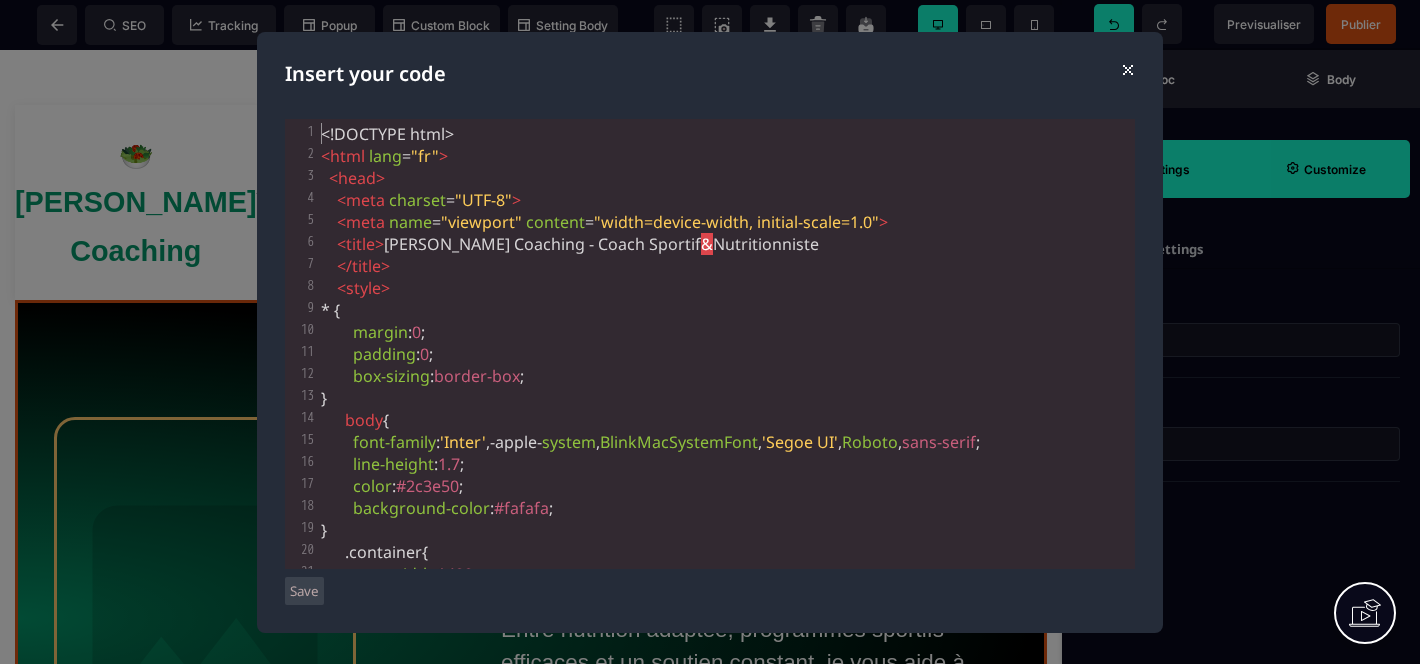 click on "< style >" at bounding box center (726, 288) 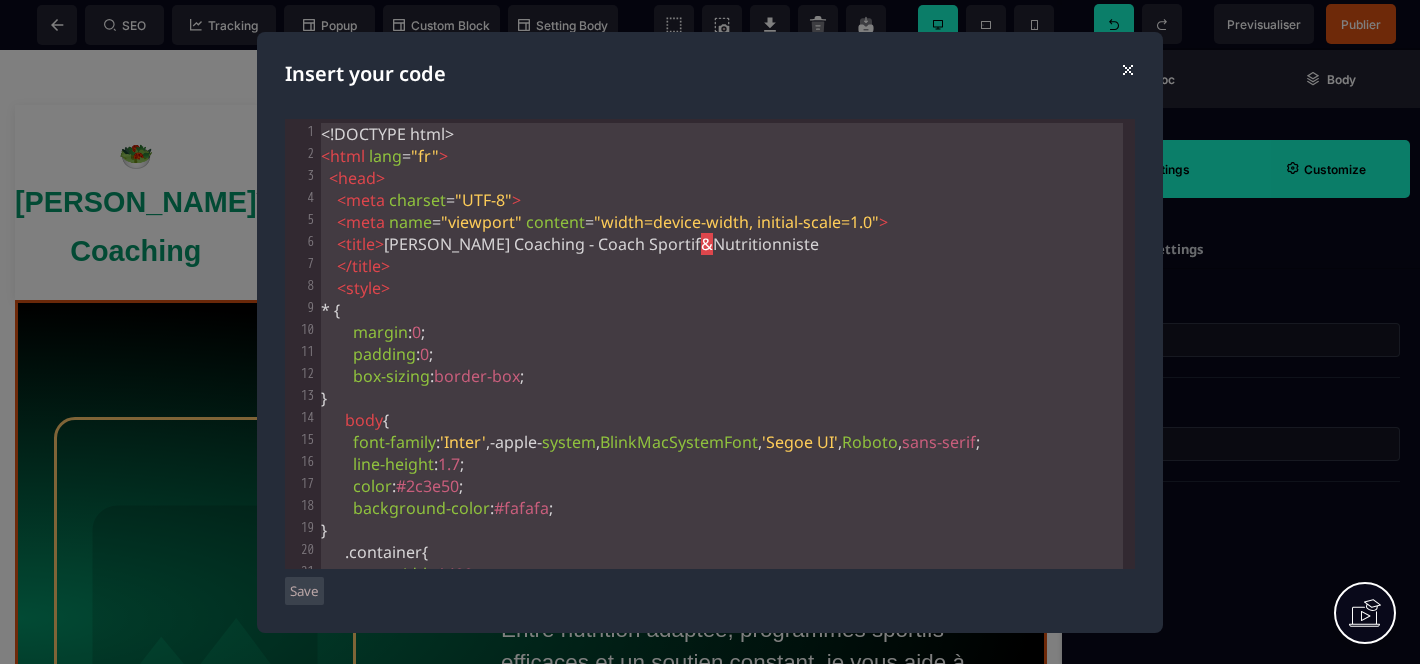 scroll, scrollTop: 14203, scrollLeft: 0, axis: vertical 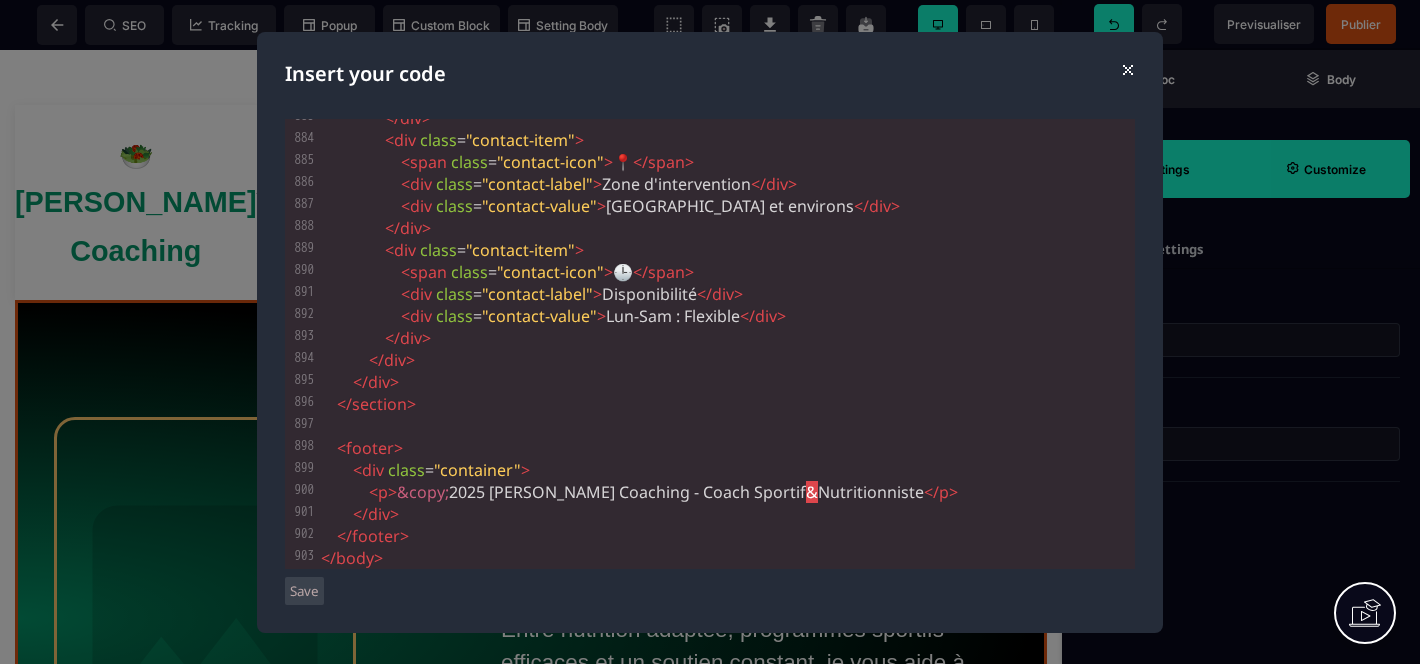 click on "Save" at bounding box center [304, 591] 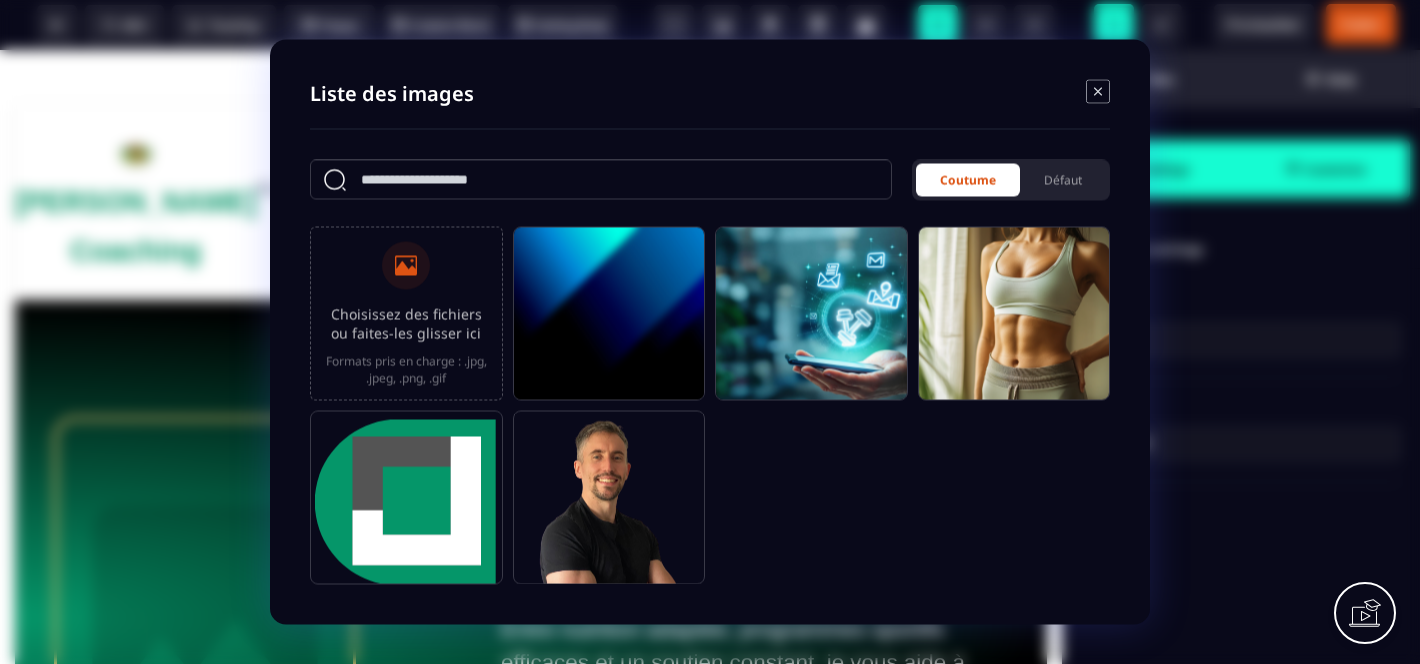 click 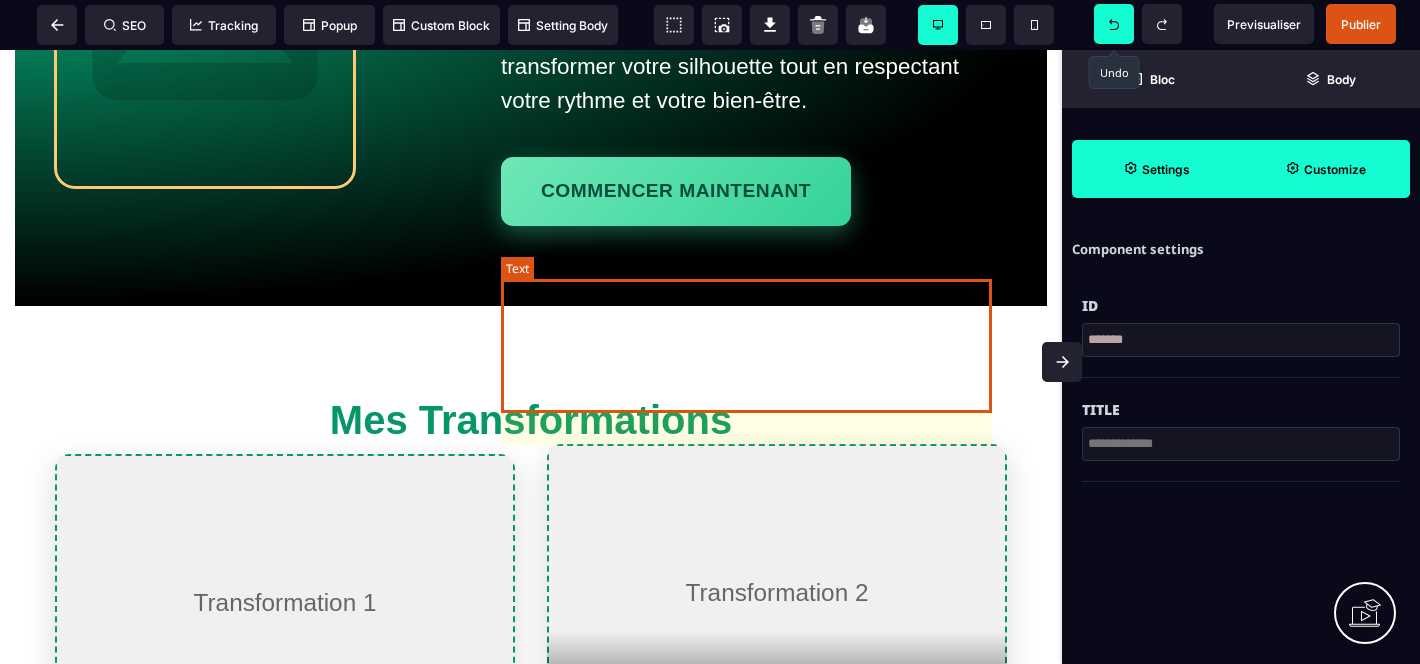 scroll, scrollTop: 740, scrollLeft: 0, axis: vertical 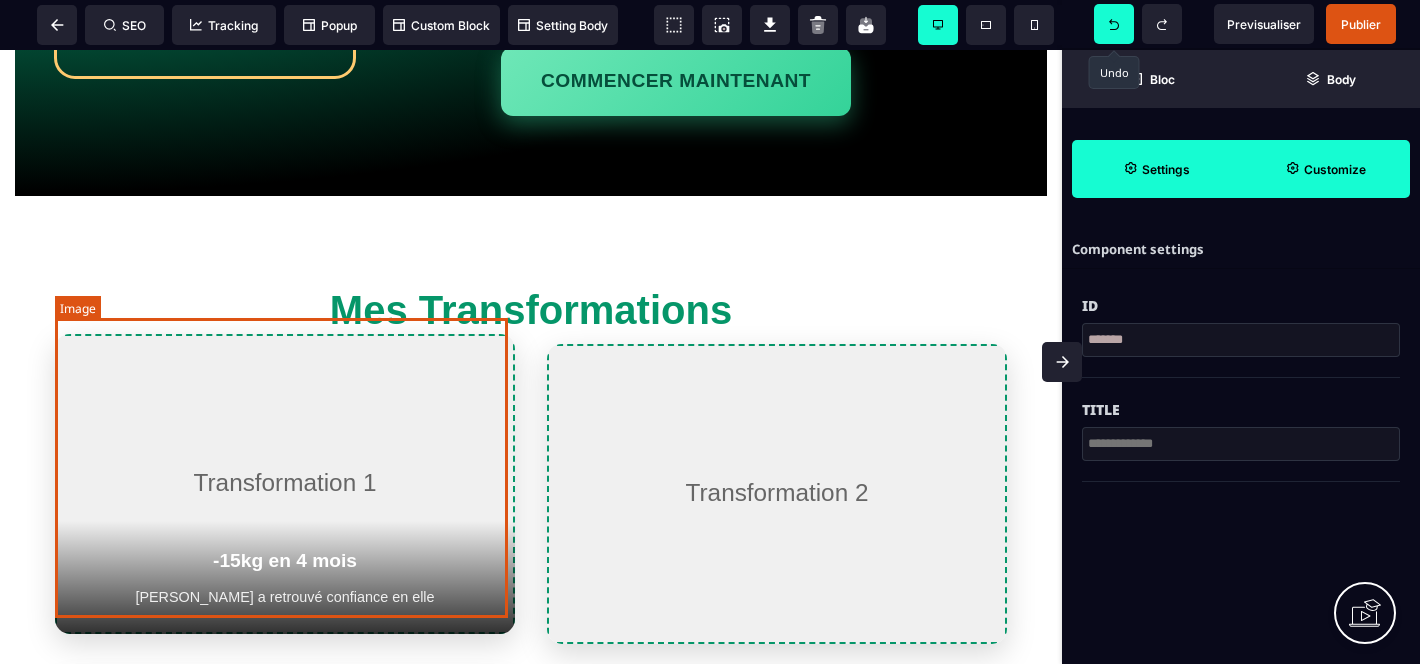 click at bounding box center [285, 484] 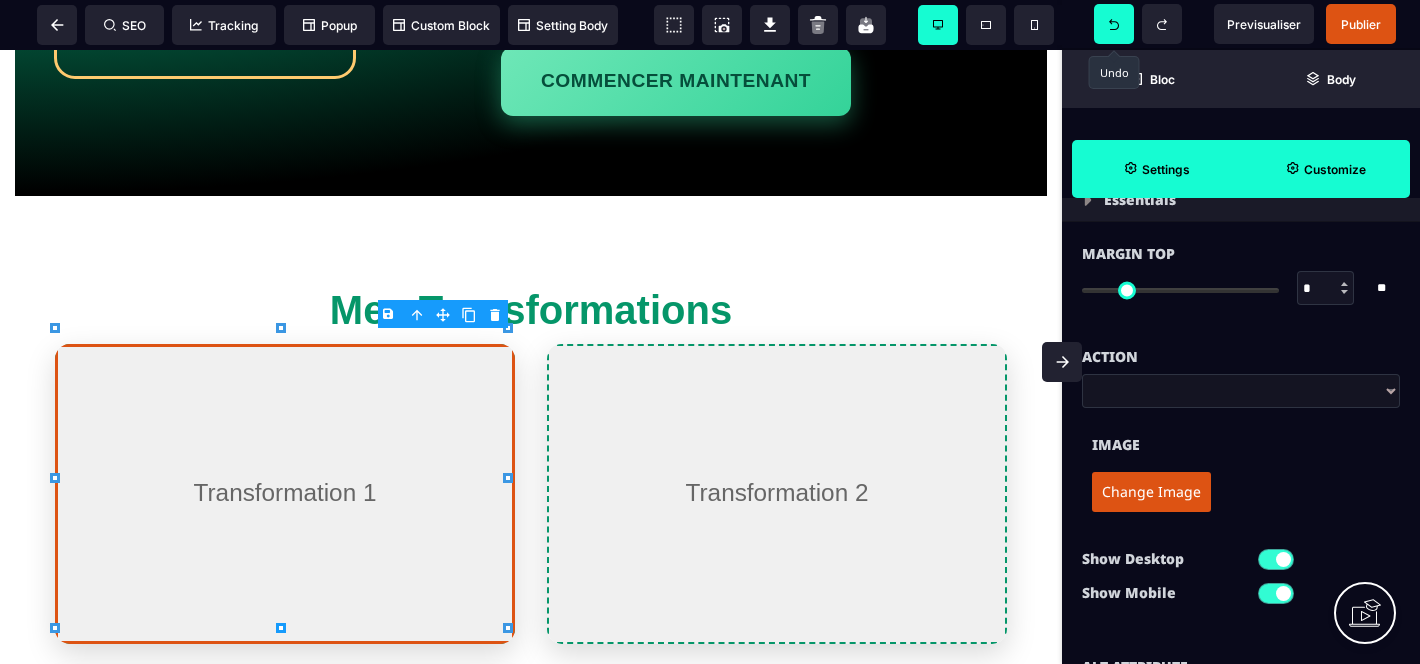 scroll, scrollTop: 156, scrollLeft: 0, axis: vertical 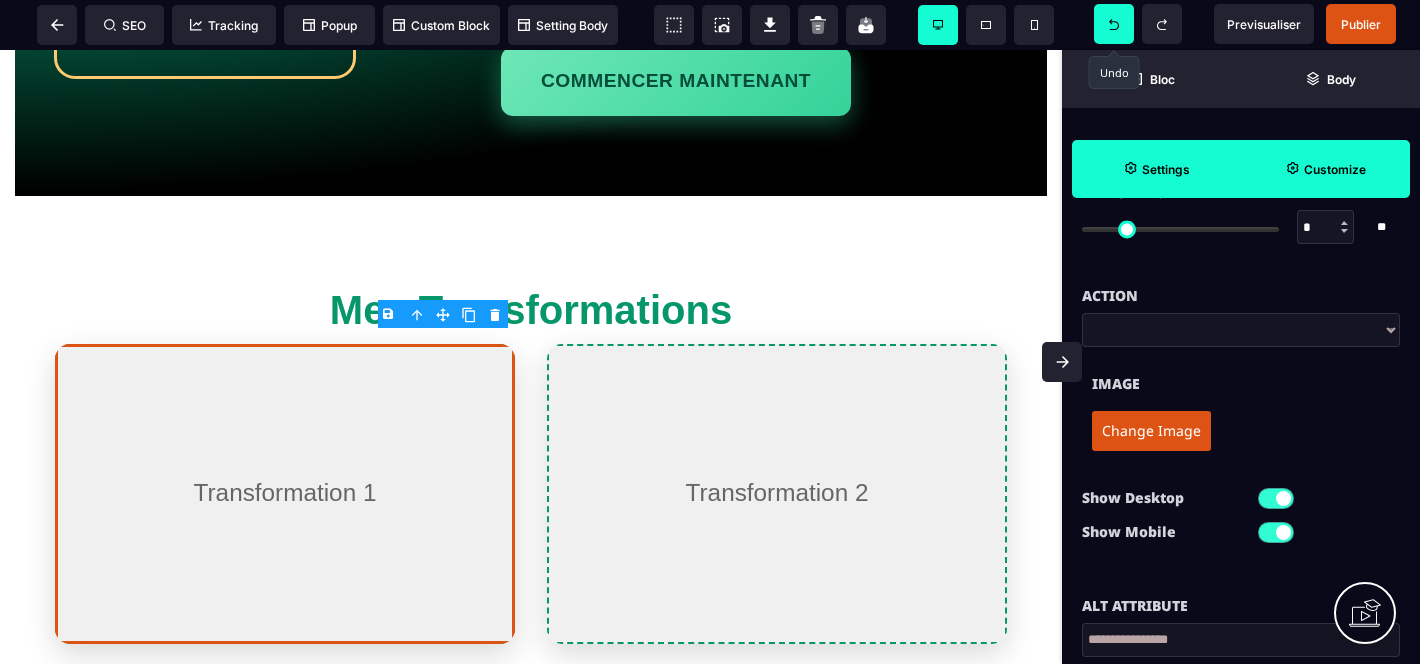 click on "Change Image" at bounding box center (1151, 431) 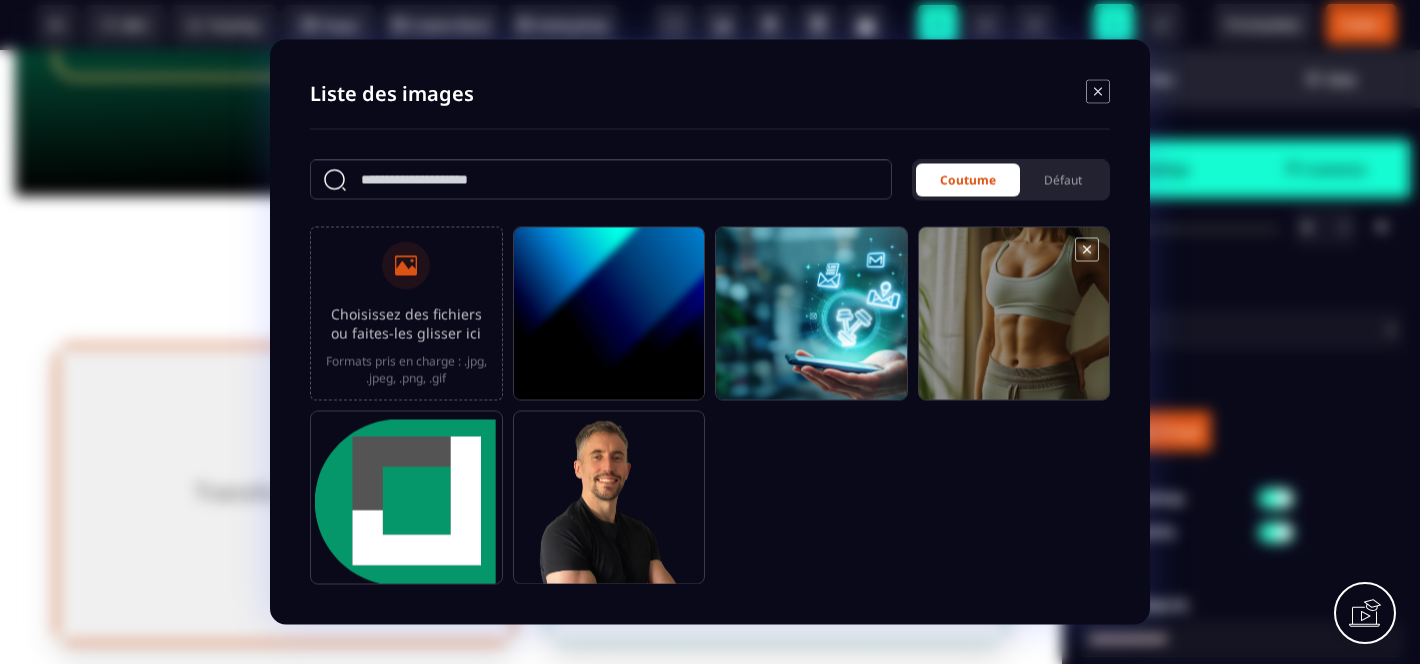 click at bounding box center [1014, 323] 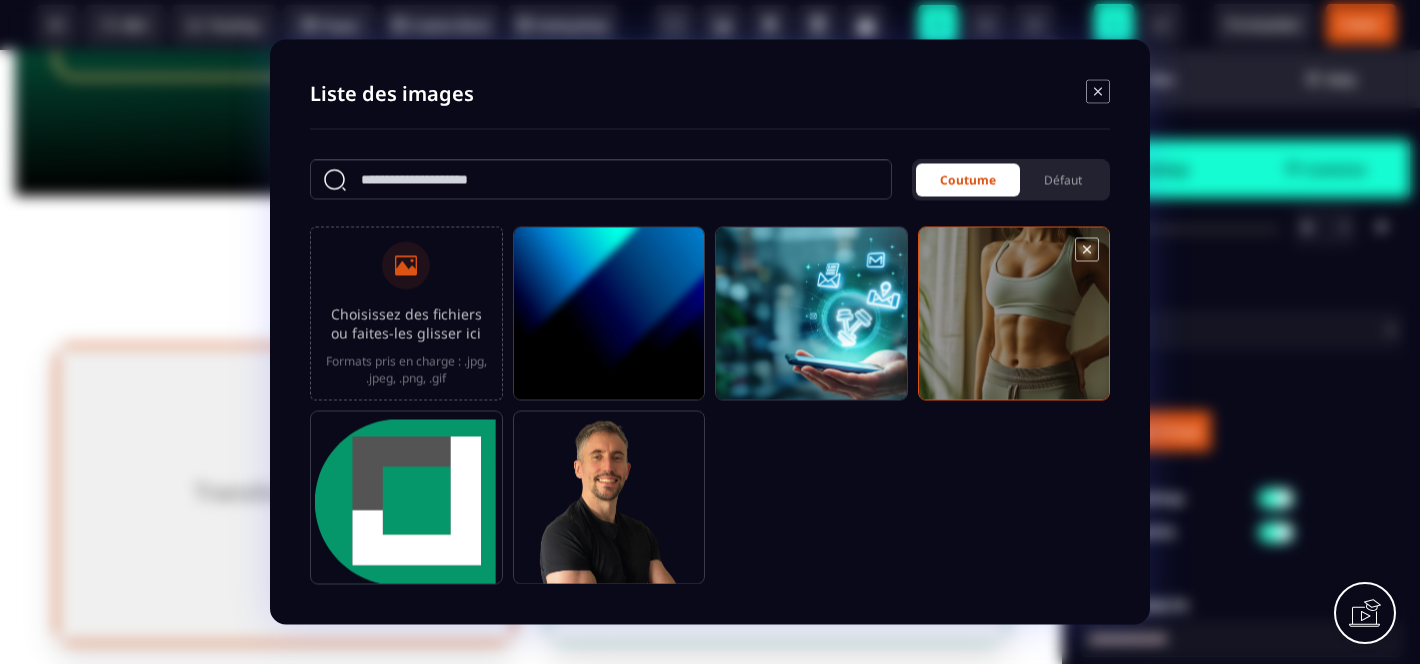 click at bounding box center (1014, 323) 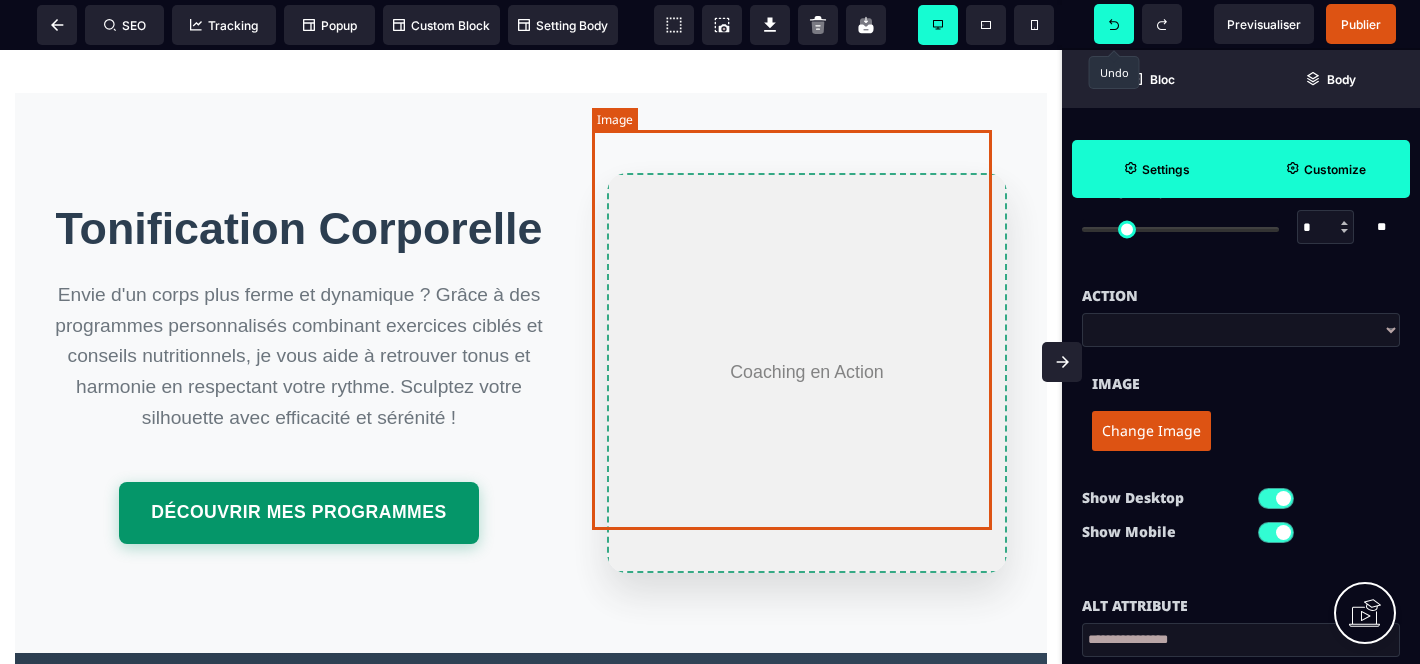scroll, scrollTop: 1720, scrollLeft: 0, axis: vertical 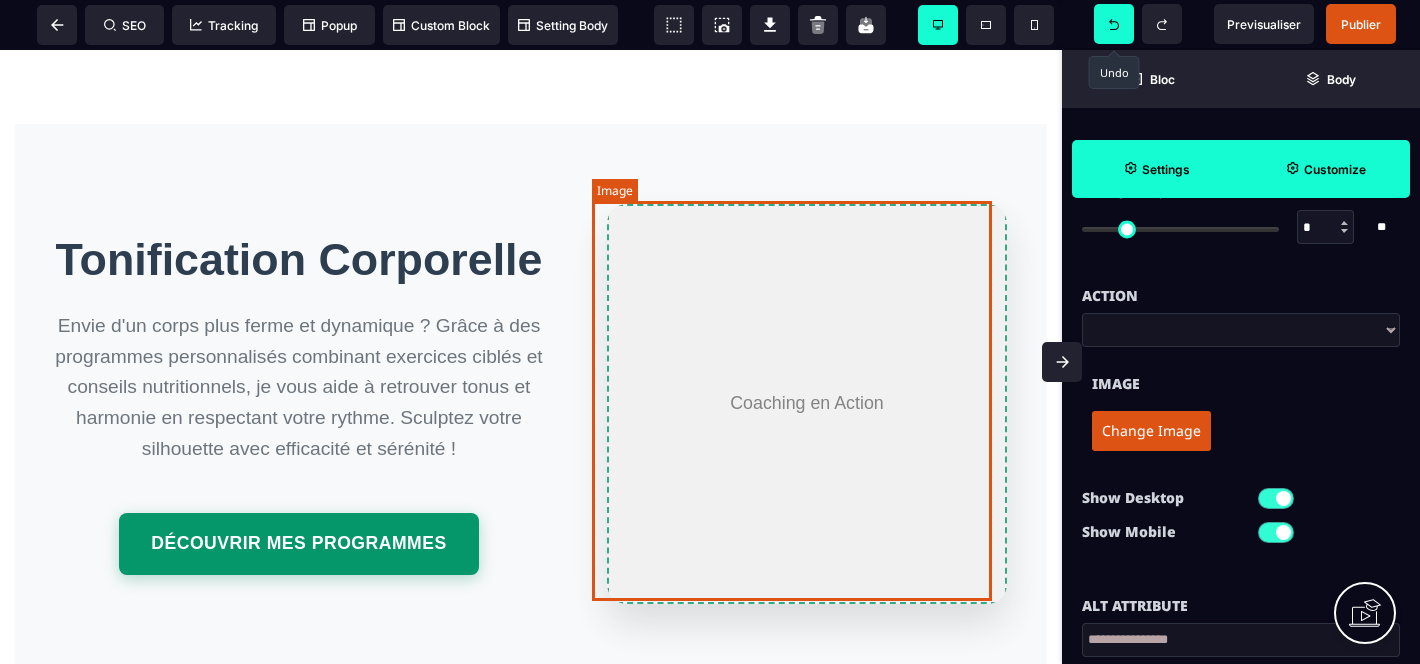click at bounding box center [807, 404] 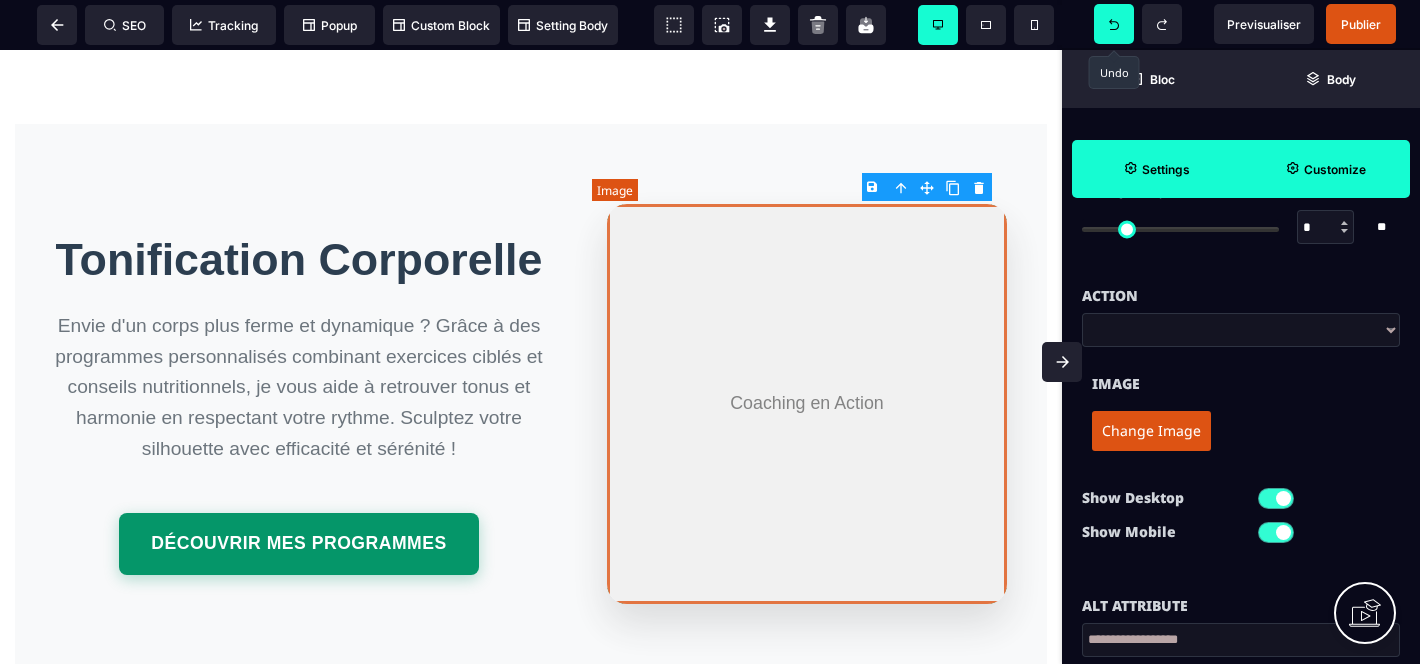 scroll, scrollTop: 0, scrollLeft: 0, axis: both 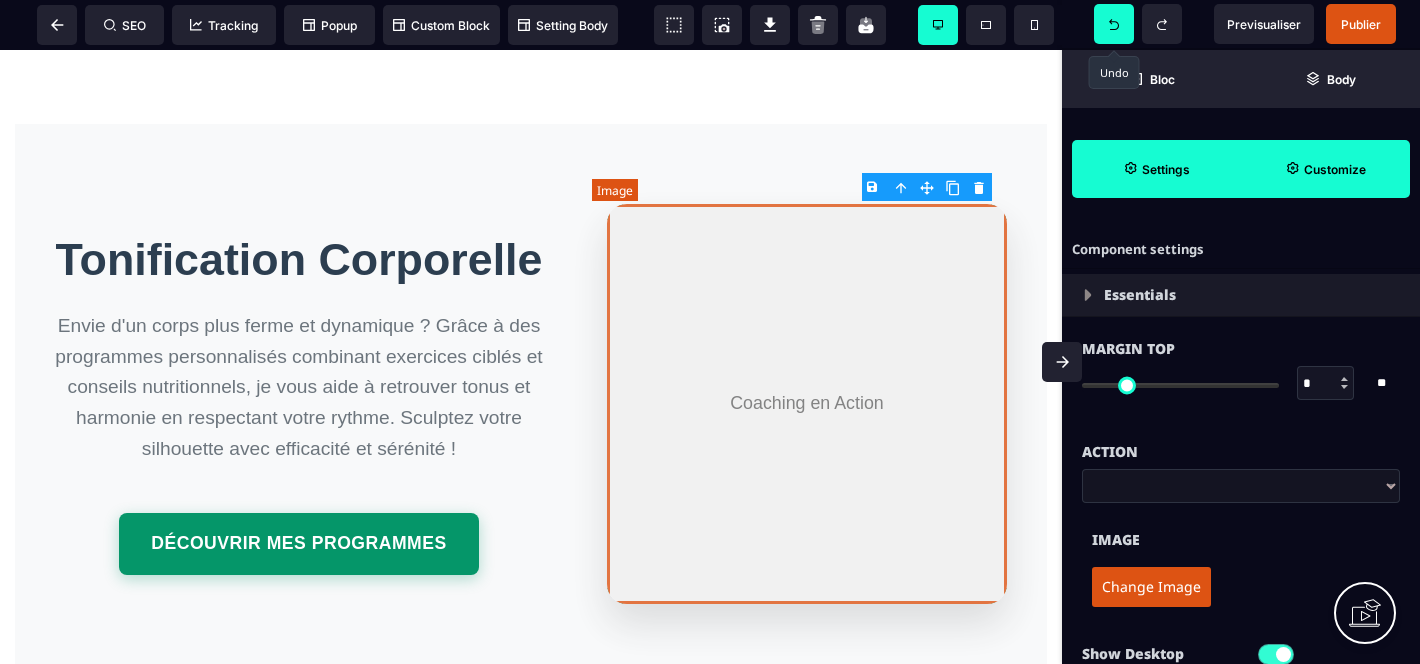 click at bounding box center [807, 404] 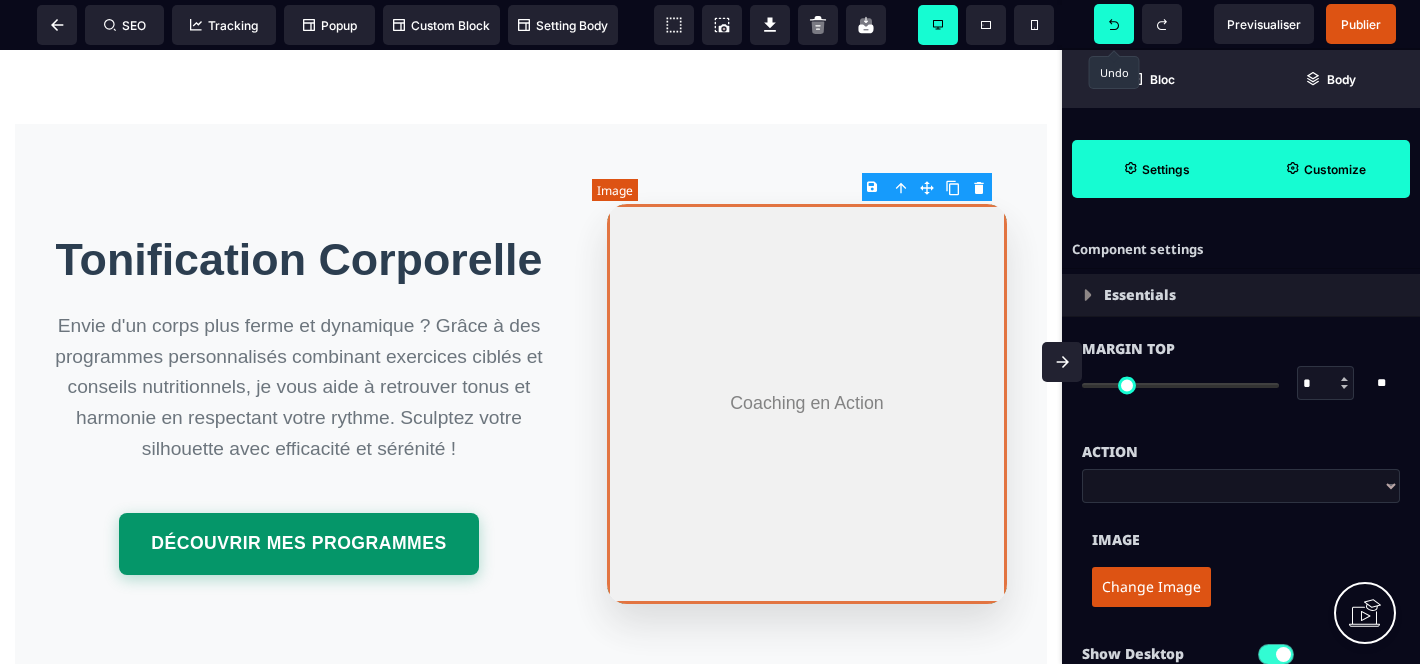 scroll, scrollTop: 0, scrollLeft: 0, axis: both 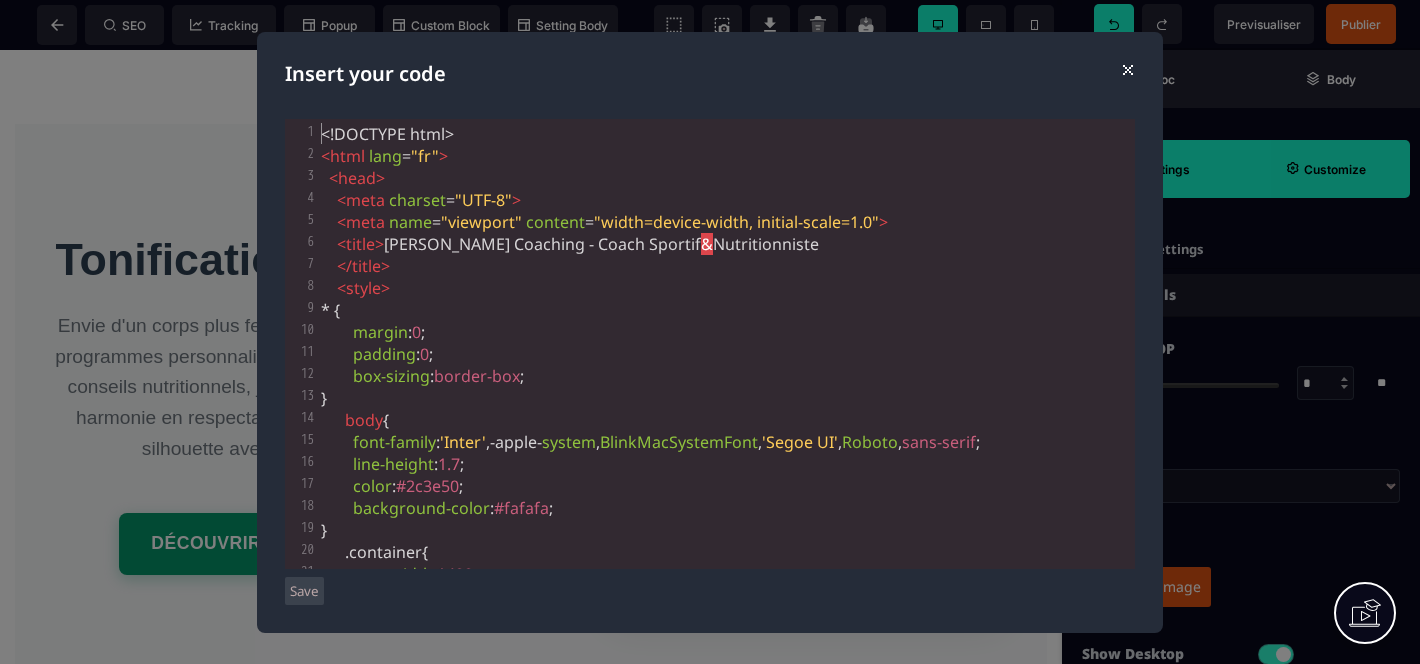 click on "⨯" at bounding box center (1127, 68) 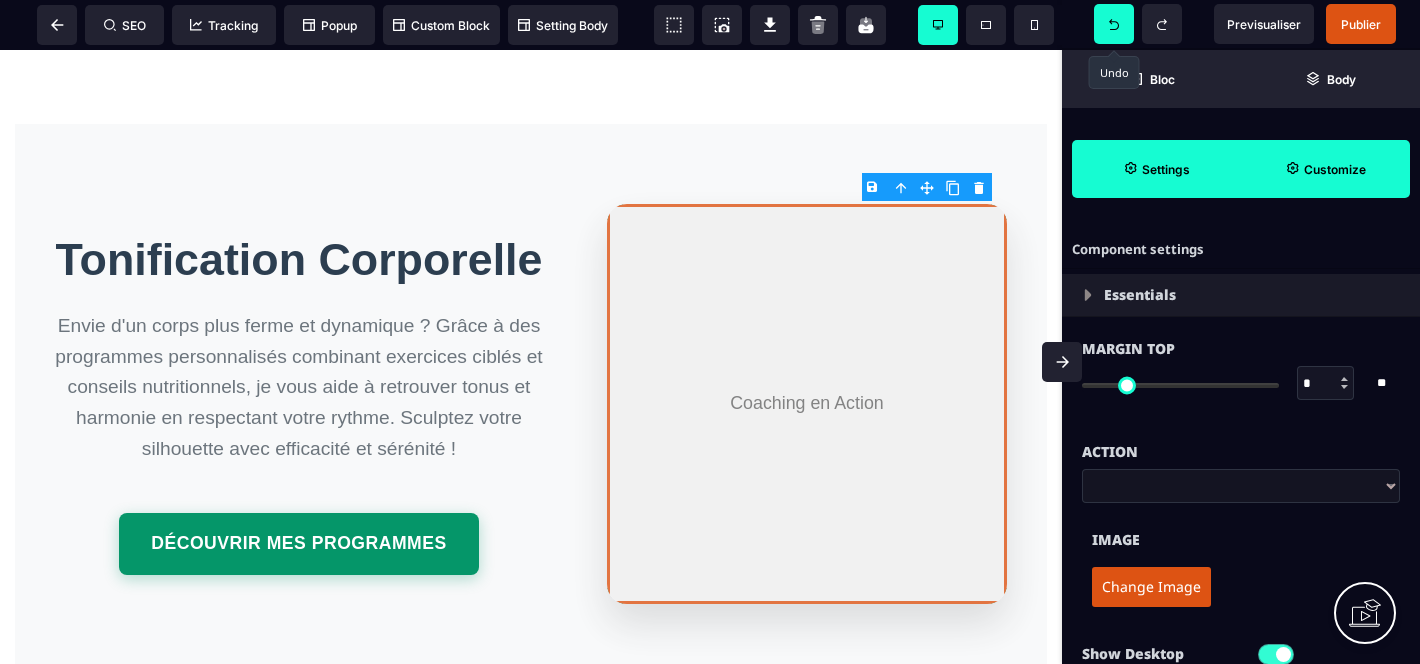 click on "Change Image" at bounding box center (1151, 587) 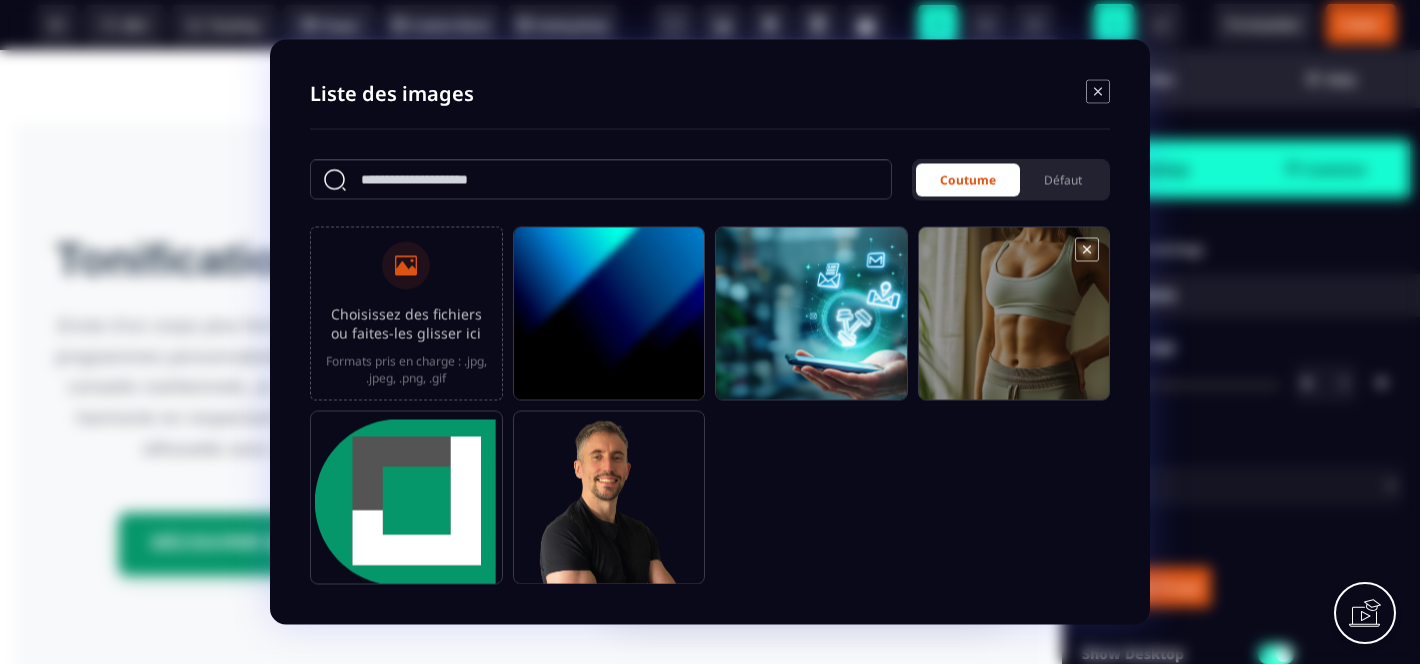click at bounding box center [1014, 323] 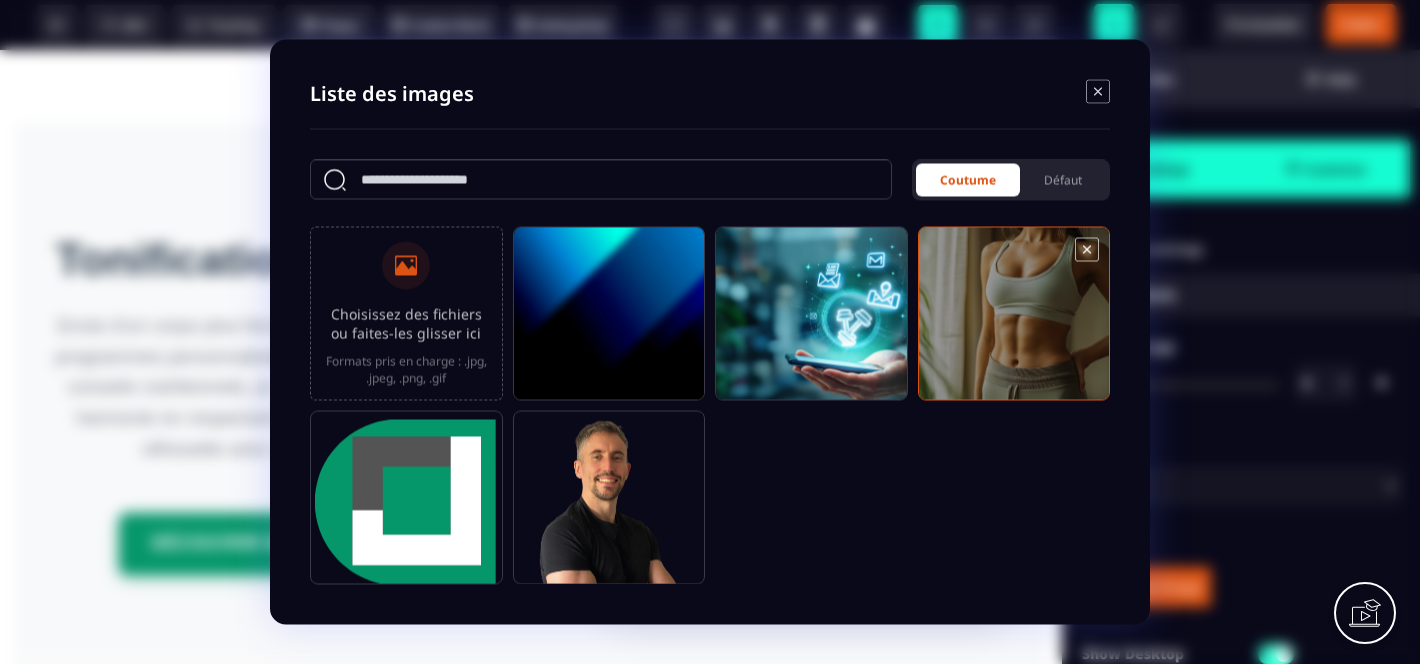 click at bounding box center [1014, 323] 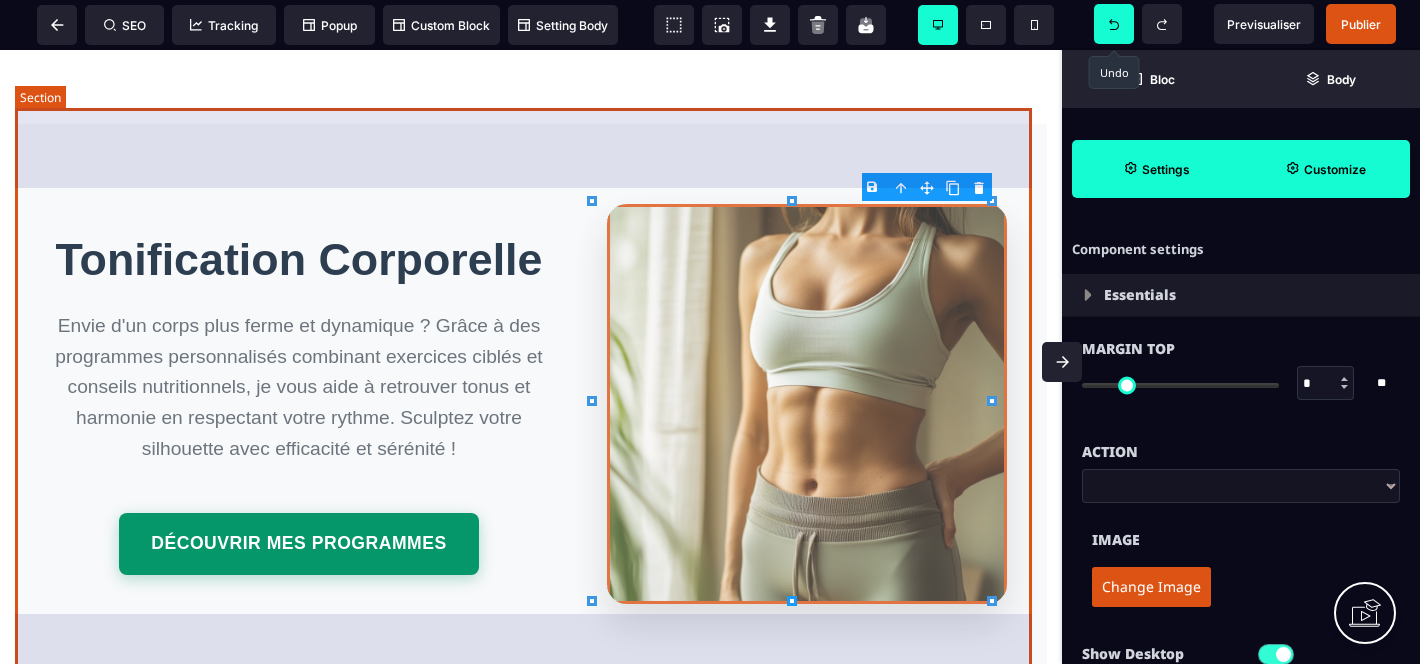 click on "Tonification Corporelle Envie d'un corps plus ferme et dynamique ? Grâce à des programmes personnalisés combinant exercices ciblés et conseils nutritionnels, je vous aide à retrouver tonus et harmonie en respectant votre rythme. Sculptez votre silhouette avec efficacité et sérénité ! Découvrir mes programmes" at bounding box center [531, 404] 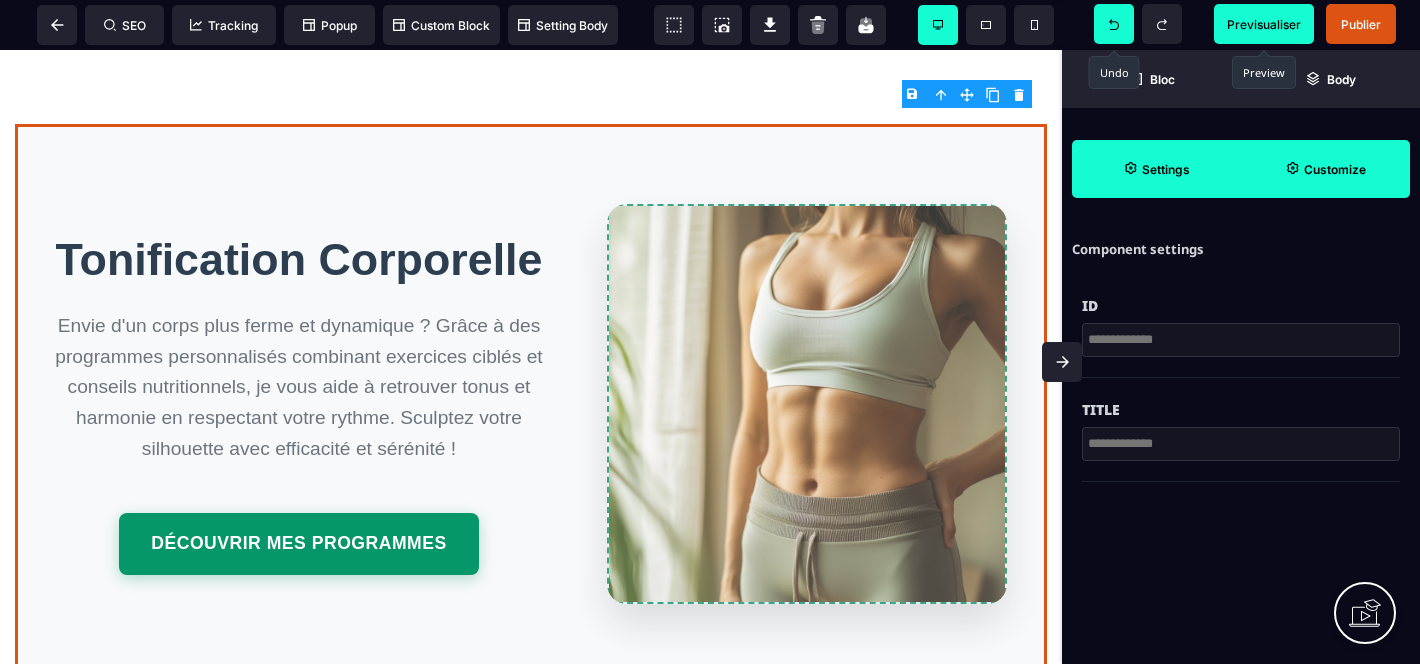 click on "Previsualiser" at bounding box center [1264, 24] 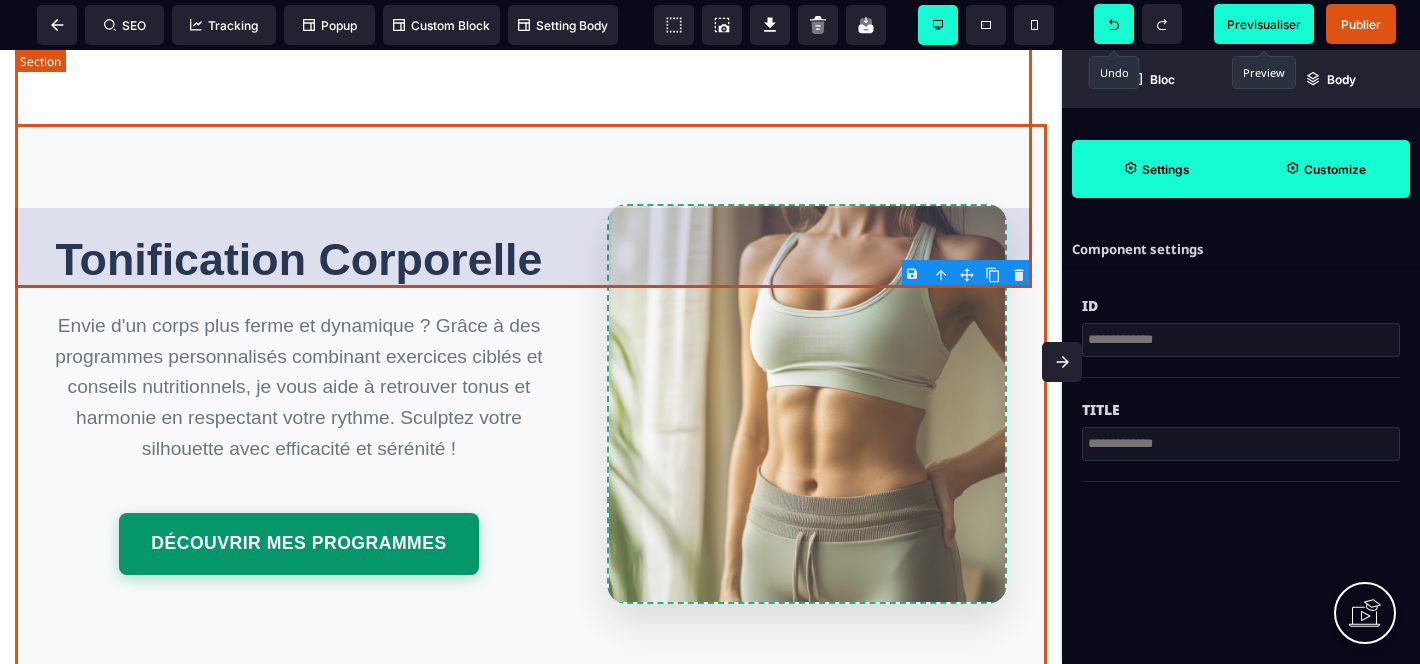 scroll, scrollTop: 1522, scrollLeft: 0, axis: vertical 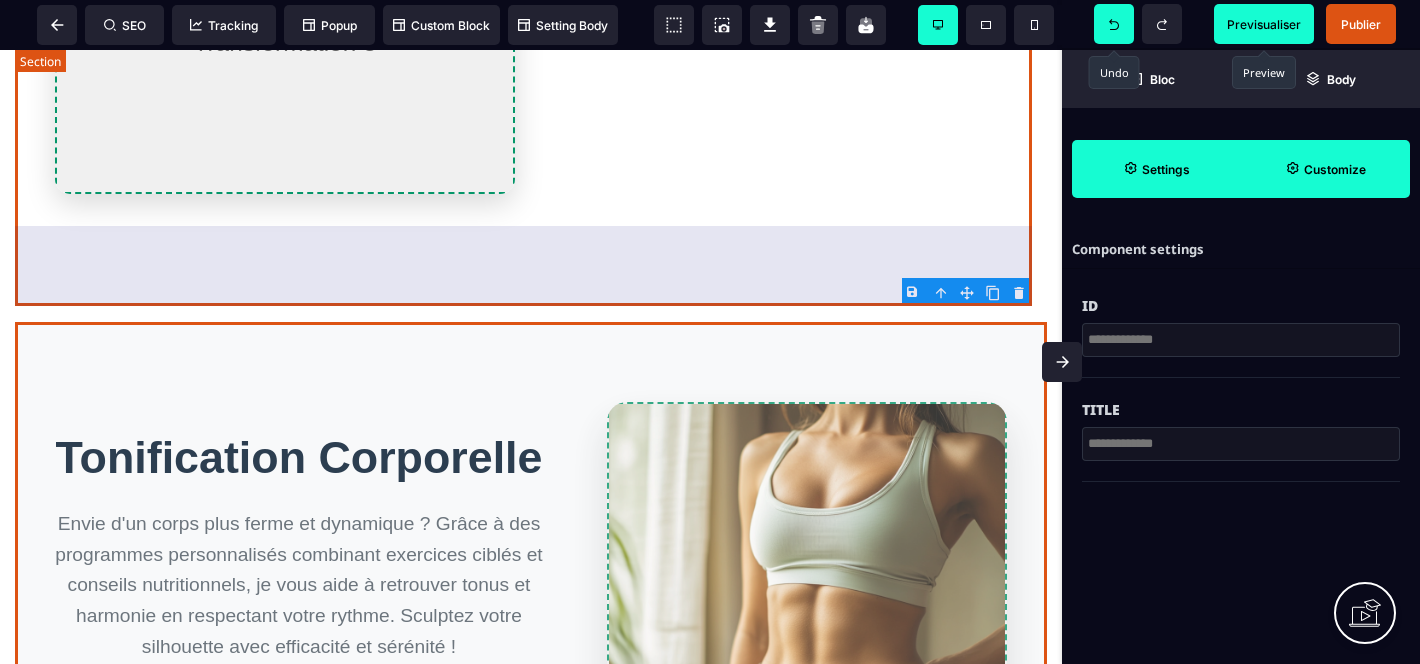 click on "Mes Transformations -15kg en 4 mois [PERSON_NAME] a retrouvé confiance en elle Remise en forme [PERSON_NAME], plus fort que jamais Prise de masse [PERSON_NAME] a gagné 8kg de muscle" at bounding box center (531, -132) 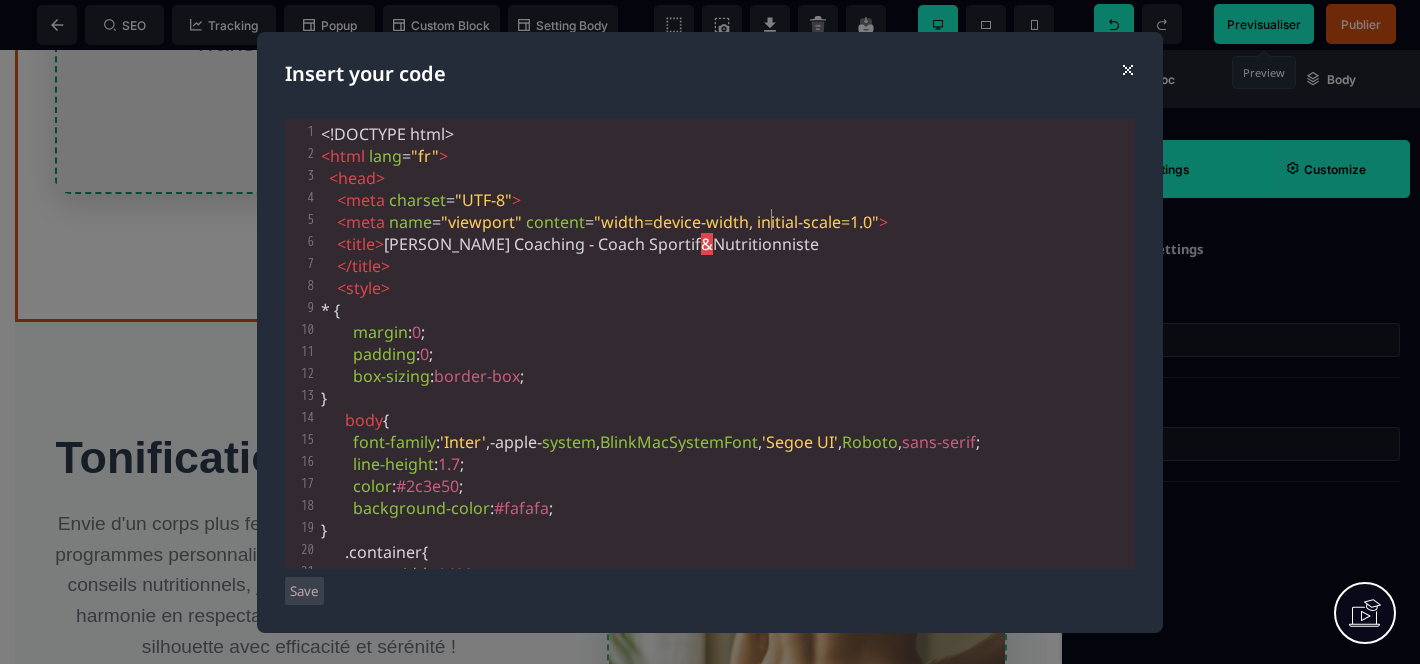 click on ""width=device-width, initial-scale=1.0"" at bounding box center [736, 222] 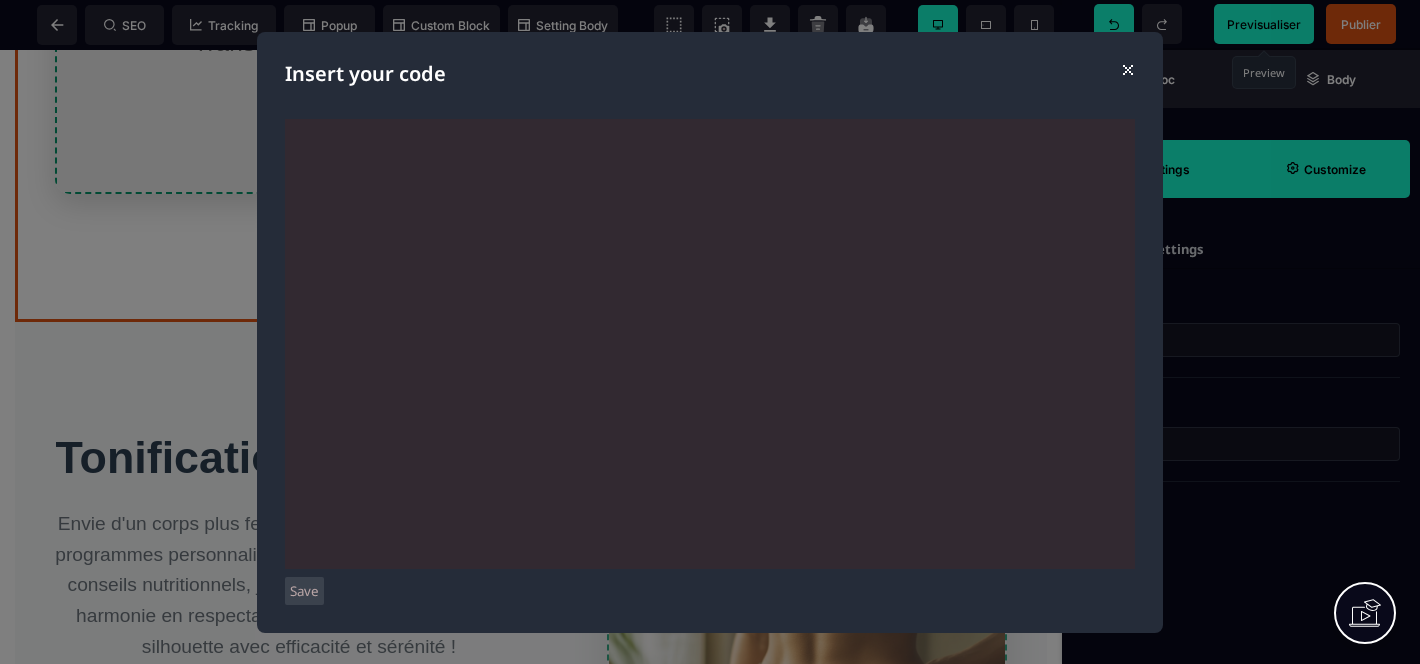 scroll, scrollTop: 14203, scrollLeft: 0, axis: vertical 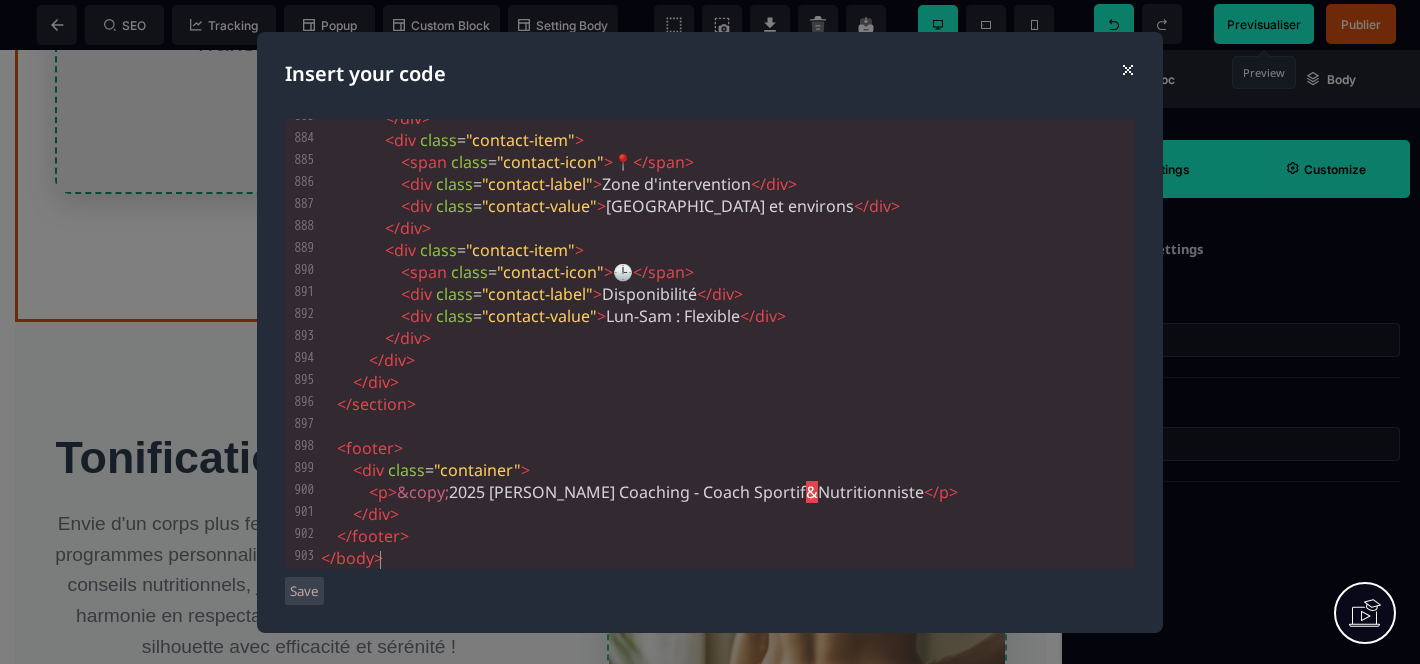 click on "Save" at bounding box center [304, 591] 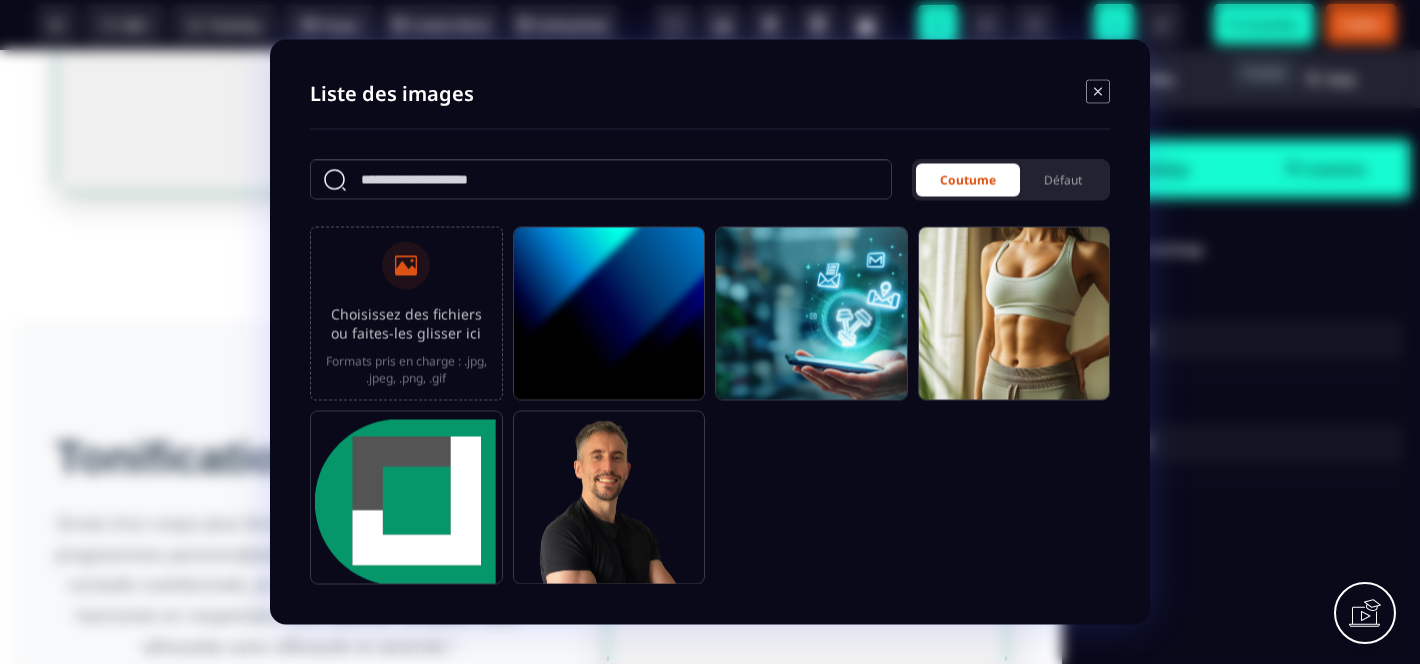 scroll, scrollTop: 1473, scrollLeft: 0, axis: vertical 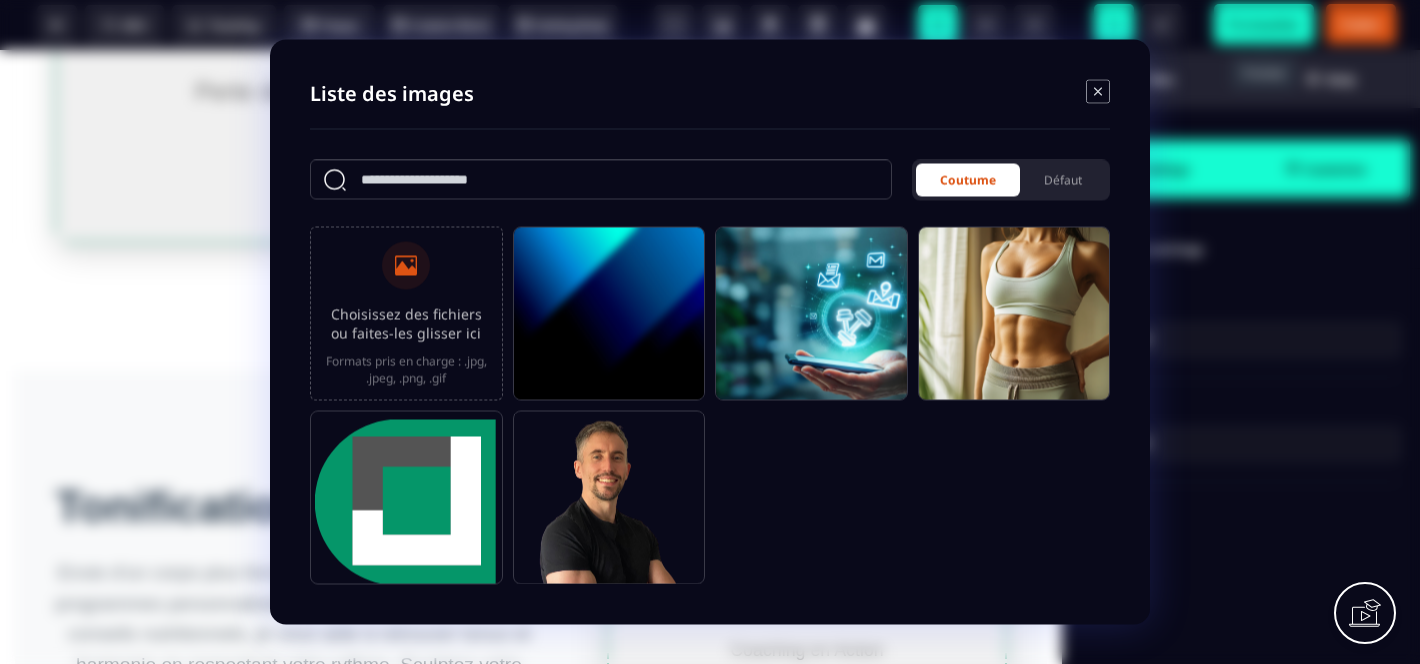 click 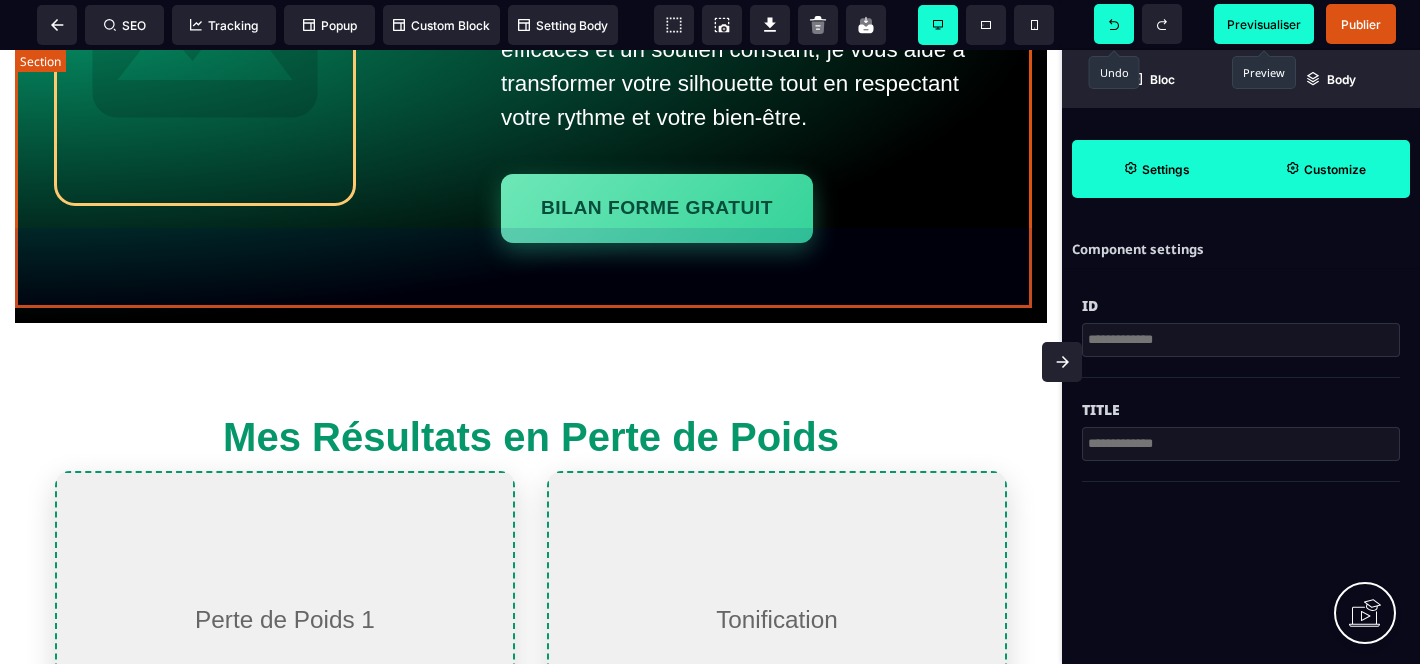 scroll, scrollTop: 612, scrollLeft: 0, axis: vertical 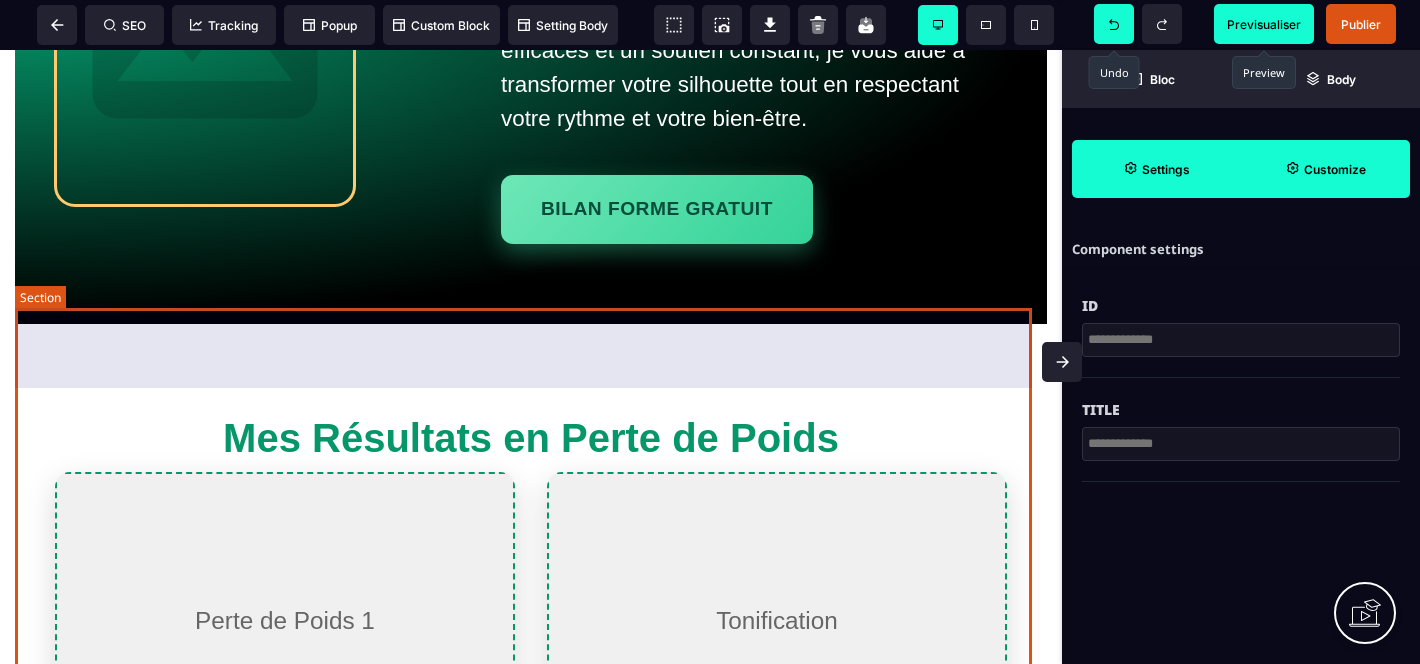 click on "Mes Résultats en Perte de Poids -15kg en 4 mois [PERSON_NAME] a retrouvé confiance en elle Corps tonifié [PERSON_NAME], silhouette redéfinie -22kg en 8 mois [PERSON_NAME], nouvelle vie" at bounding box center [531, 778] 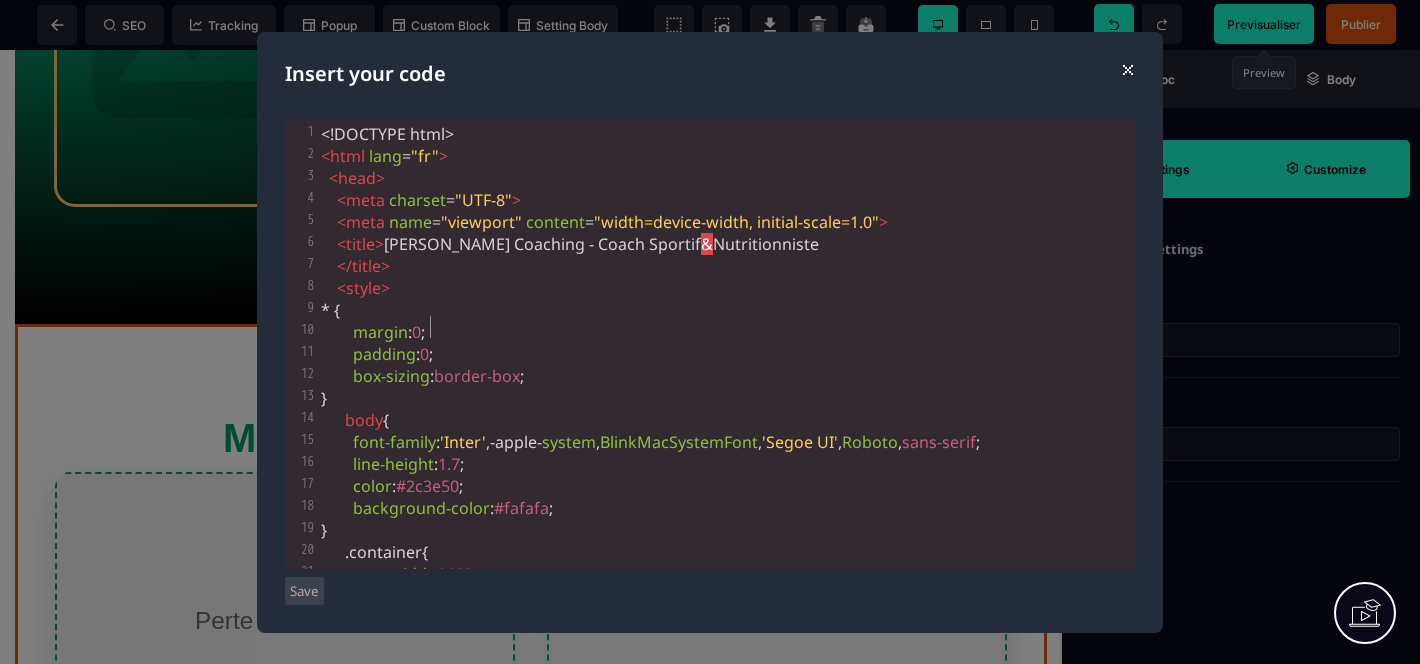 click on "margin :  0 ;" at bounding box center [726, 332] 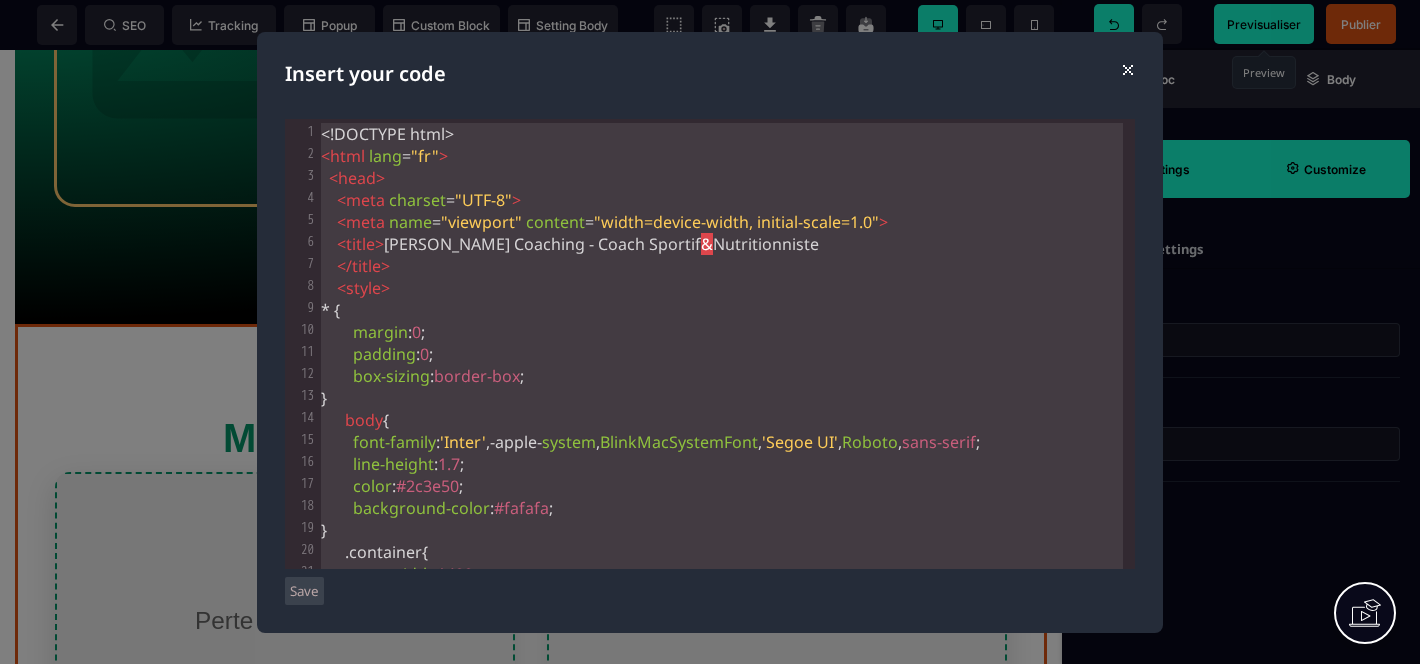 scroll, scrollTop: 14203, scrollLeft: 0, axis: vertical 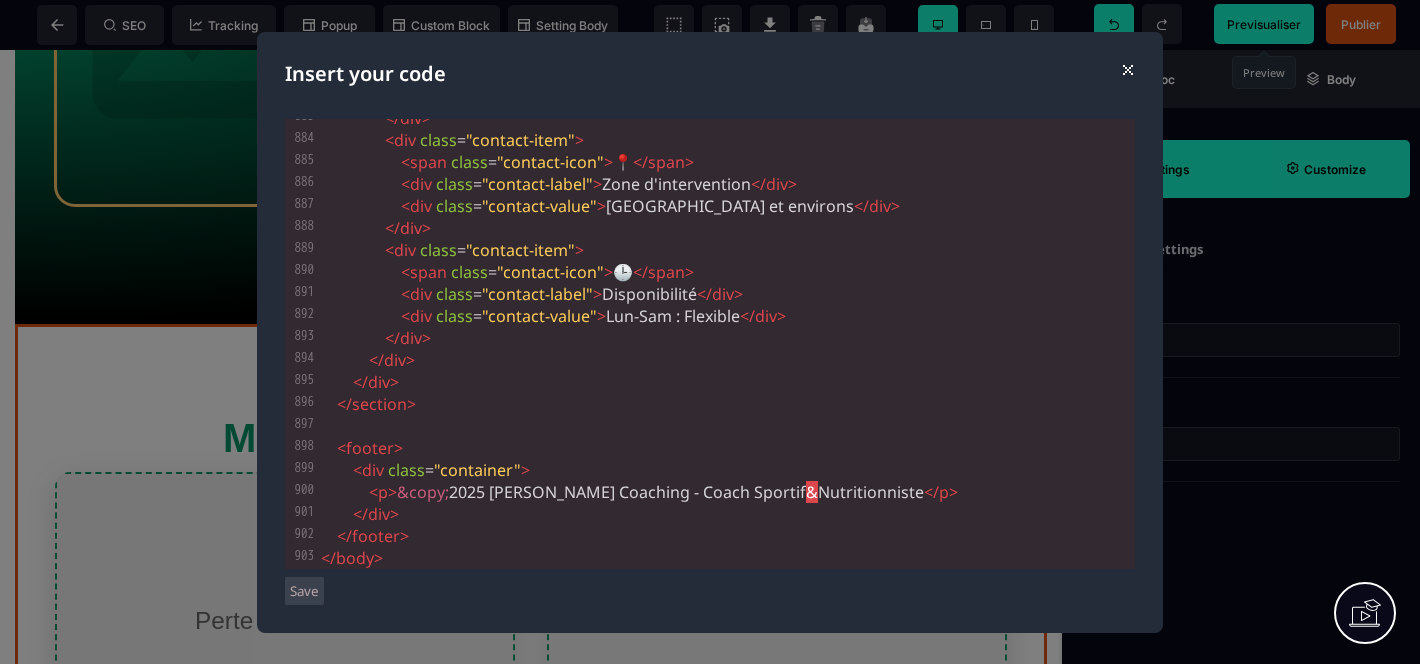 click on "Save" at bounding box center (304, 591) 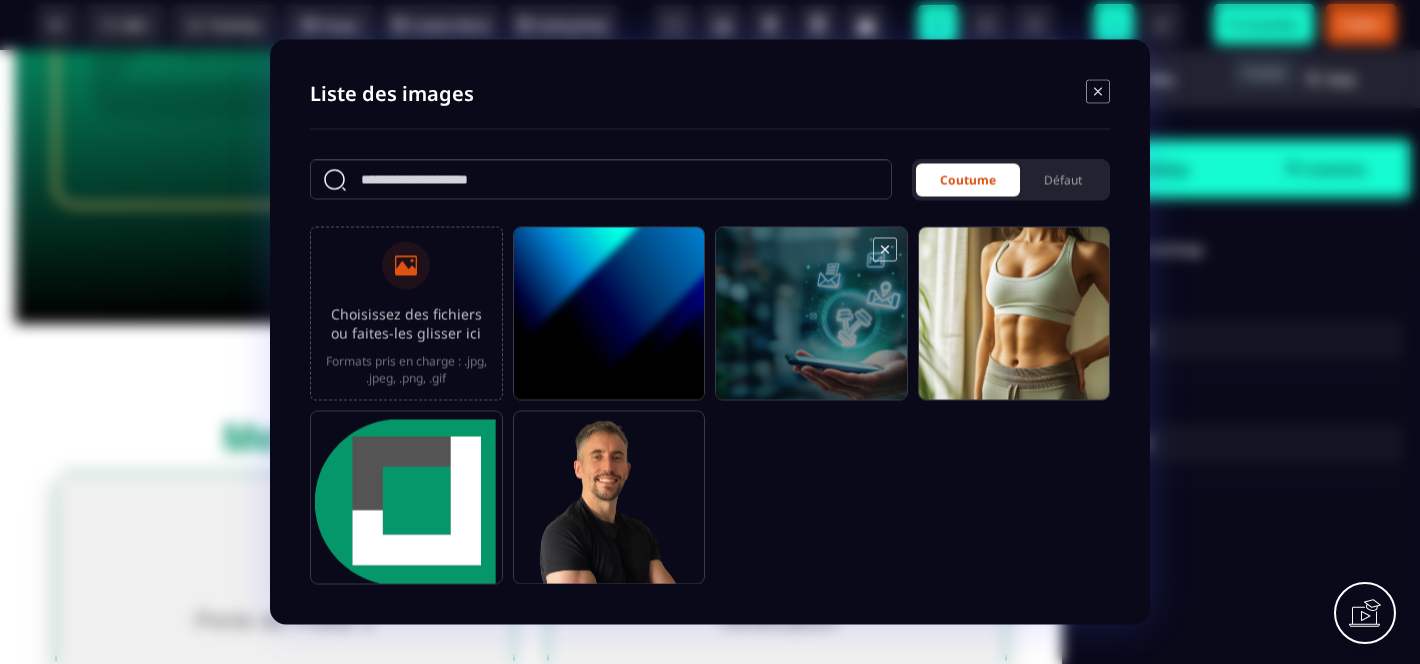 scroll, scrollTop: 563, scrollLeft: 0, axis: vertical 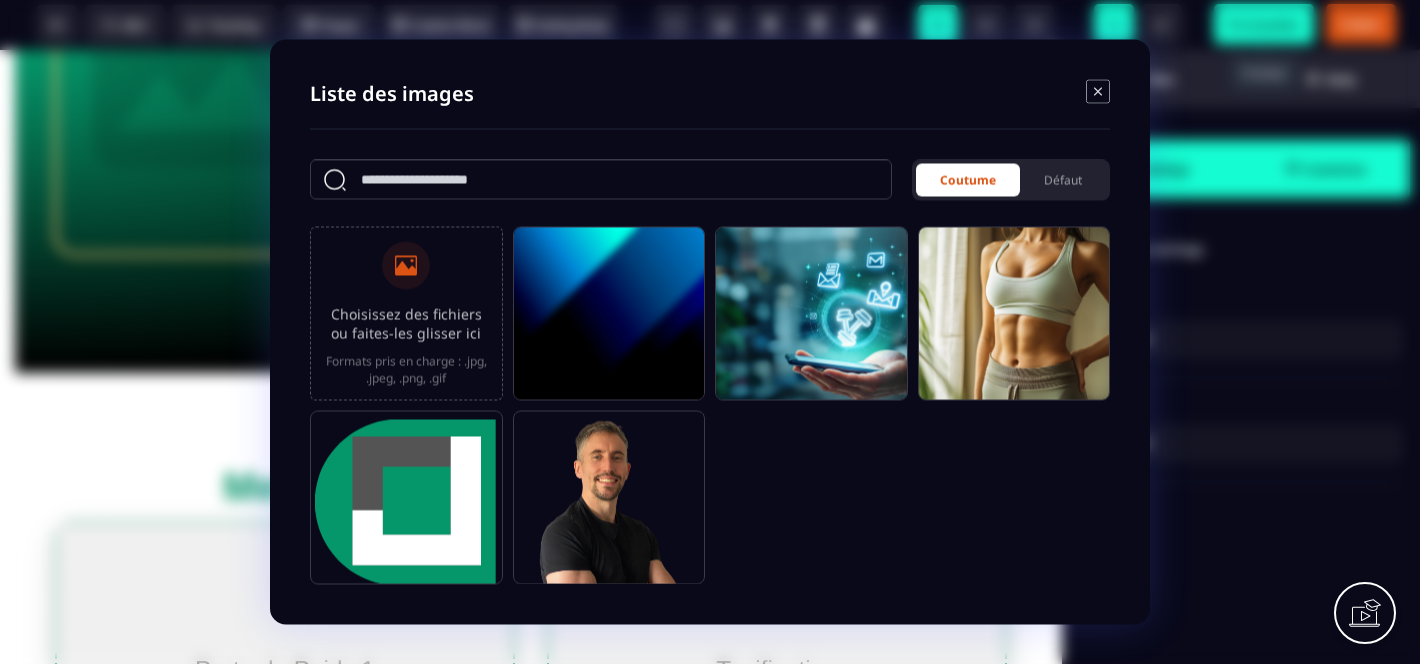 click 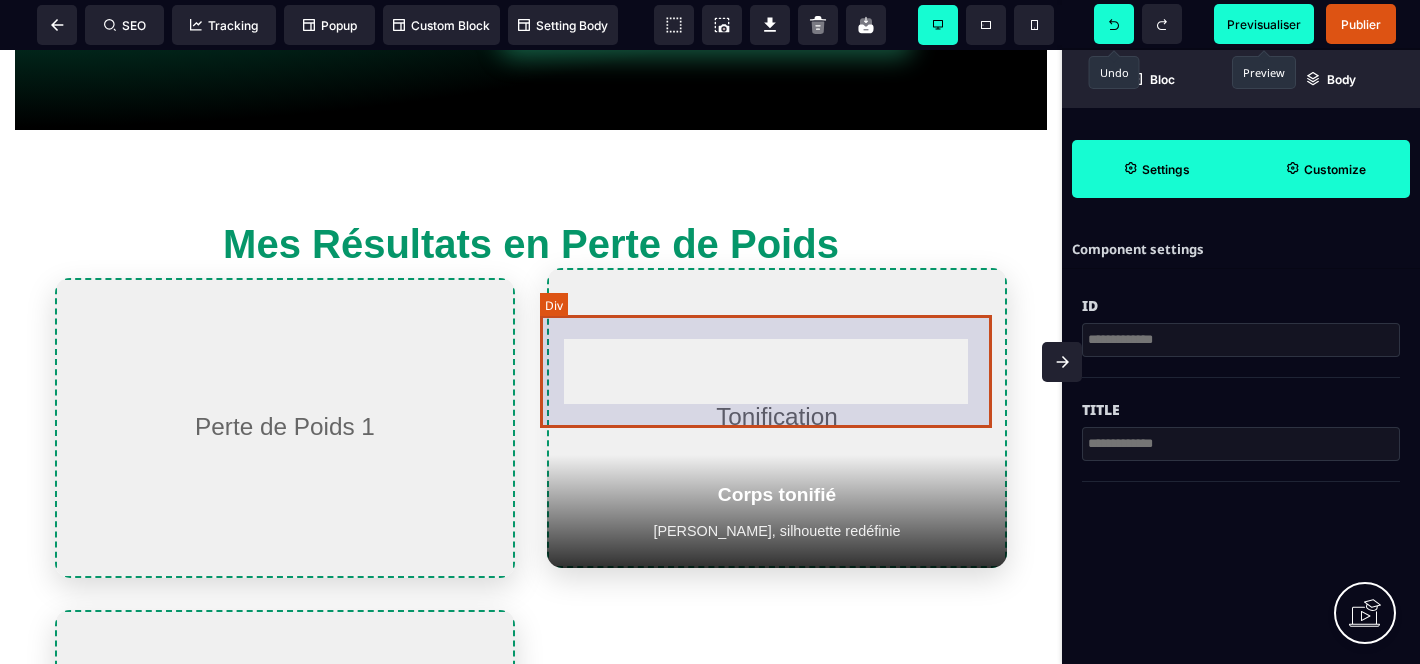 scroll, scrollTop: 643, scrollLeft: 0, axis: vertical 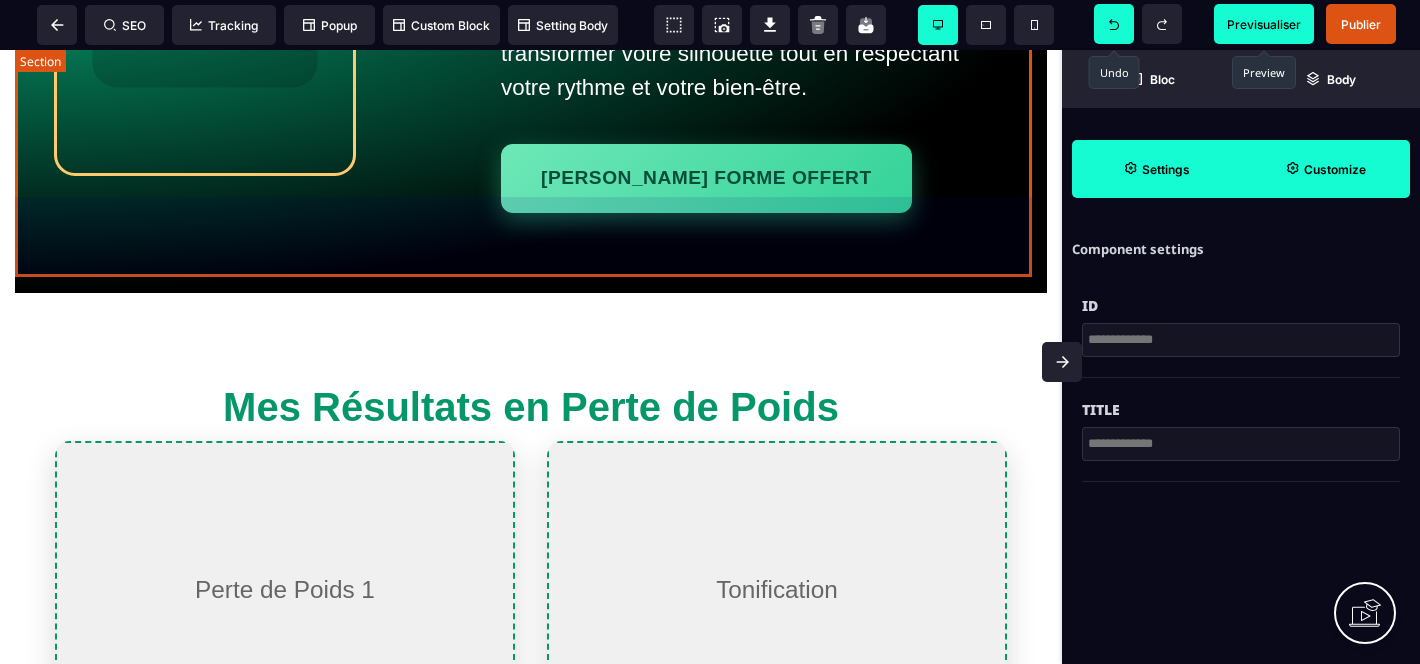 click on "Perte de Poids Durable Découvrez une approche bienveillante et personnalisée pour perdre du poids durablement. Entre nutrition adaptée, programmes sportifs efficaces et un soutien constant, je vous aide à transformer votre silhouette tout en respectant votre rythme et votre bien-être. Bilan forme OFFERT" at bounding box center (531, -25) 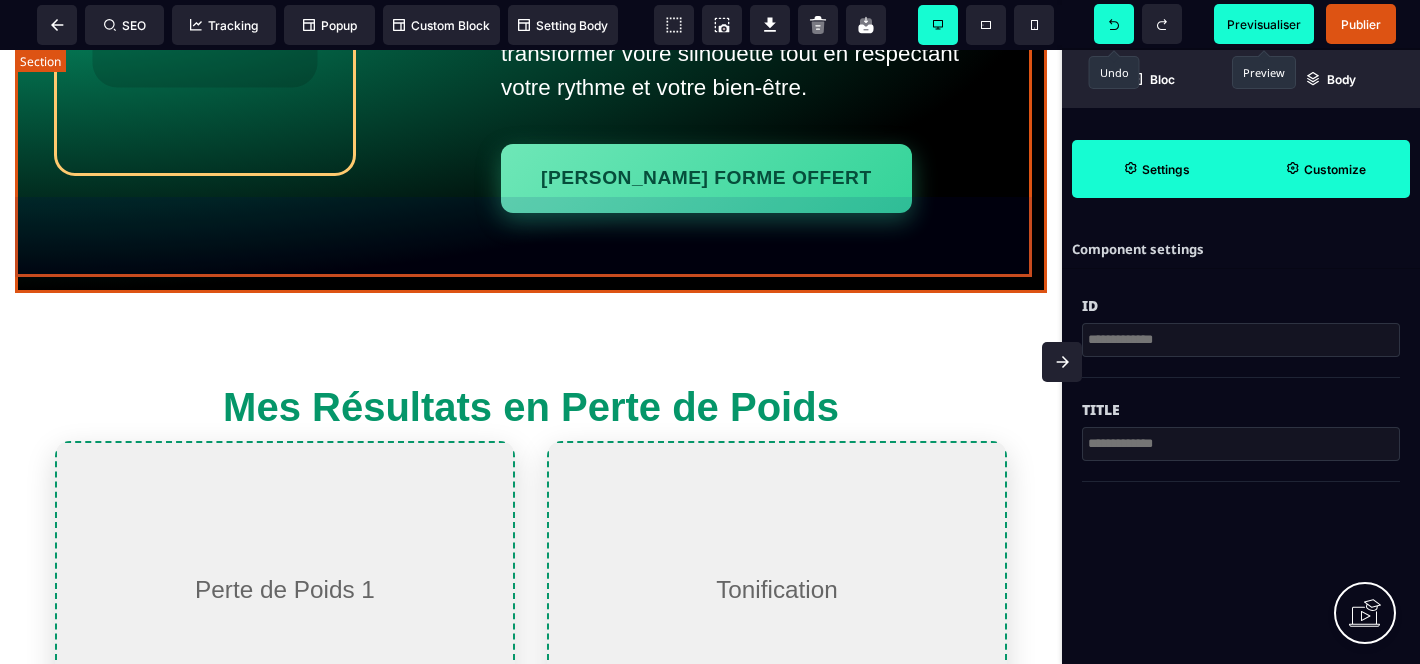 click on "Perte de Poids Durable Découvrez une approche bienveillante et personnalisée pour perdre du poids durablement. Entre nutrition adaptée, programmes sportifs efficaces et un soutien constant, je vous aide à transformer votre silhouette tout en respectant votre rythme et votre bien-être. Bilan forme OFFERT" at bounding box center [531, -25] 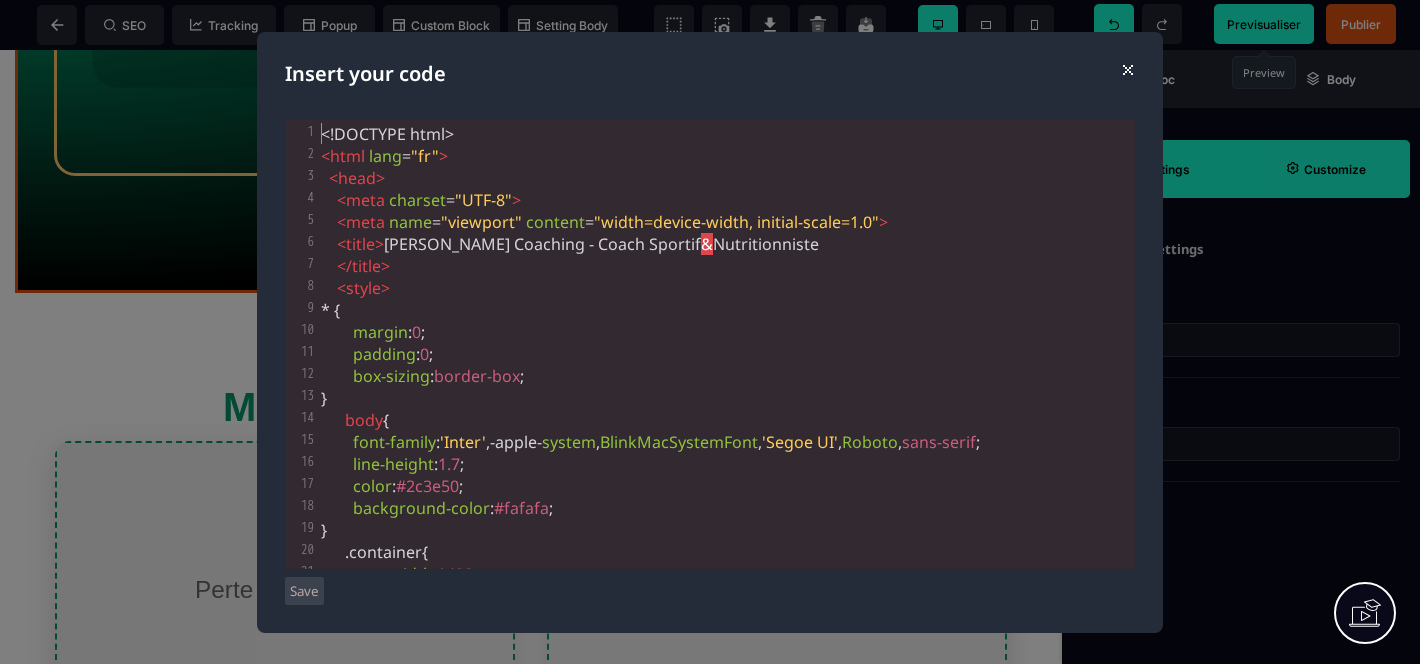 click on "< style >" at bounding box center (726, 288) 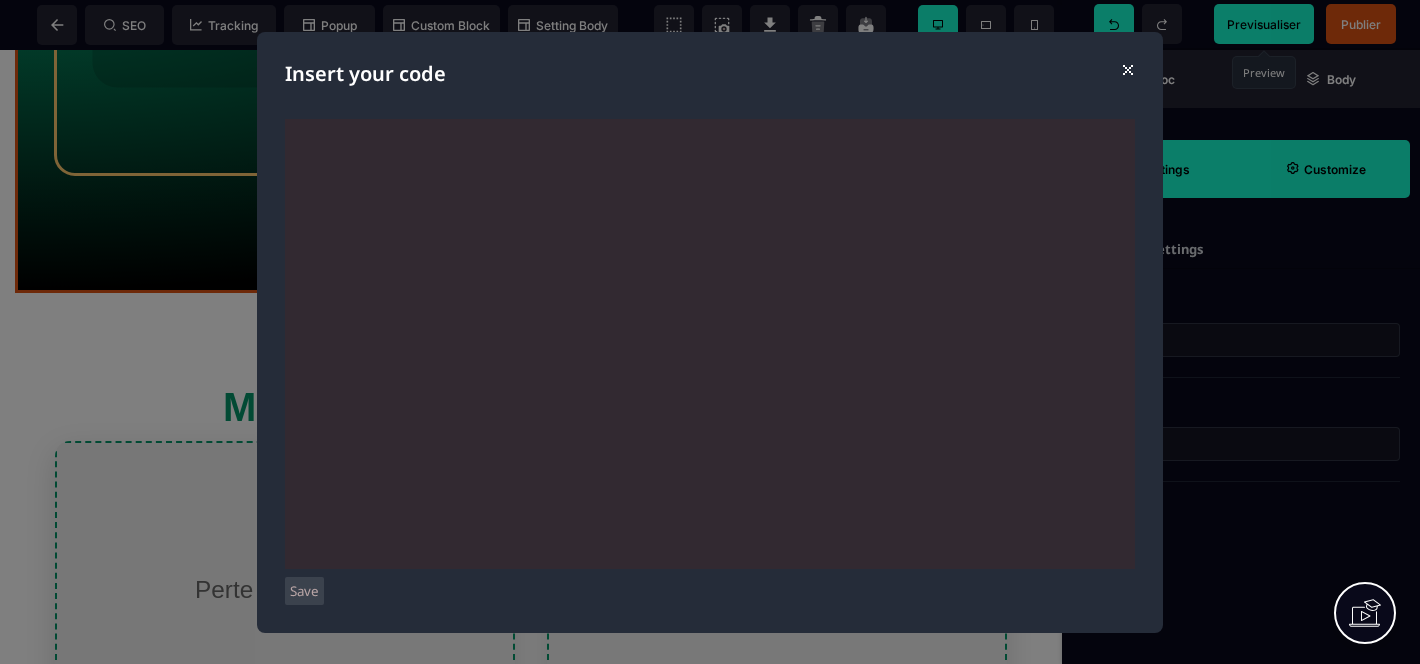 scroll, scrollTop: 14203, scrollLeft: 0, axis: vertical 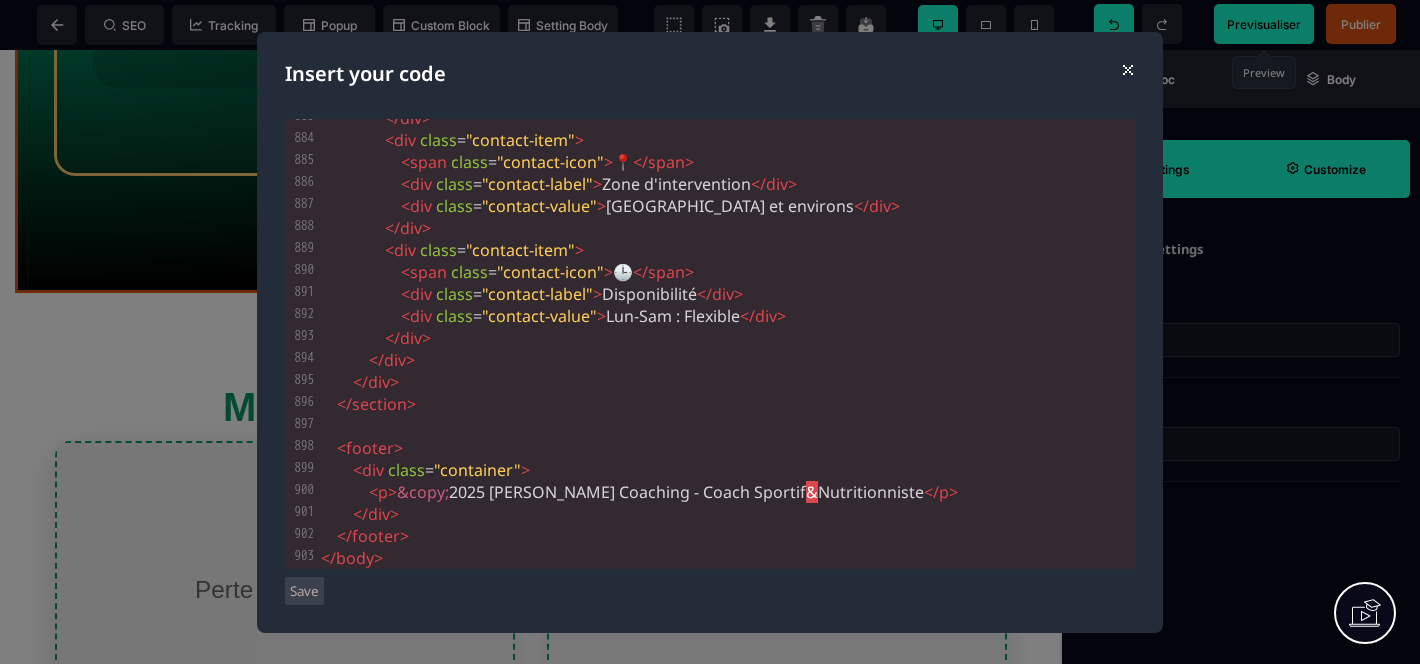 click on "Save" at bounding box center [304, 591] 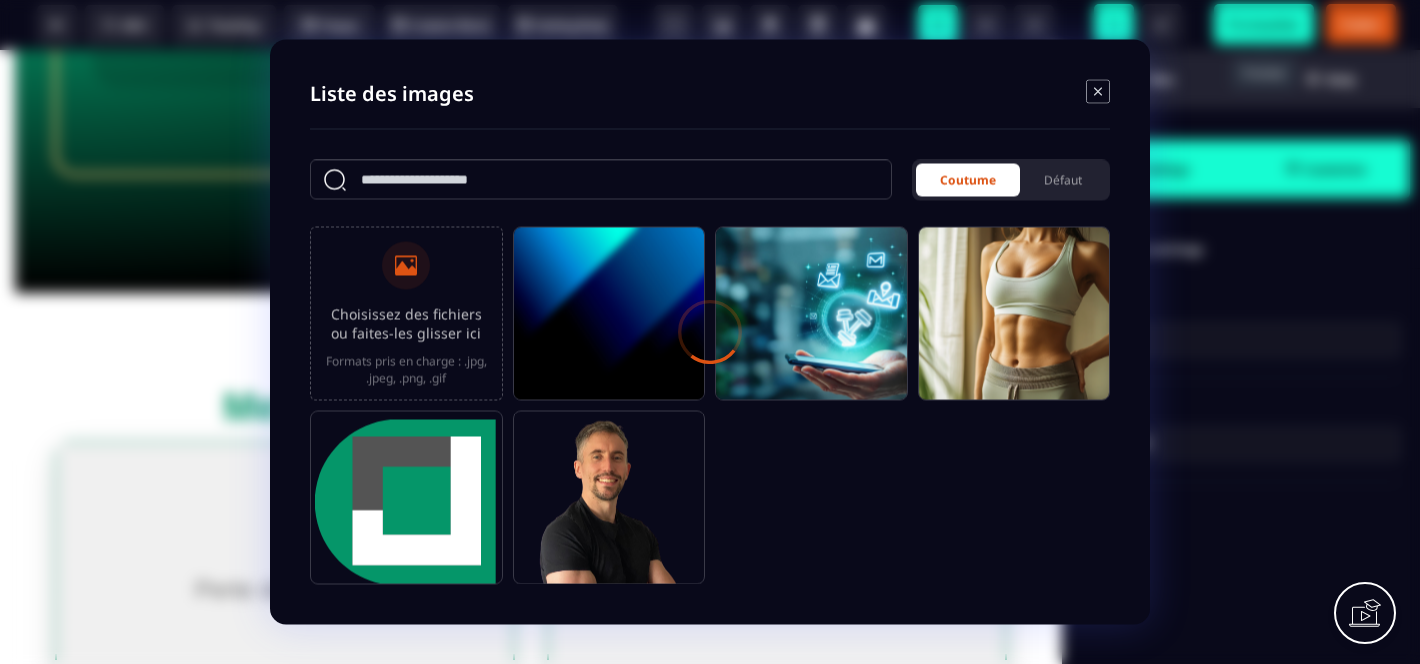 scroll, scrollTop: 594, scrollLeft: 0, axis: vertical 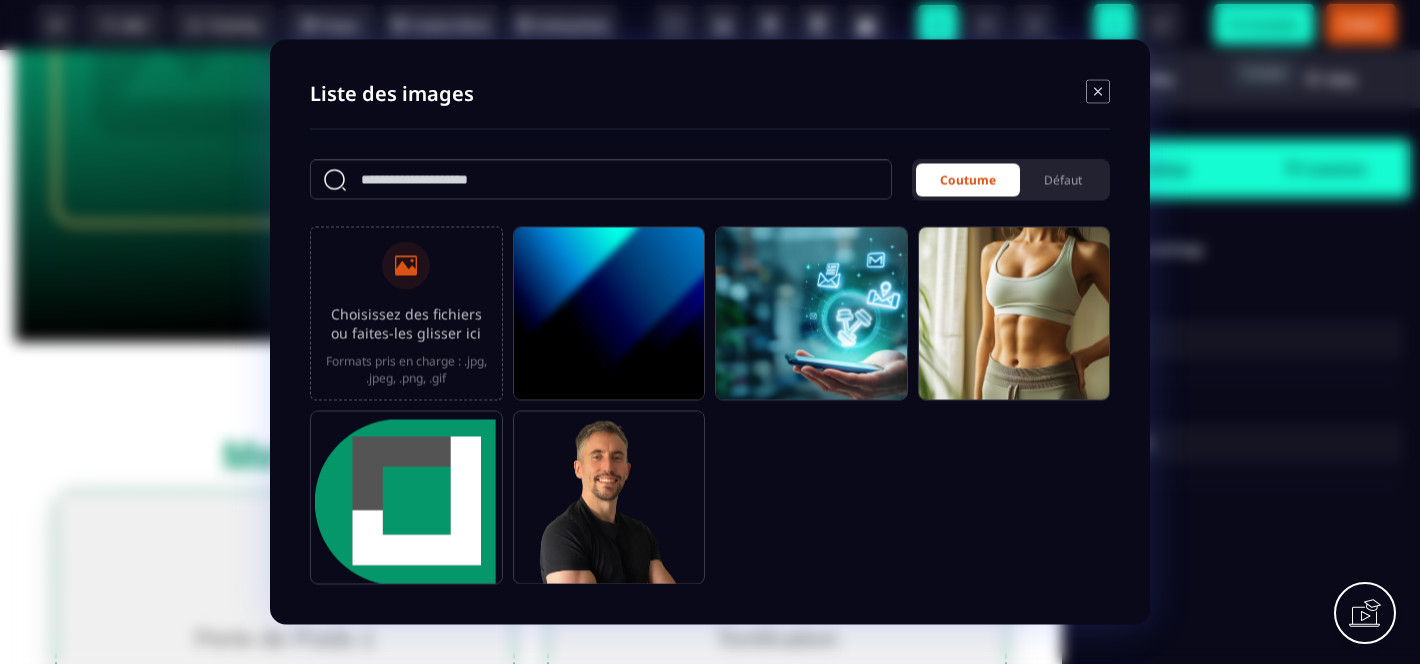 click 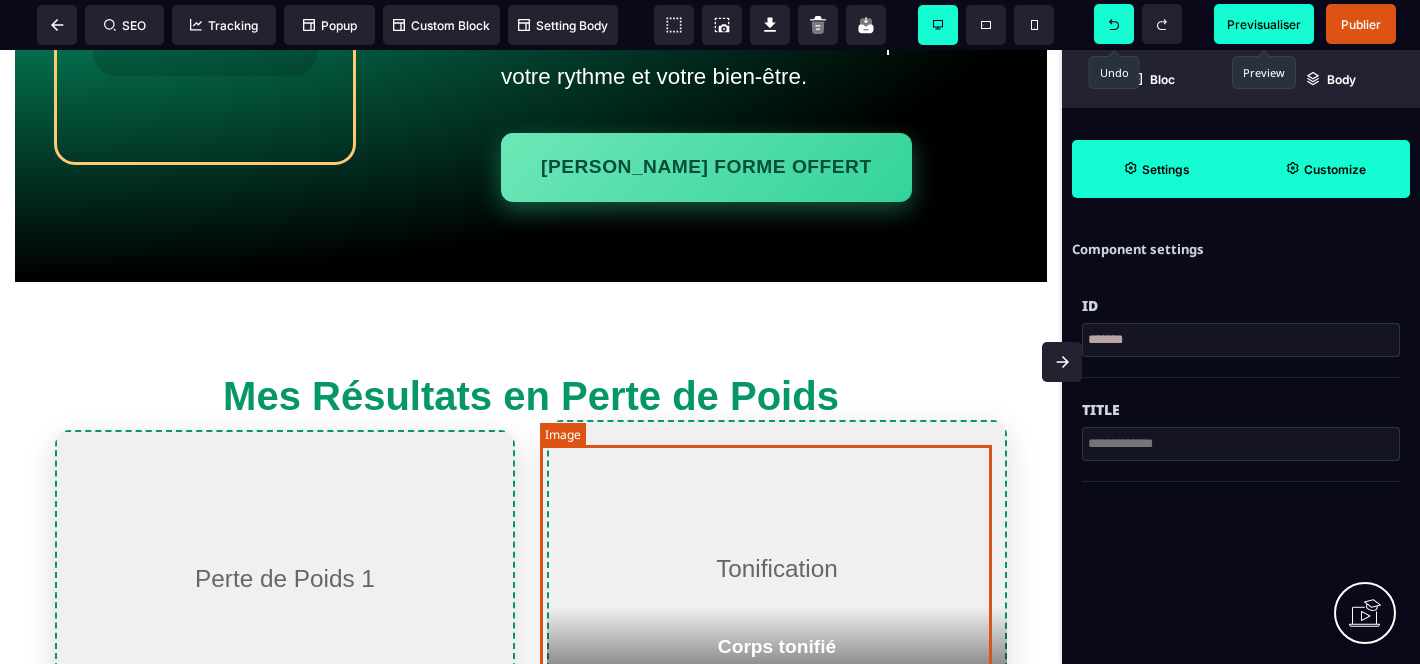 scroll, scrollTop: 869, scrollLeft: 0, axis: vertical 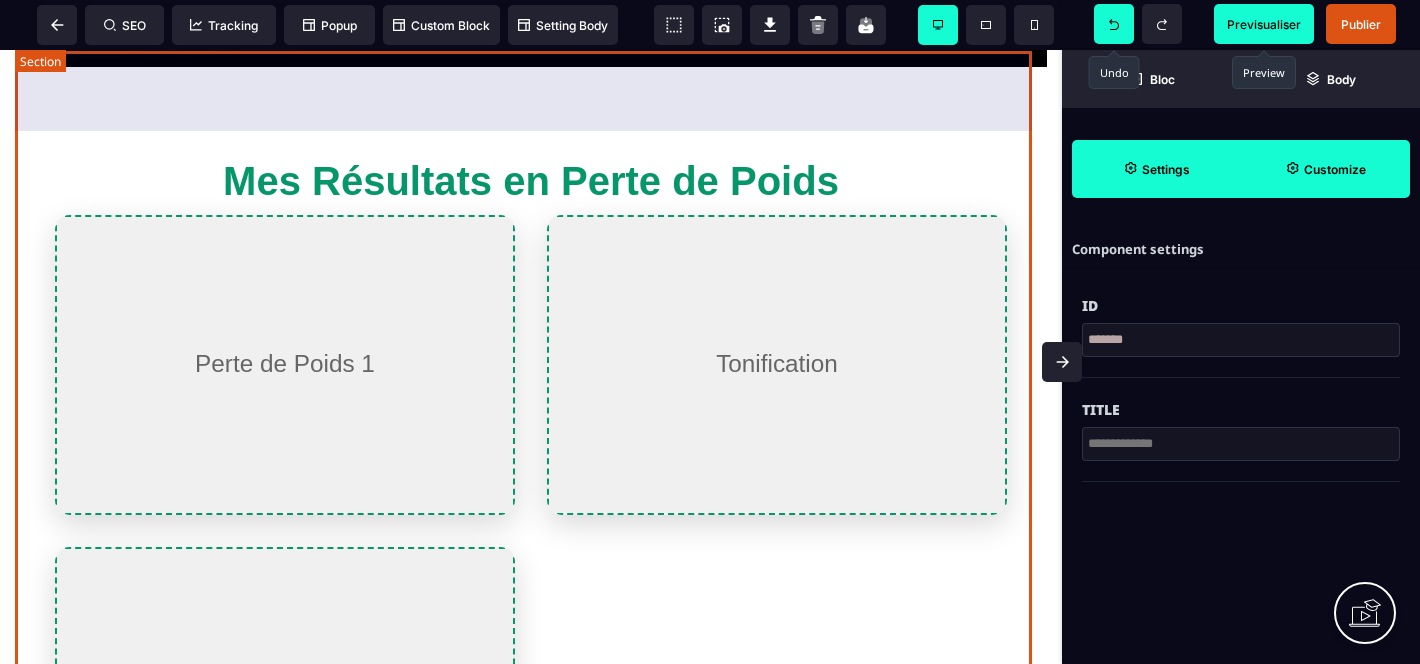 click on "Mes Résultats en Perte de Poids -15kg en 4 mois [PERSON_NAME] a retrouvé confiance en elle Corps tonifié [PERSON_NAME], silhouette redéfinie -22kg en 8 mois [PERSON_NAME], nouvelle vie" at bounding box center (531, 521) 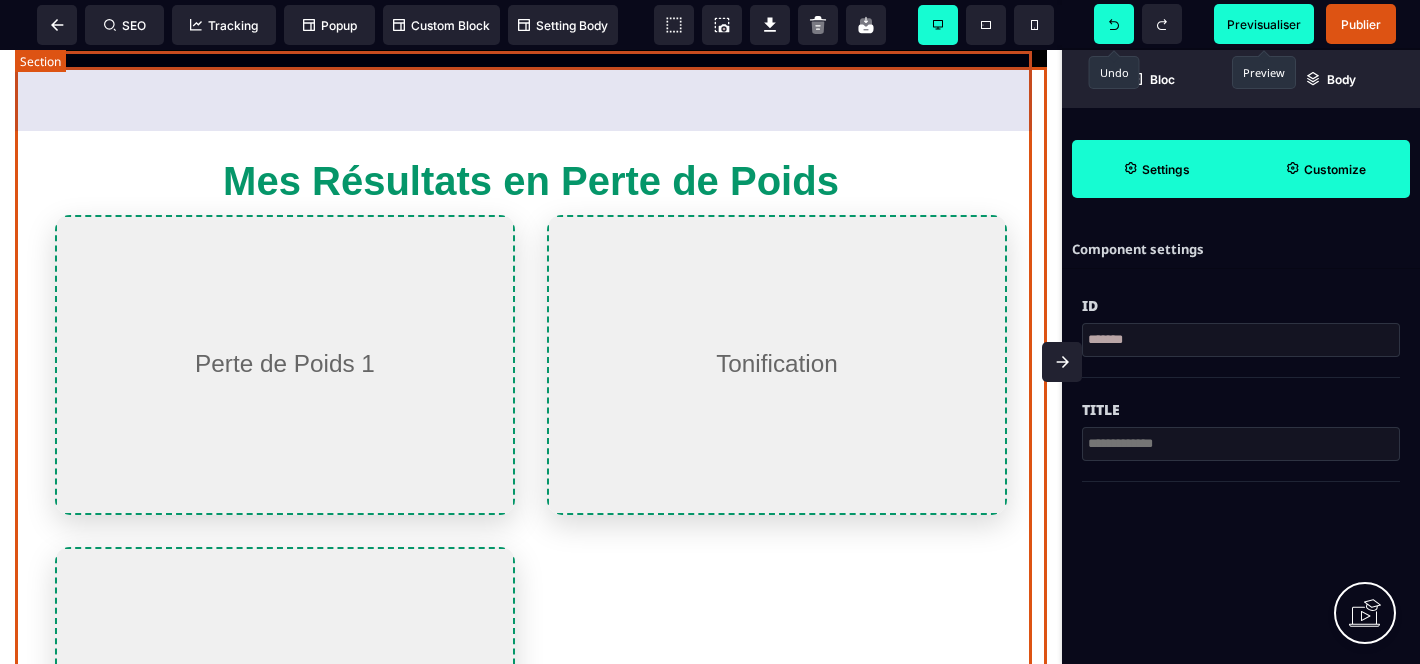 click on "Mes Résultats en Perte de Poids -15kg en 4 mois [PERSON_NAME] a retrouvé confiance en elle Corps tonifié [PERSON_NAME], silhouette redéfinie -22kg en 8 mois [PERSON_NAME], nouvelle vie" at bounding box center [531, 521] 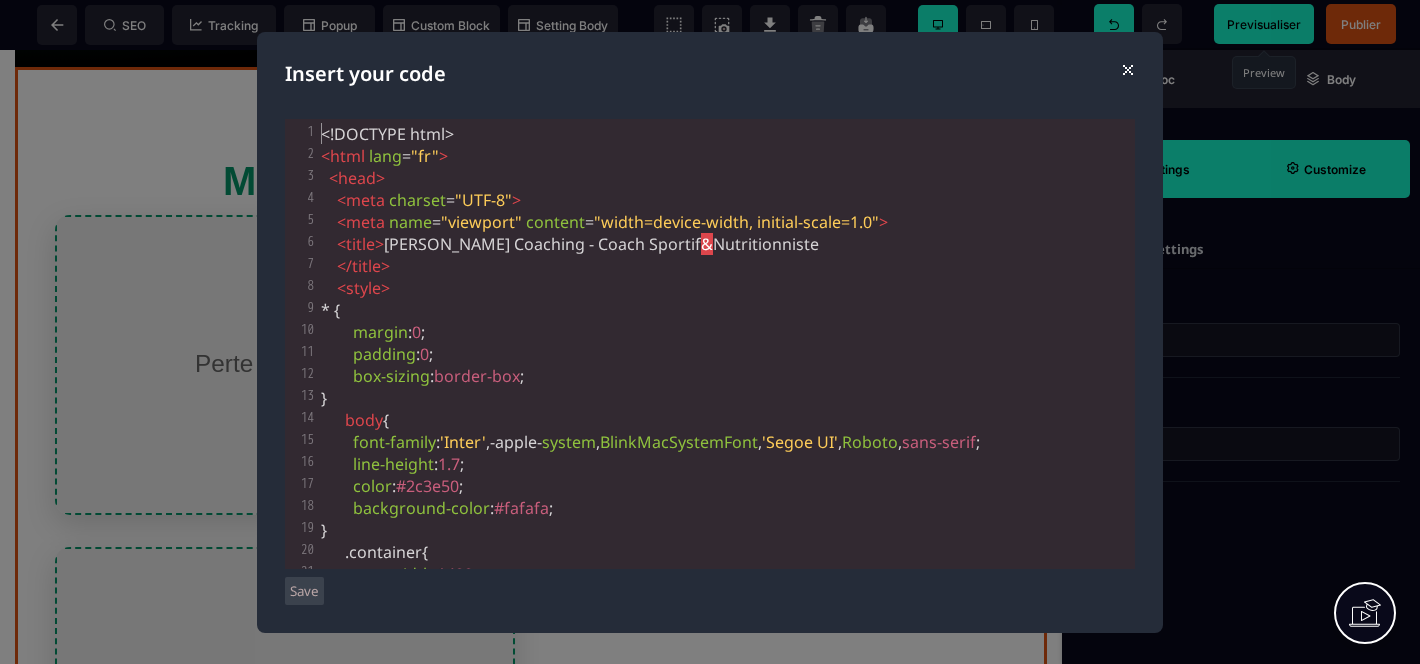 click on "</ title >" at bounding box center (726, 266) 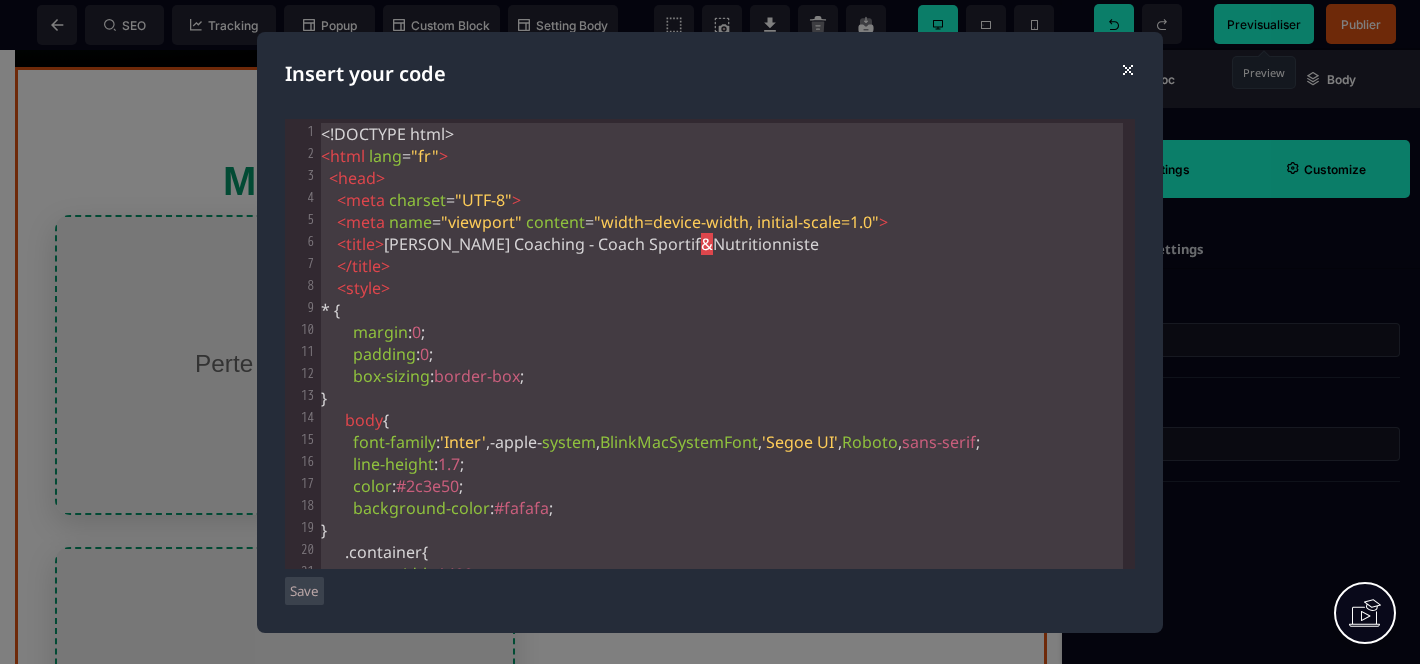 scroll, scrollTop: 14203, scrollLeft: 0, axis: vertical 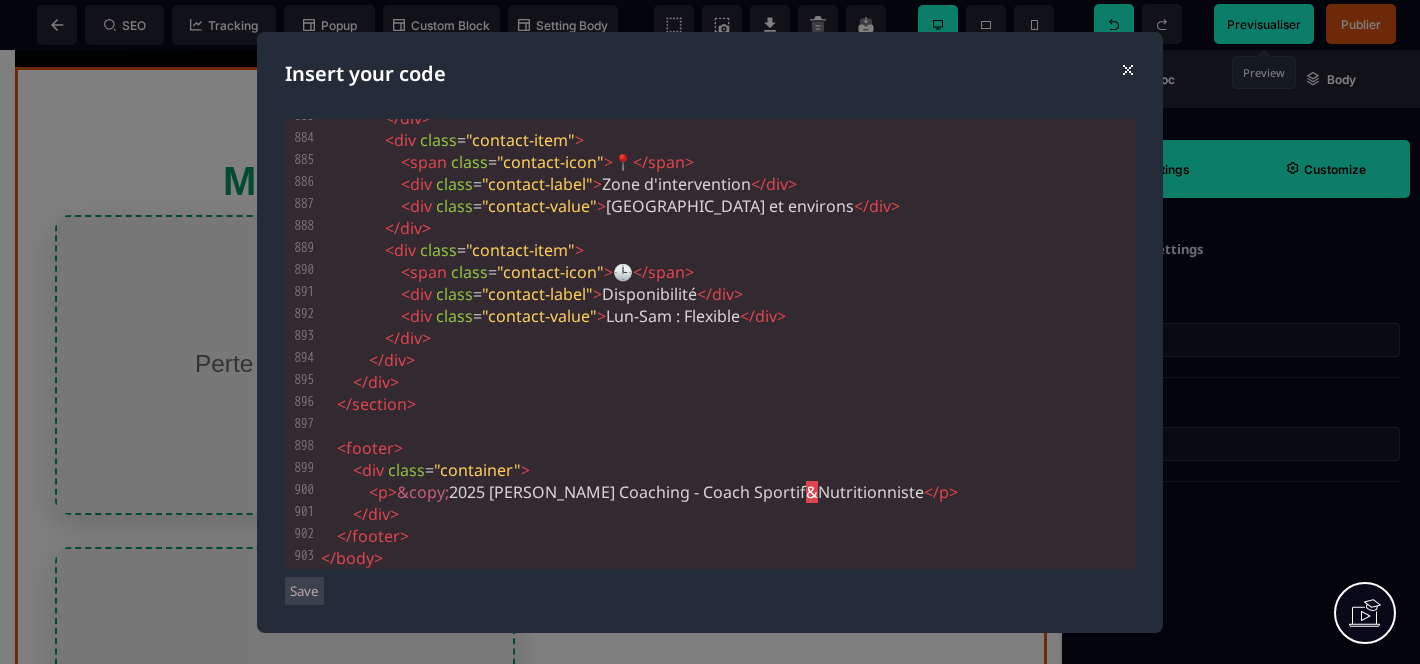 click on "Save" at bounding box center (304, 591) 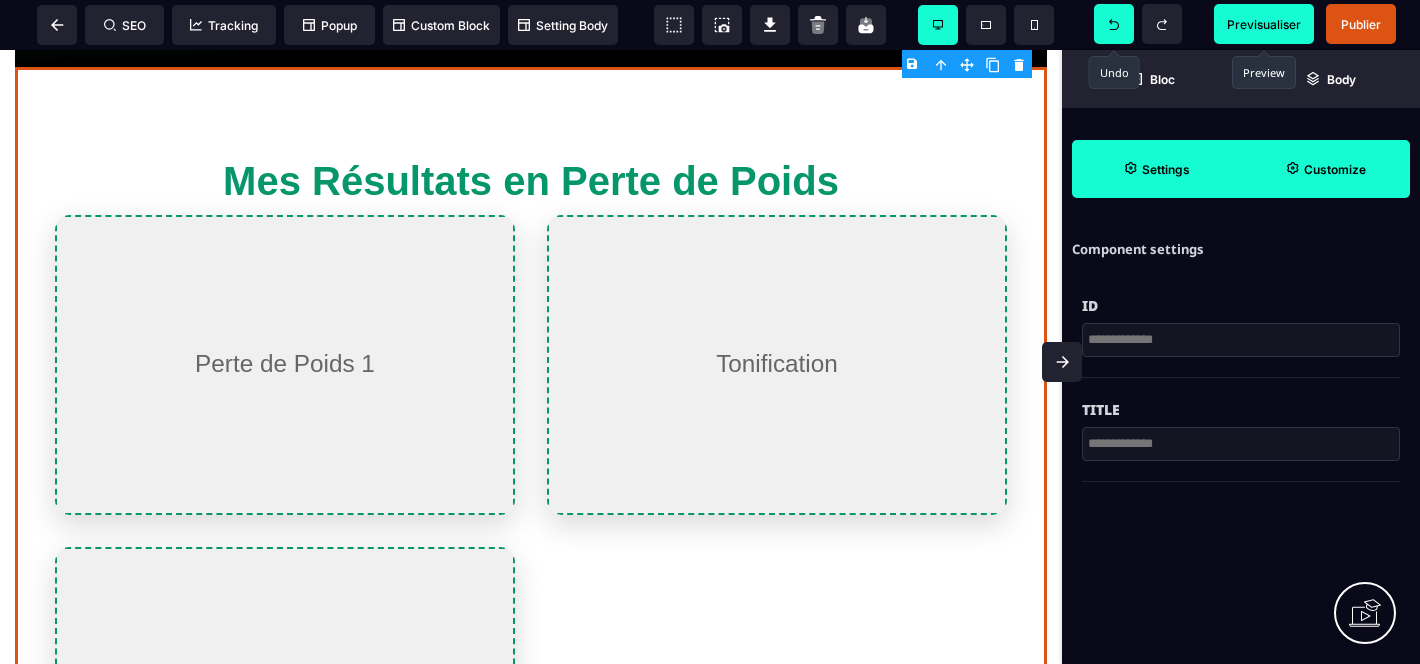 click on "Previsualiser" at bounding box center [1264, 24] 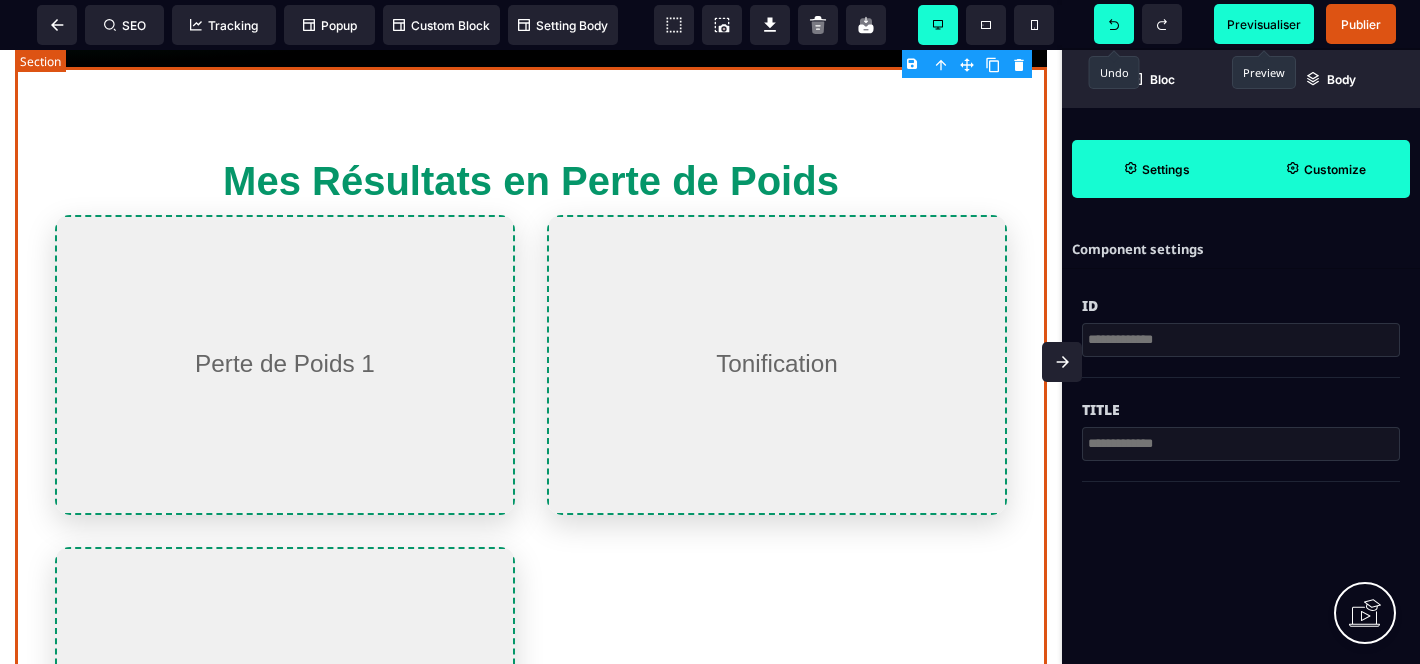 click on "Mes Résultats en Perte de Poids -15kg en 4 mois [PERSON_NAME] a retrouvé confiance en elle Corps tonifié [PERSON_NAME], silhouette redéfinie -22kg en 8 mois [PERSON_NAME], nouvelle vie" at bounding box center [531, 521] 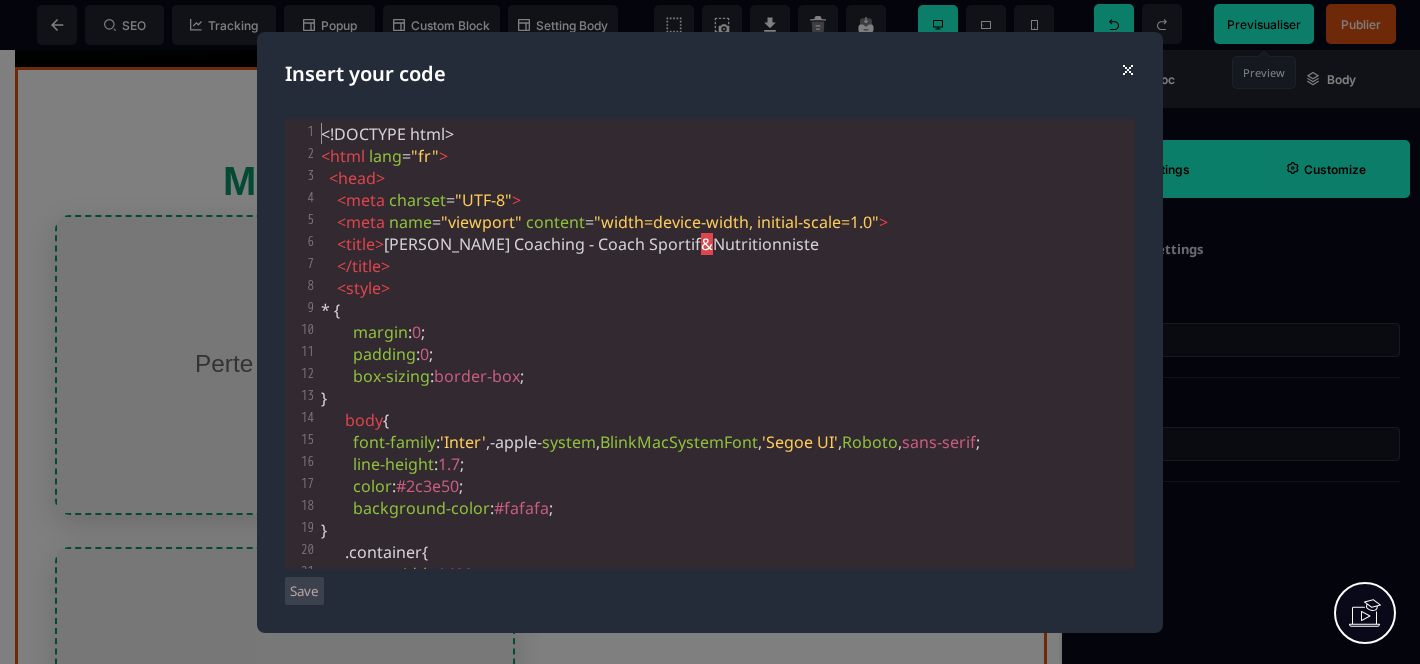 click on "* {" at bounding box center (726, 310) 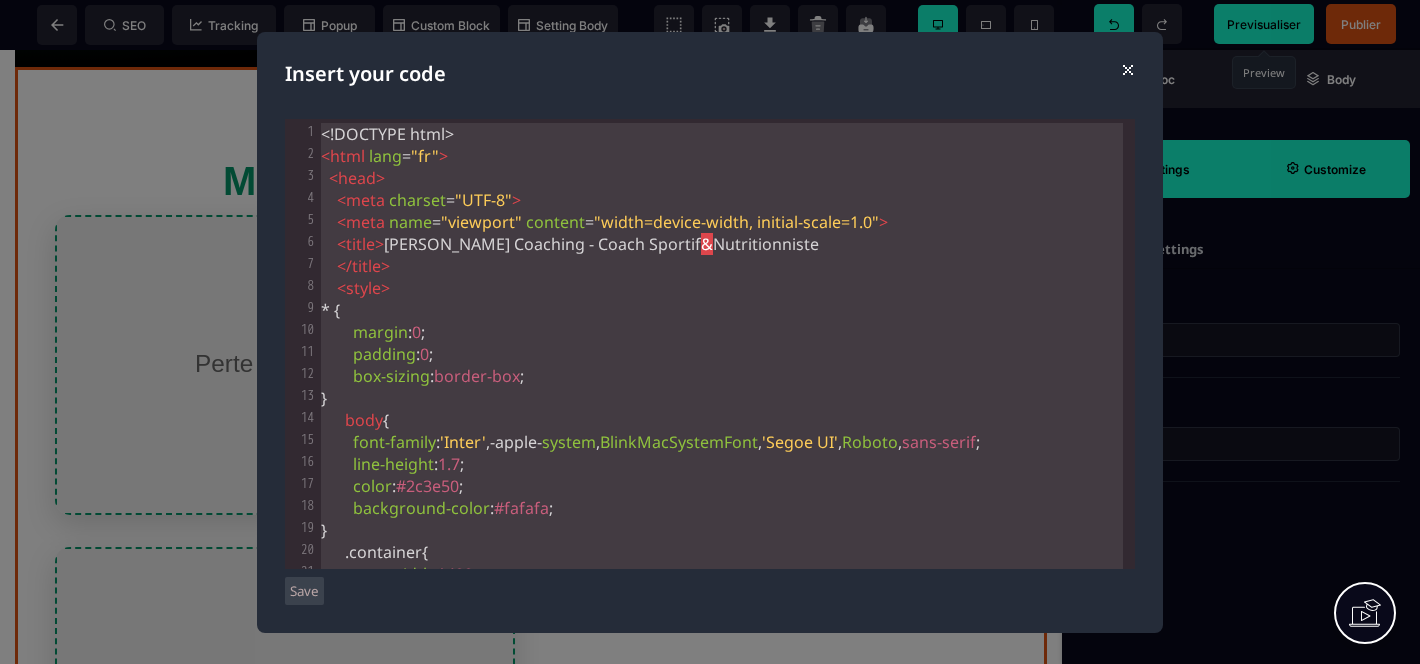 scroll, scrollTop: 14083, scrollLeft: 0, axis: vertical 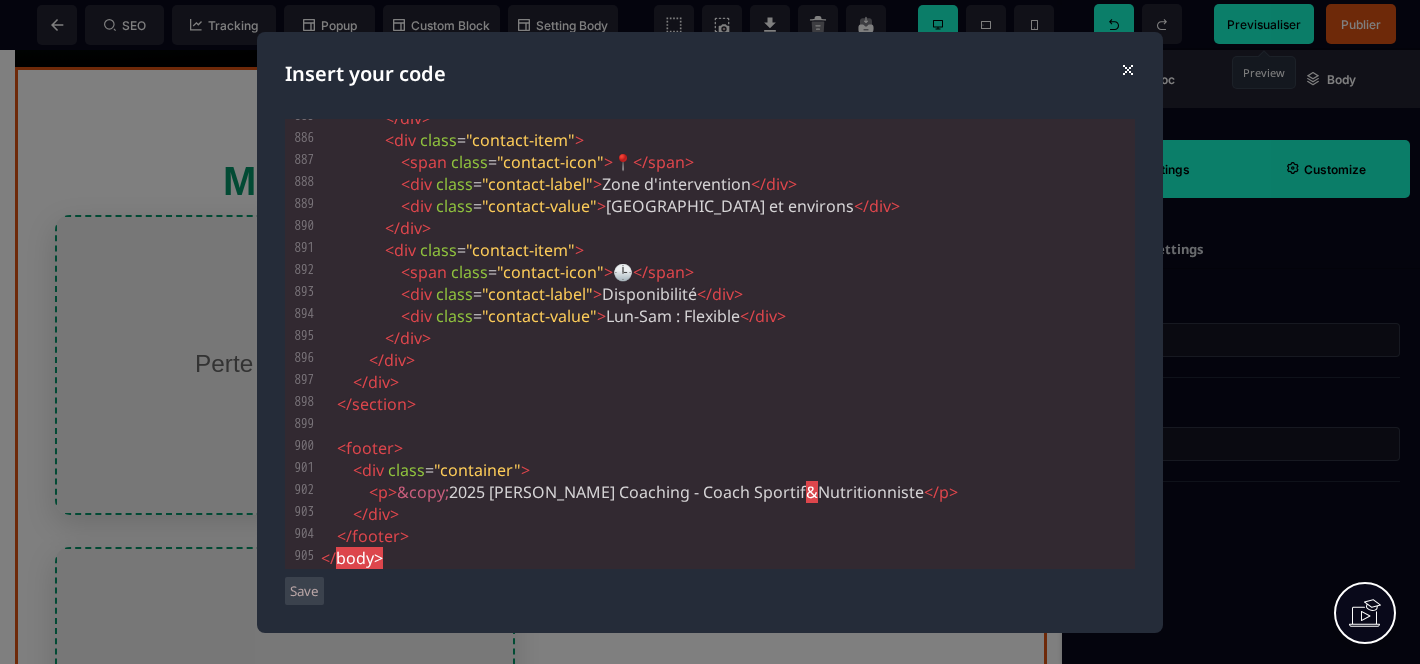 click on "Save" at bounding box center [304, 591] 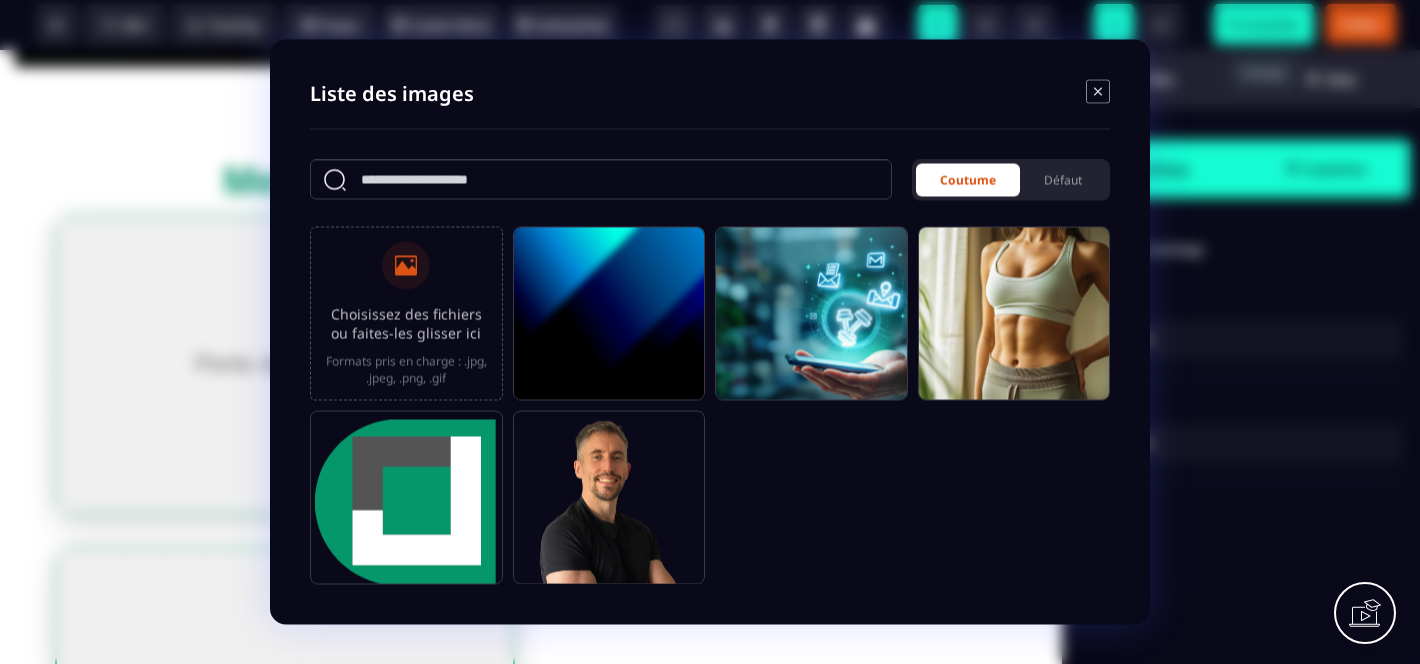 scroll, scrollTop: 820, scrollLeft: 0, axis: vertical 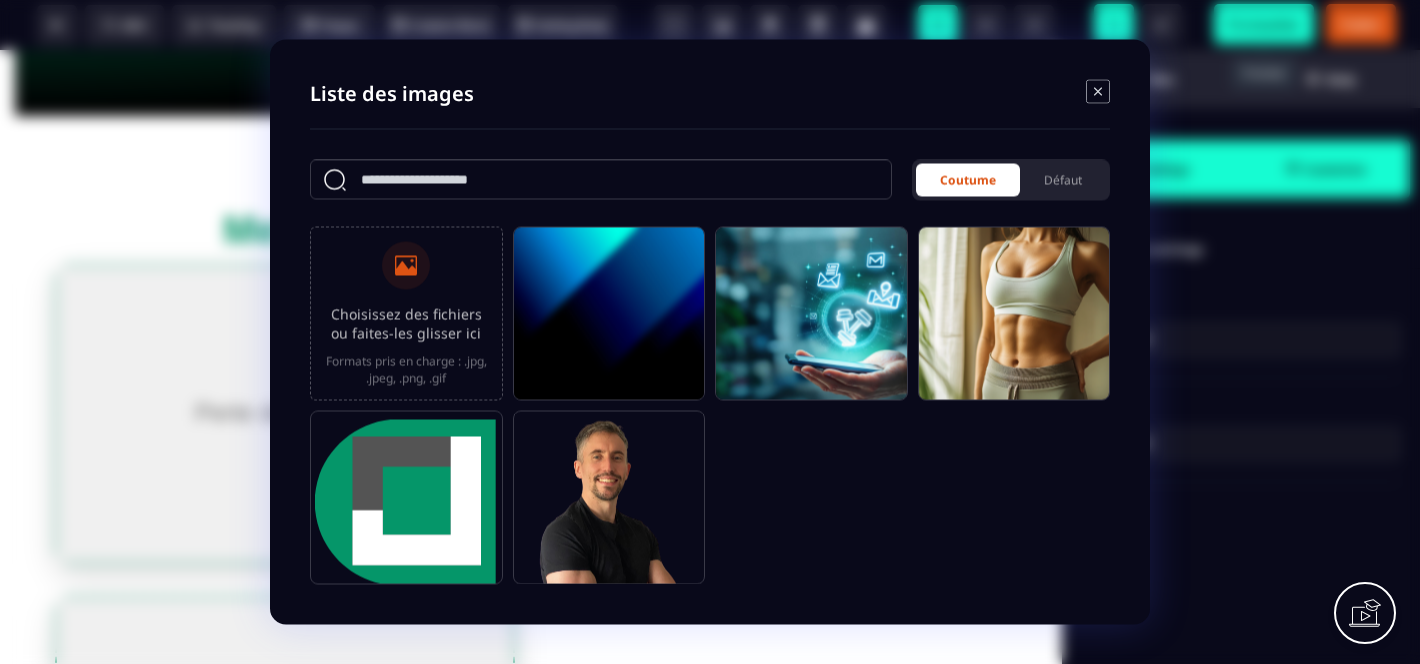 click 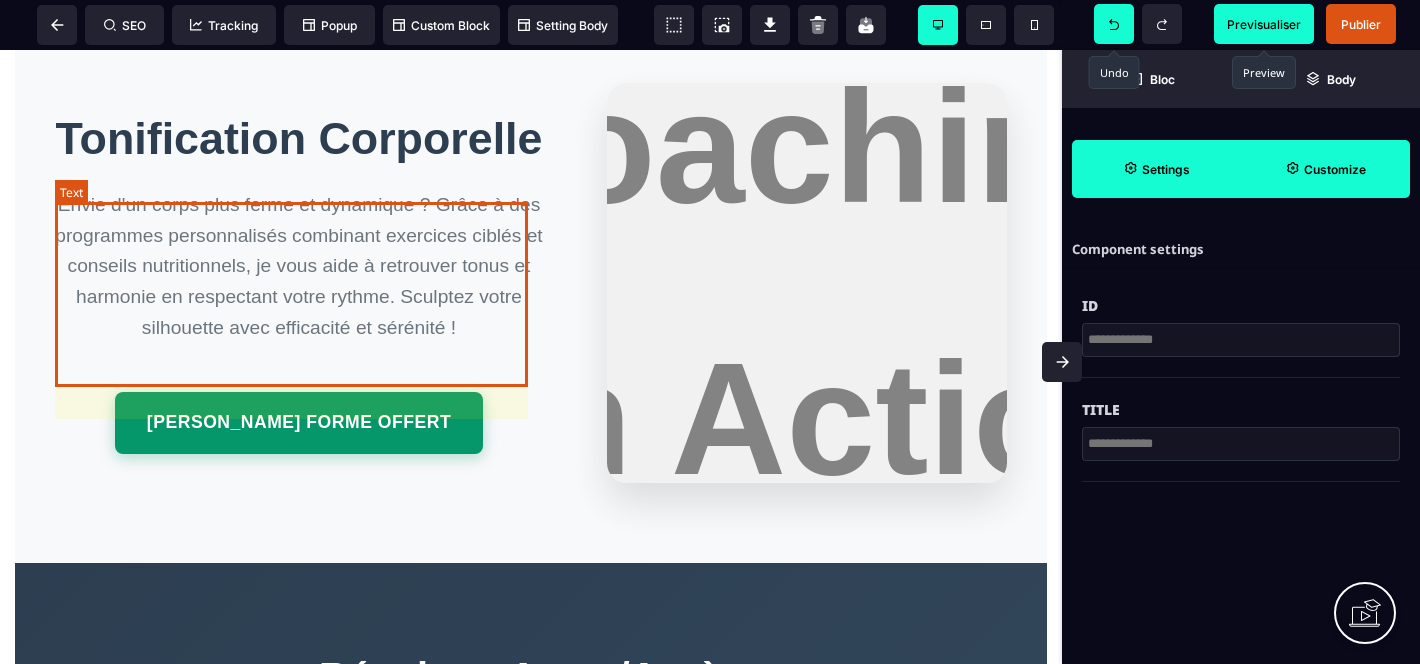 scroll, scrollTop: 1841, scrollLeft: 0, axis: vertical 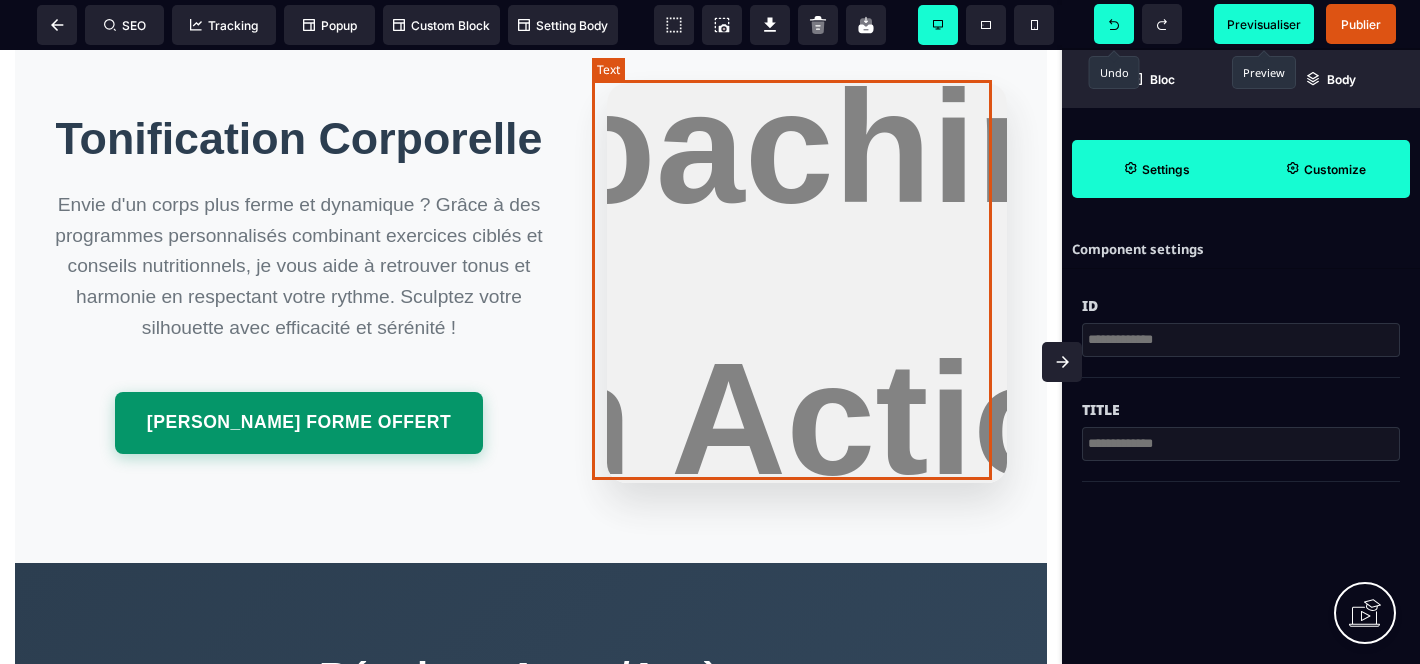 click on "Coaching en Action" at bounding box center (807, 283) 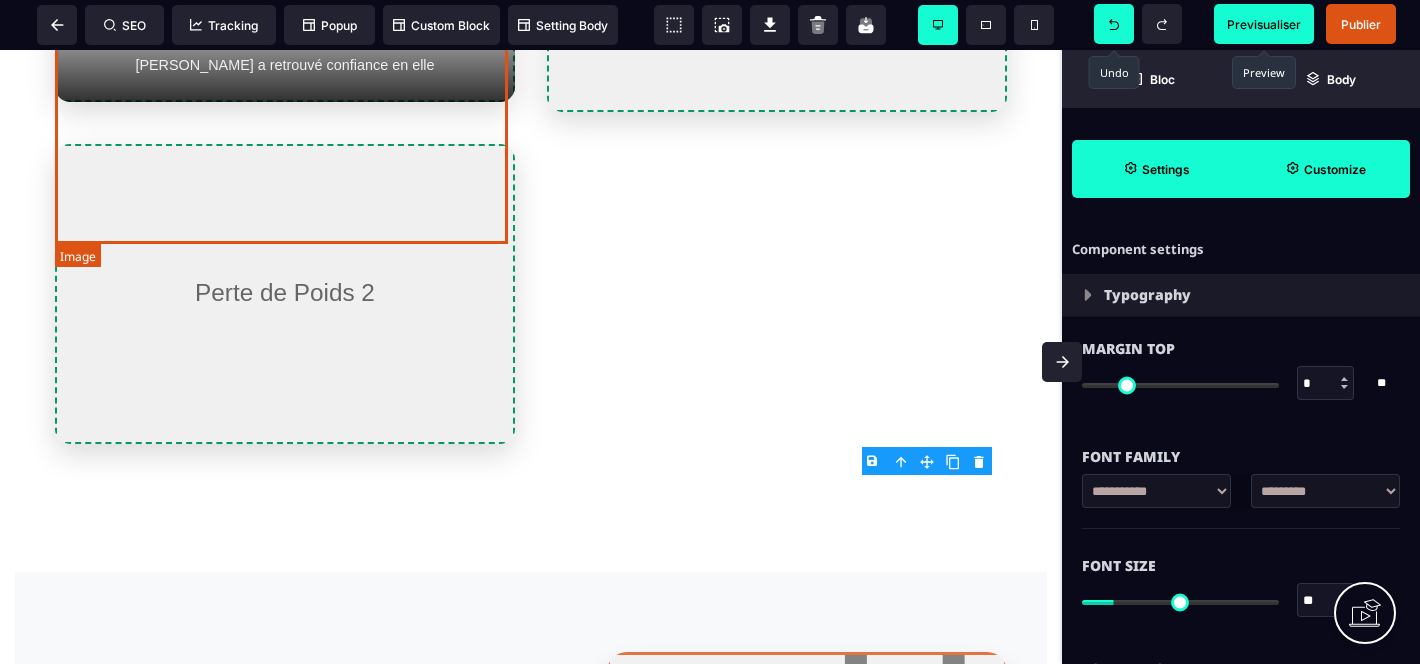 scroll, scrollTop: 1055, scrollLeft: 0, axis: vertical 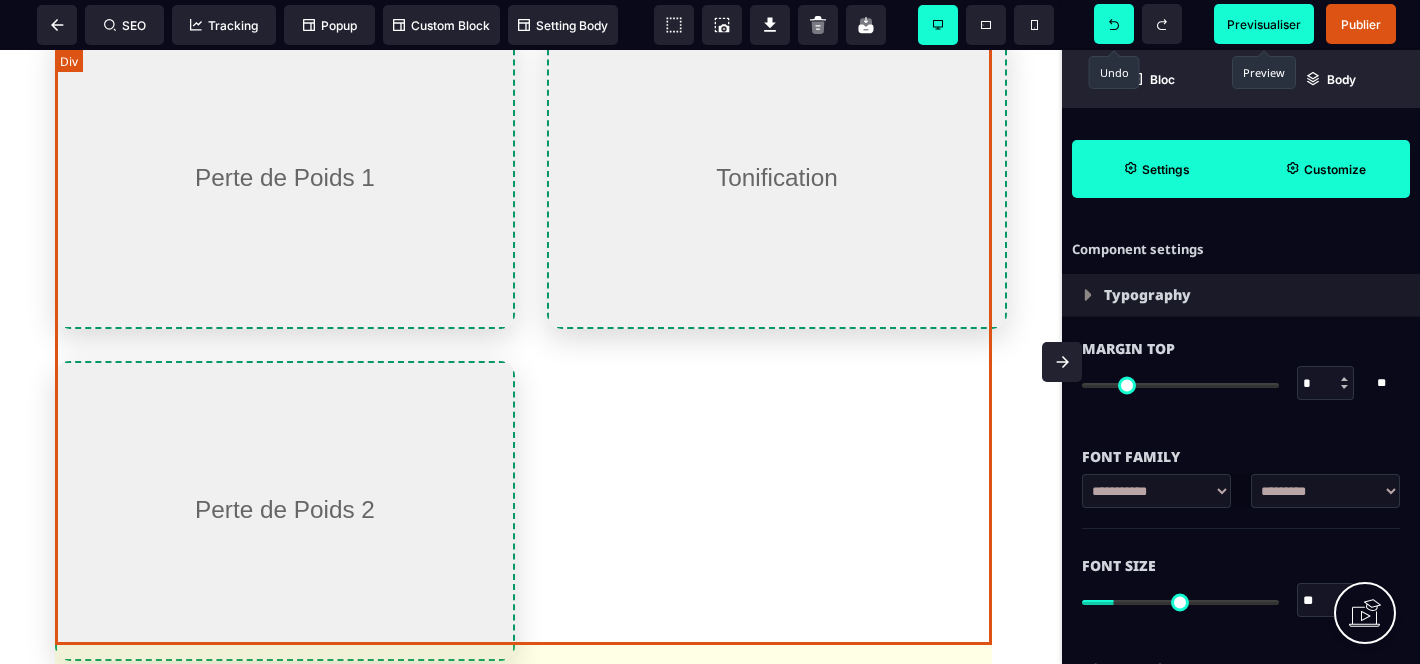 click on "-15kg en 4 mois [PERSON_NAME] a retrouvé confiance en elle Corps tonifié [PERSON_NAME], silhouette redéfinie -22kg en 8 mois [PERSON_NAME], nouvelle vie" at bounding box center [531, 345] 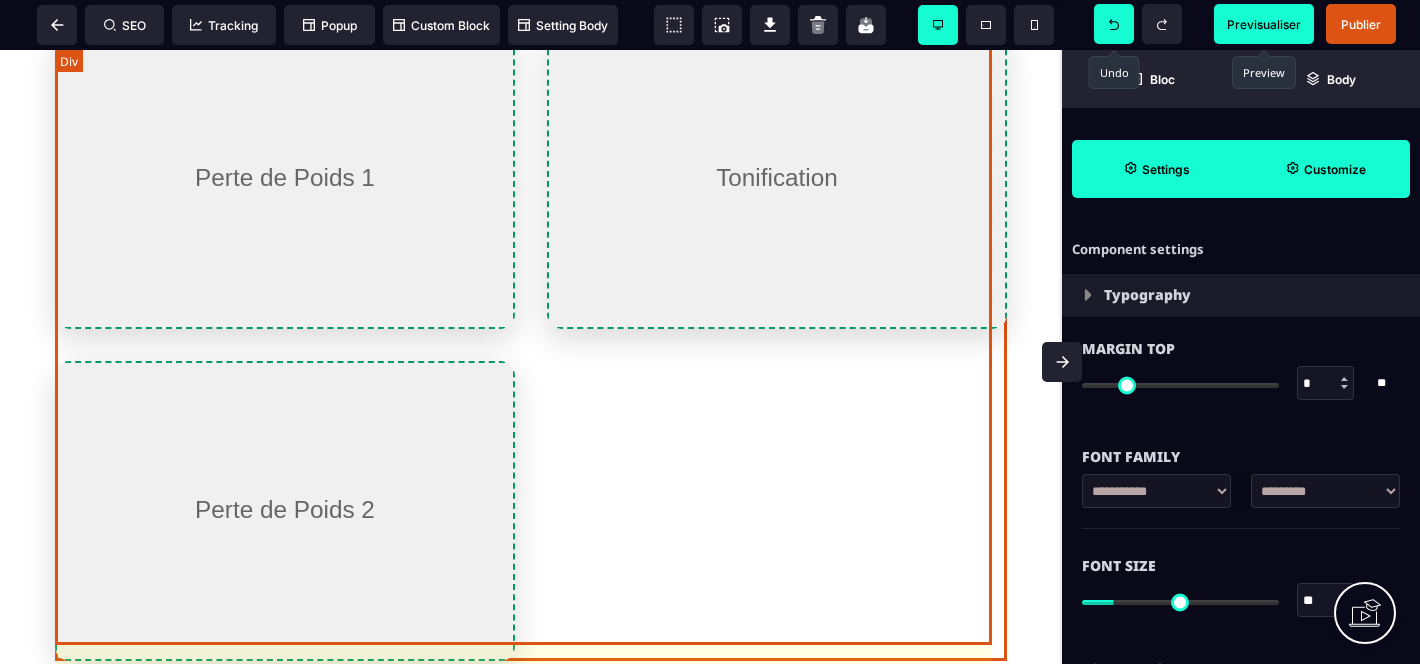 click on "-15kg en 4 mois [PERSON_NAME] a retrouvé confiance en elle Corps tonifié [PERSON_NAME], silhouette redéfinie -22kg en 8 mois [PERSON_NAME], nouvelle vie" at bounding box center [531, 345] 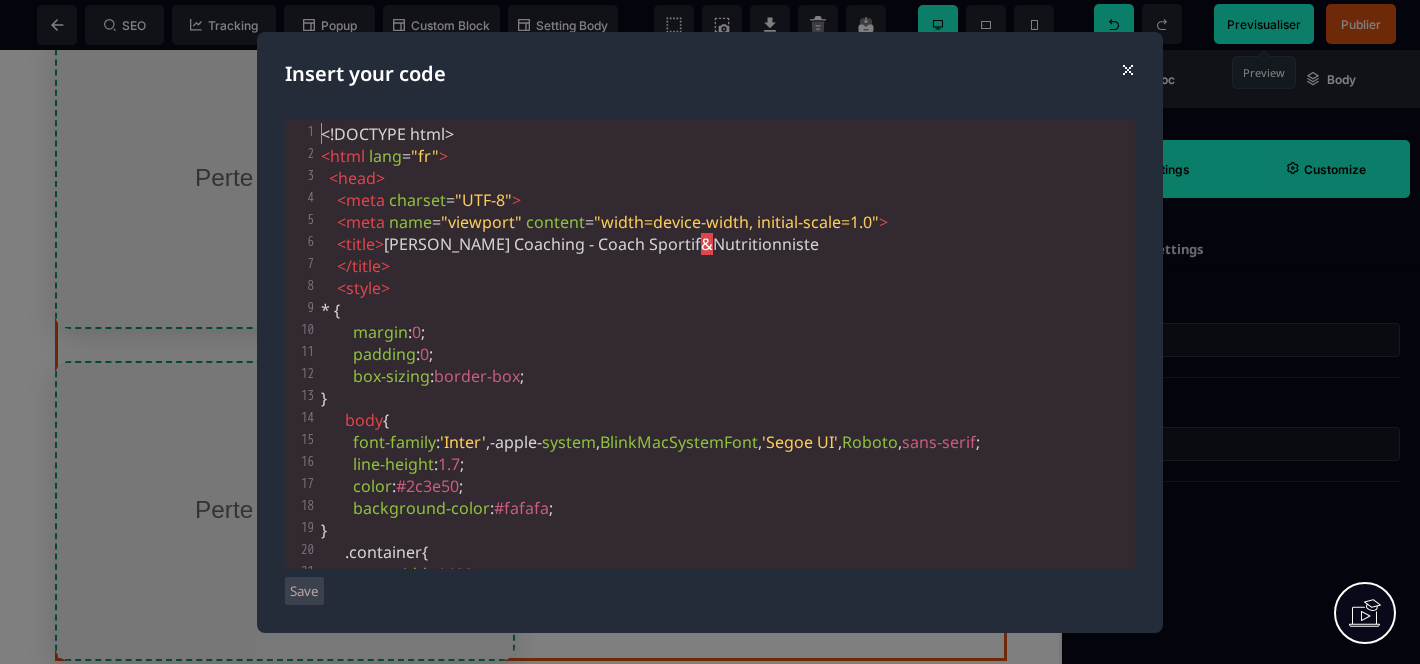 click on "* {" at bounding box center [726, 310] 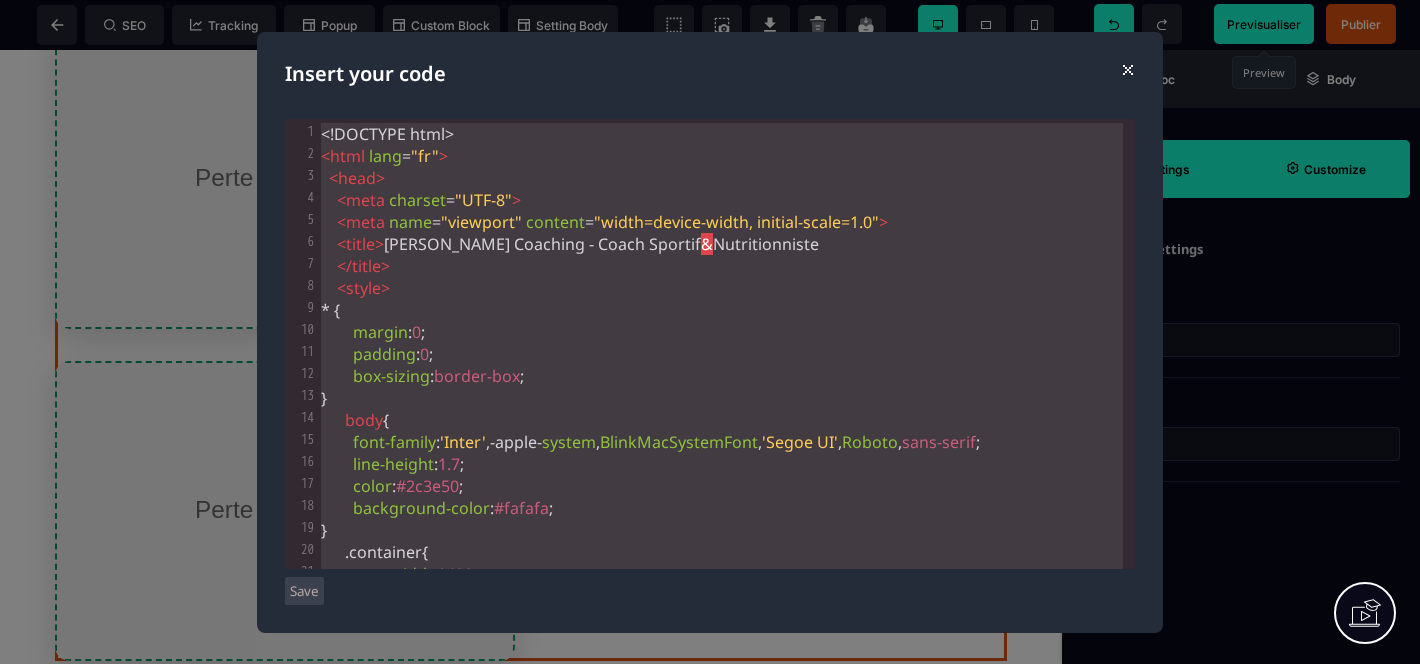 scroll, scrollTop: 14953, scrollLeft: 0, axis: vertical 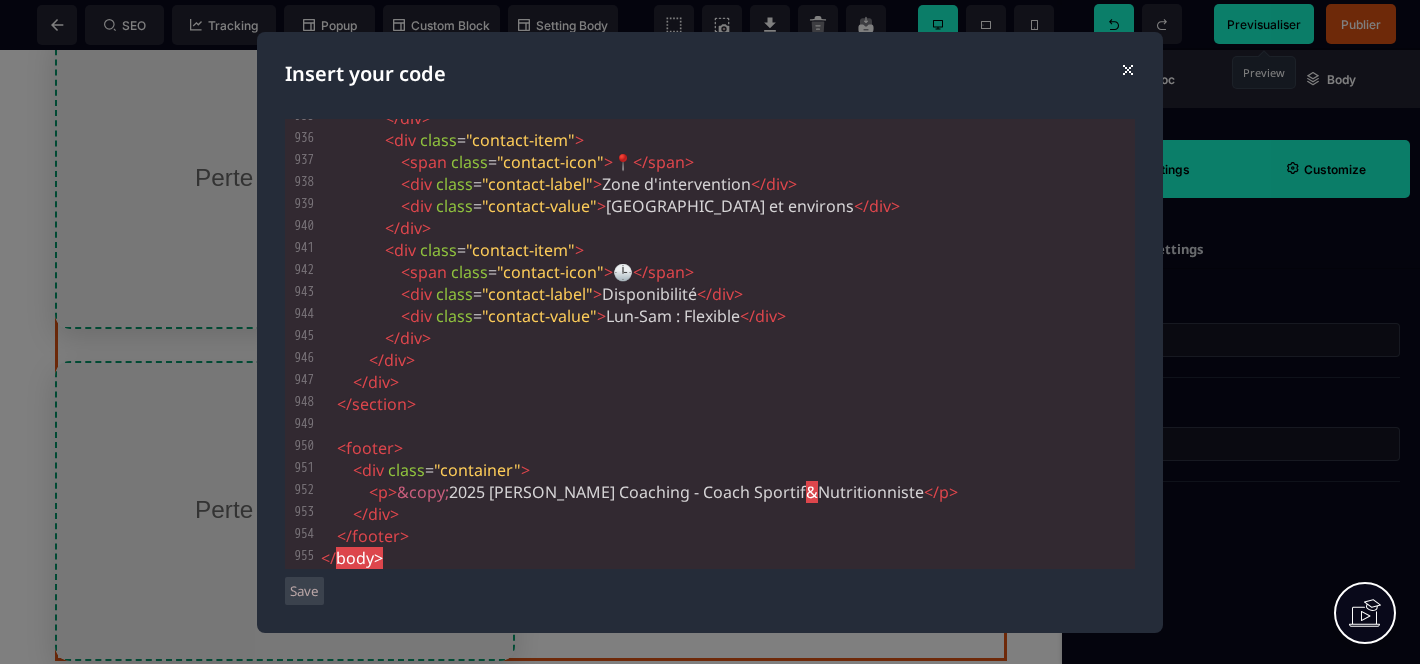 click on "Save" at bounding box center (304, 591) 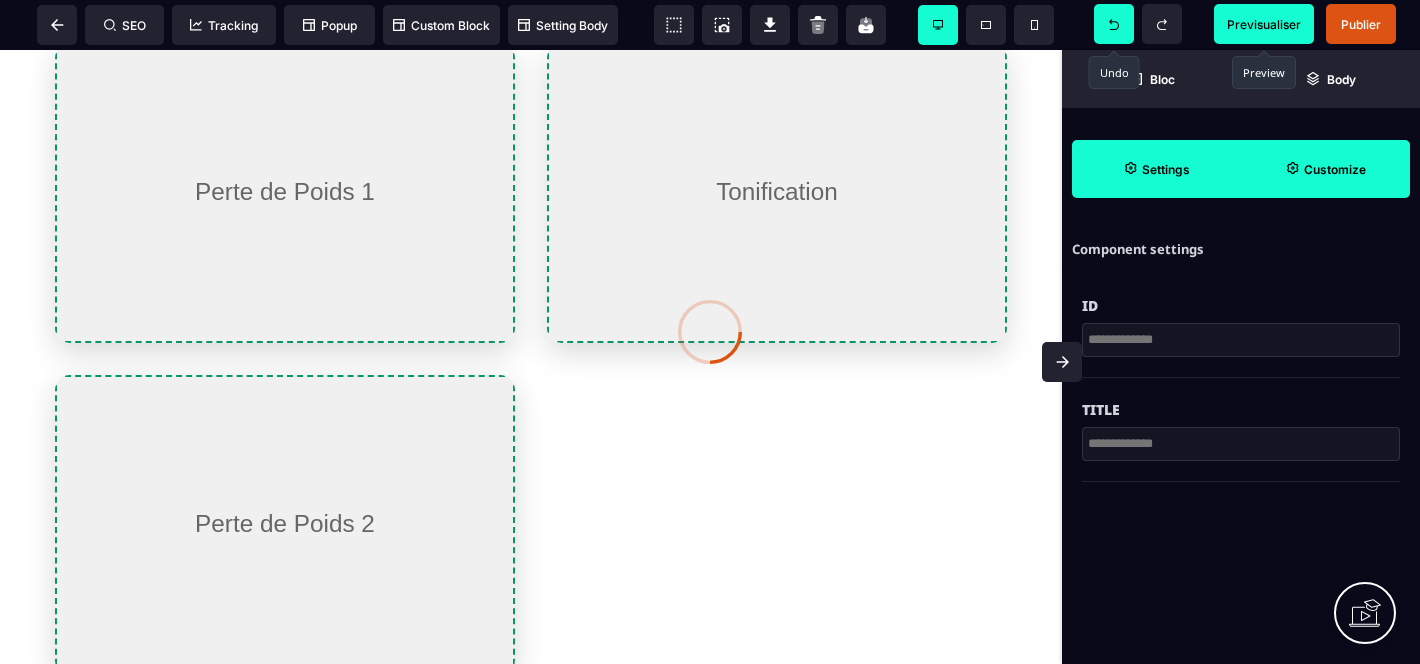 scroll, scrollTop: 1006, scrollLeft: 0, axis: vertical 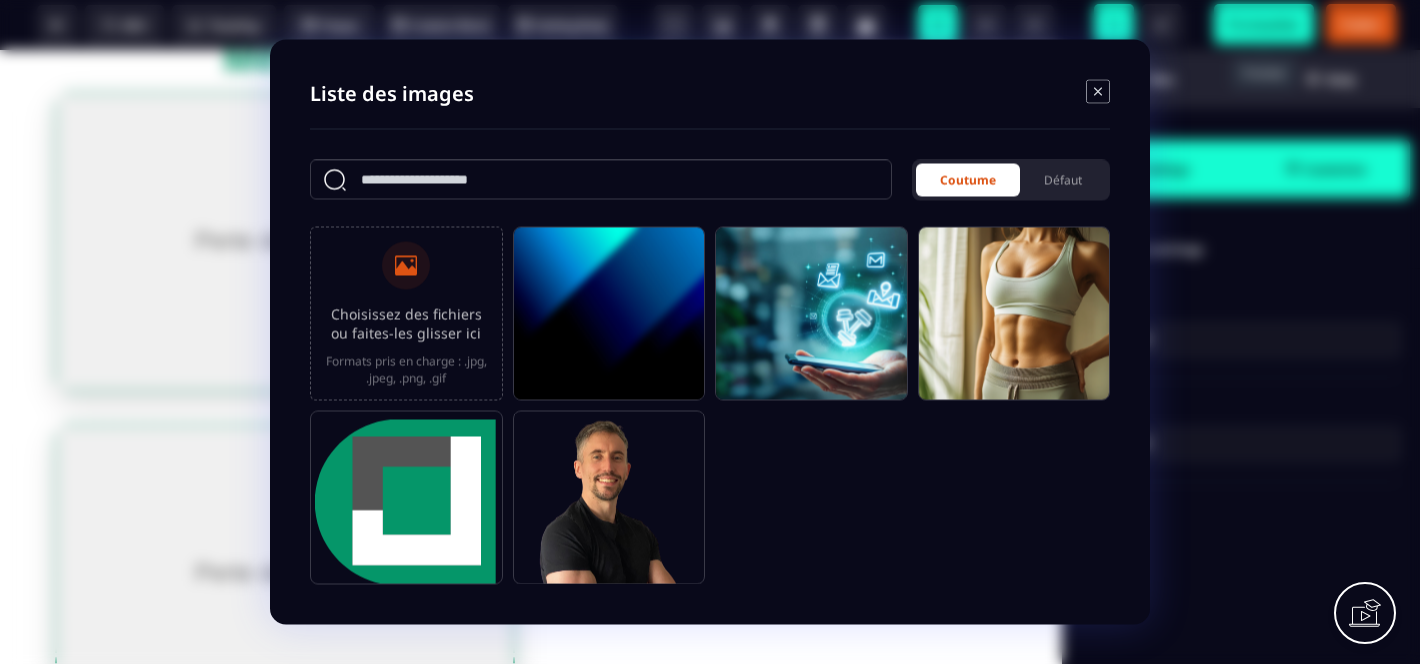 click 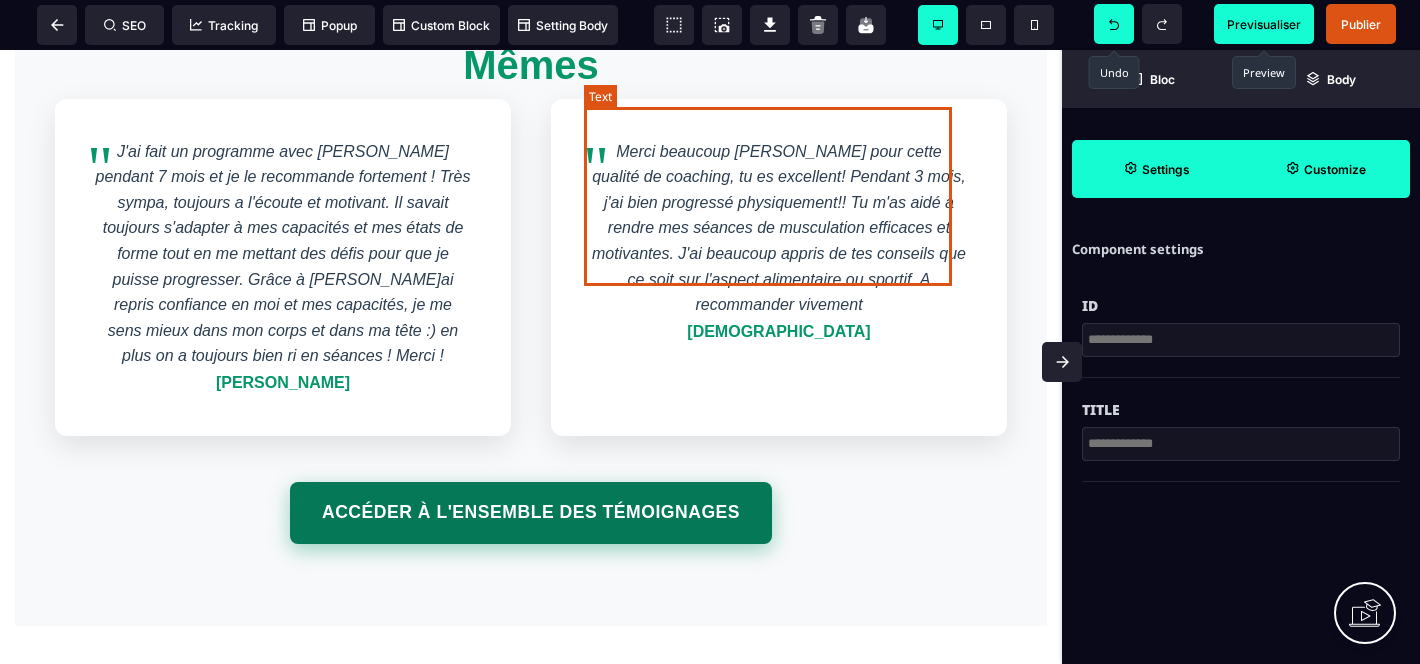 scroll, scrollTop: 6394, scrollLeft: 0, axis: vertical 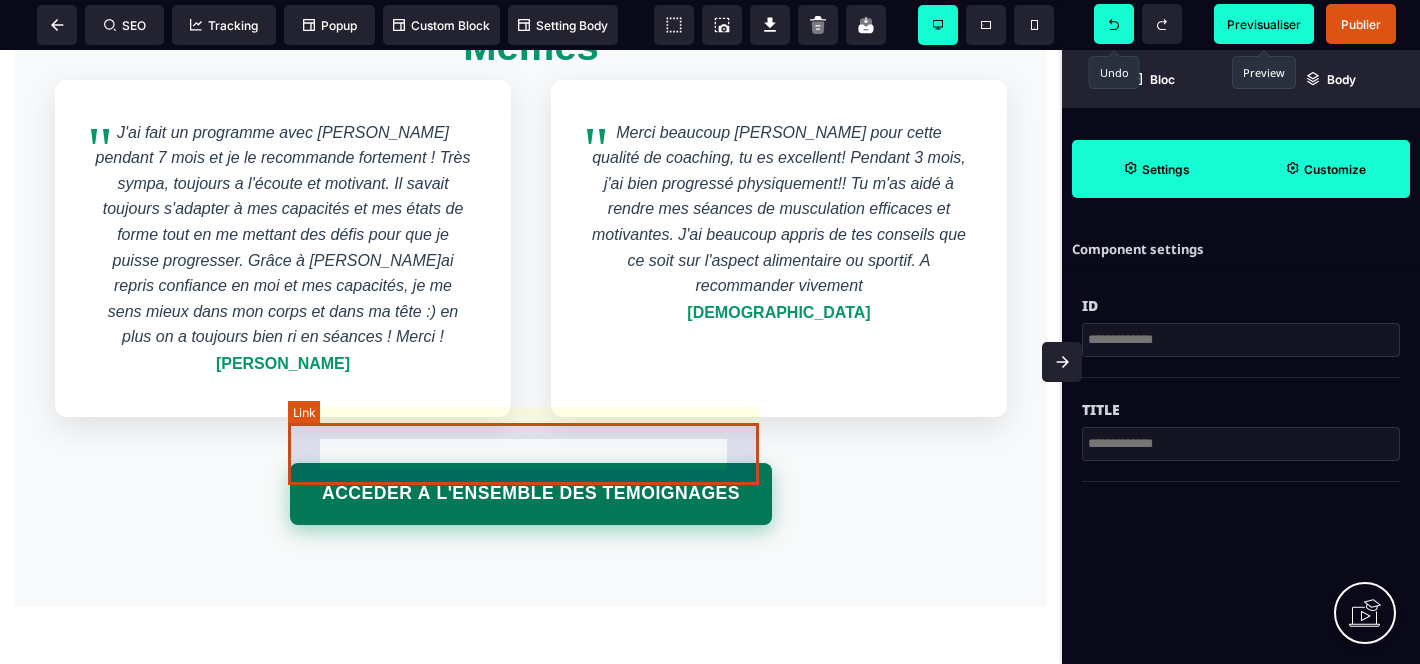 click on "Accéder à l'ensemble des témoignages" at bounding box center (531, 494) 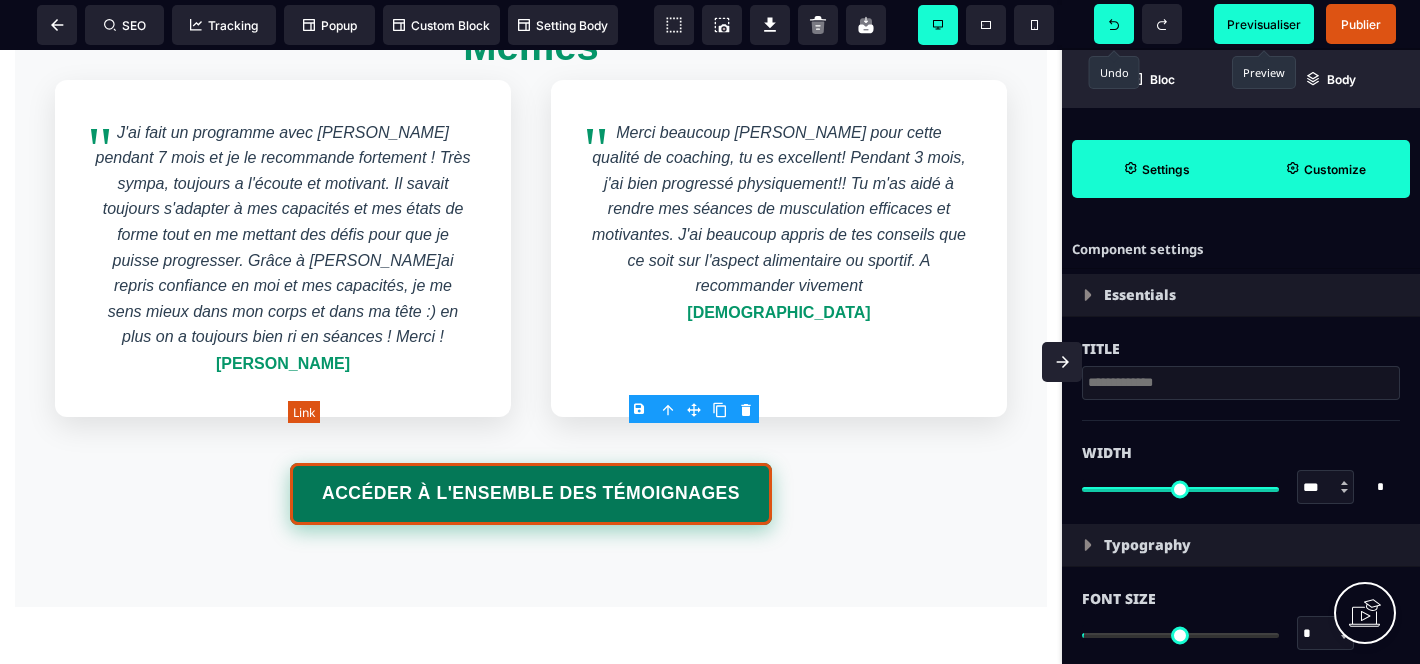 click on "Accéder à l'ensemble des témoignages" at bounding box center (531, 494) 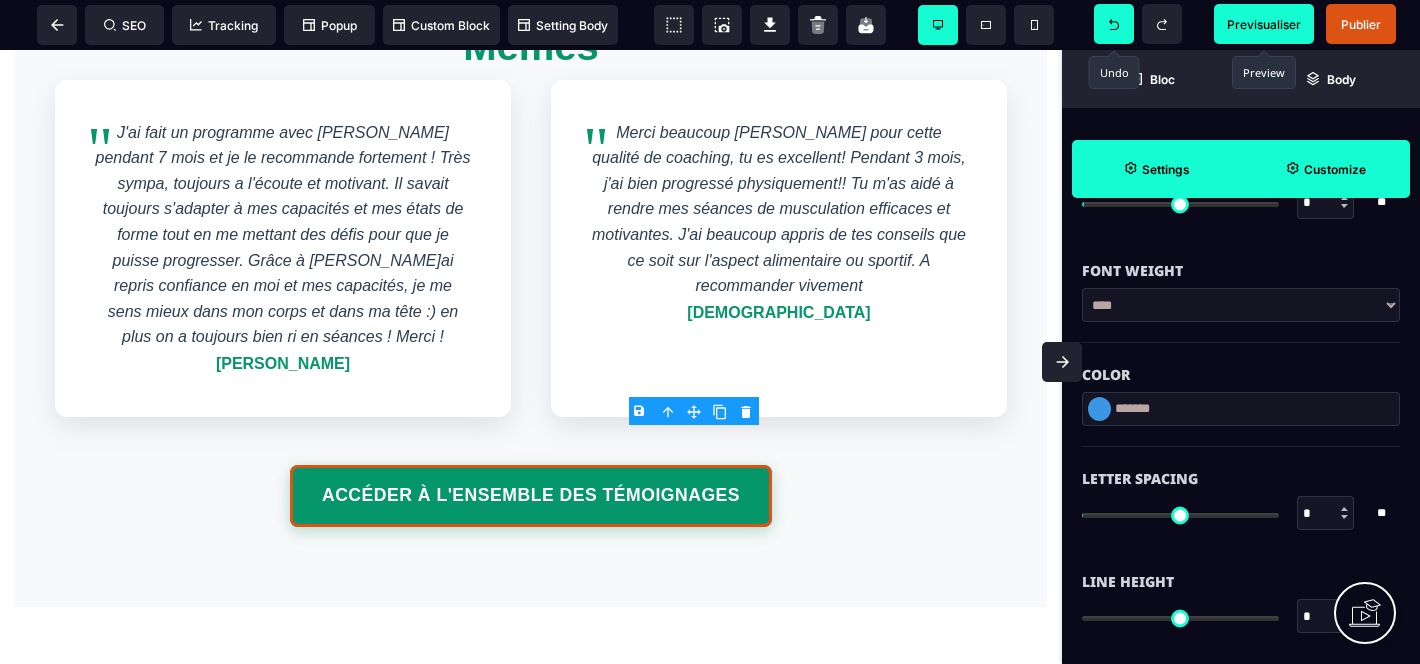 scroll, scrollTop: 527, scrollLeft: 0, axis: vertical 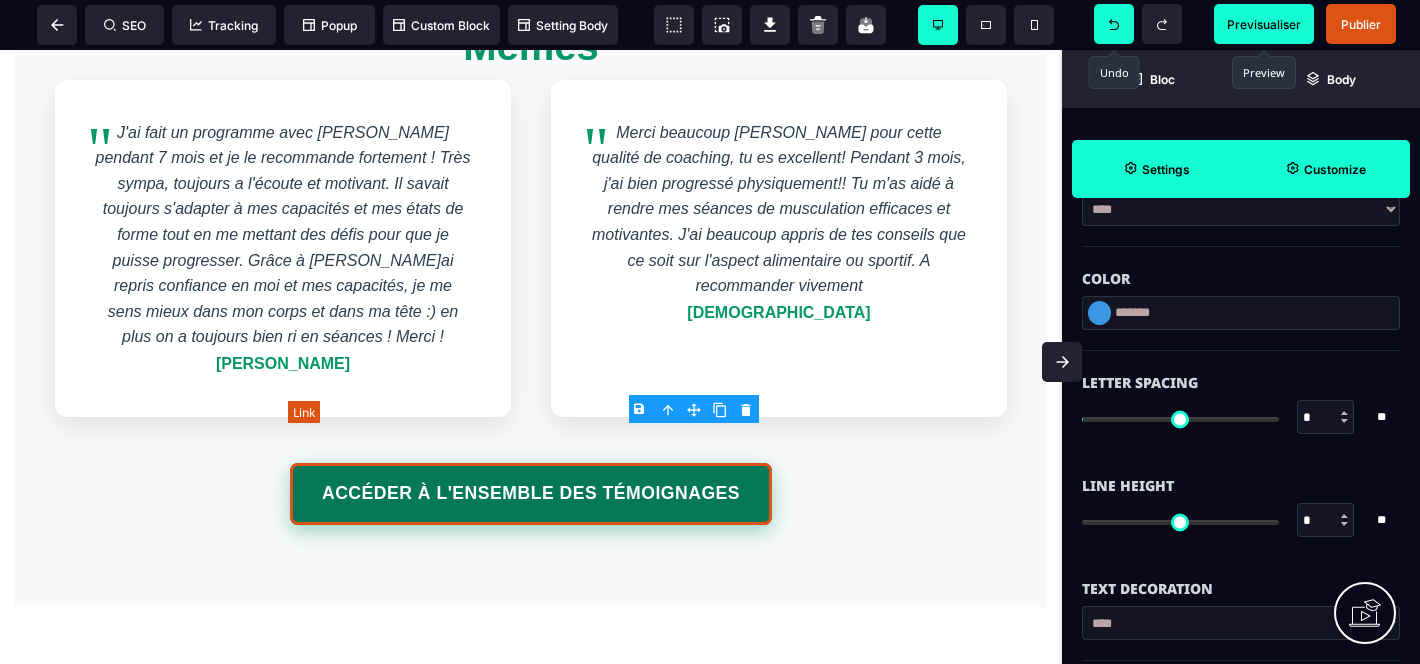 click on "Accéder à l'ensemble des témoignages" at bounding box center [531, 494] 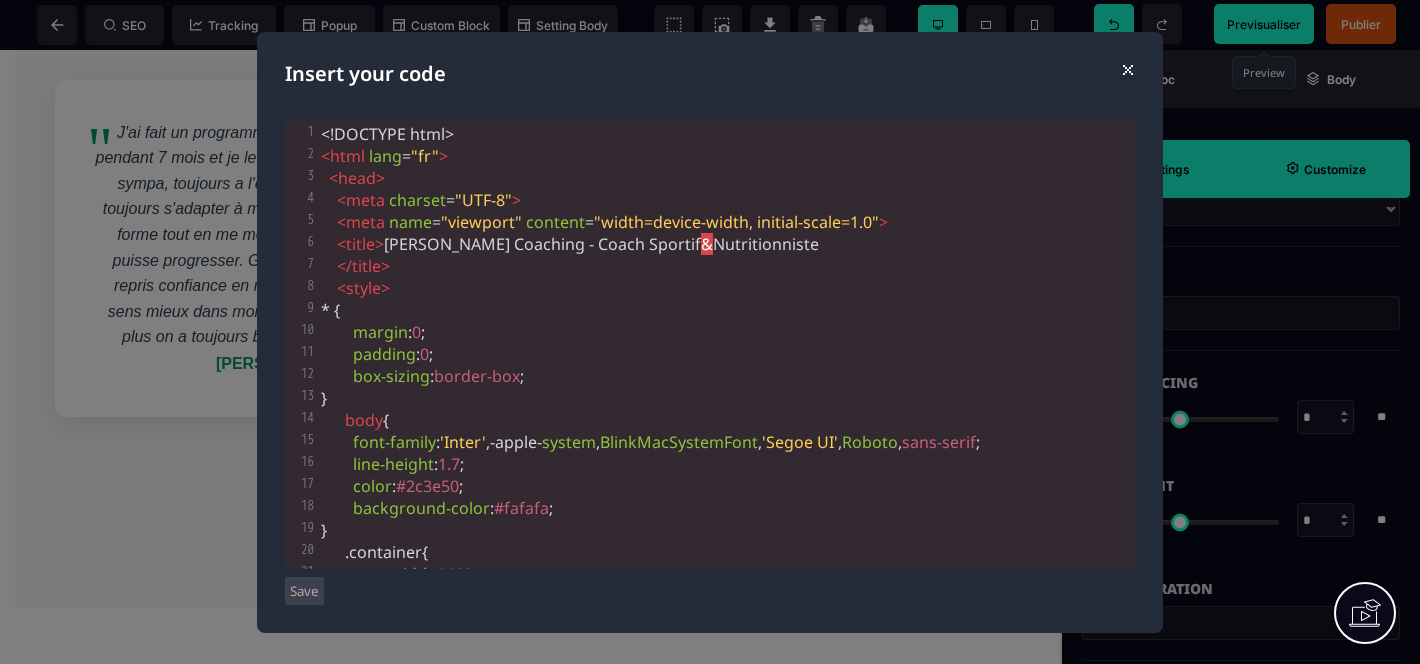 click on "⨯" at bounding box center [1127, 68] 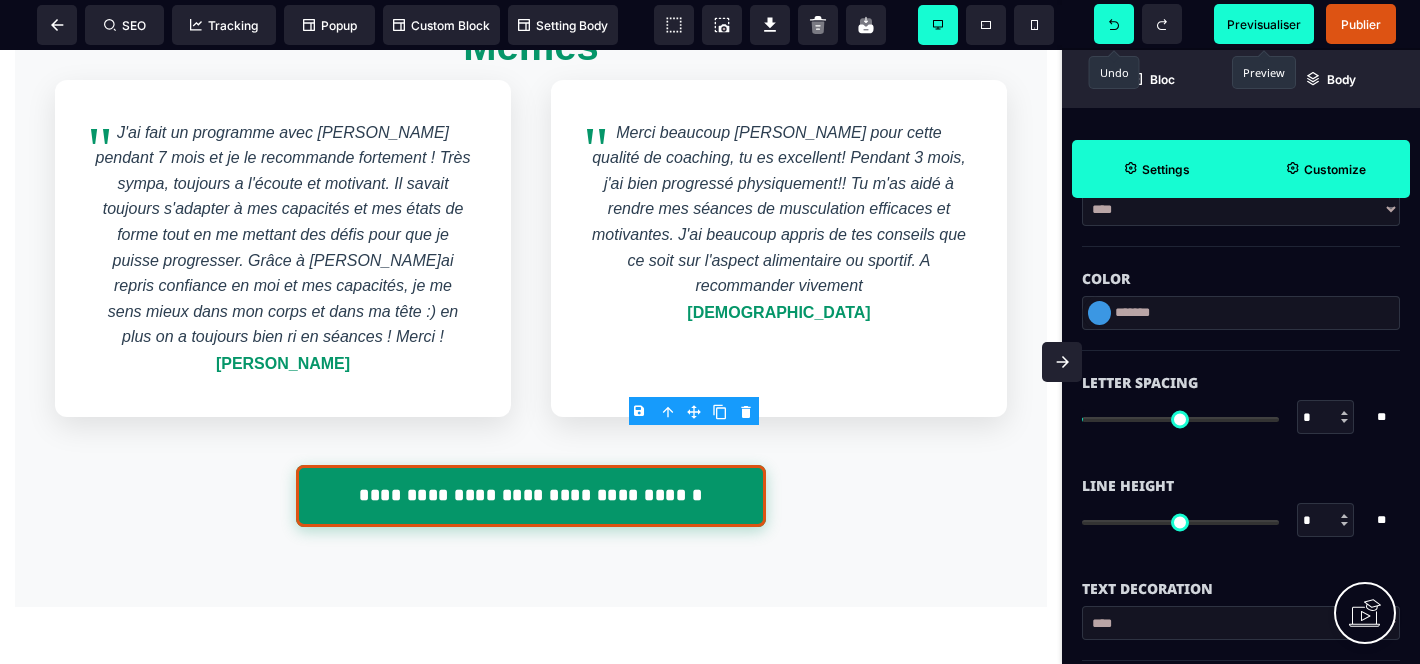 scroll, scrollTop: 0, scrollLeft: 0, axis: both 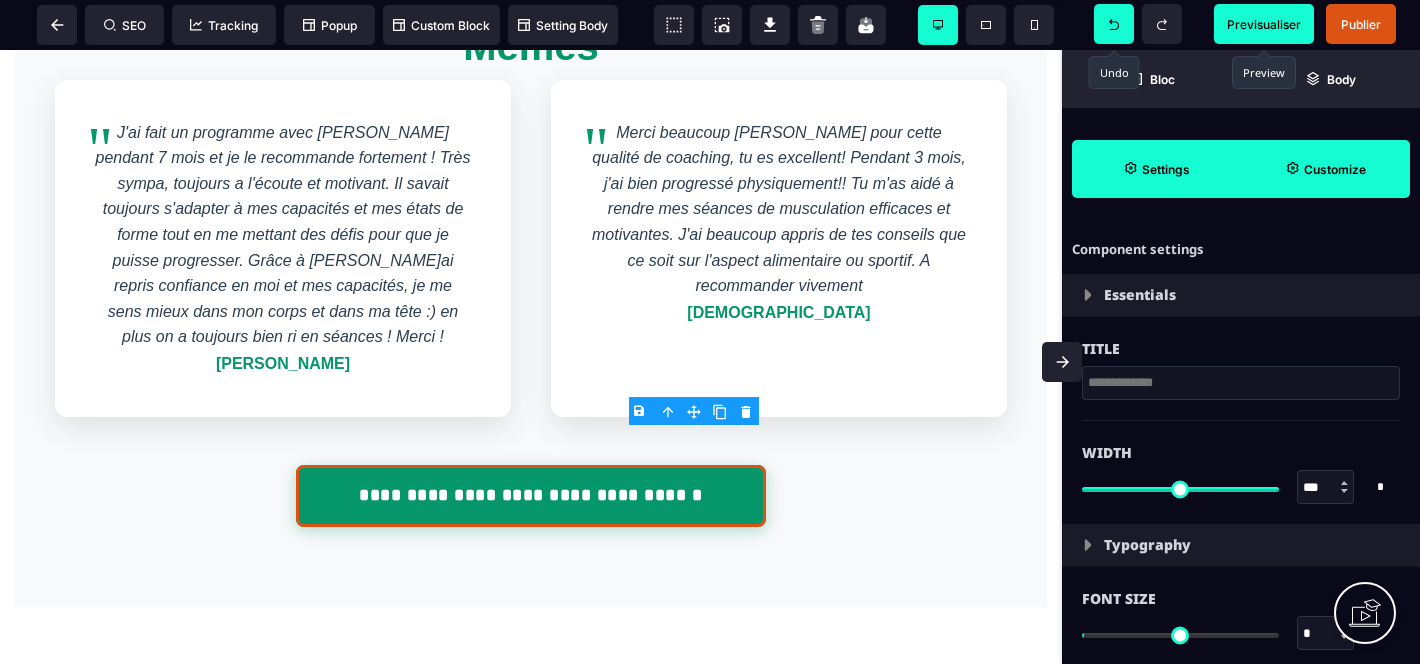 click on "Customize" at bounding box center (1325, 169) 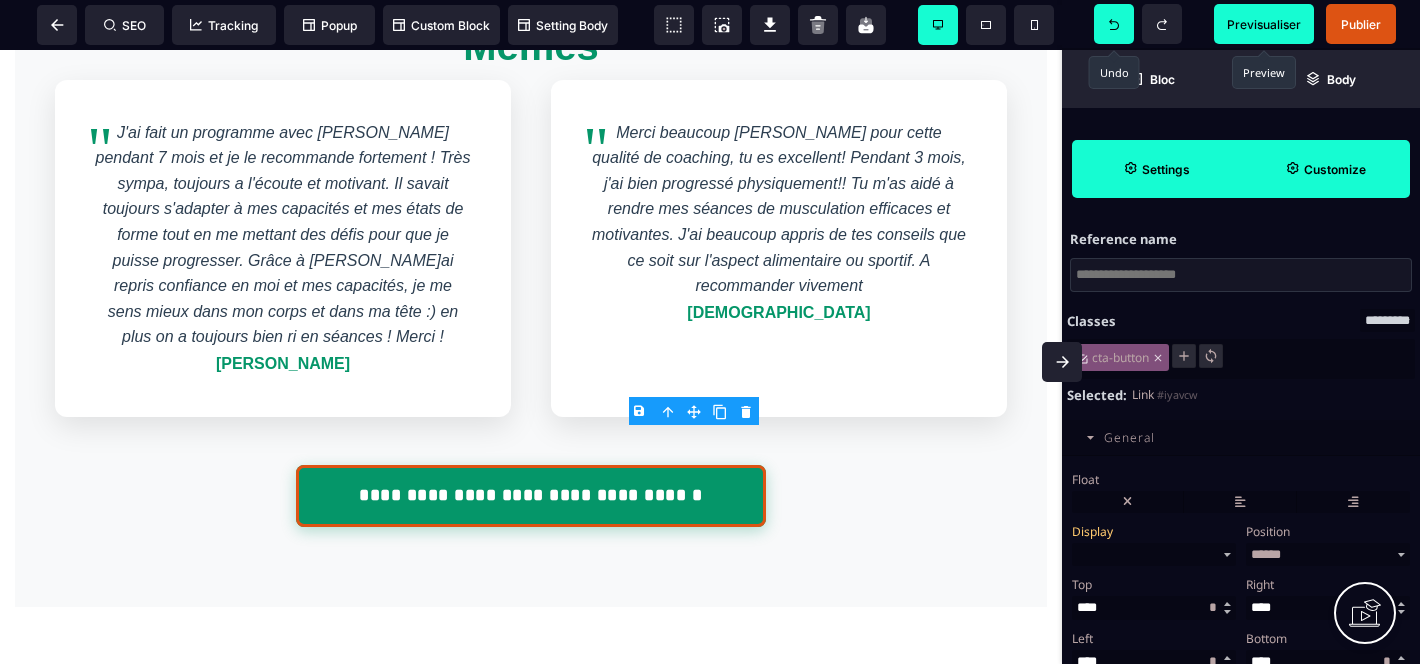 click on "Settings" at bounding box center [1156, 169] 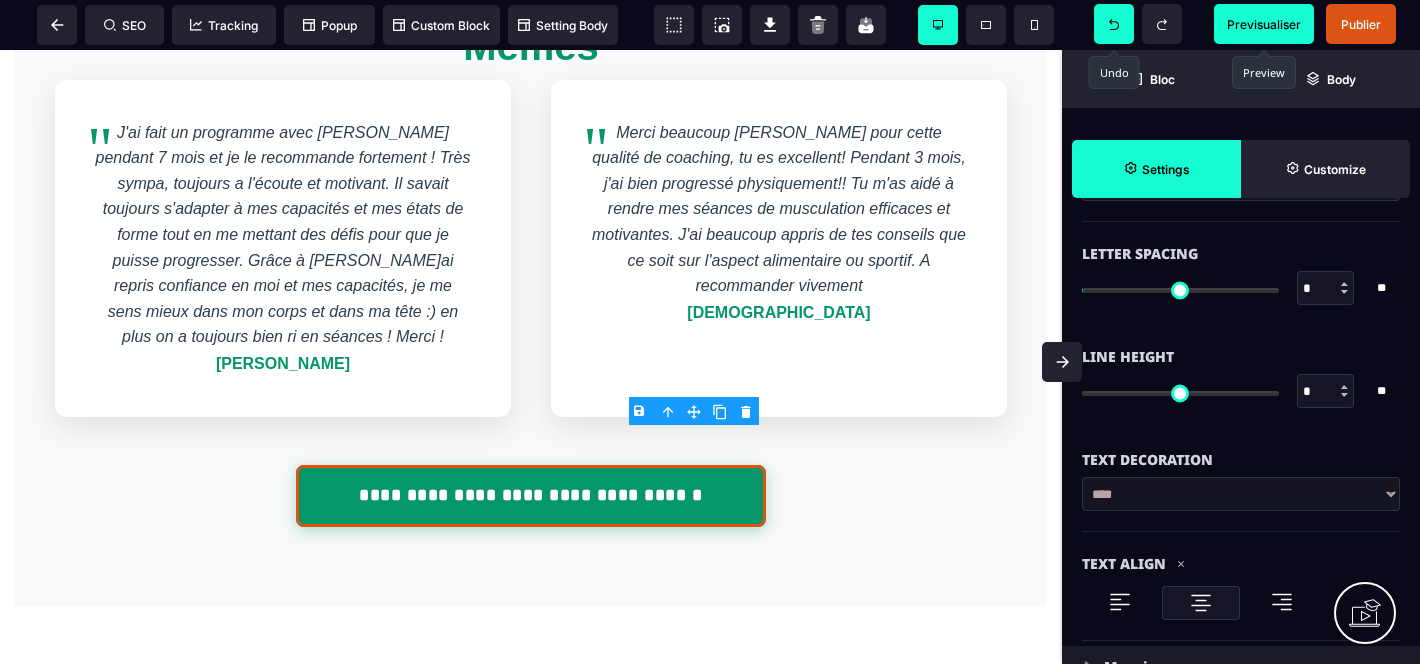 scroll, scrollTop: 0, scrollLeft: 0, axis: both 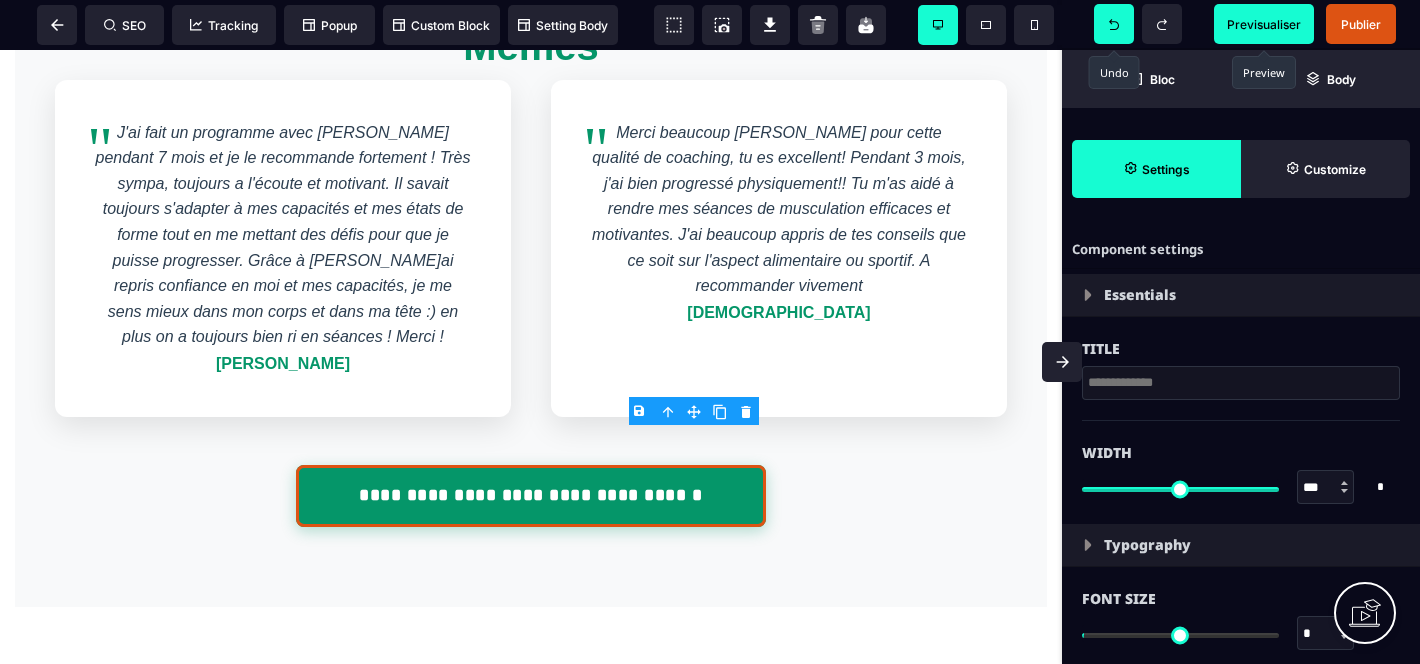 click on "Essentials" at bounding box center [1241, 295] 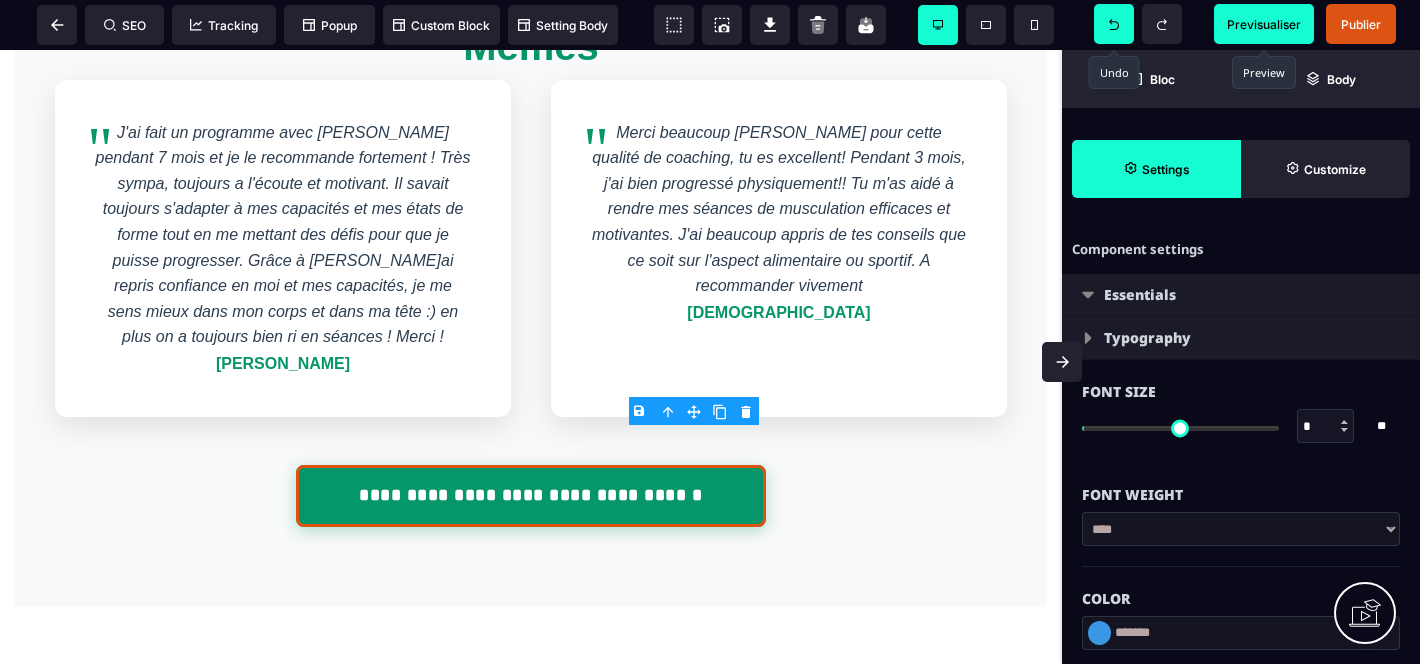 click on "Essentials" at bounding box center [1241, 295] 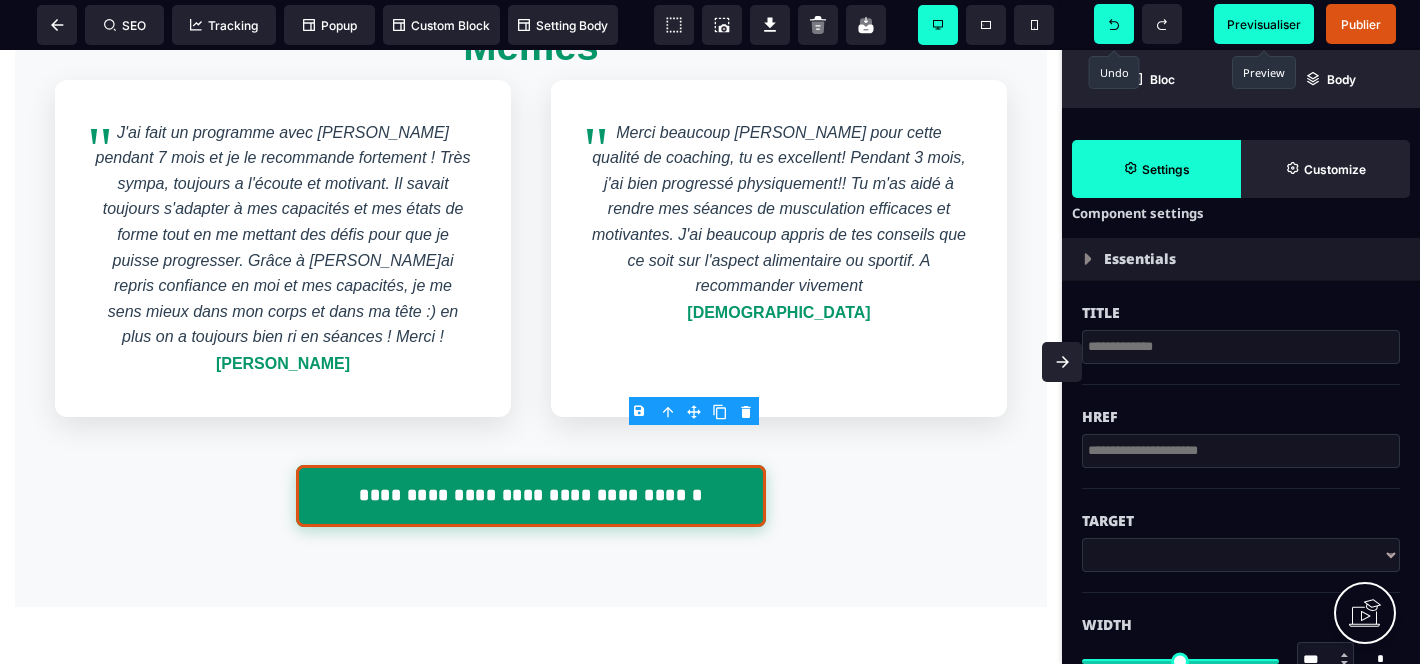 scroll, scrollTop: 170, scrollLeft: 0, axis: vertical 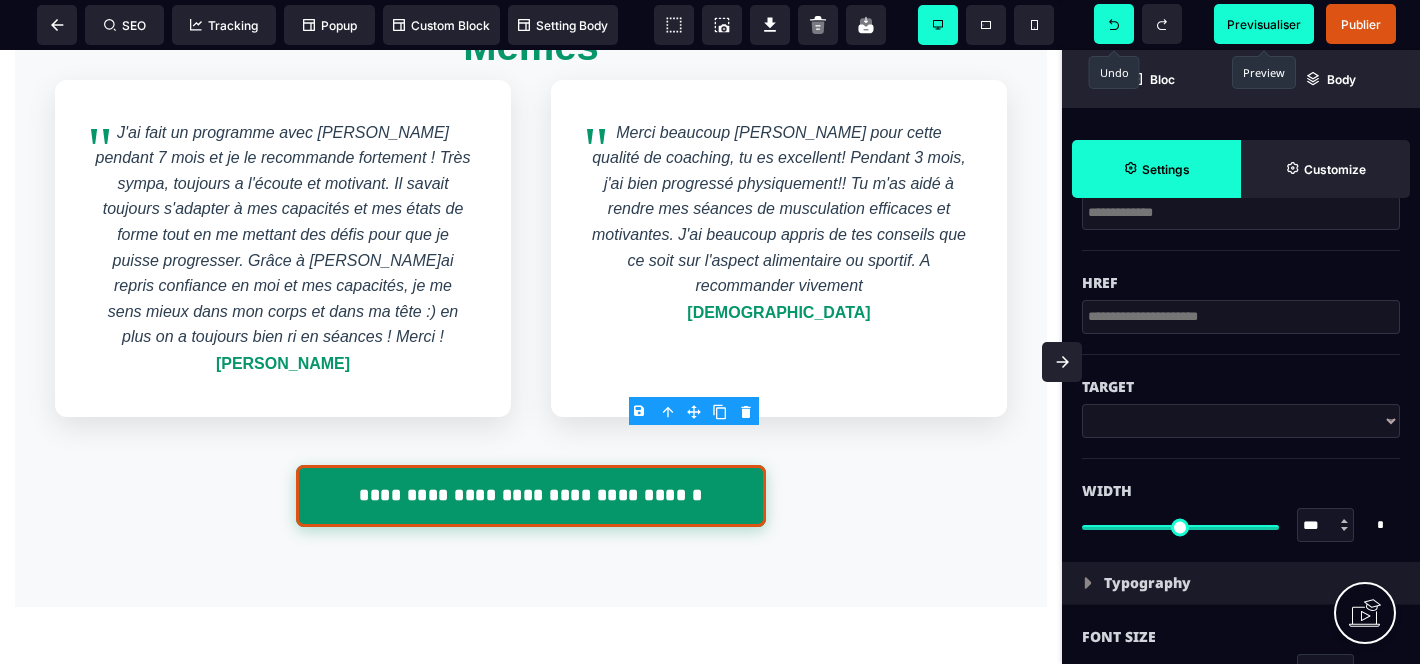 click on "**********" at bounding box center (1241, 421) 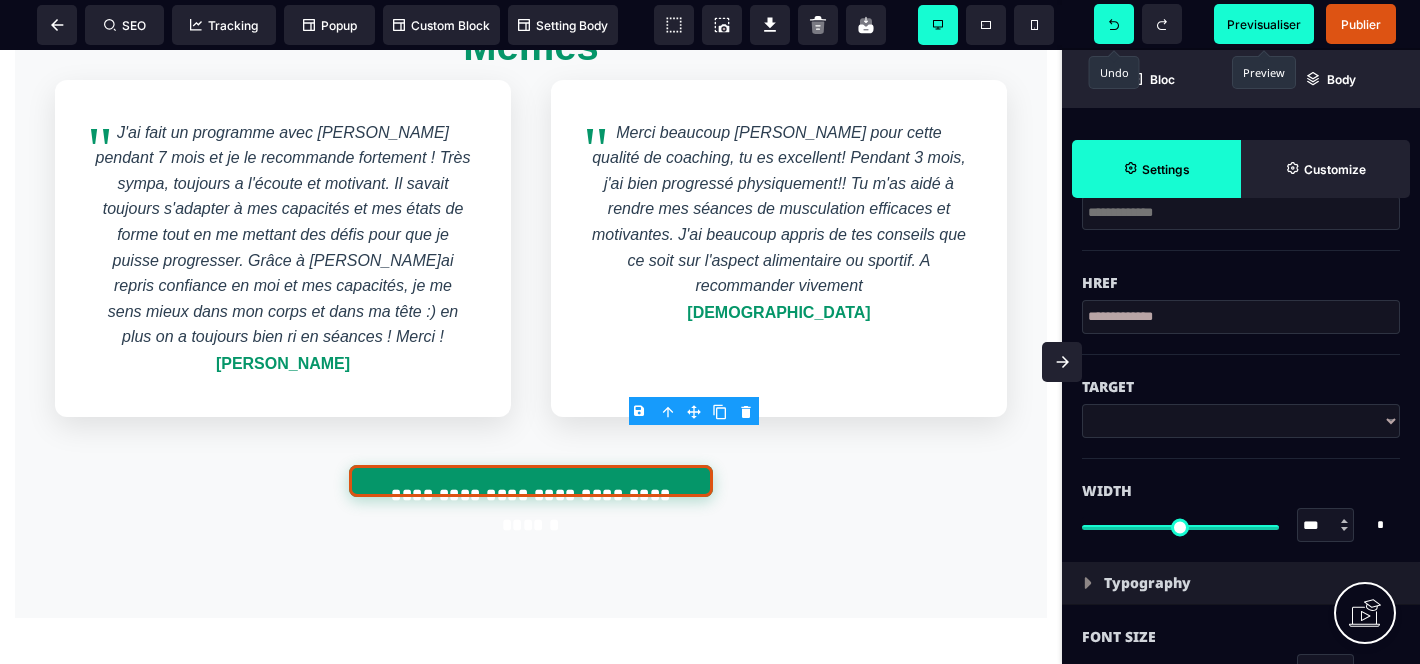click on "Href" at bounding box center [1241, 283] 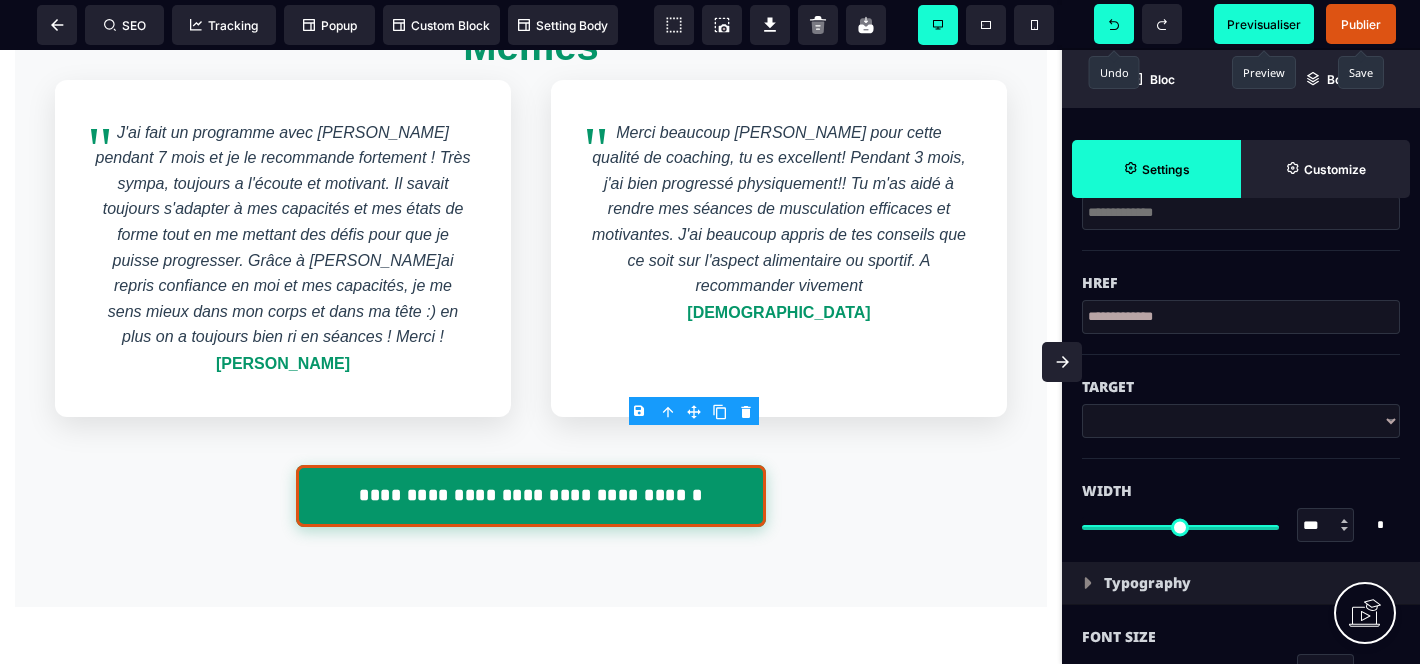 click on "Publier" at bounding box center [1361, 24] 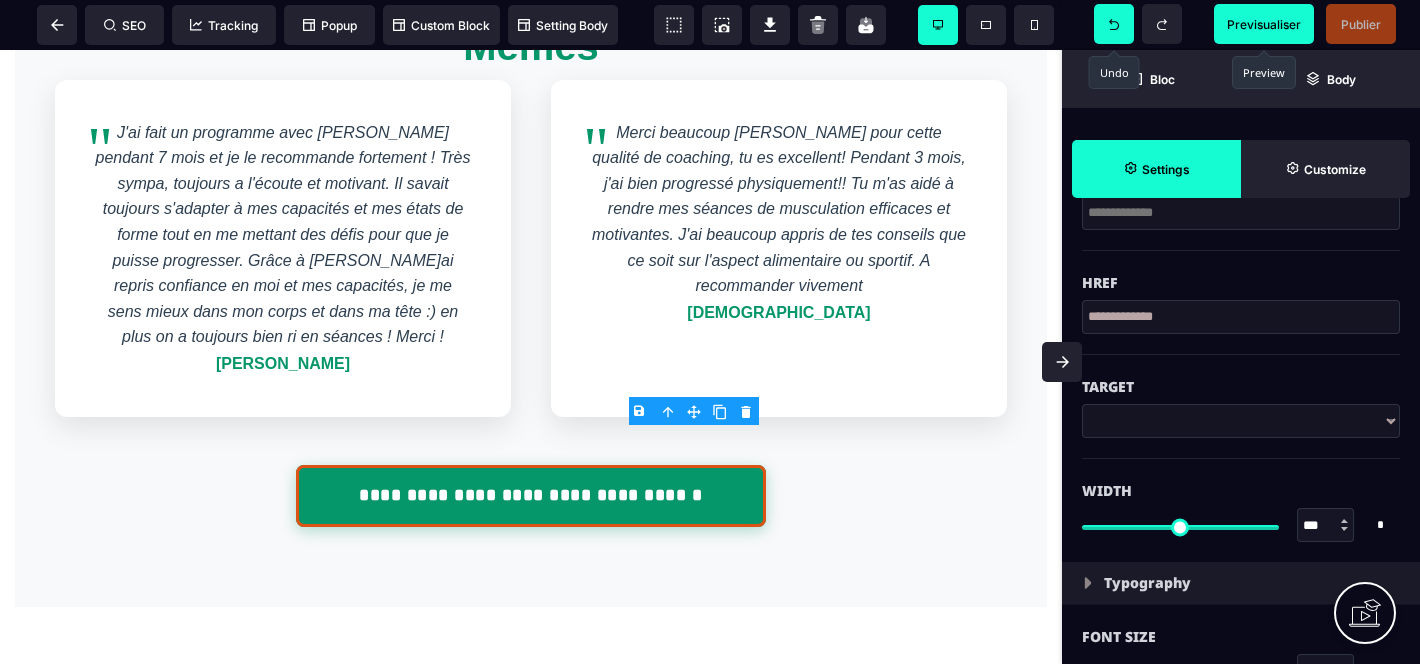 click on "Previsualiser" at bounding box center (1264, 24) 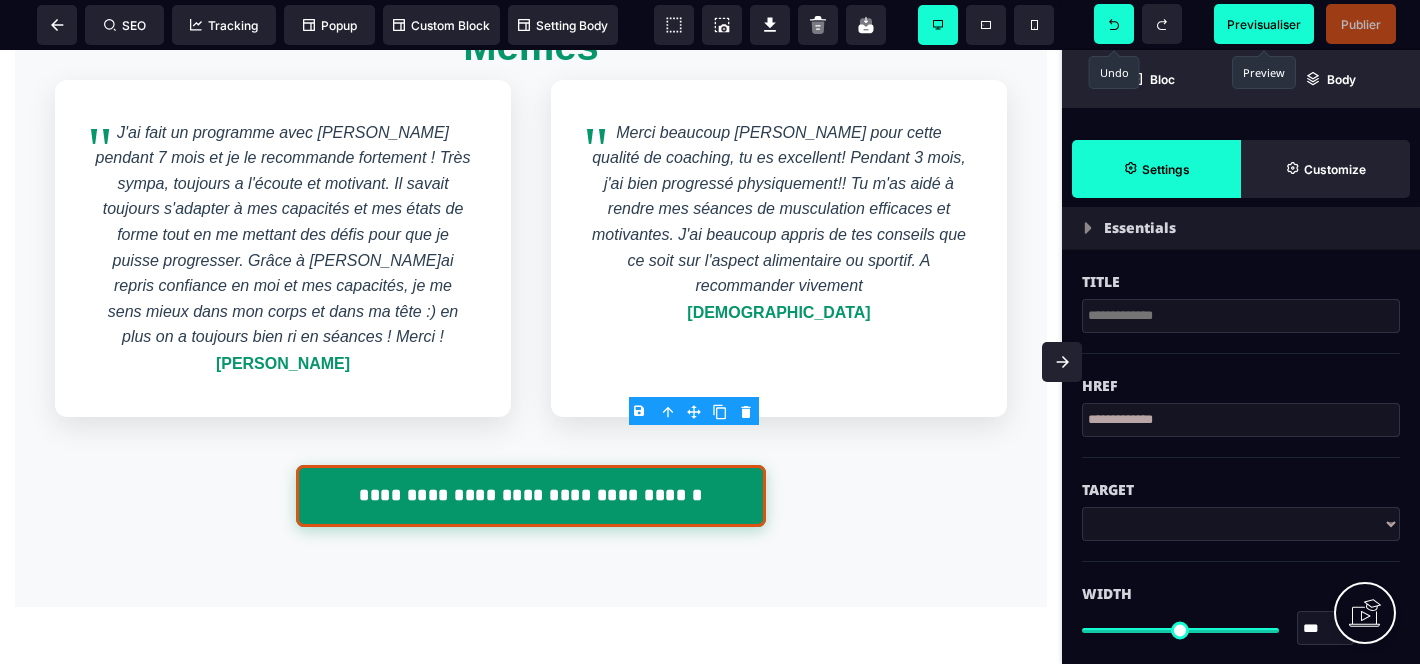 scroll, scrollTop: 54, scrollLeft: 0, axis: vertical 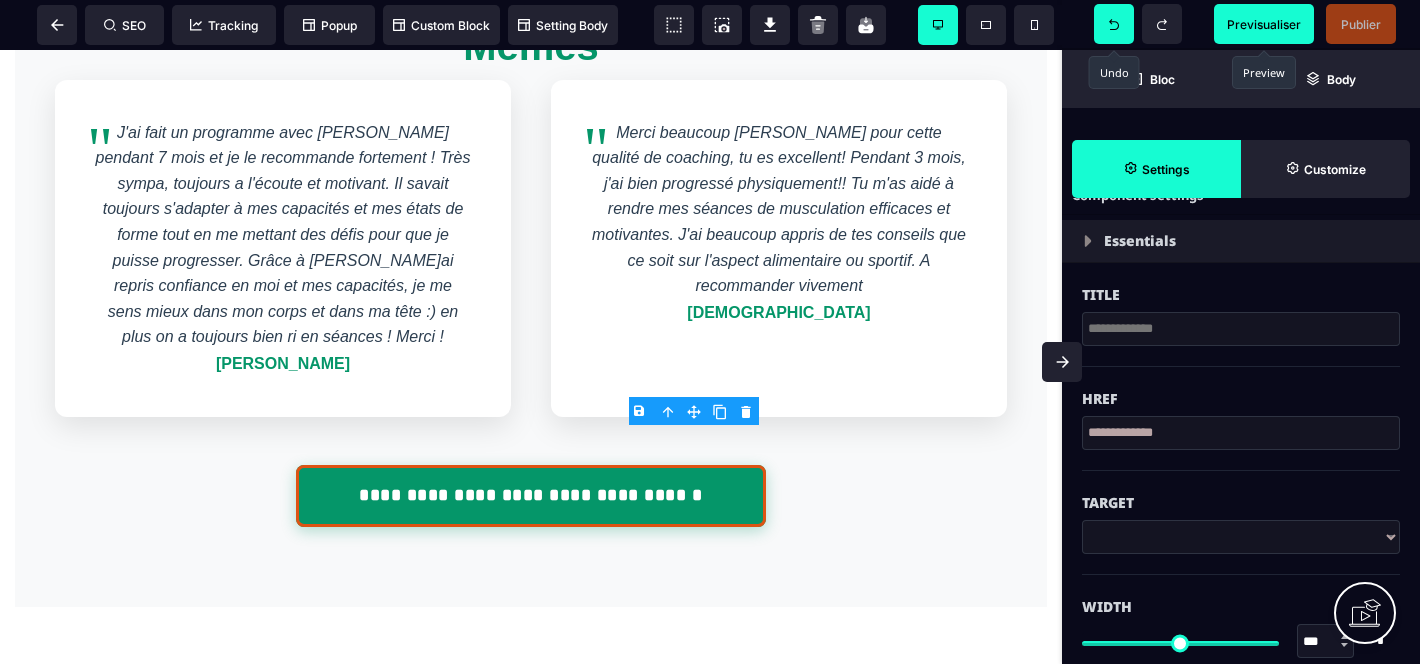 click on "**********" at bounding box center [1241, 433] 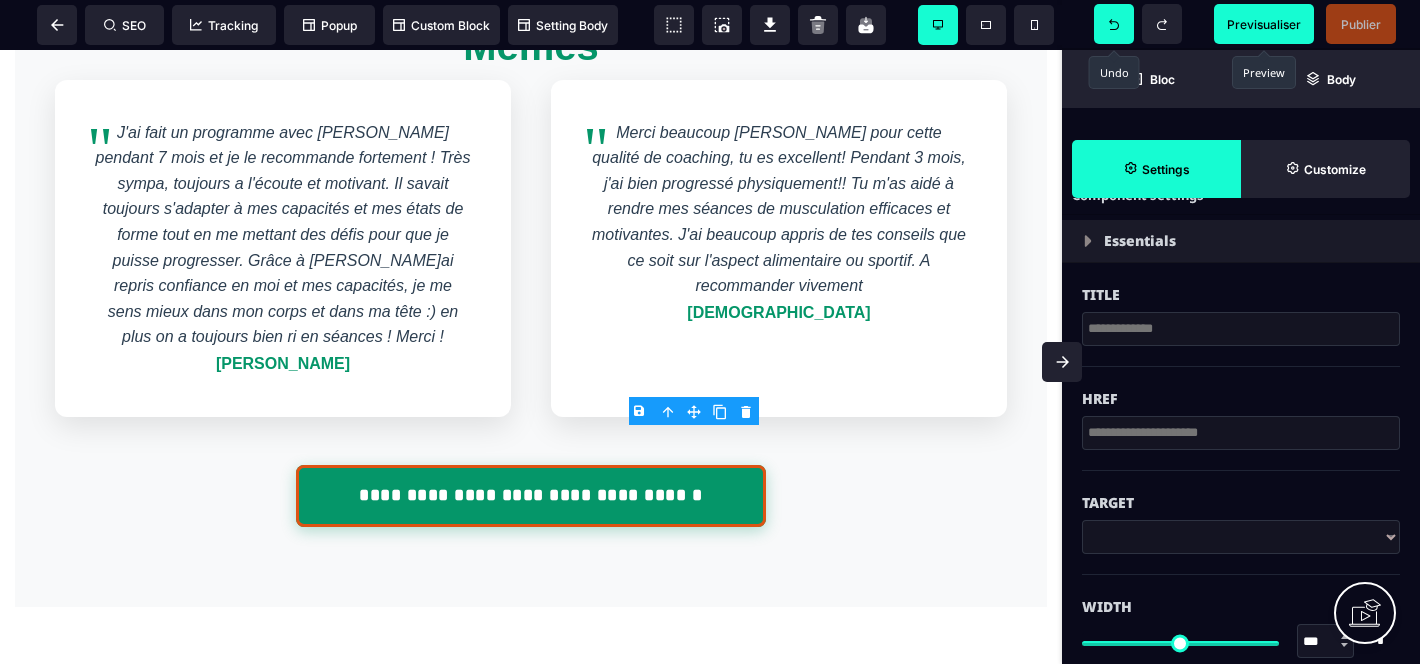 click on "Href" at bounding box center (1241, 389) 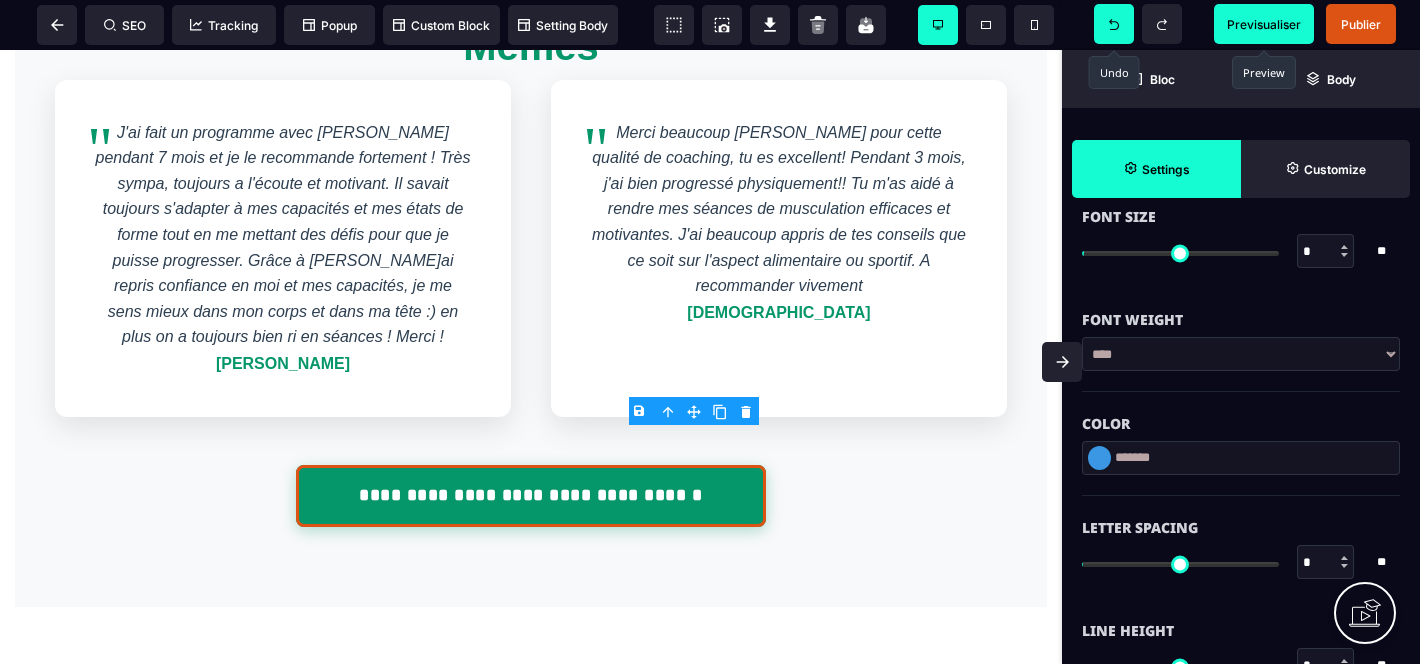 scroll, scrollTop: 590, scrollLeft: 0, axis: vertical 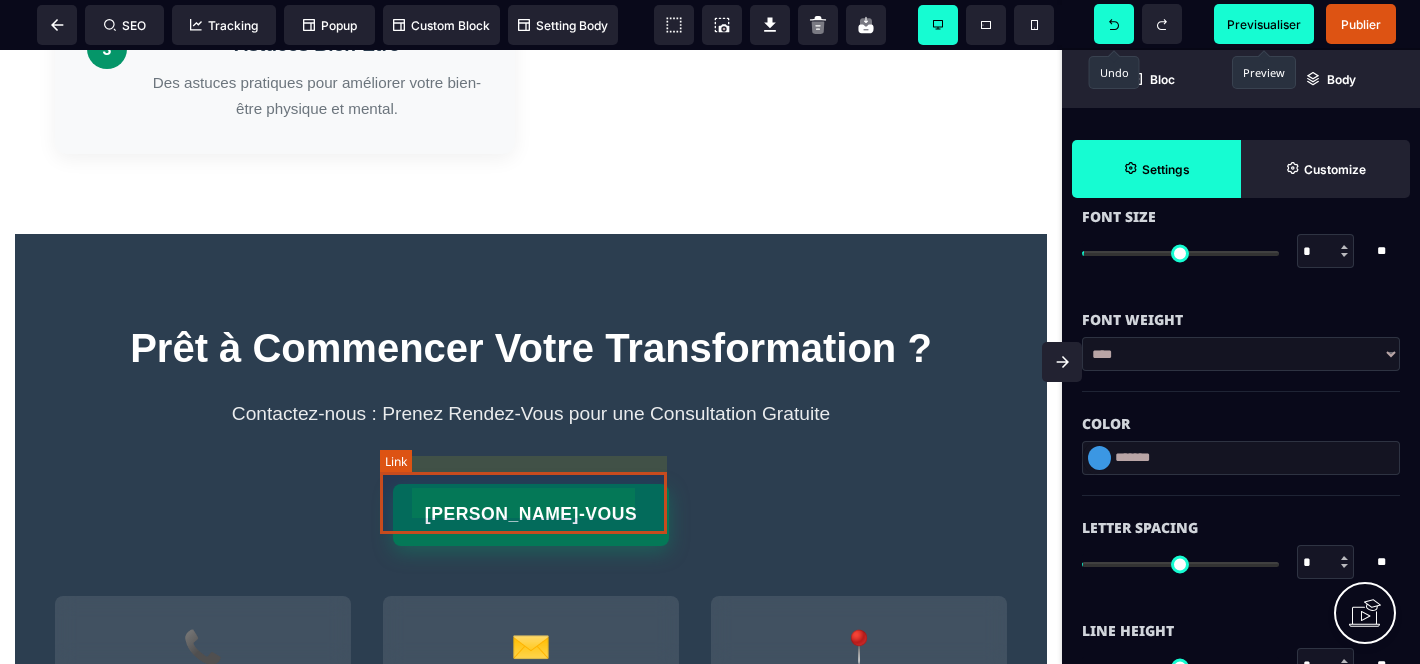 click on "[PERSON_NAME]-Vous" at bounding box center [531, 515] 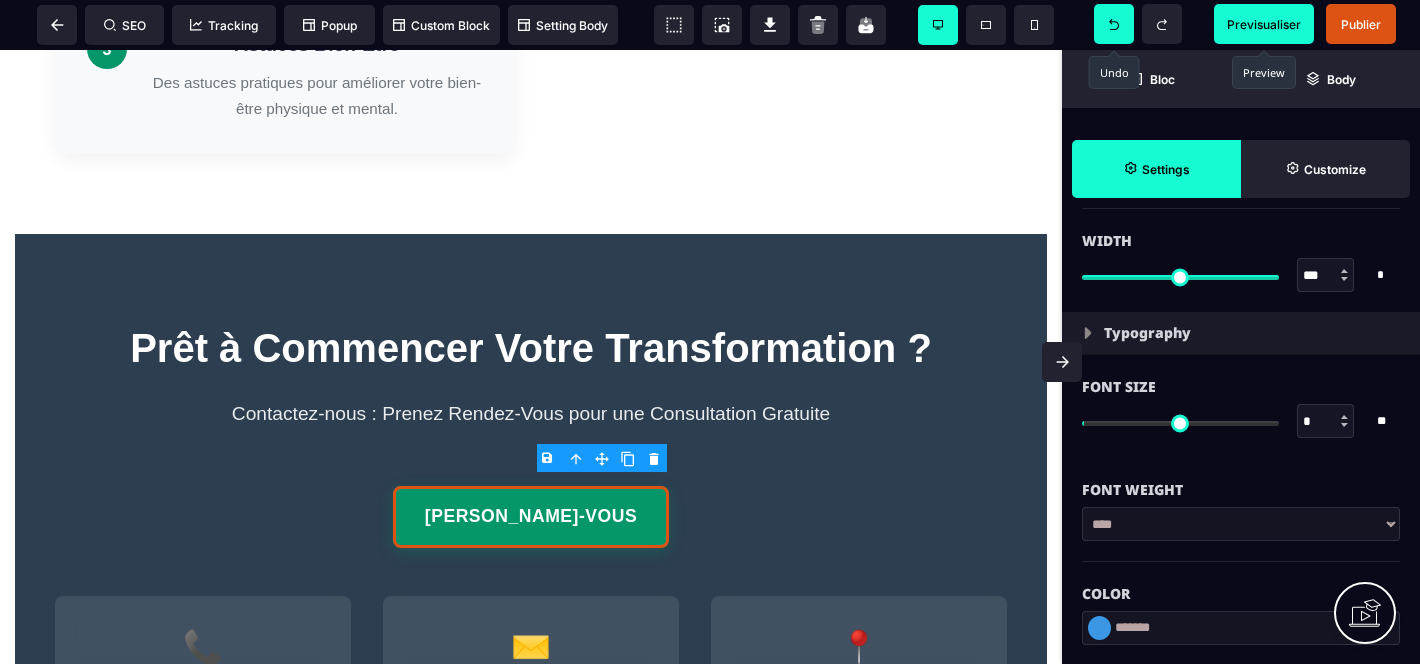 scroll, scrollTop: 96, scrollLeft: 0, axis: vertical 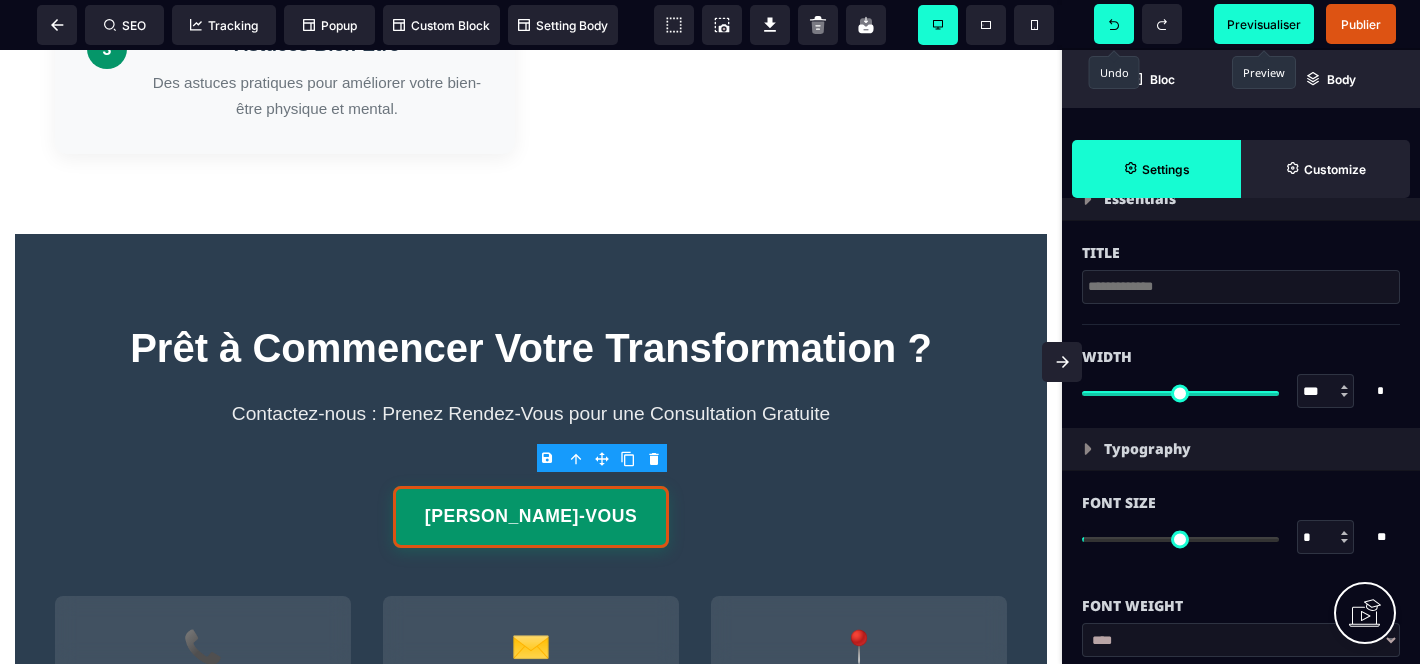 click at bounding box center (1241, 287) 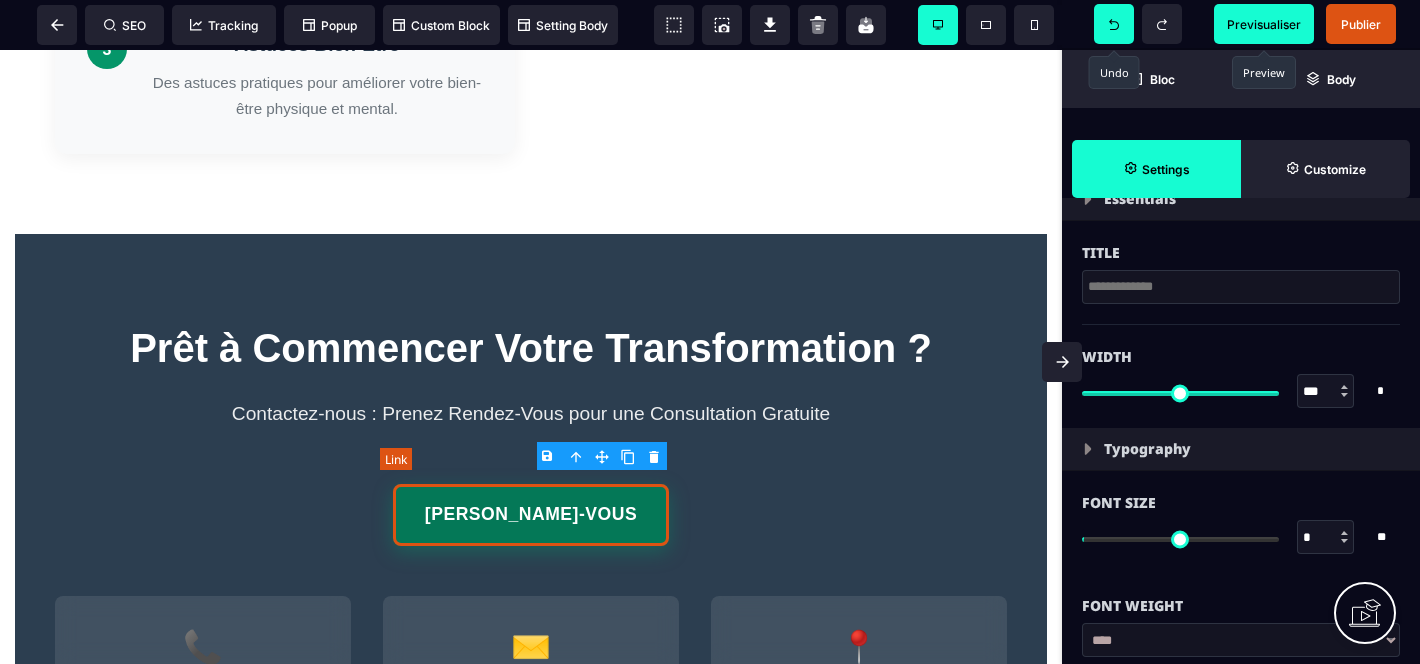 click on "[PERSON_NAME]-Vous" at bounding box center [531, 515] 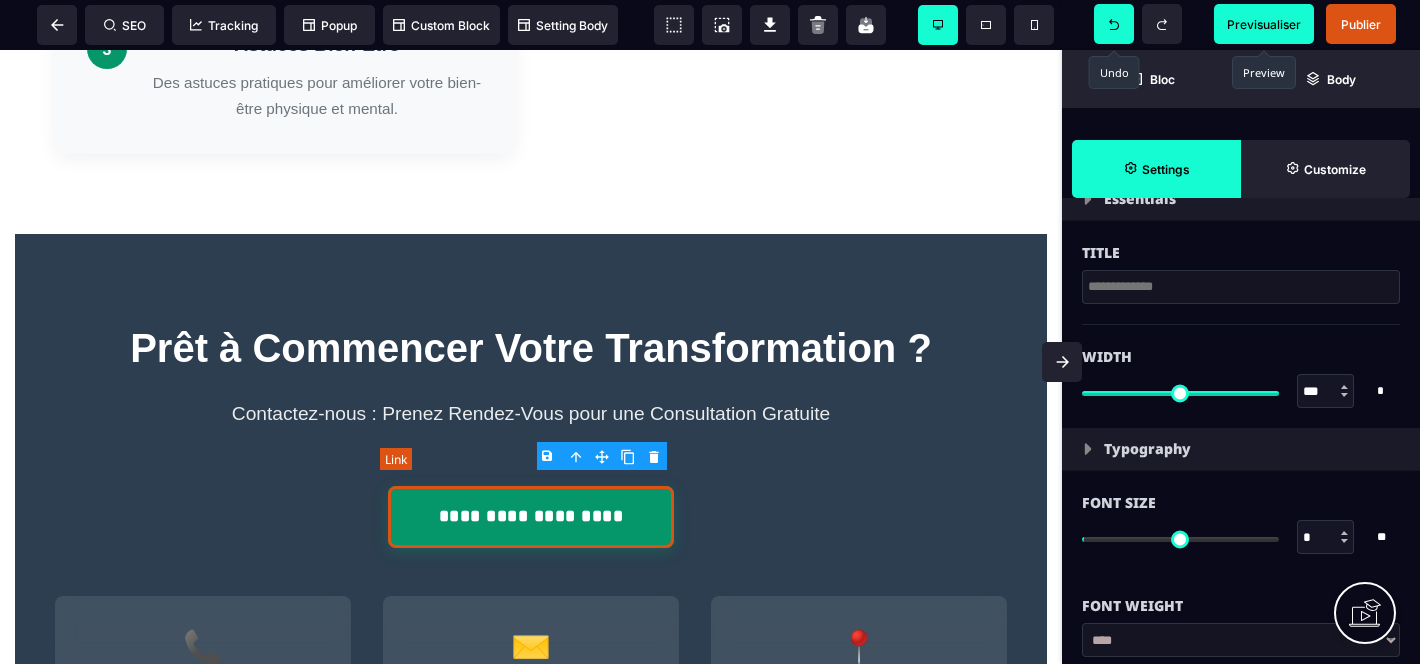 scroll, scrollTop: 0, scrollLeft: 0, axis: both 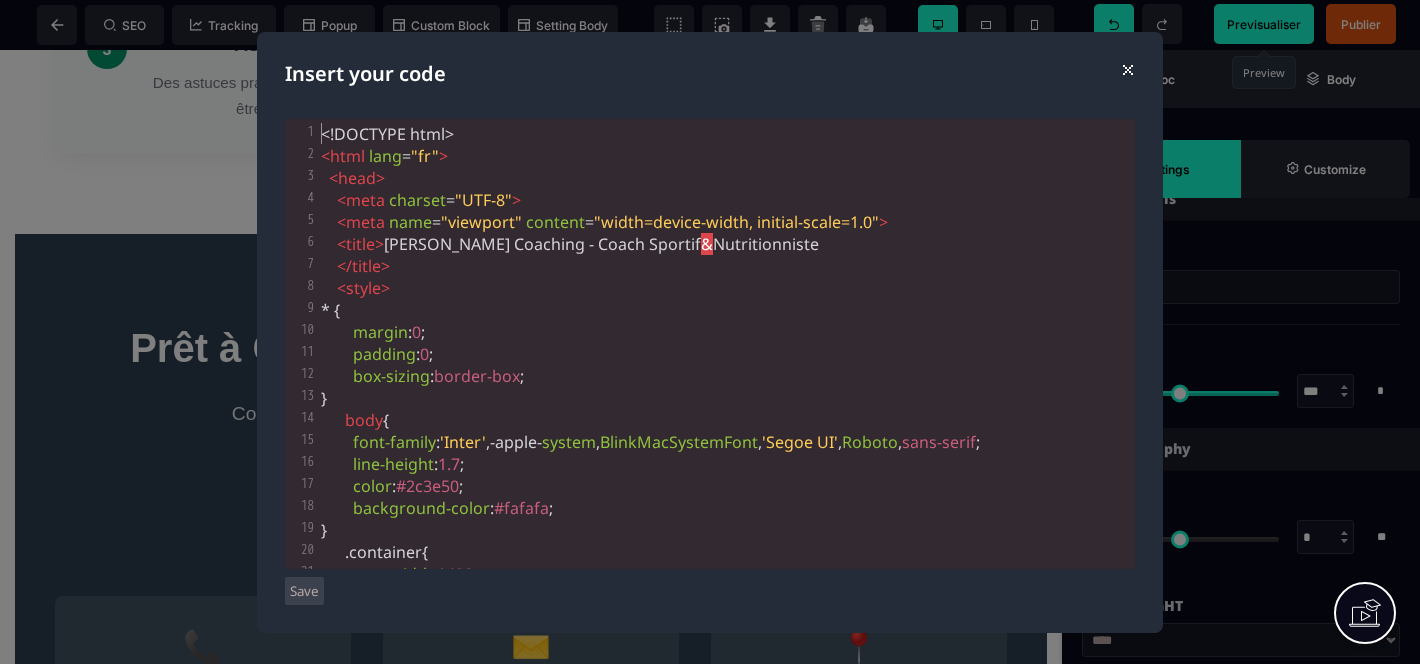 click on "⨯" at bounding box center [1127, 68] 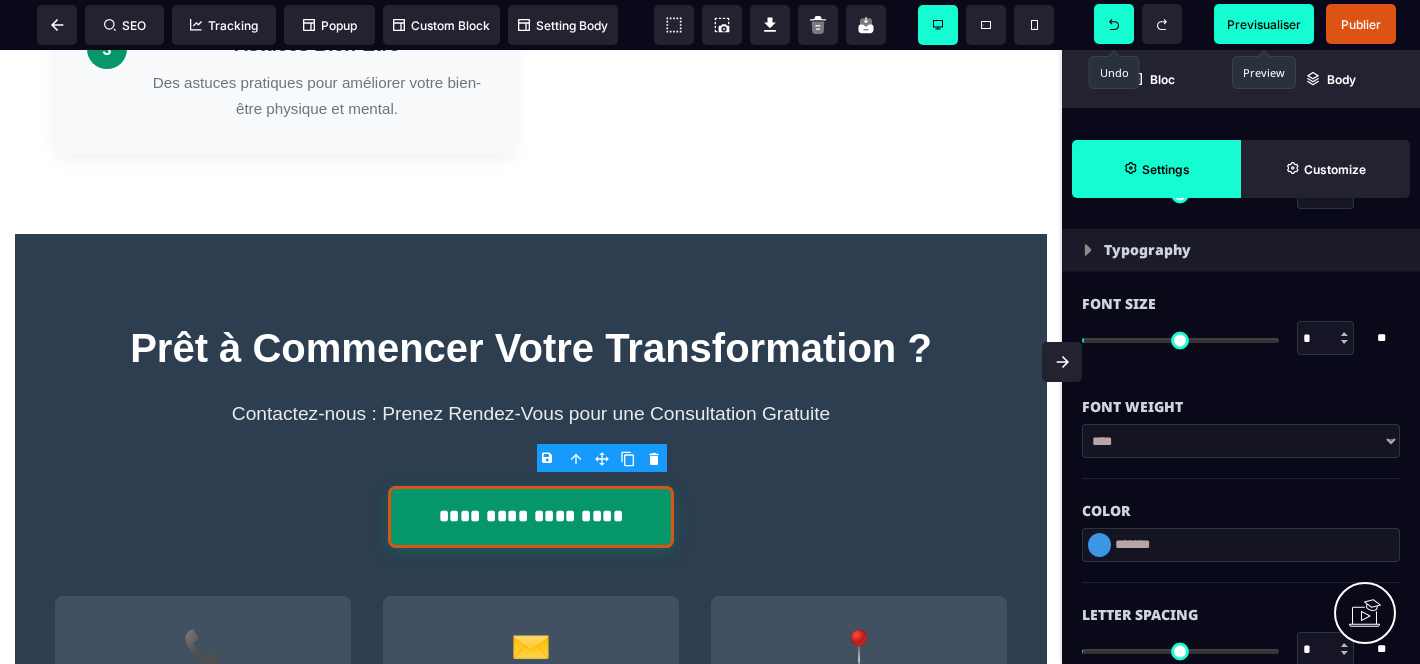 scroll, scrollTop: 0, scrollLeft: 0, axis: both 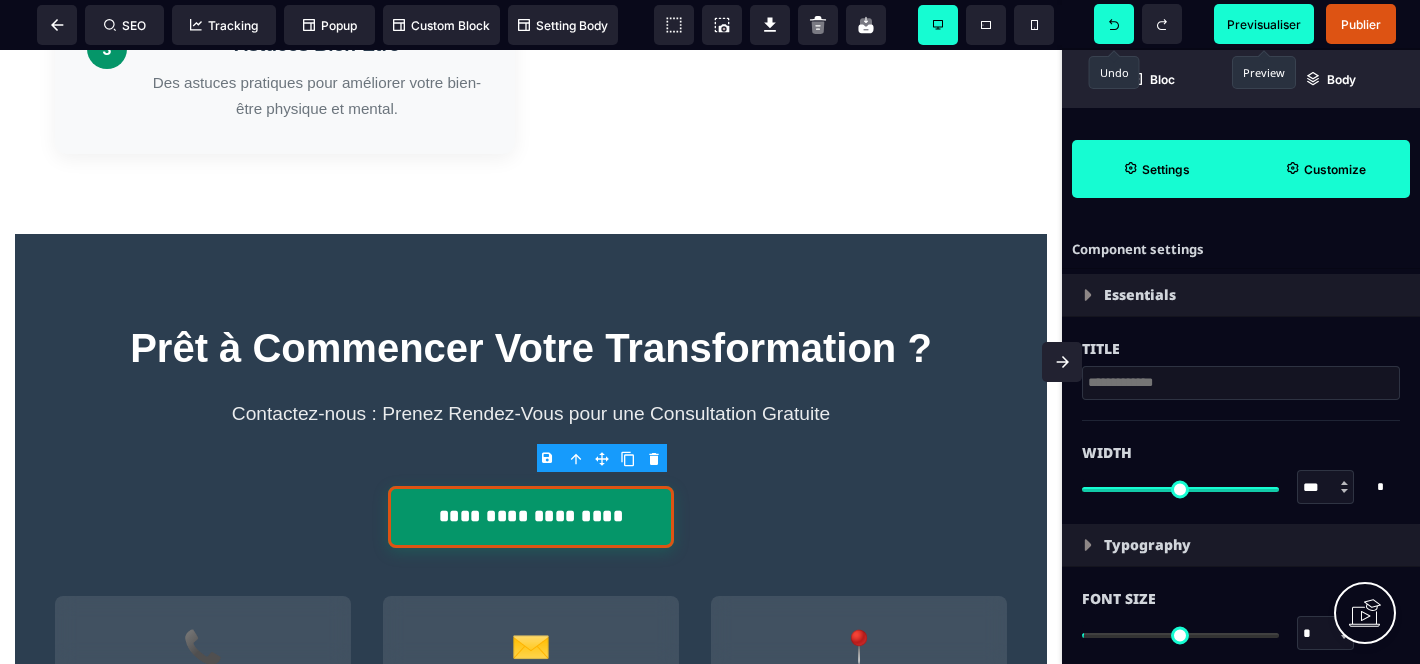 click on "Customize" at bounding box center (1325, 169) 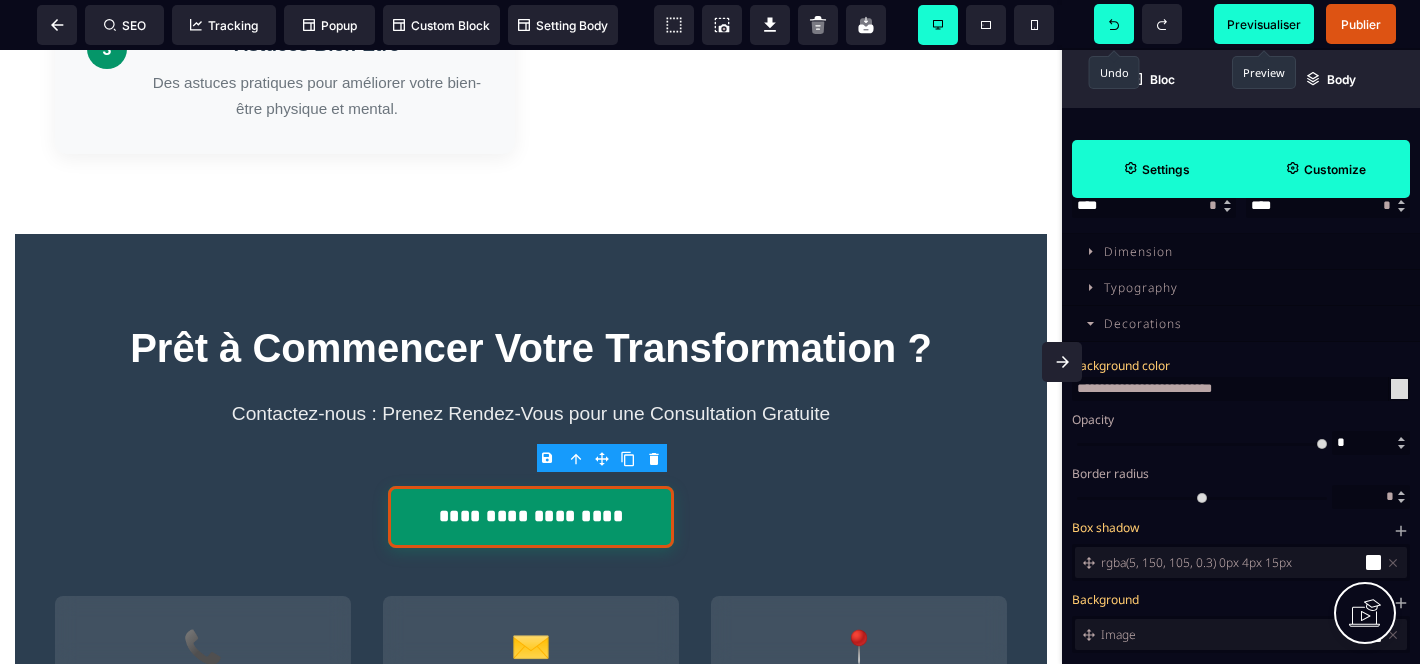click on "Settings" at bounding box center (1156, 169) 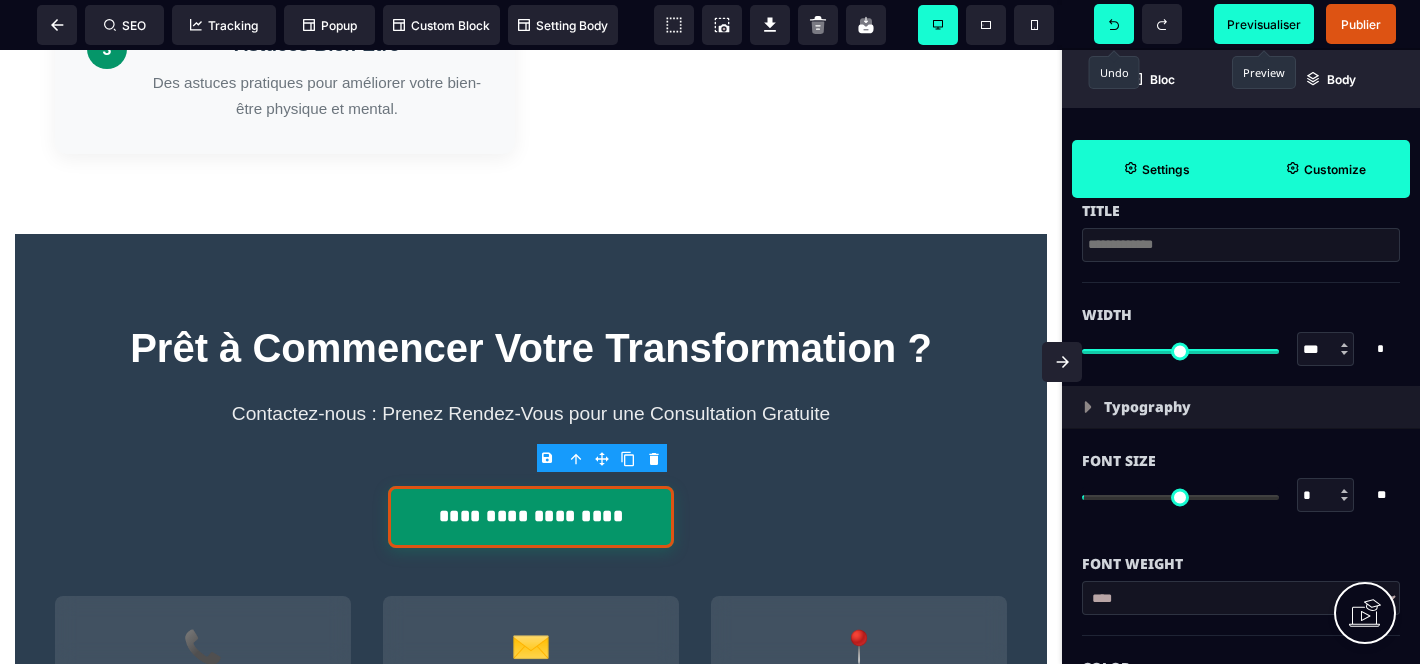 scroll, scrollTop: 0, scrollLeft: 0, axis: both 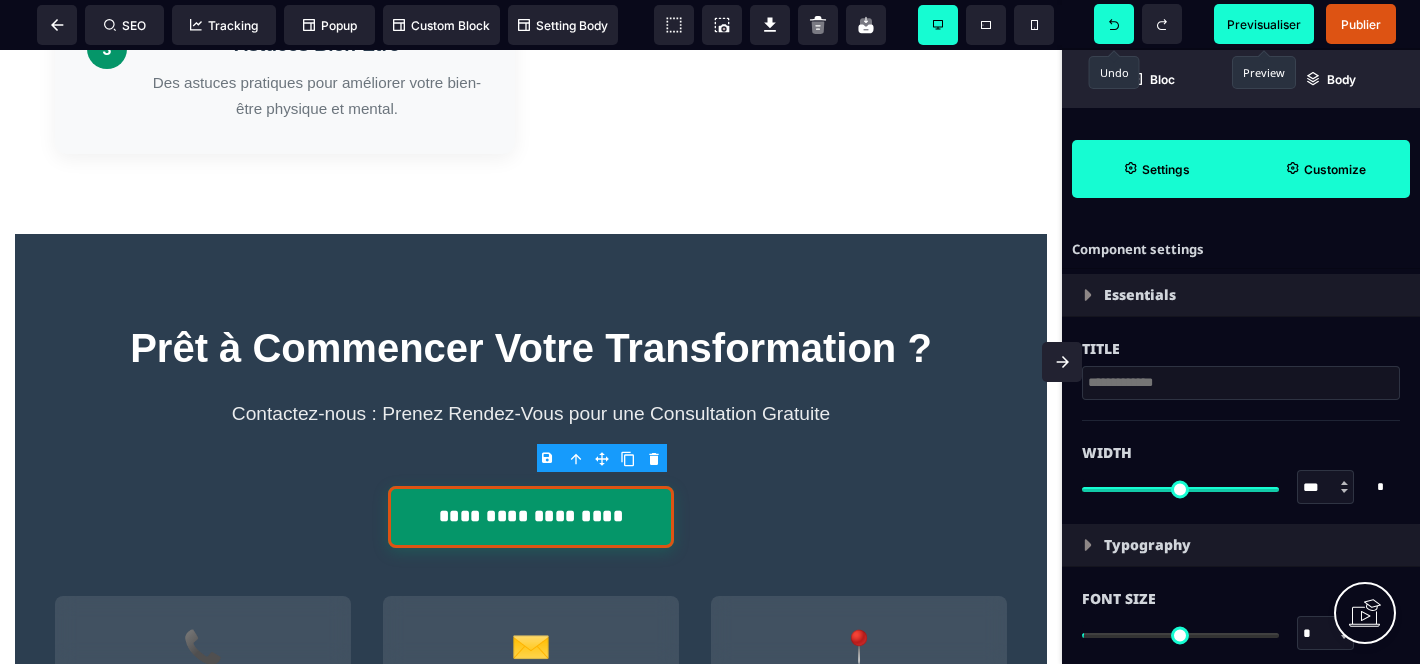 click at bounding box center (1088, 295) 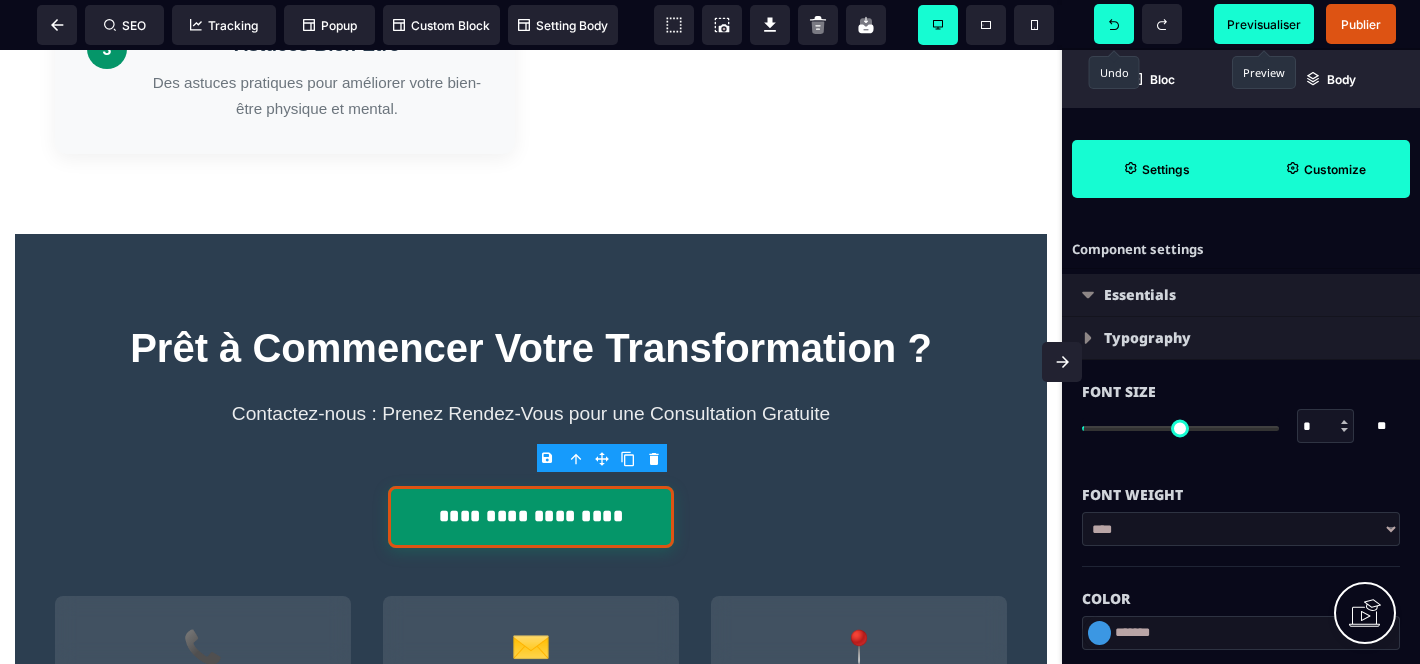 click at bounding box center (1088, 295) 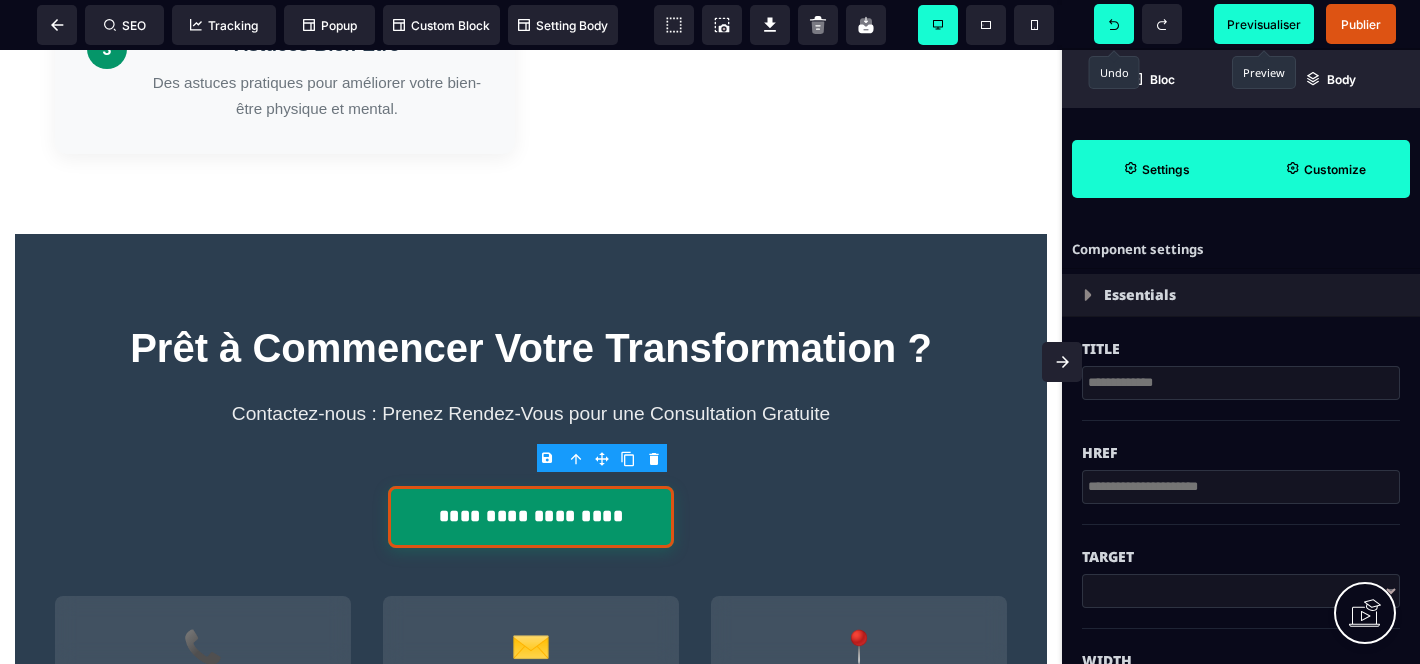 click at bounding box center [1241, 487] 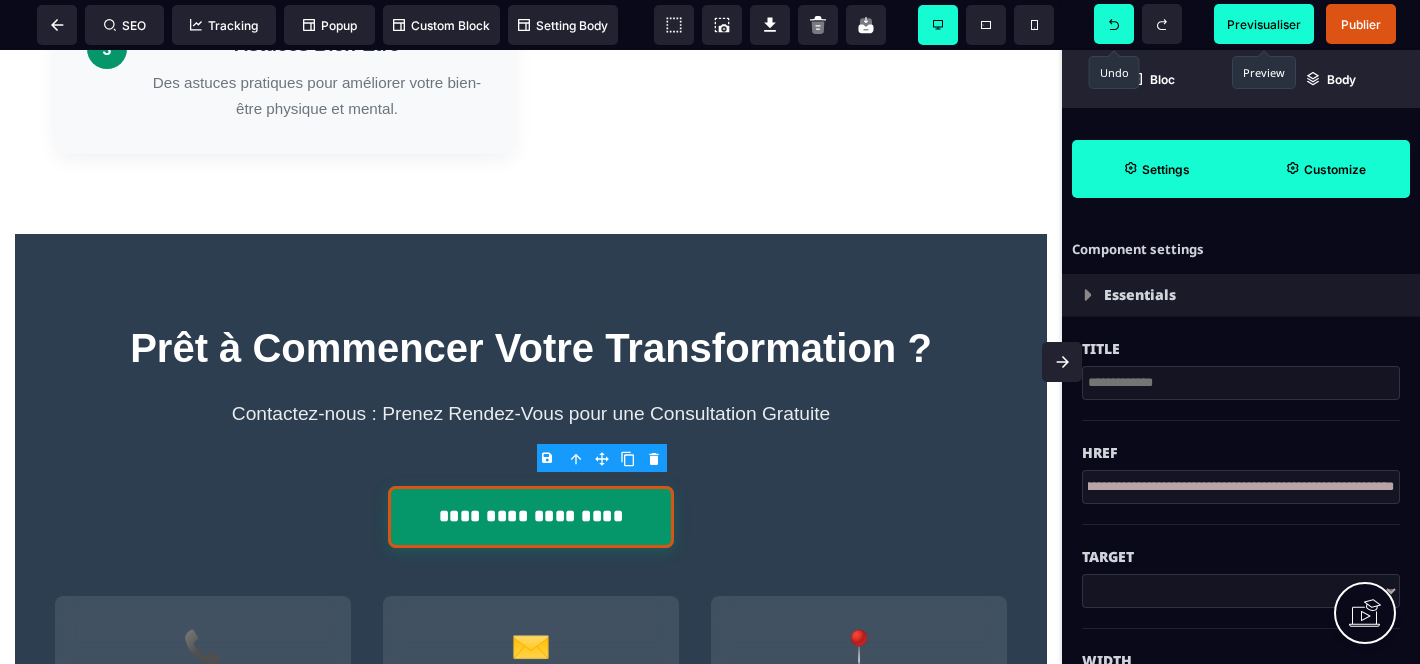 scroll, scrollTop: 0, scrollLeft: 0, axis: both 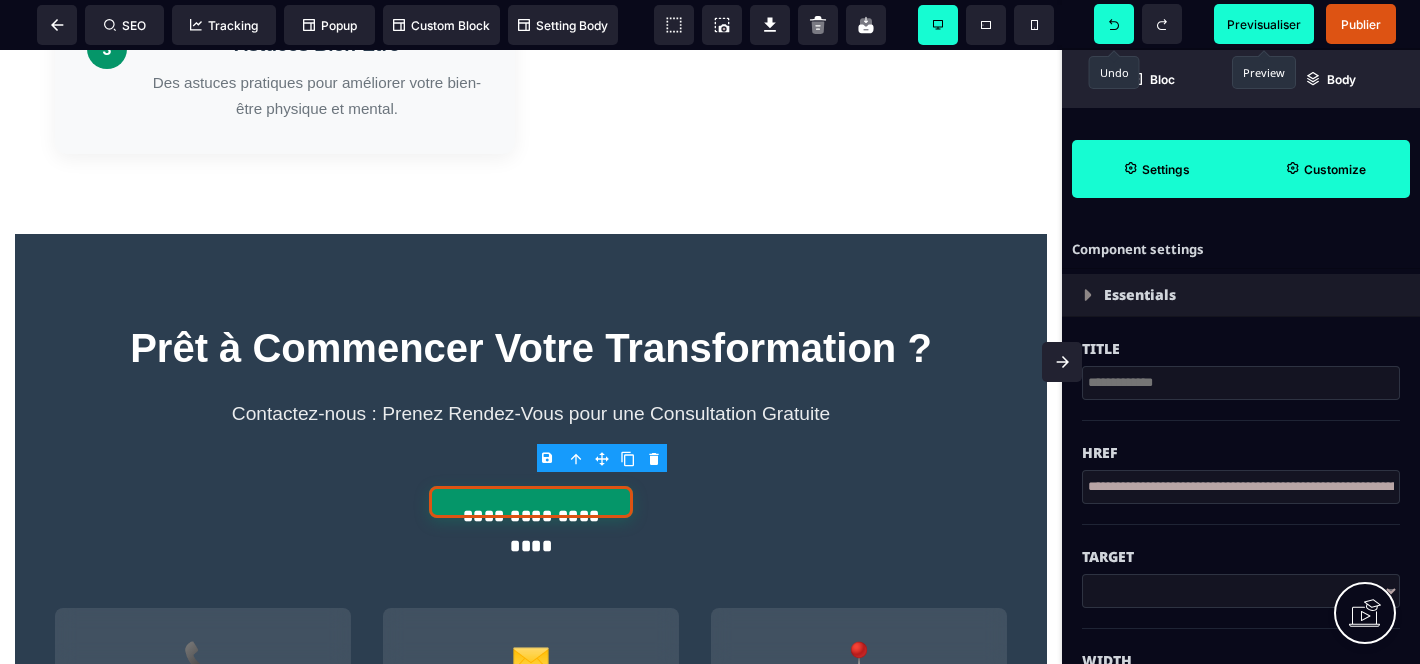 click on "Href" at bounding box center [1241, 453] 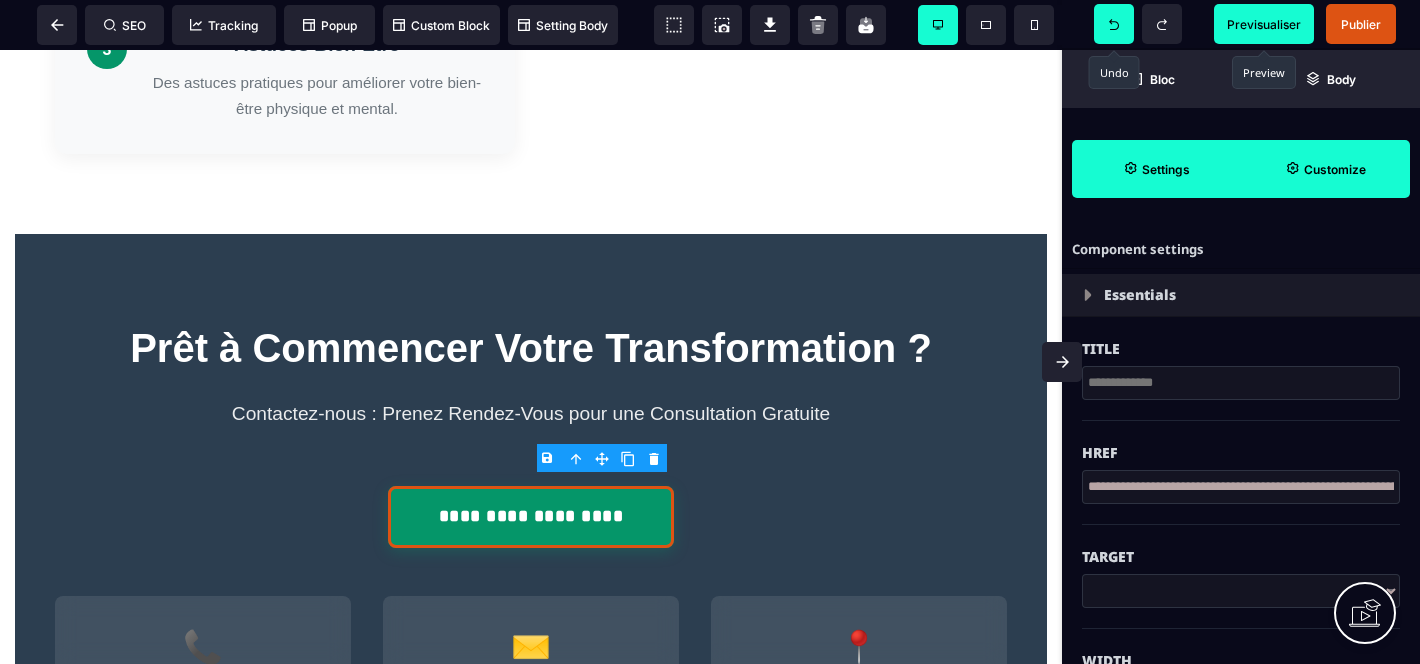 click on "**********" at bounding box center (1241, 487) 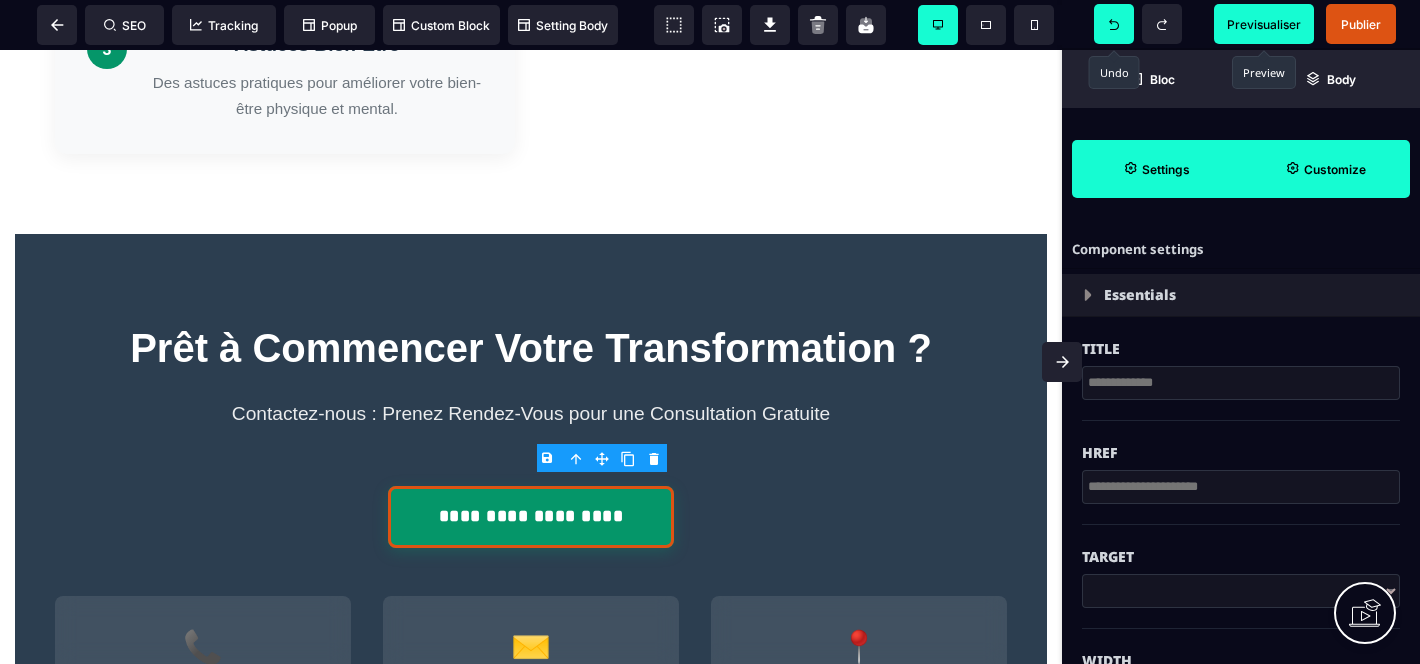click on "SEO
Tracking
Popup
Custom Block
Setting Body" at bounding box center (315, 25) 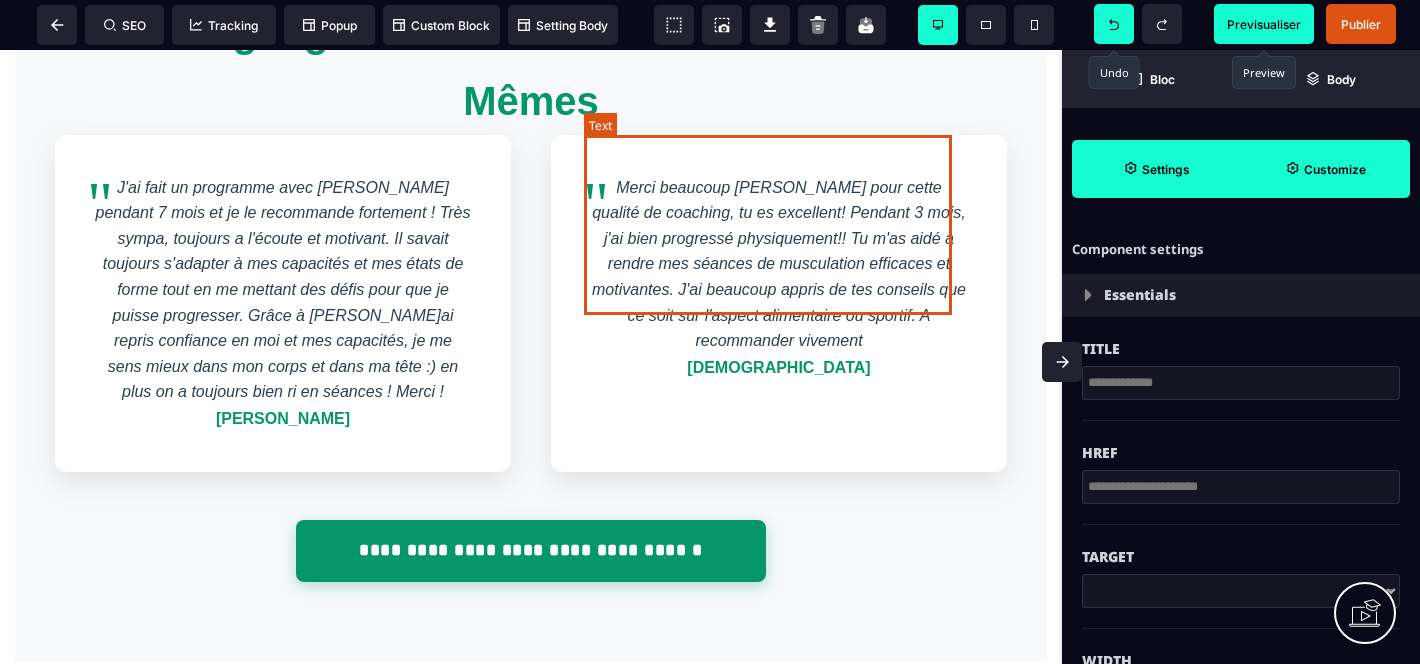 scroll, scrollTop: 6338, scrollLeft: 0, axis: vertical 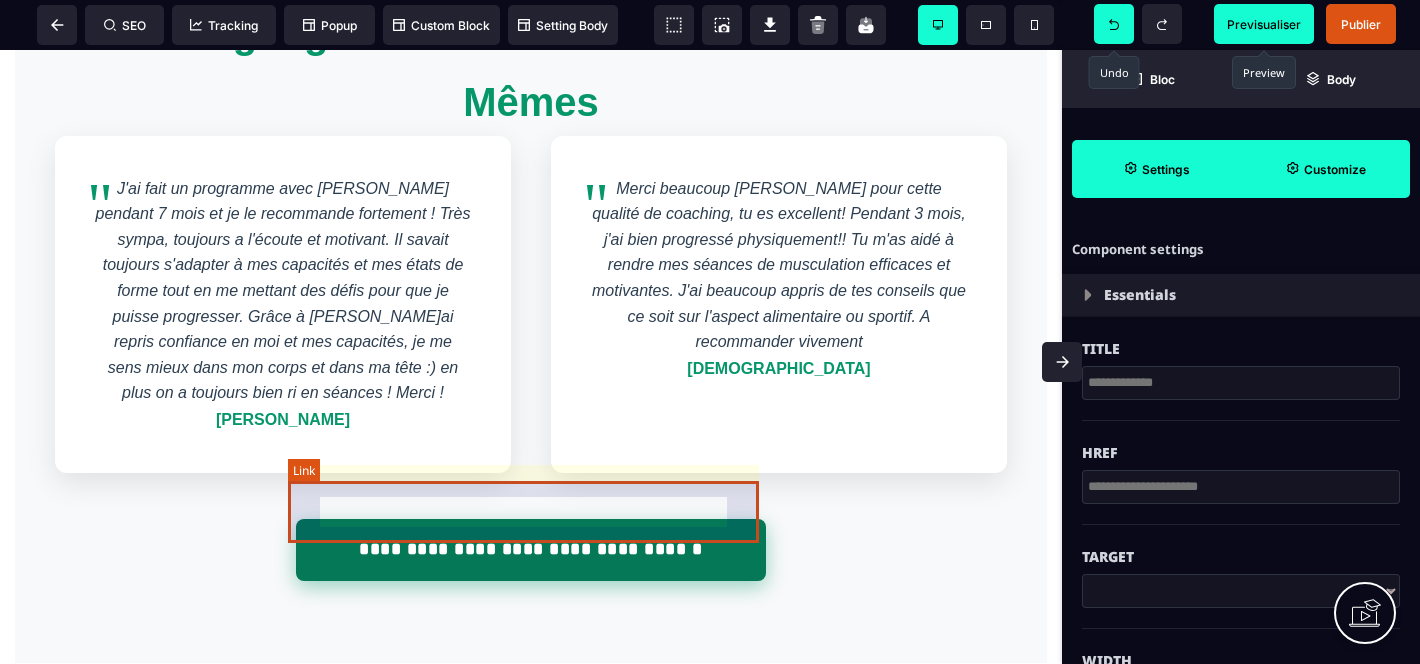 click on "**********" at bounding box center [531, 550] 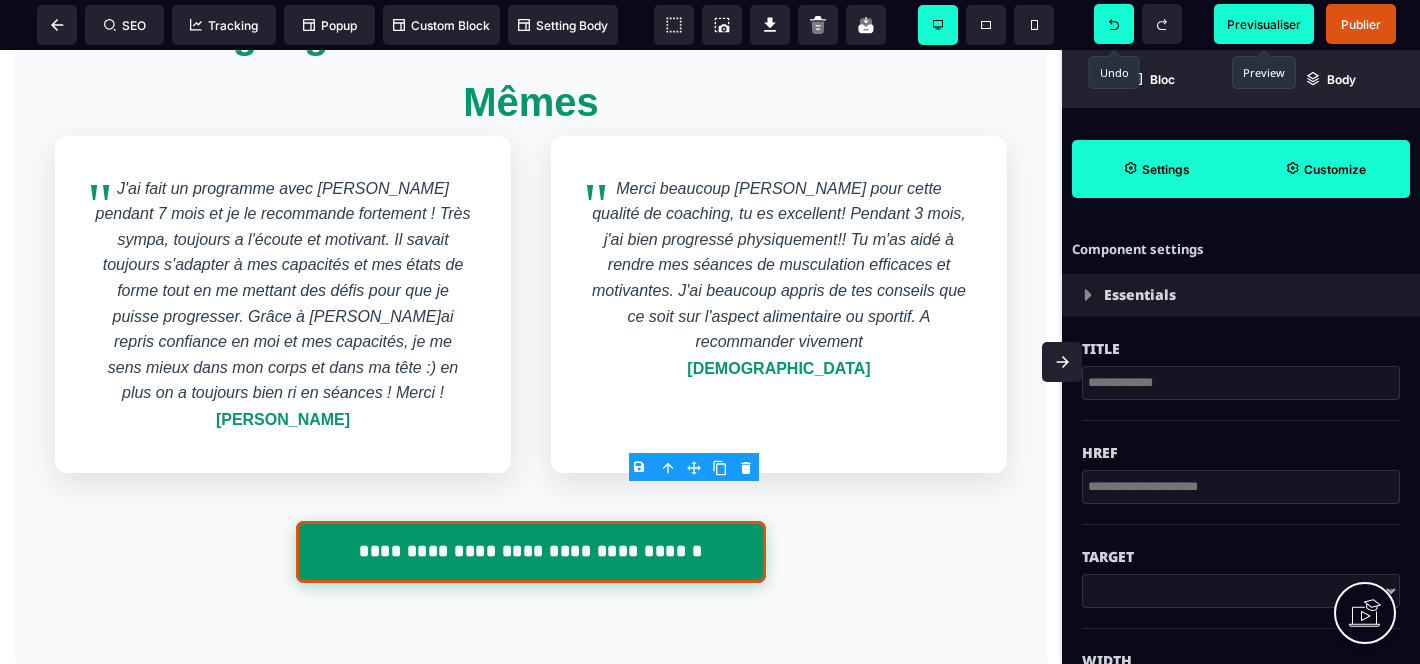 click at bounding box center [1241, 487] 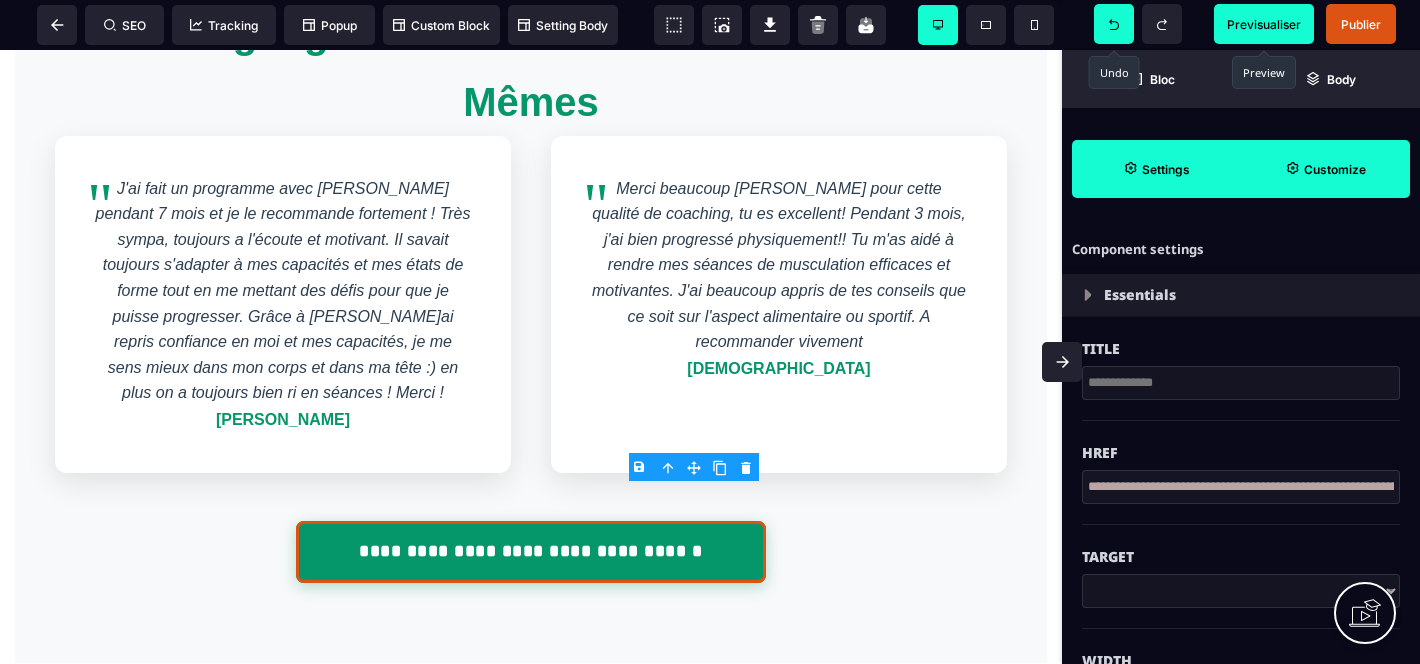 scroll, scrollTop: 0, scrollLeft: 3200, axis: horizontal 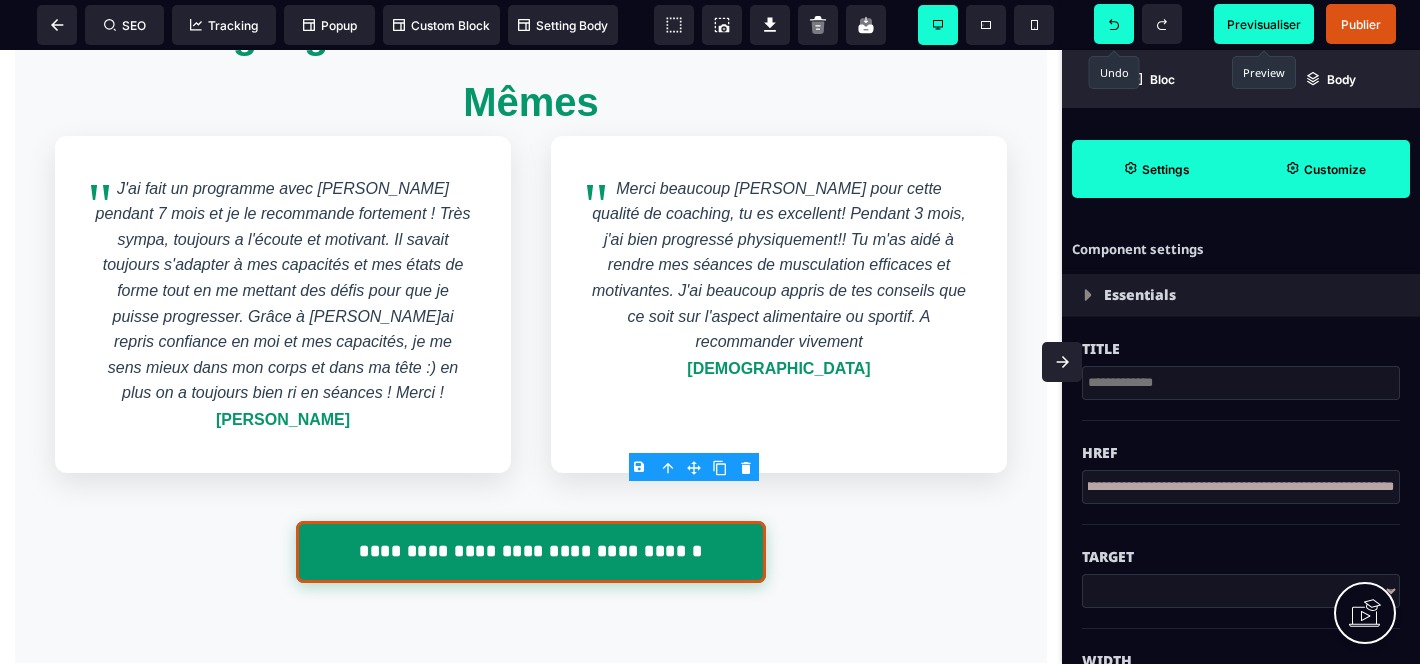 click on "Href" at bounding box center [1241, 453] 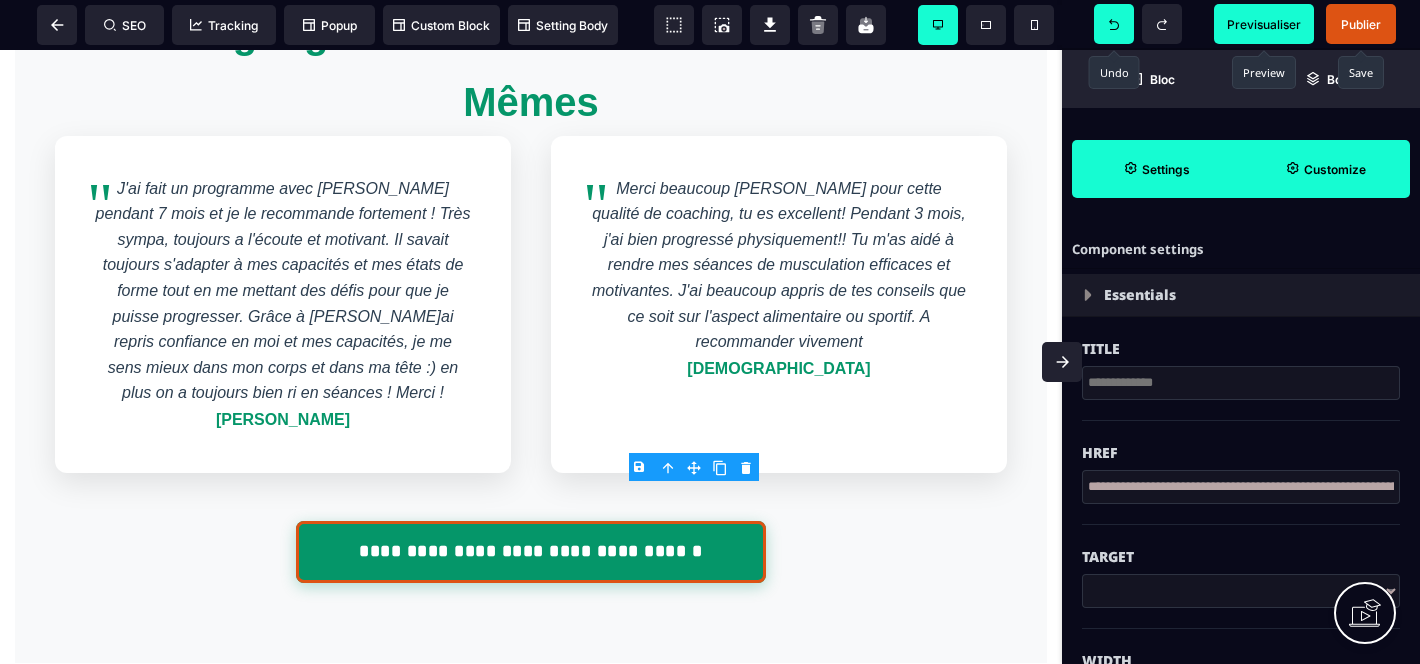 click on "Publier" at bounding box center [1361, 24] 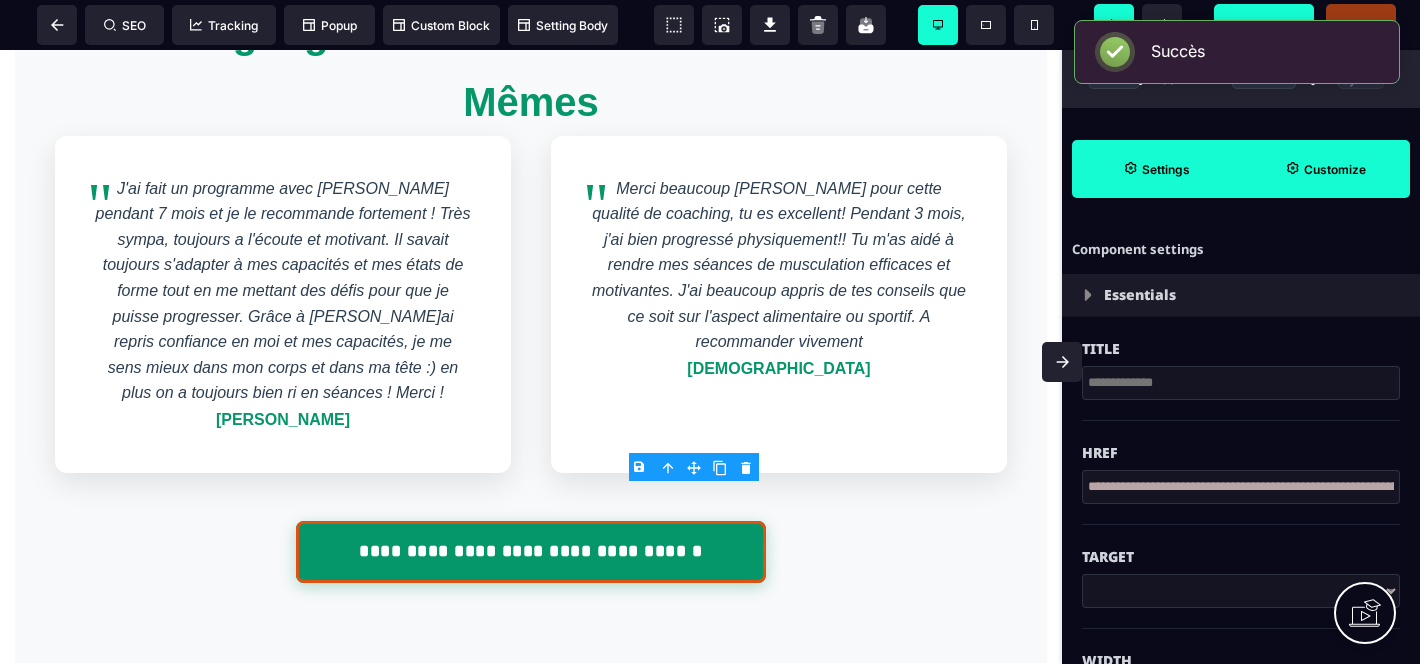 click on "Previsualiser" at bounding box center [1264, 24] 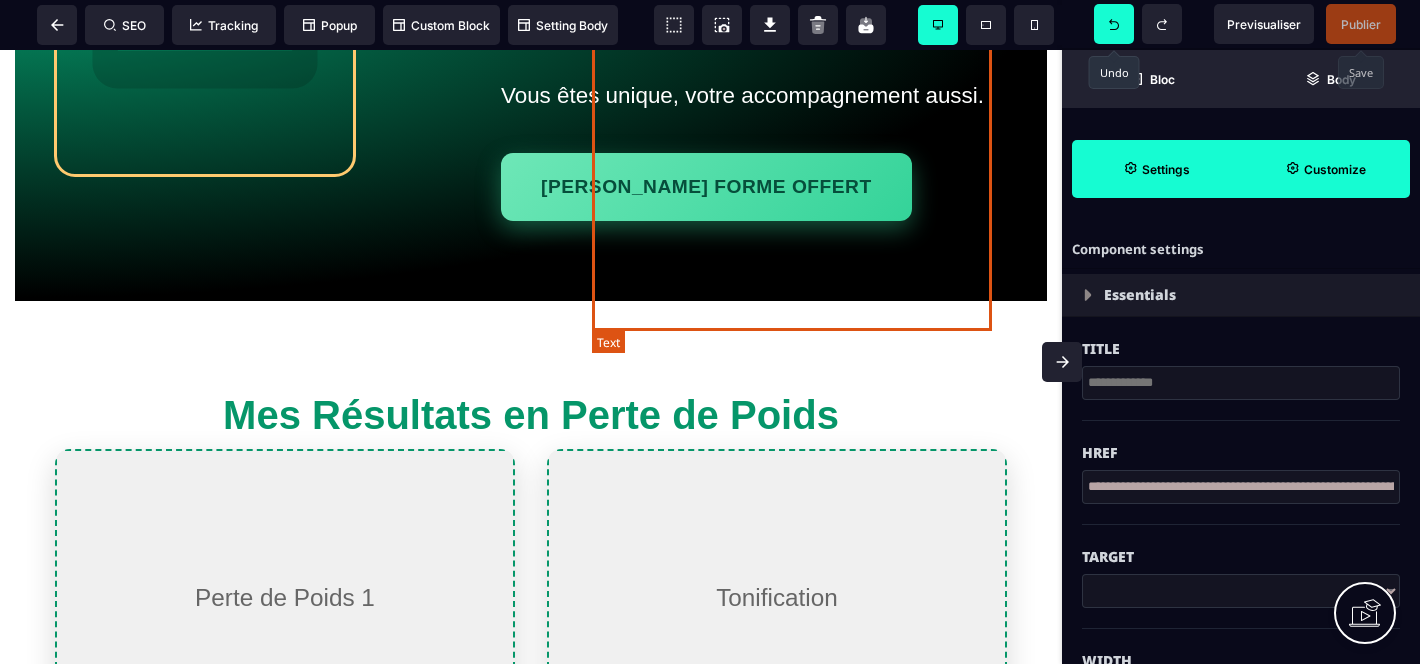 scroll, scrollTop: 0, scrollLeft: 0, axis: both 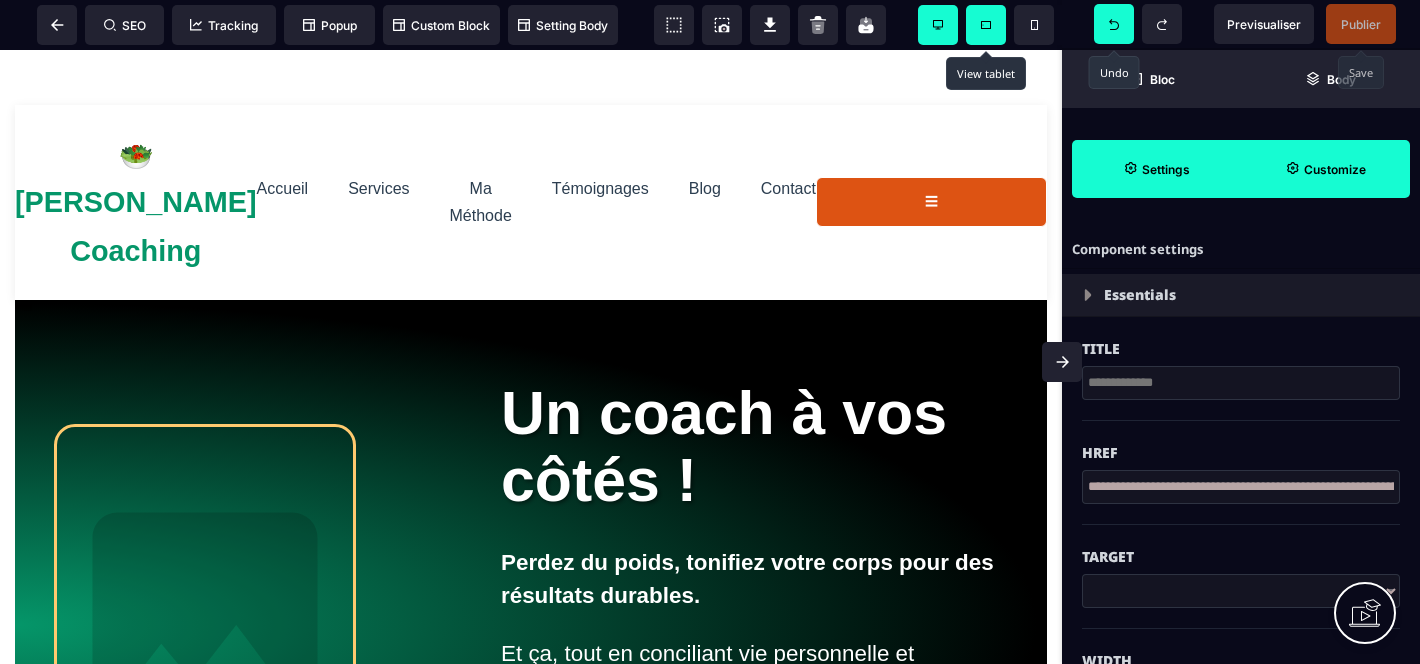 click 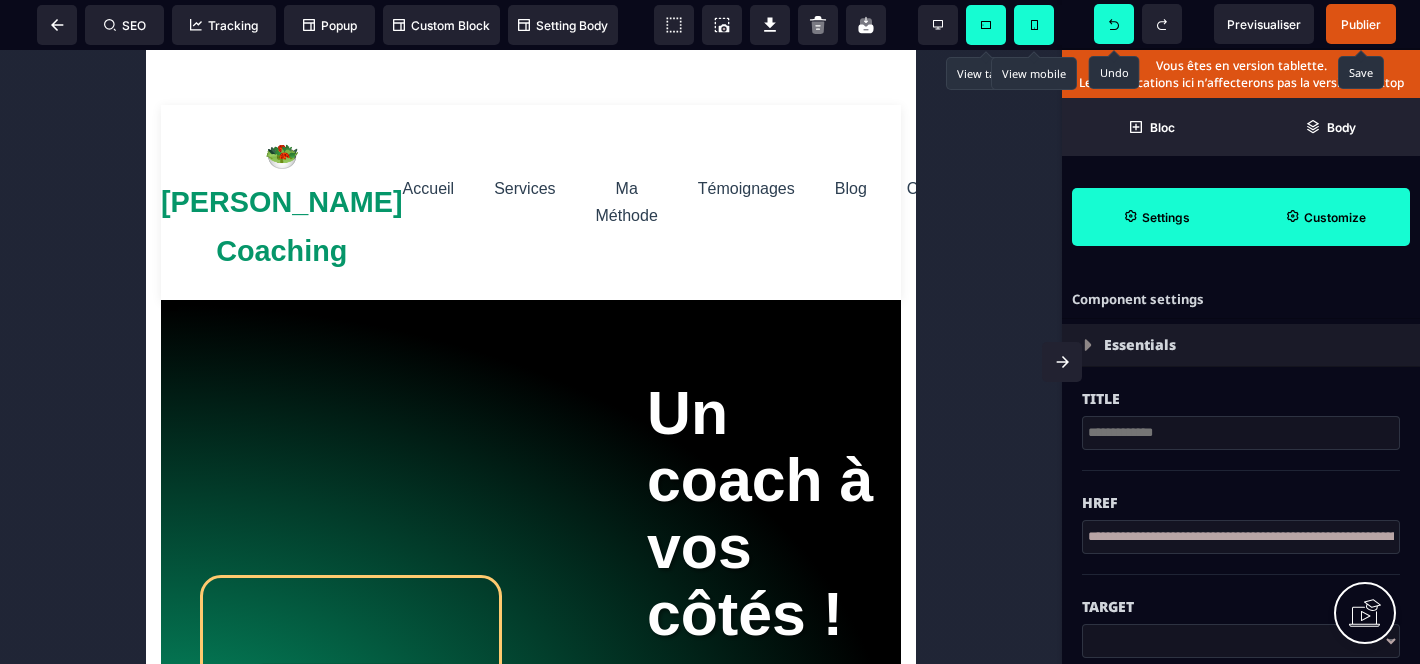 click at bounding box center (1034, 25) 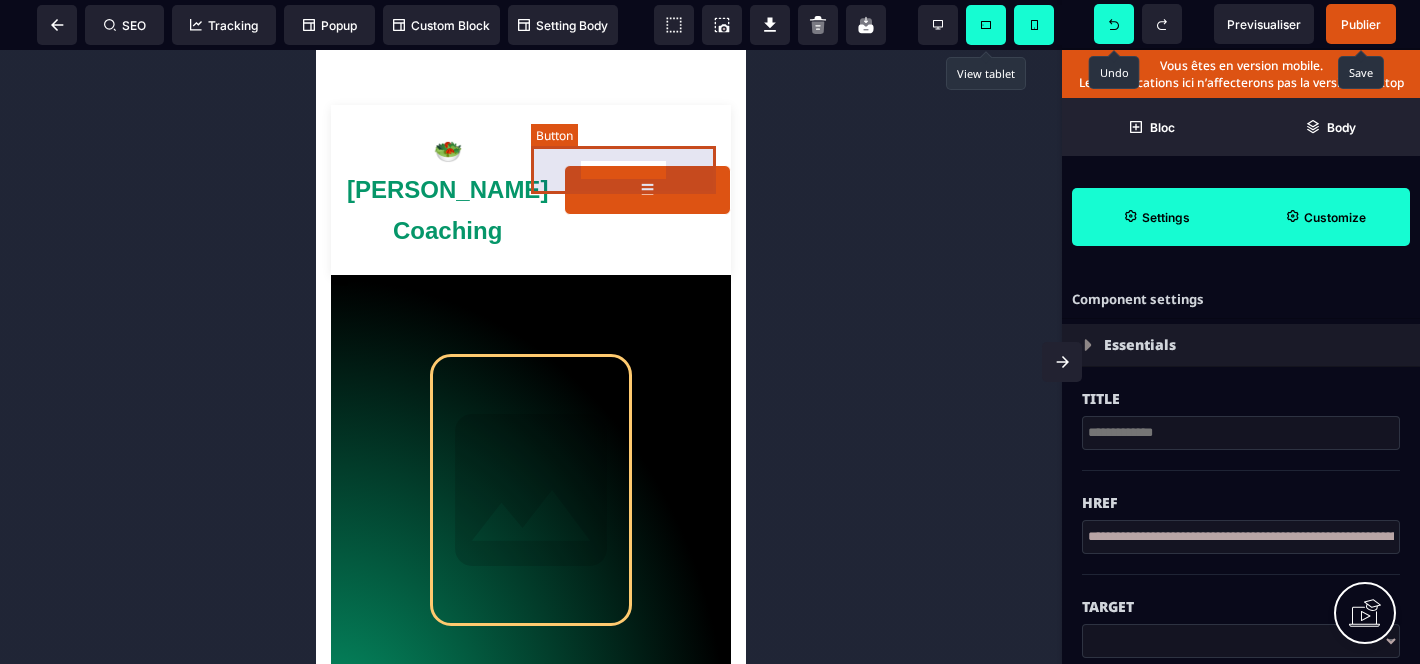 click on "☰" at bounding box center [647, 190] 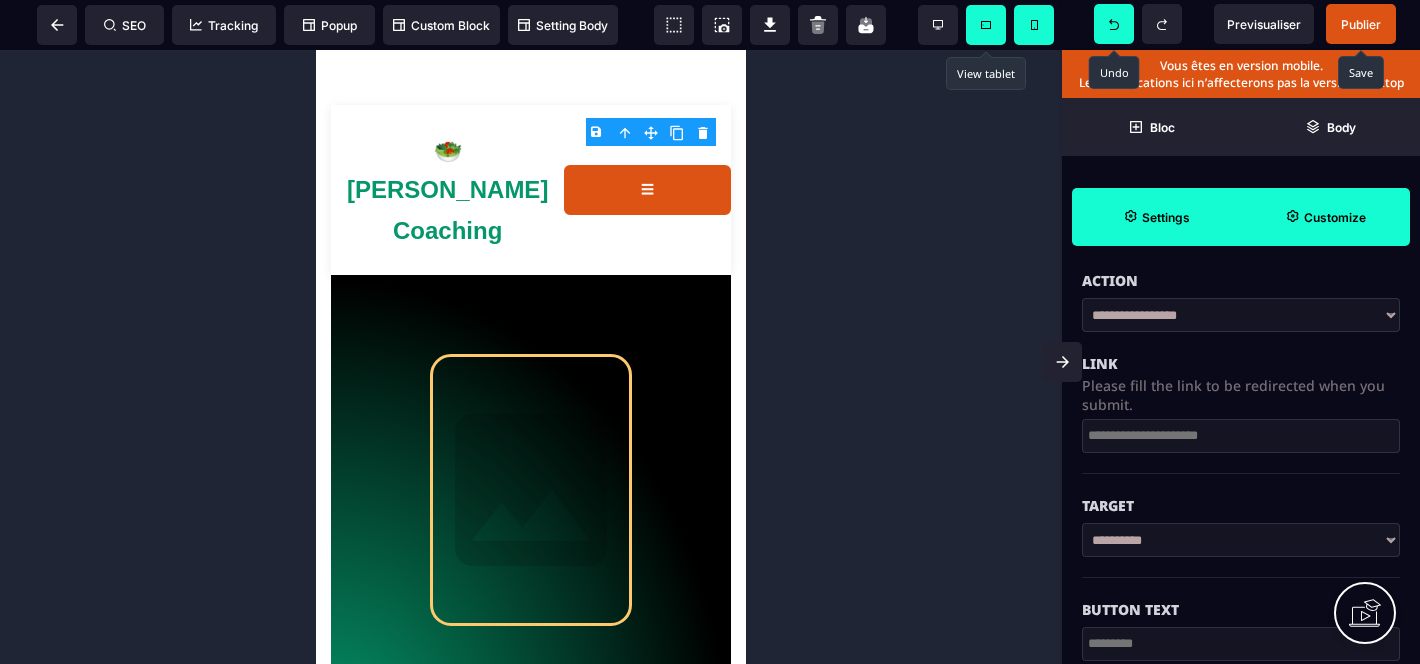 scroll, scrollTop: 0, scrollLeft: 0, axis: both 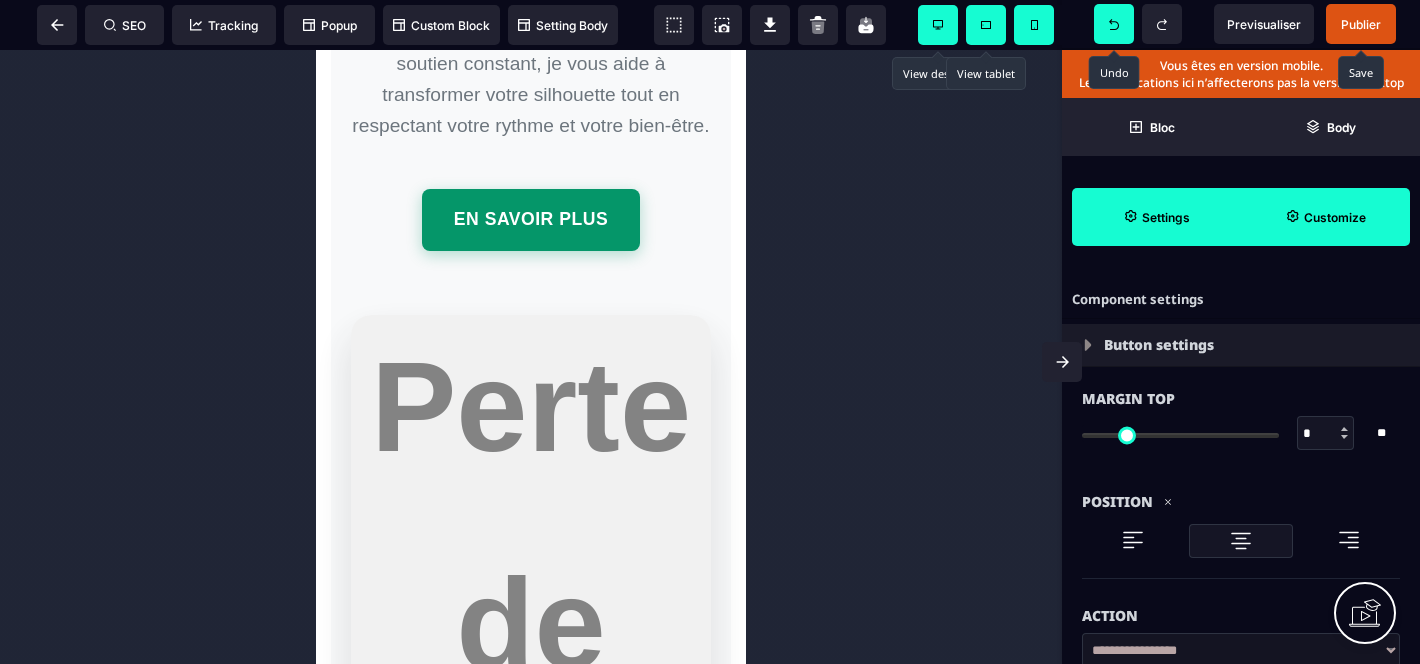 click at bounding box center [938, 25] 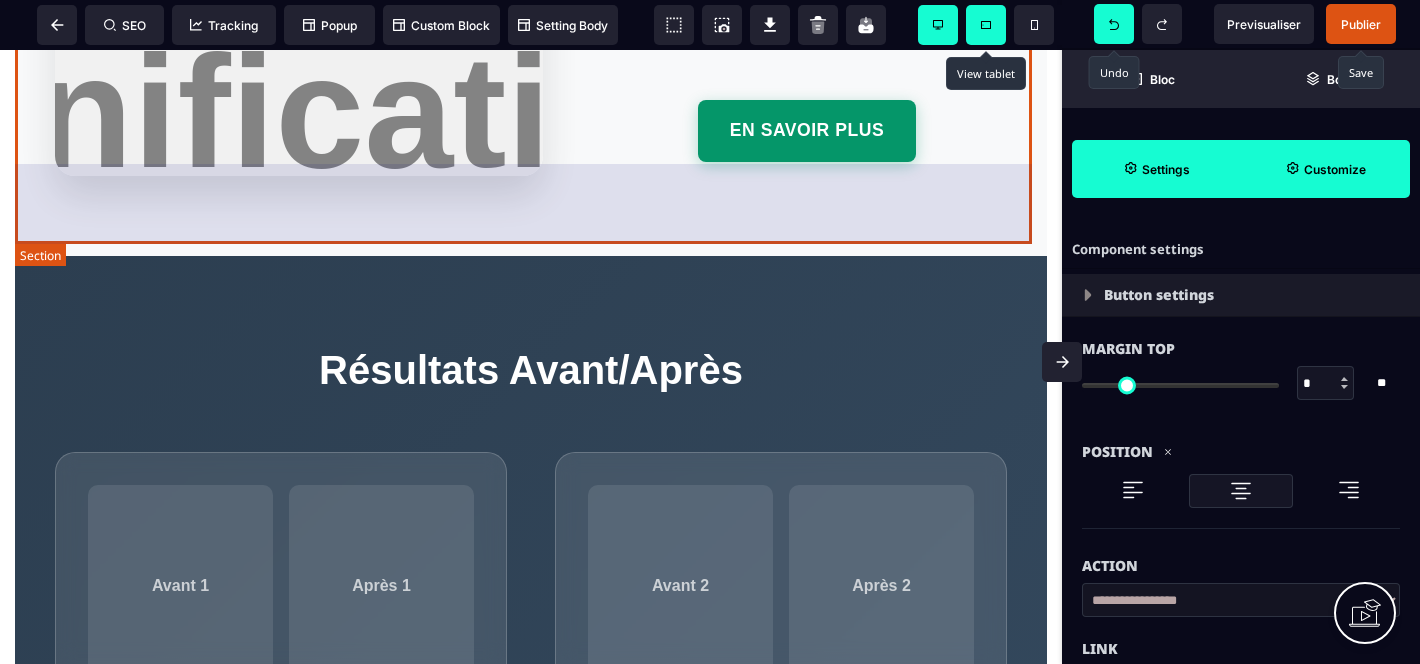 click on "Photo Tonification Se tonifier [PERSON_NAME] d'un corps plus ferme et dynamique ? Grâce à des programmes personnalisés combinant exercices ciblés et conseils nutritionnels, je vous aide à retrouver tonus et harmonie en respectant votre rythme. Sculptez votre silhouette avec efficacité et sérénité ! En savoir plus" at bounding box center [531, -24] 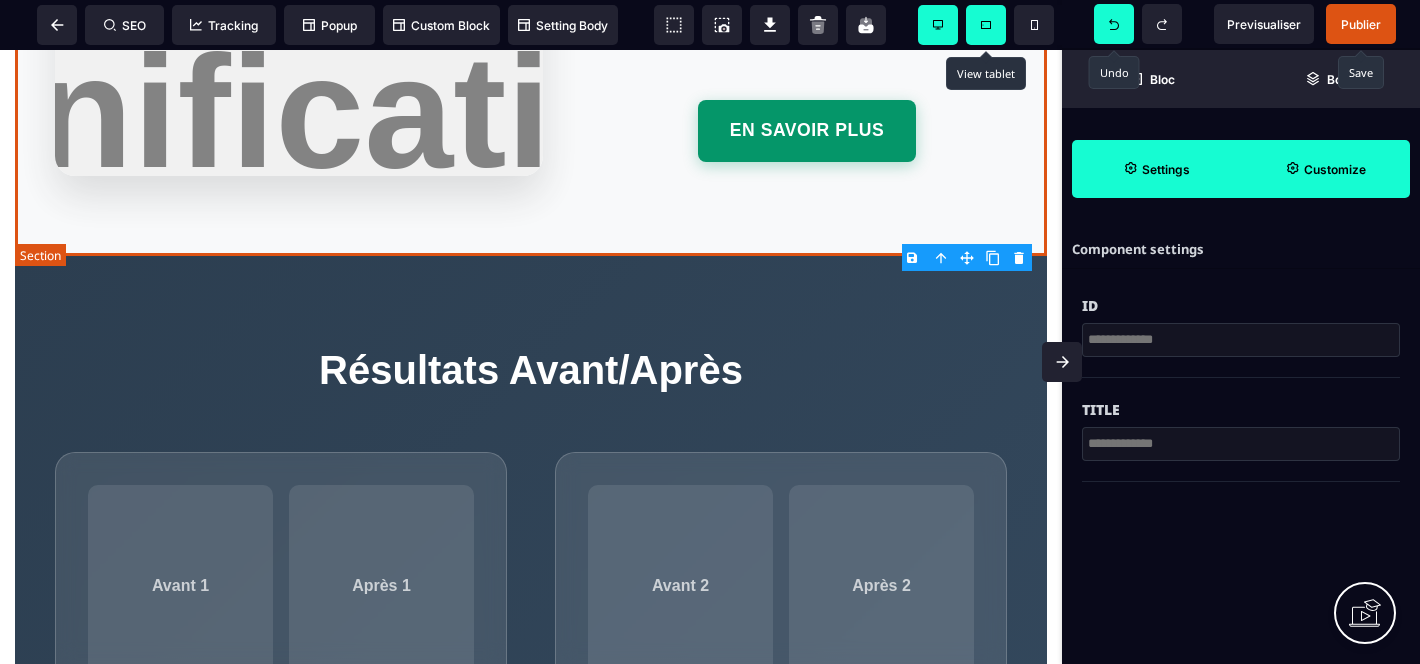 click on "Photo Tonification Se tonifier [PERSON_NAME] d'un corps plus ferme et dynamique ? Grâce à des programmes personnalisés combinant exercices ciblés et conseils nutritionnels, je vous aide à retrouver tonus et harmonie en respectant votre rythme. Sculptez votre silhouette avec efficacité et sérénité ! En savoir plus" at bounding box center [531, -24] 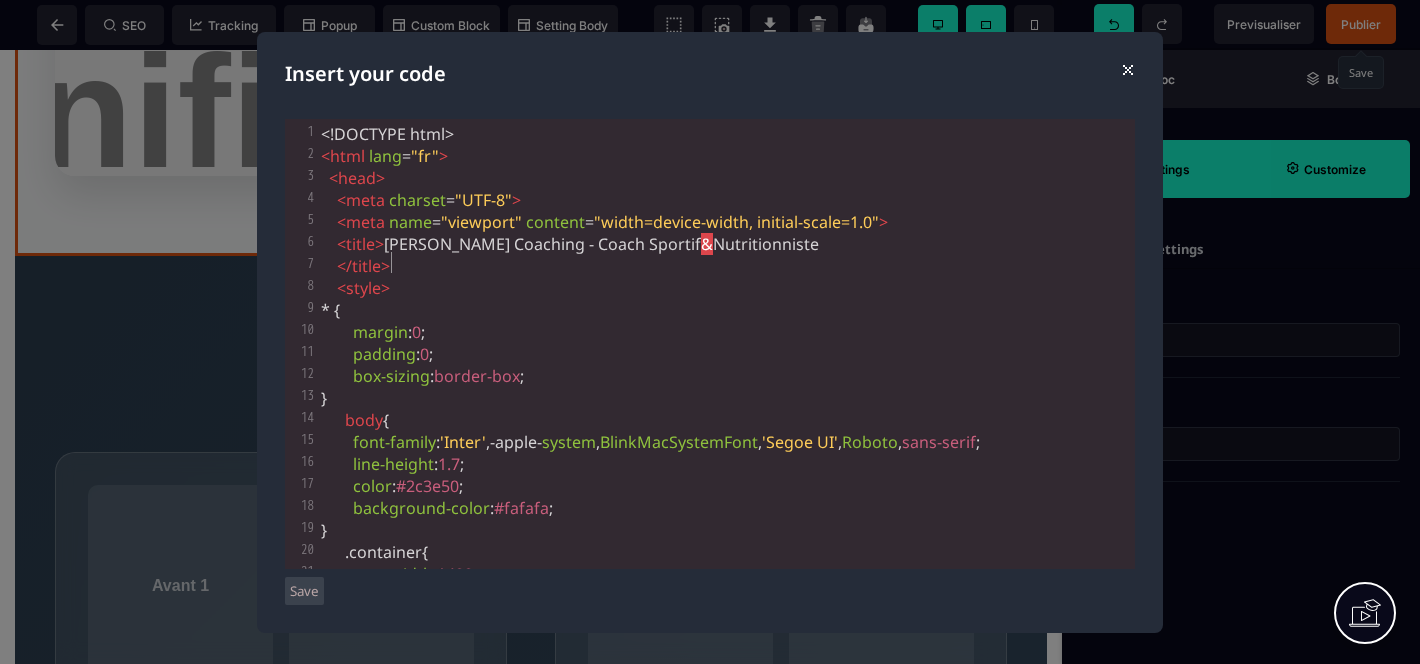 click on "</ title >" at bounding box center (726, 266) 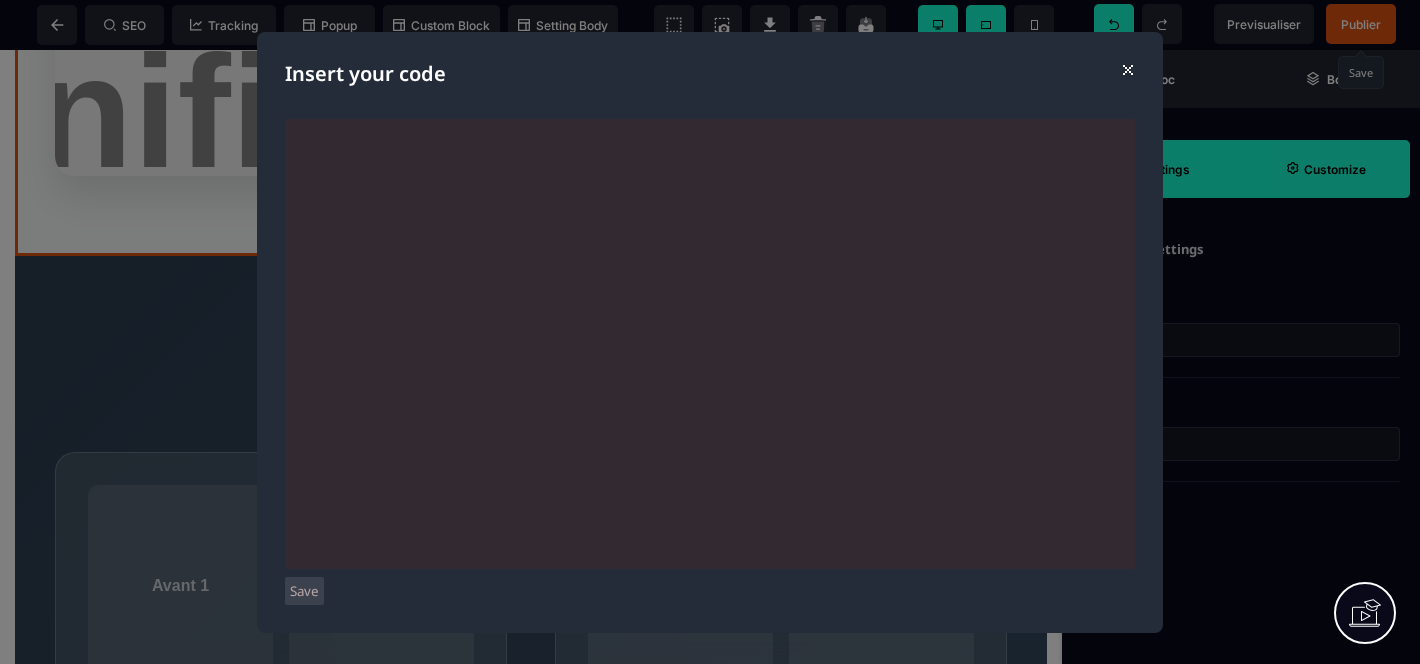 scroll, scrollTop: 18297, scrollLeft: 0, axis: vertical 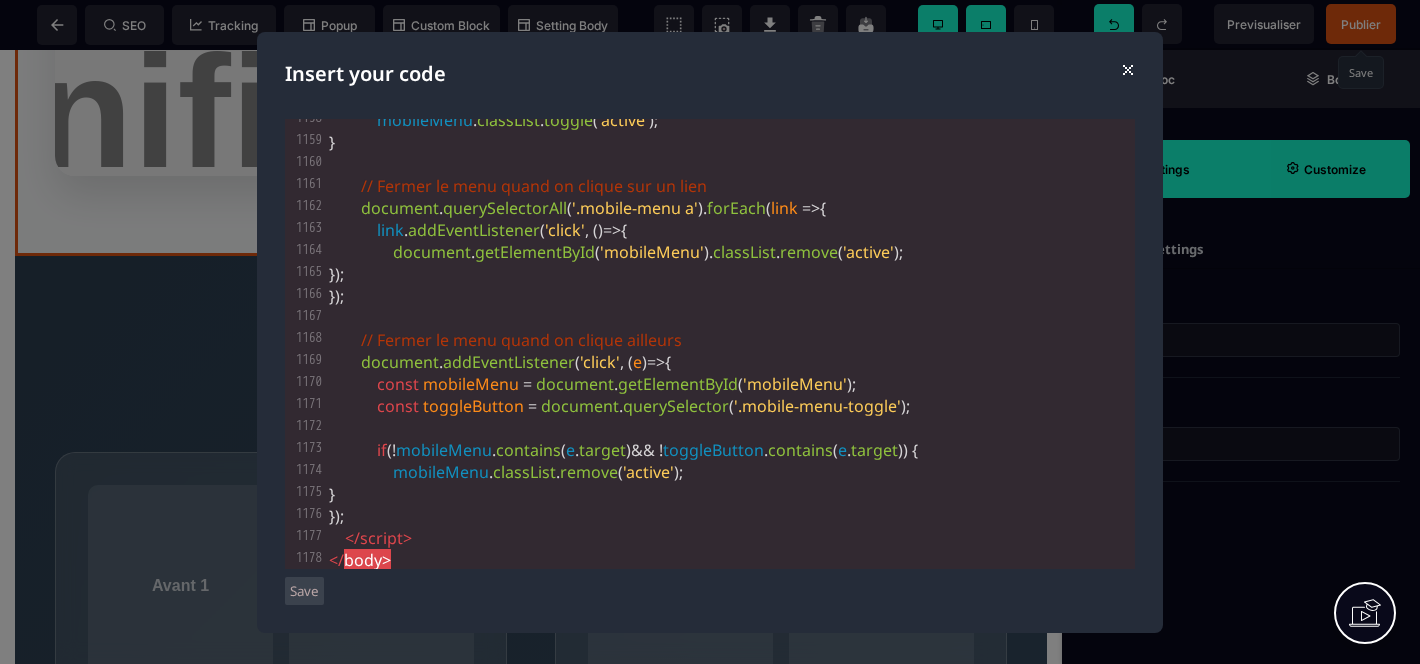 click on "Save" at bounding box center [304, 591] 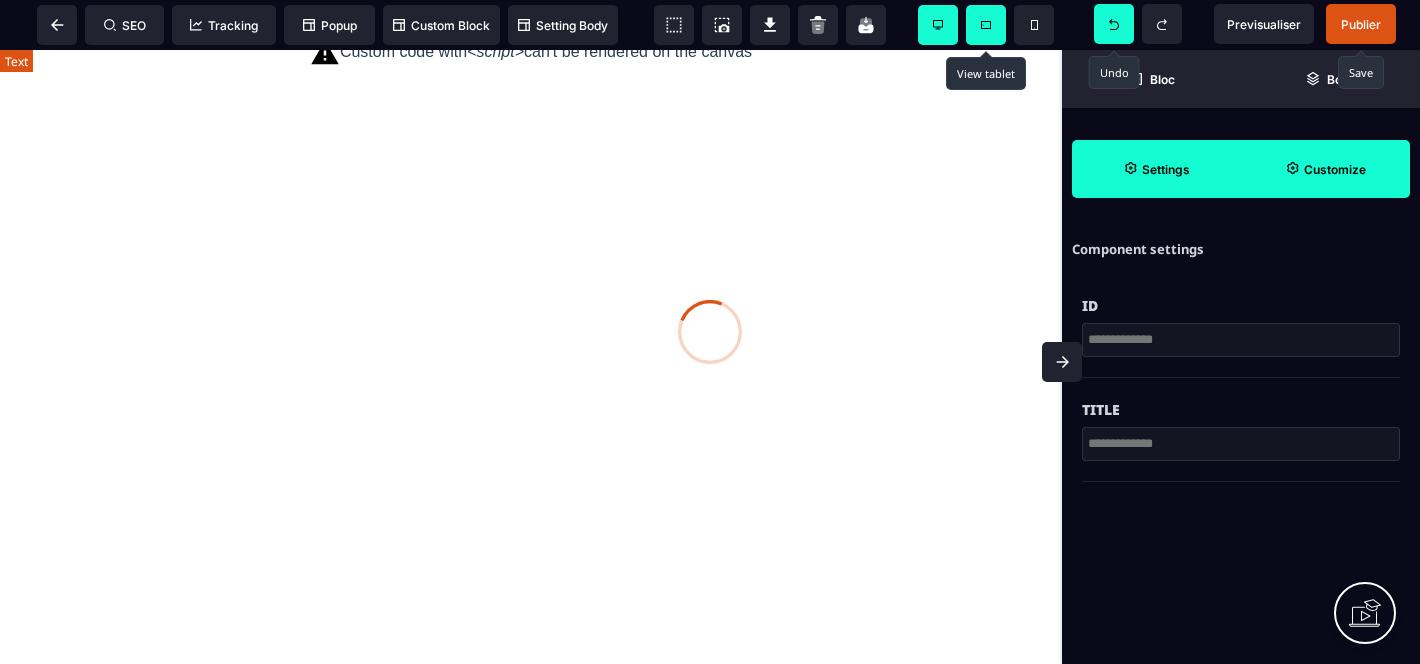 scroll, scrollTop: 69, scrollLeft: 0, axis: vertical 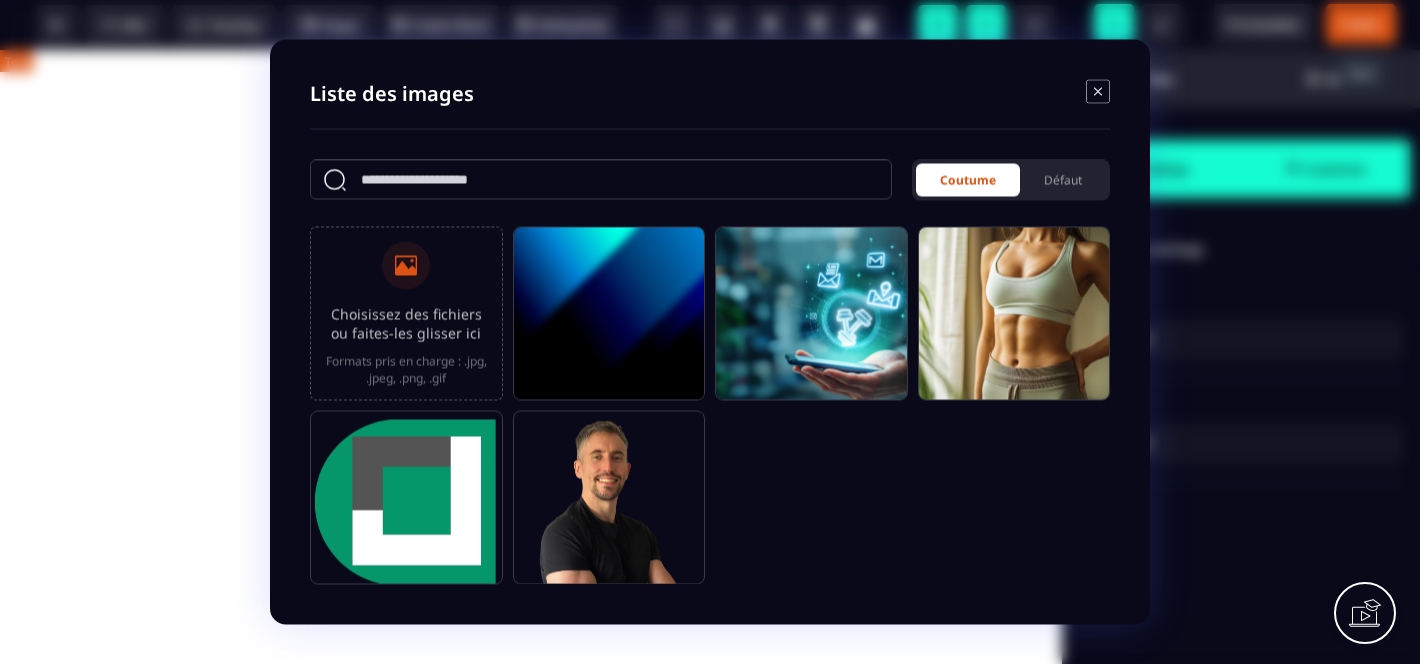click 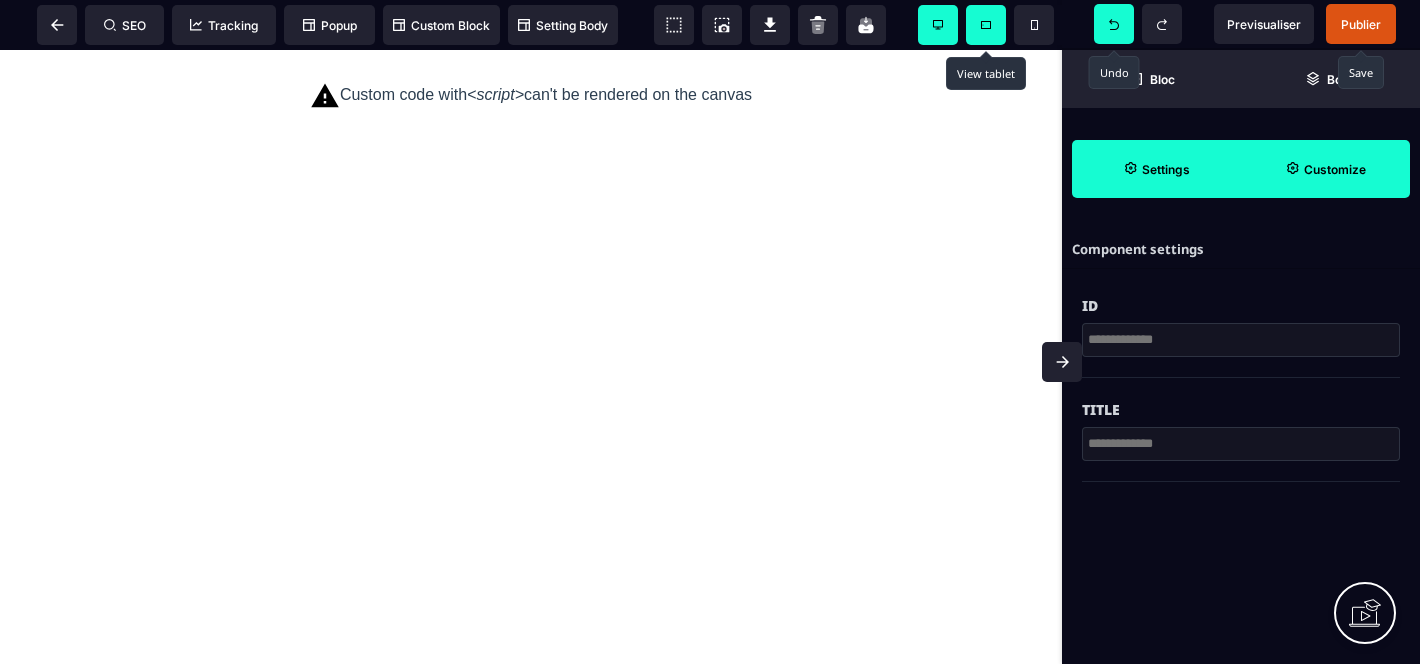scroll, scrollTop: 0, scrollLeft: 0, axis: both 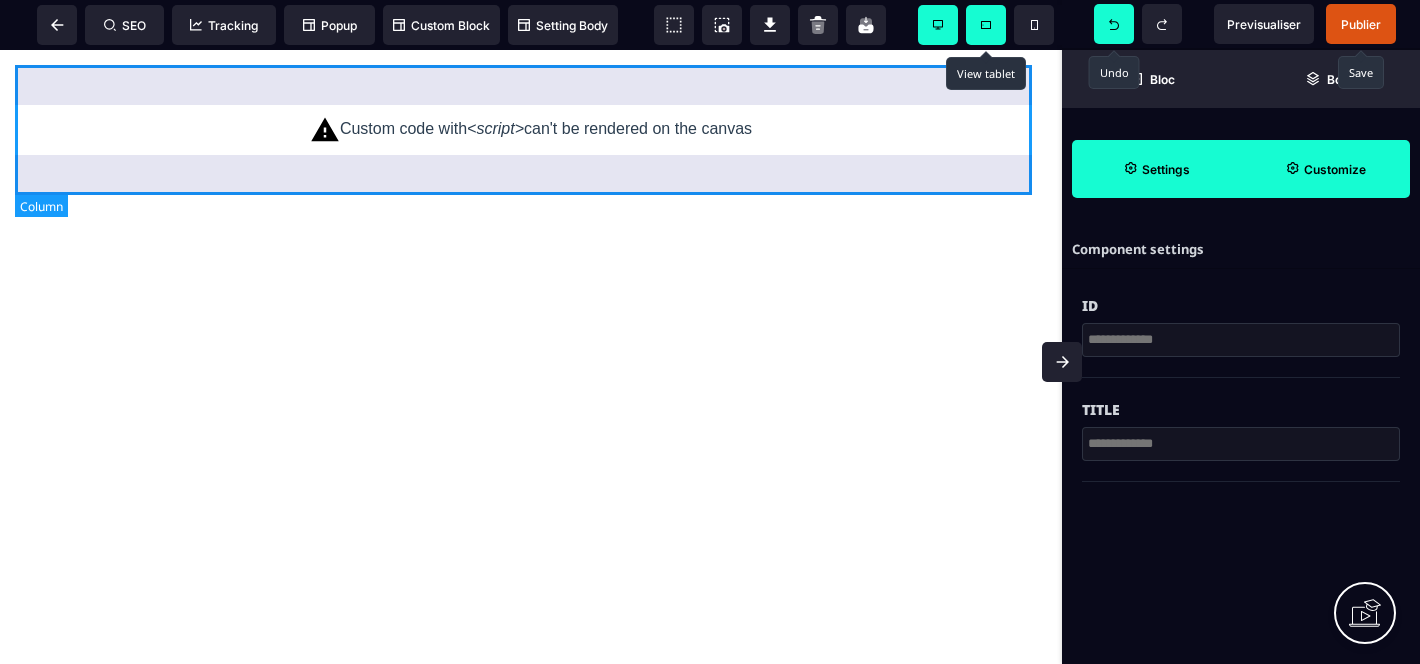 click on "Custom code with  <script>  can't be rendered on the canvas" at bounding box center [531, 130] 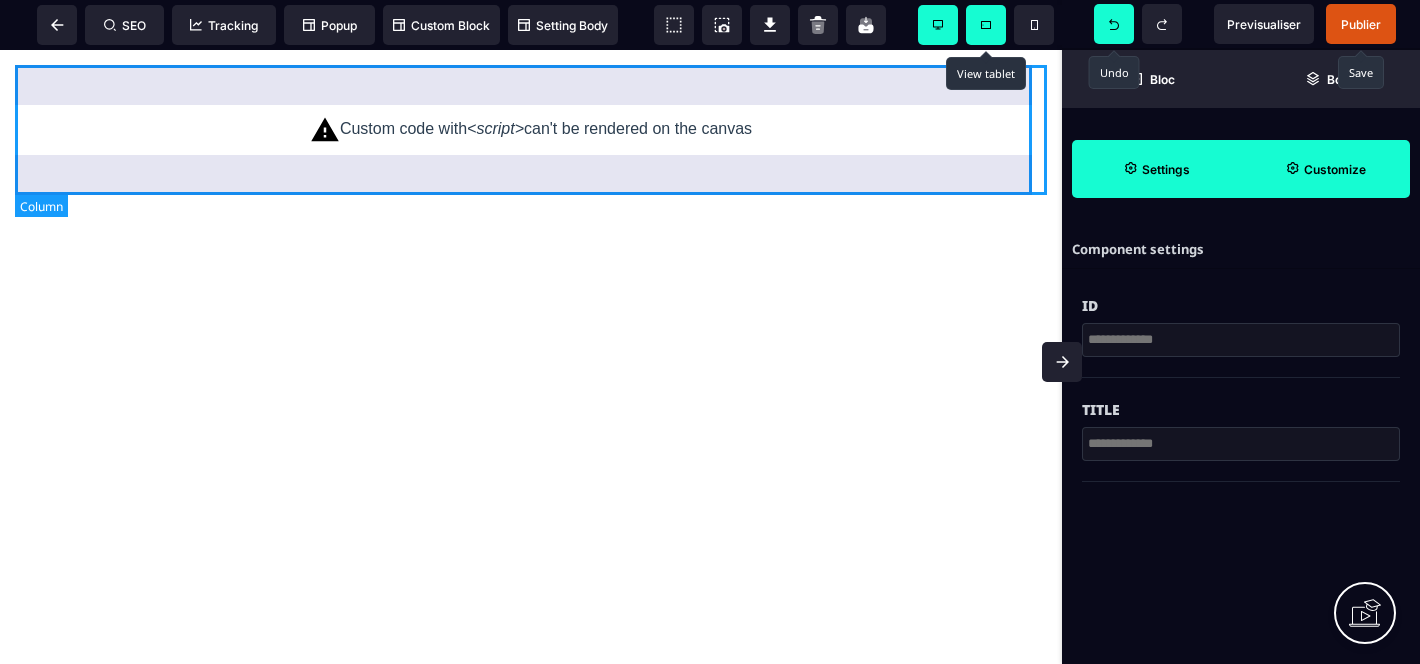 click on "Custom code with  <script>  can't be rendered on the canvas" at bounding box center (531, 130) 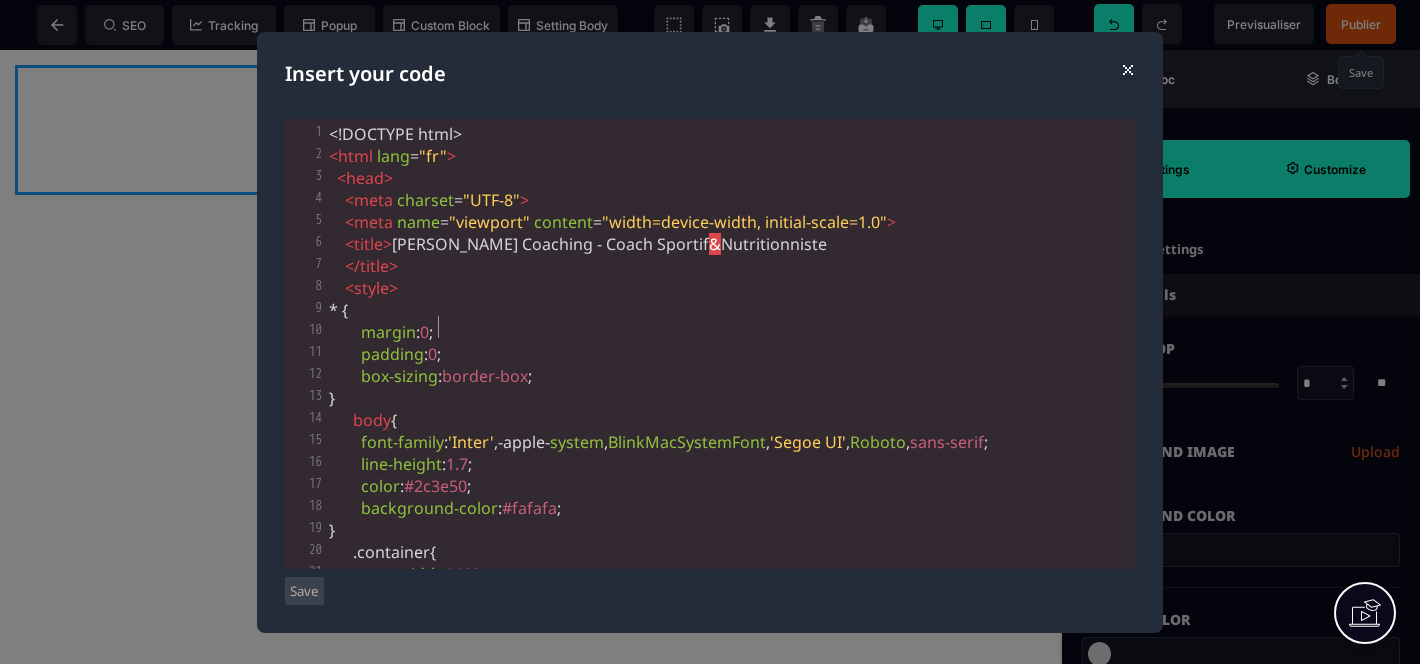 click on "margin :  0 ;" at bounding box center [730, 332] 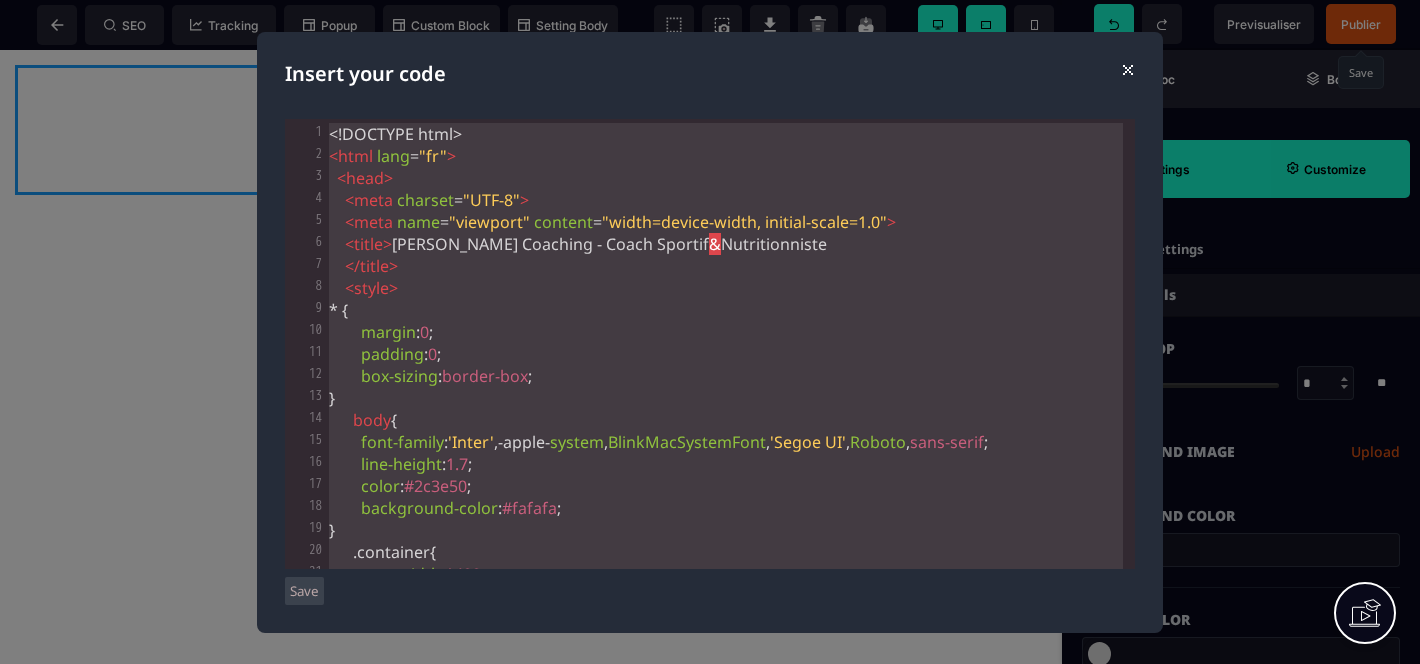 scroll, scrollTop: 18297, scrollLeft: 0, axis: vertical 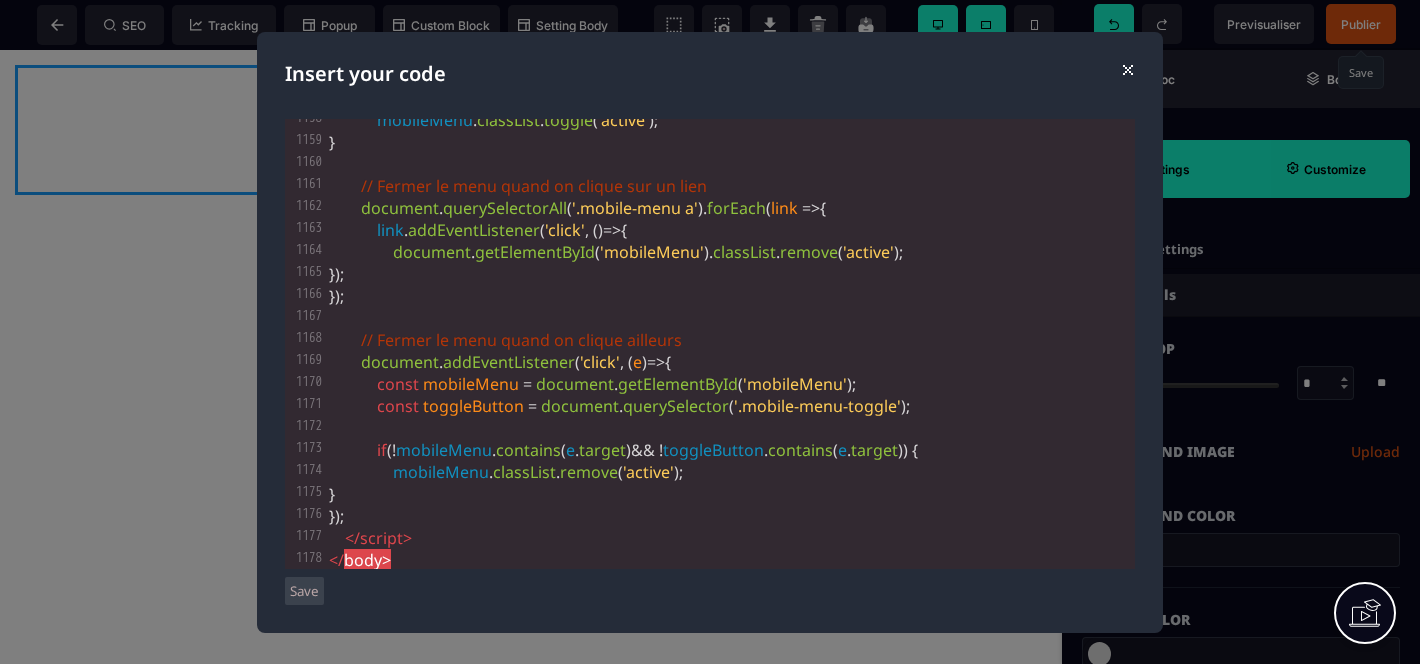 click on "Save" at bounding box center (304, 591) 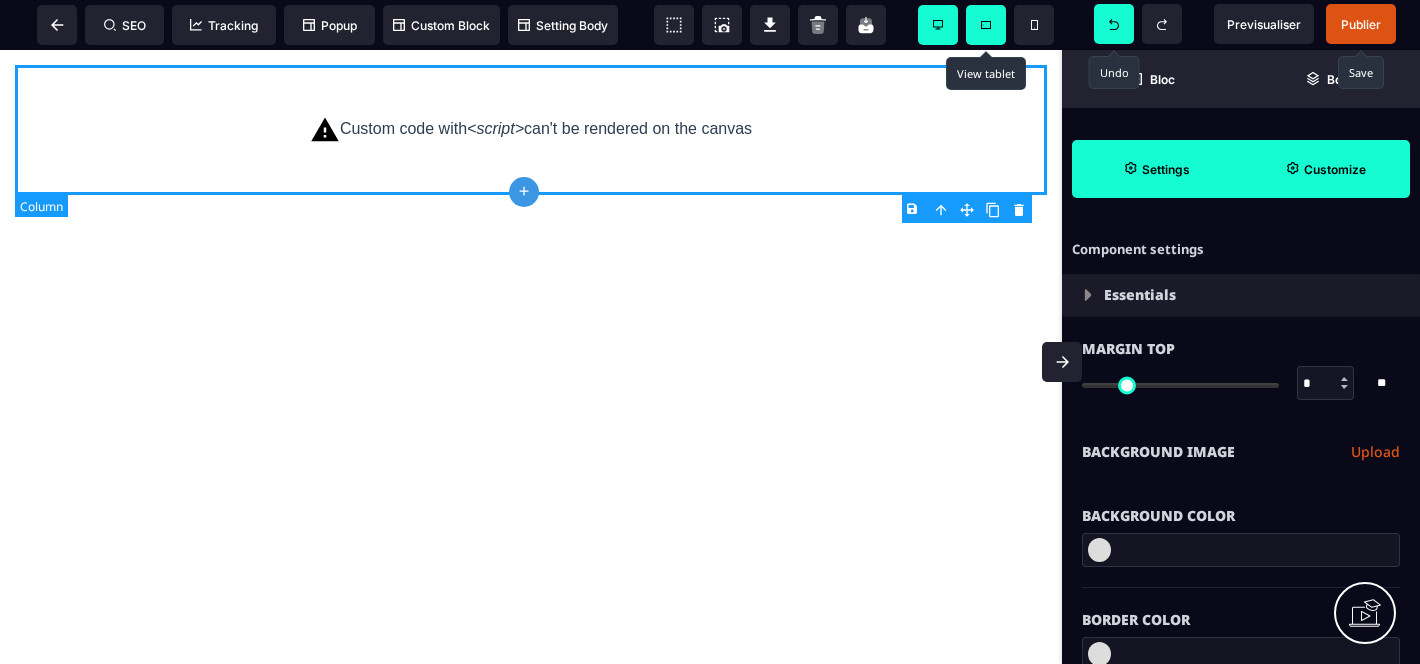 click on "Custom code with  <script>  can't be rendered on the canvas" at bounding box center [531, 130] 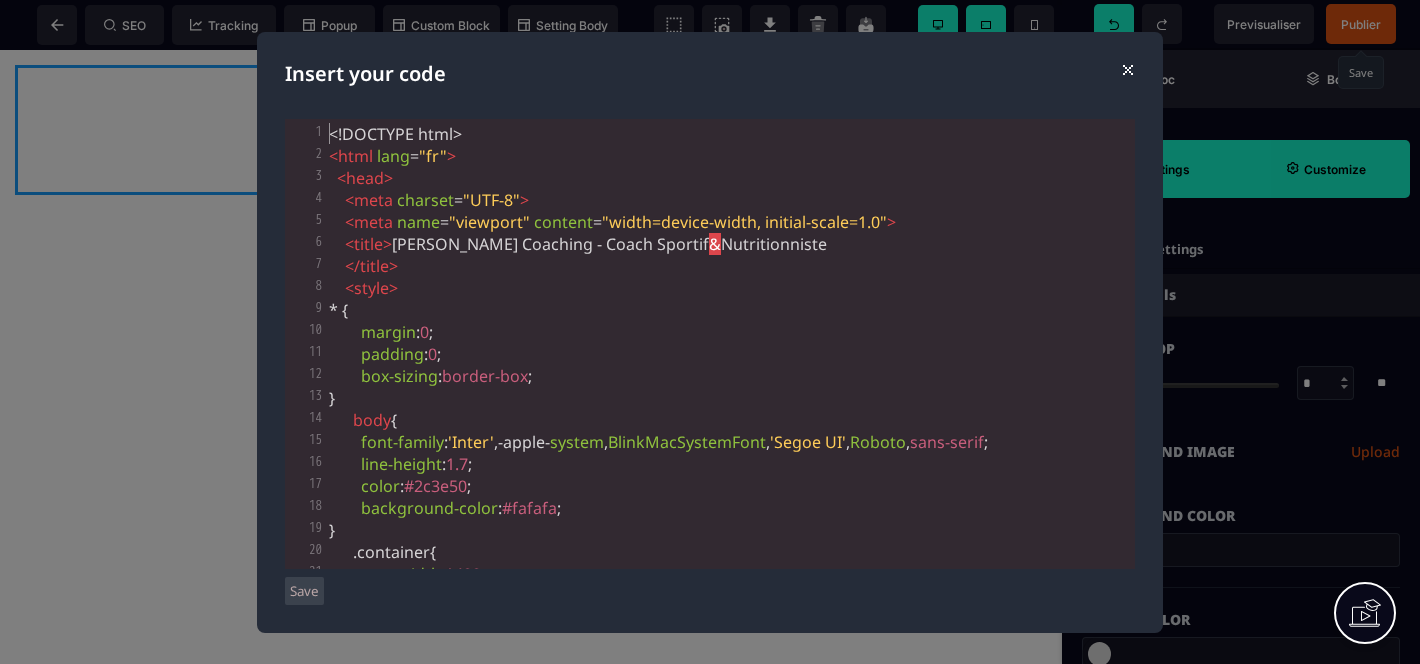 click on "* {" at bounding box center (730, 310) 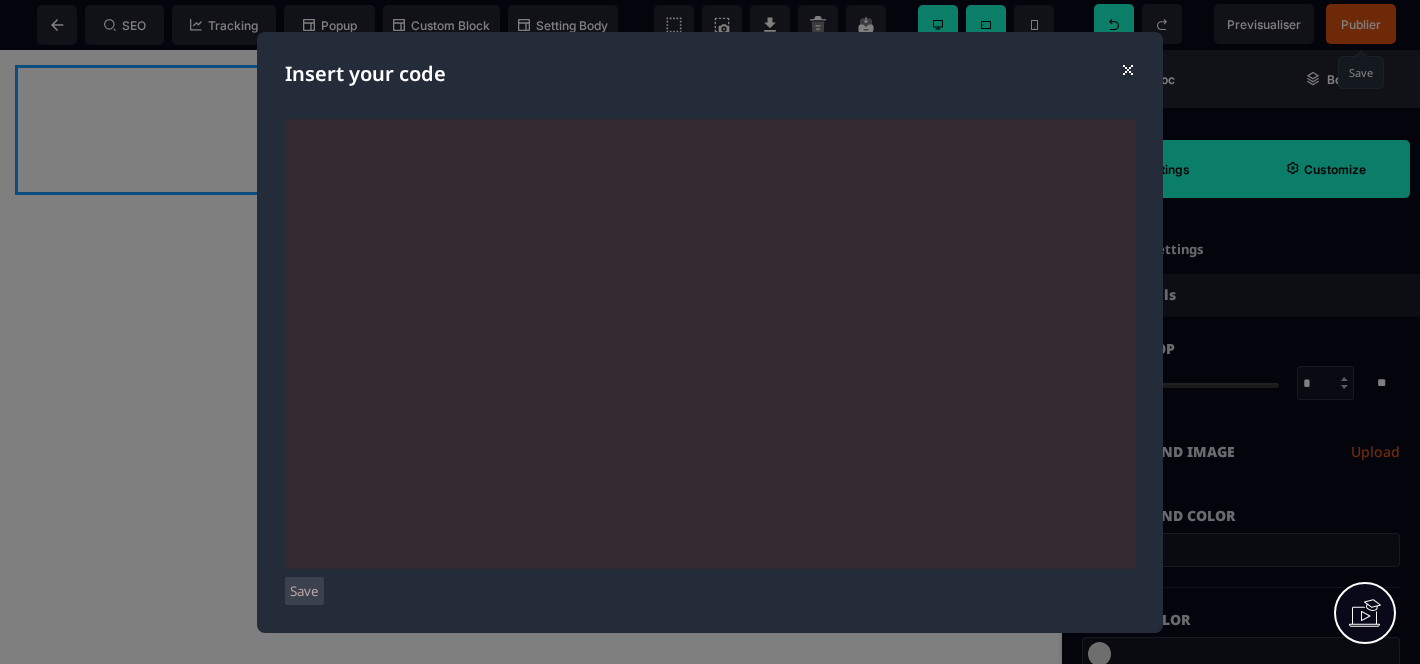 scroll, scrollTop: 18178, scrollLeft: 0, axis: vertical 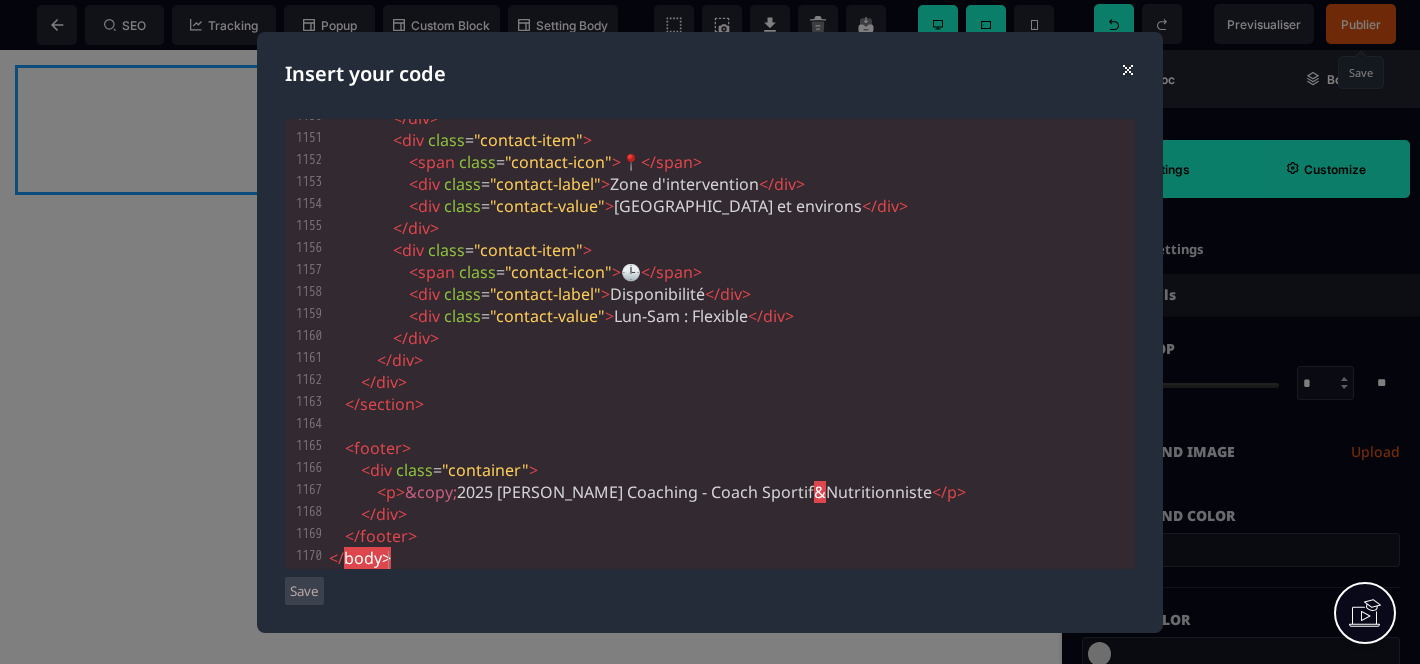 click on "Save" at bounding box center (304, 591) 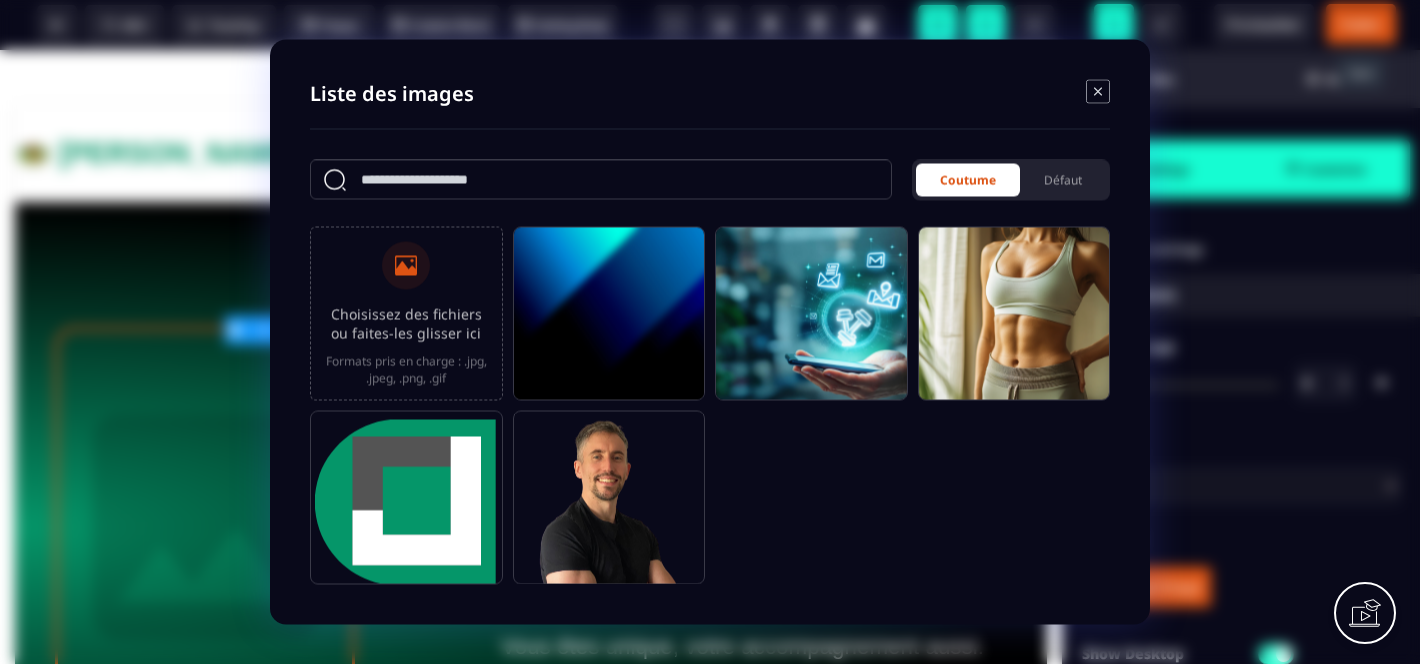 click 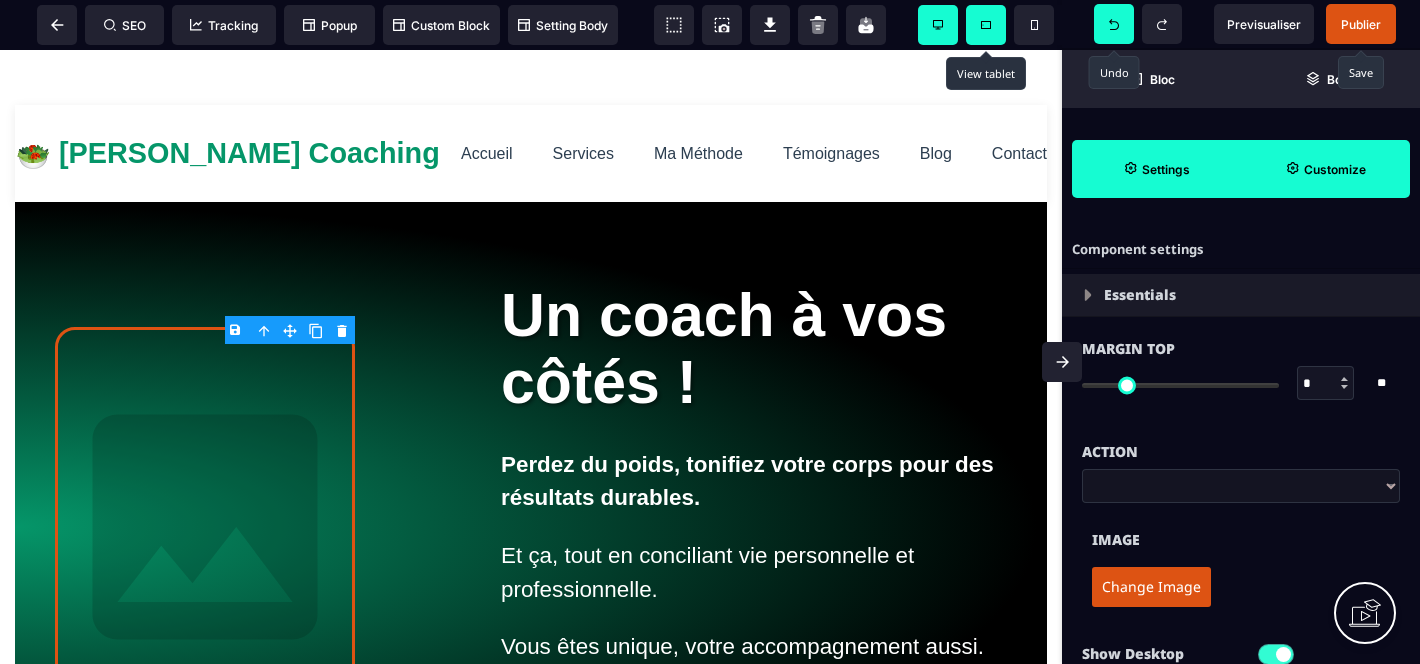 click at bounding box center [986, 25] 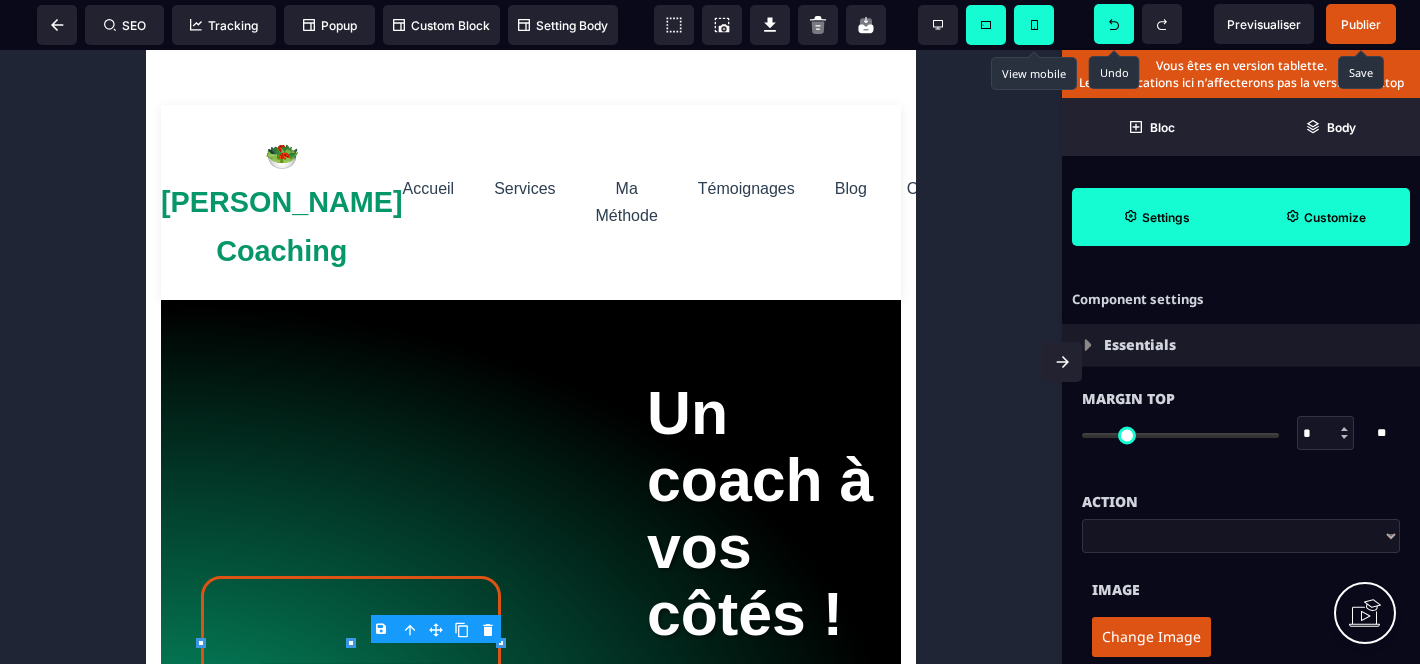 click at bounding box center (1034, 25) 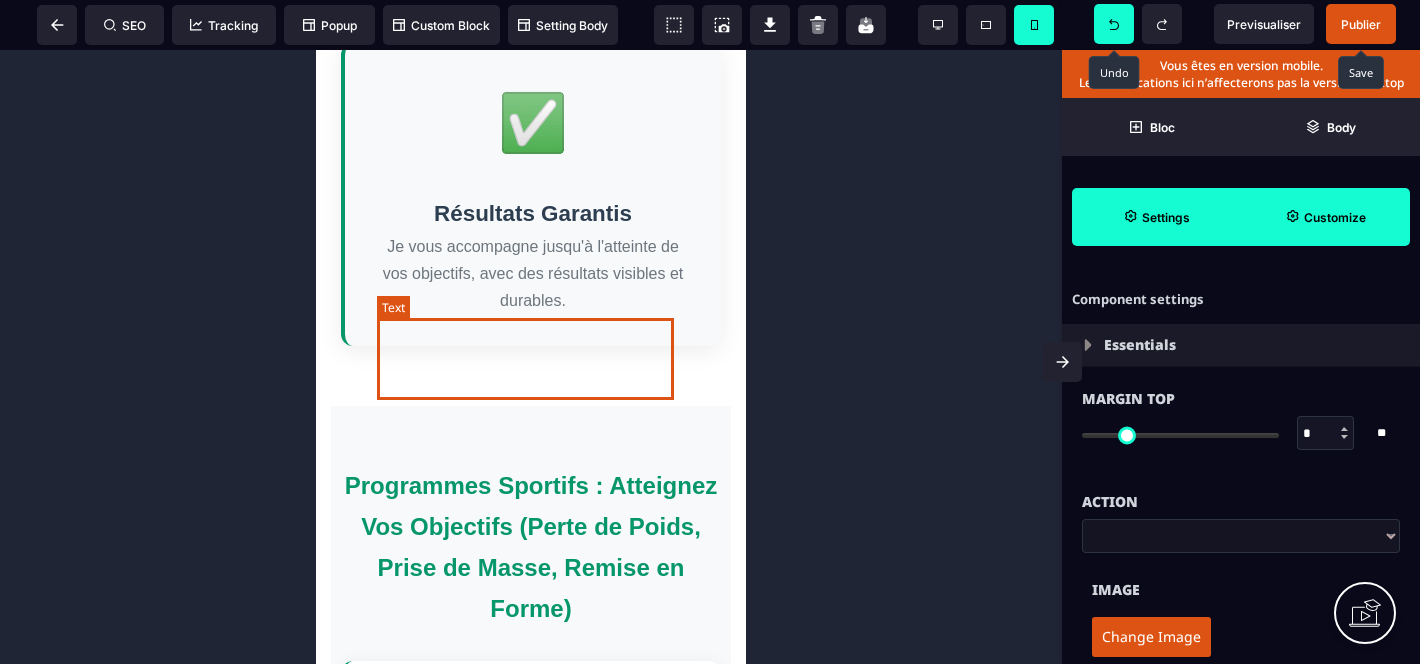 scroll, scrollTop: 5799, scrollLeft: 0, axis: vertical 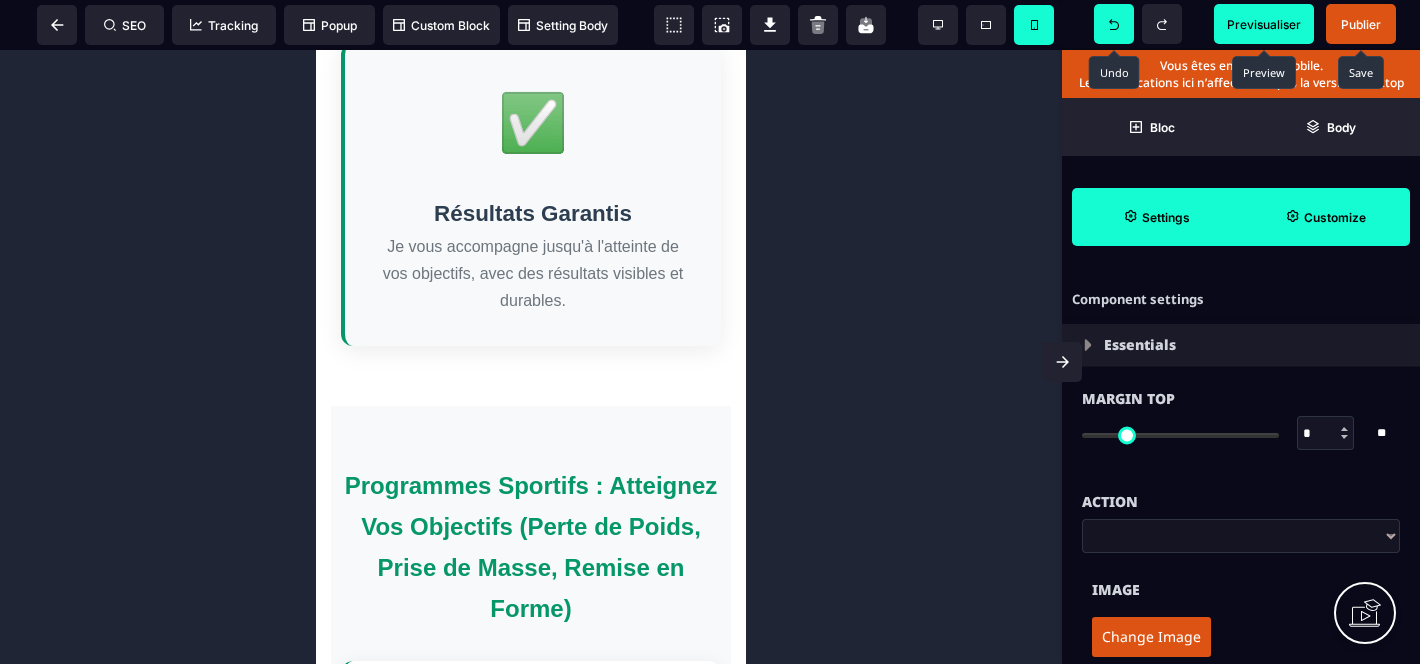 click on "Previsualiser" at bounding box center (1264, 24) 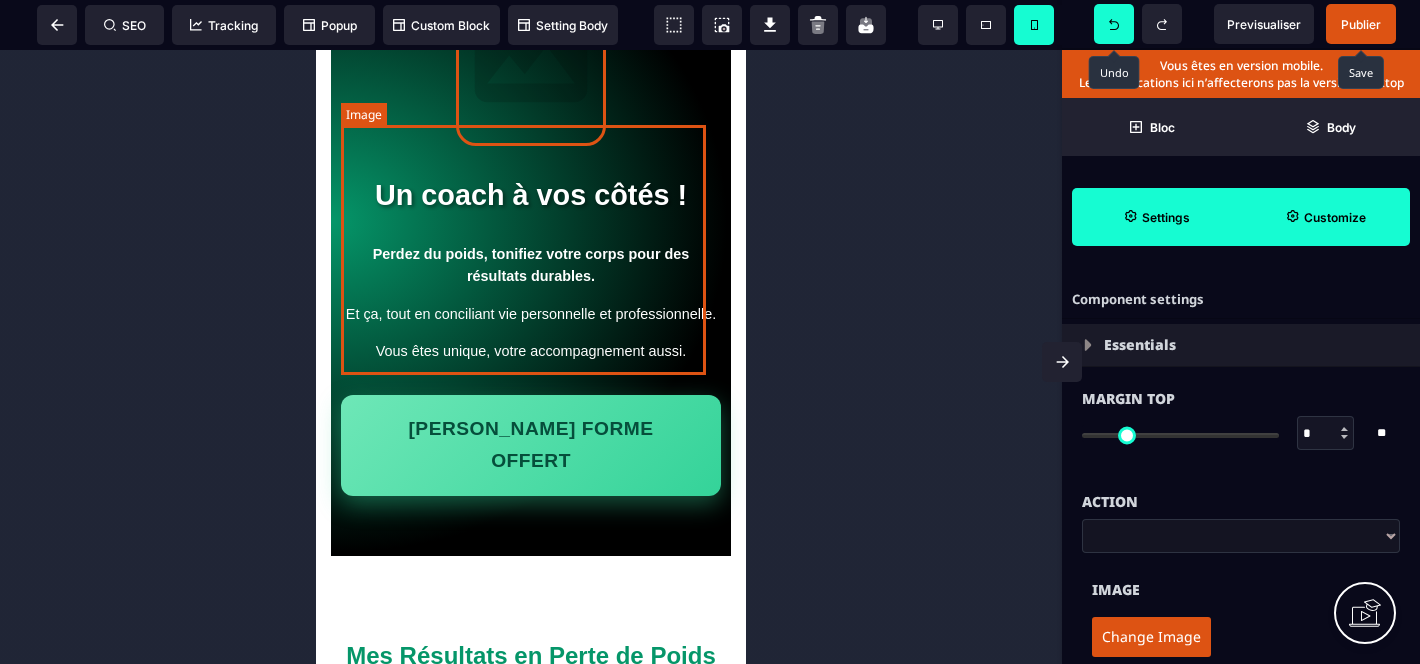 scroll, scrollTop: 0, scrollLeft: 0, axis: both 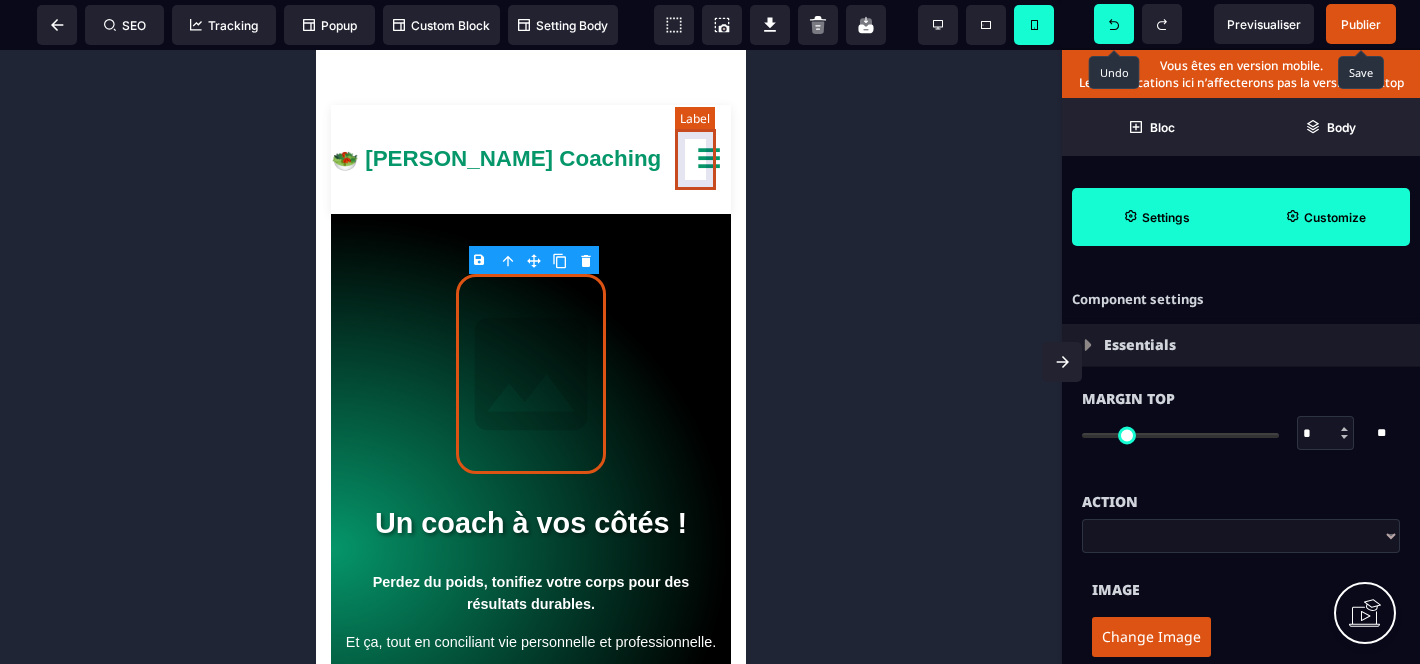 click on "☰" at bounding box center [709, 159] 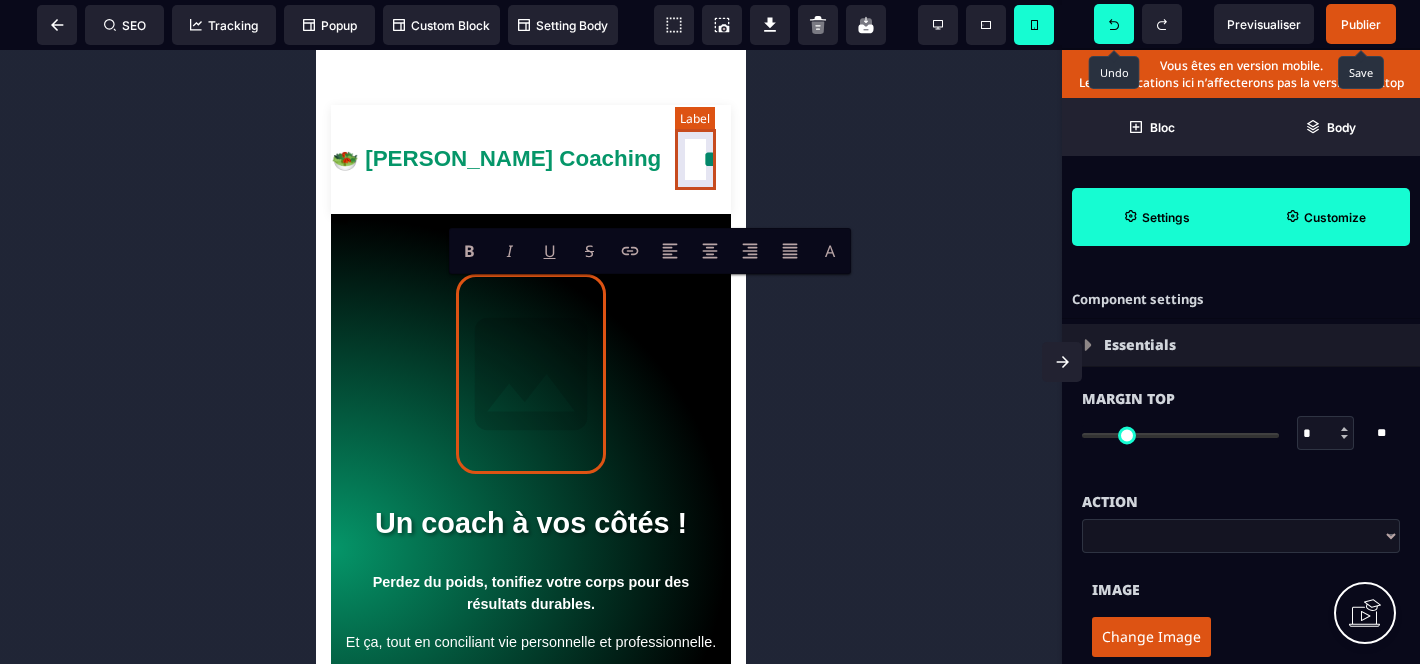 click on "*" at bounding box center (710, 159) 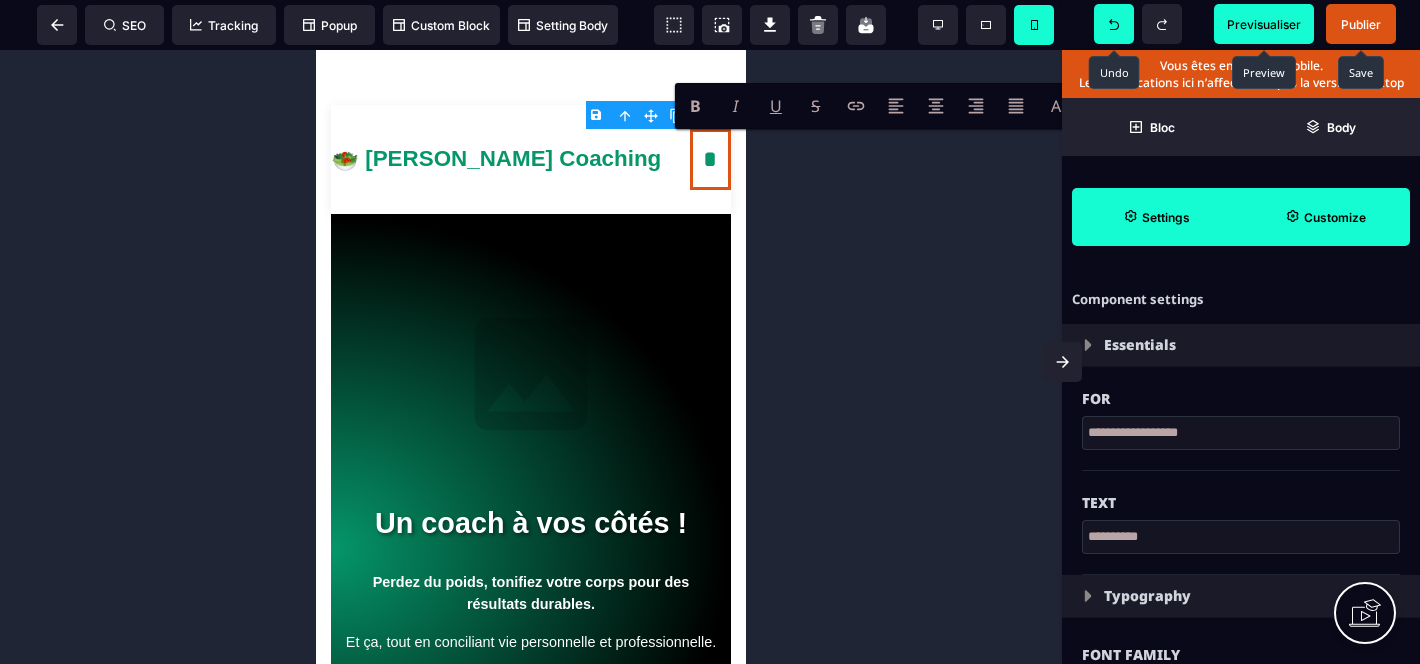 click on "Previsualiser" at bounding box center (1264, 24) 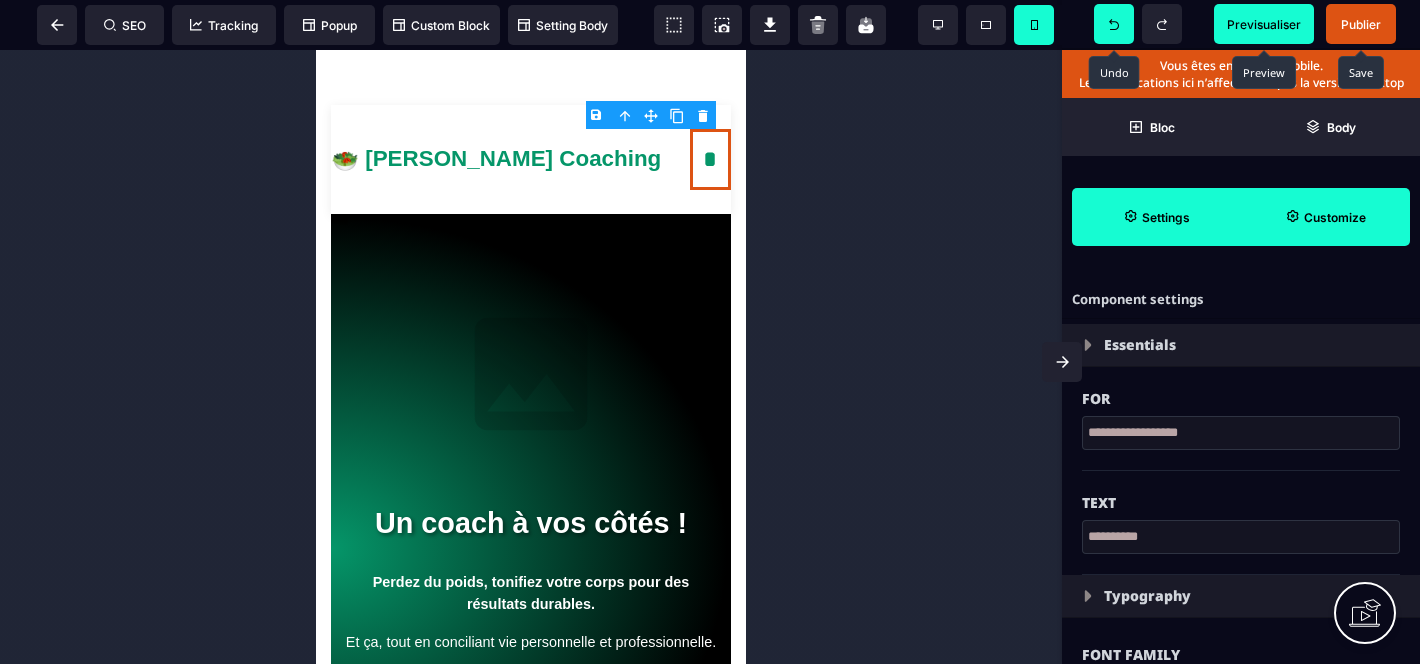 click on "Publier" at bounding box center [1361, 24] 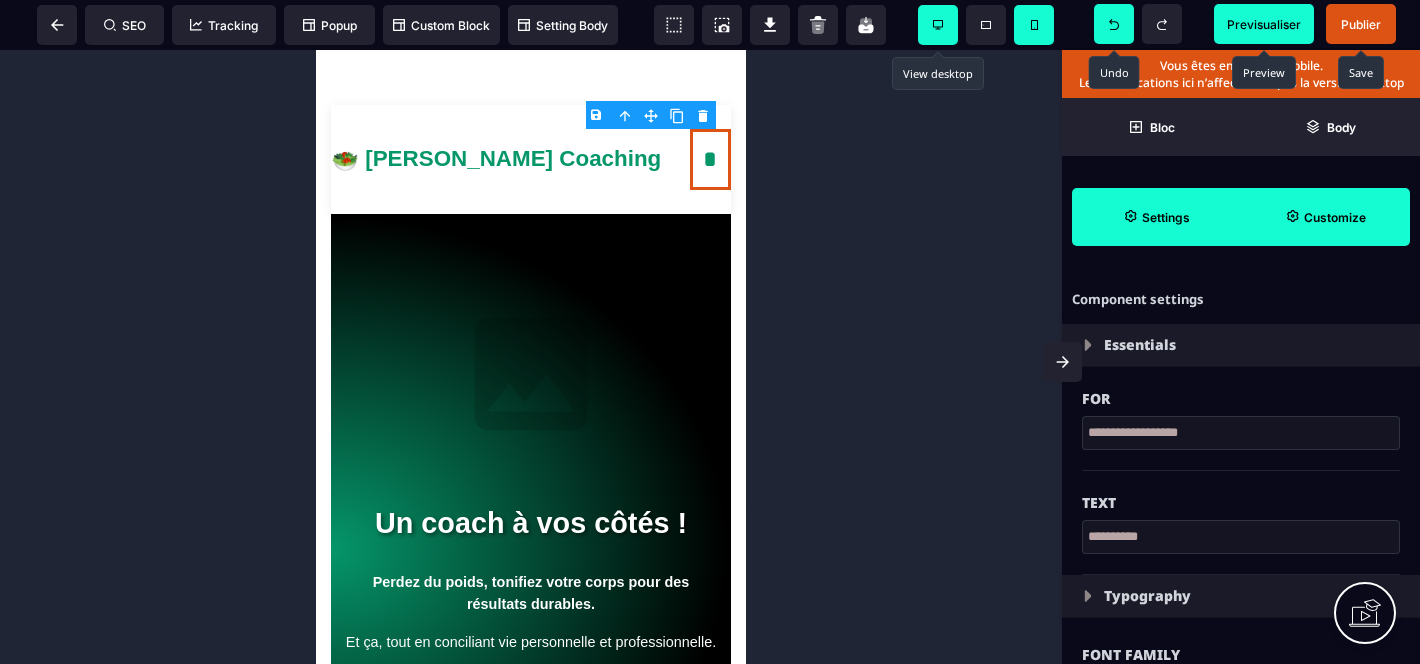click at bounding box center (938, 25) 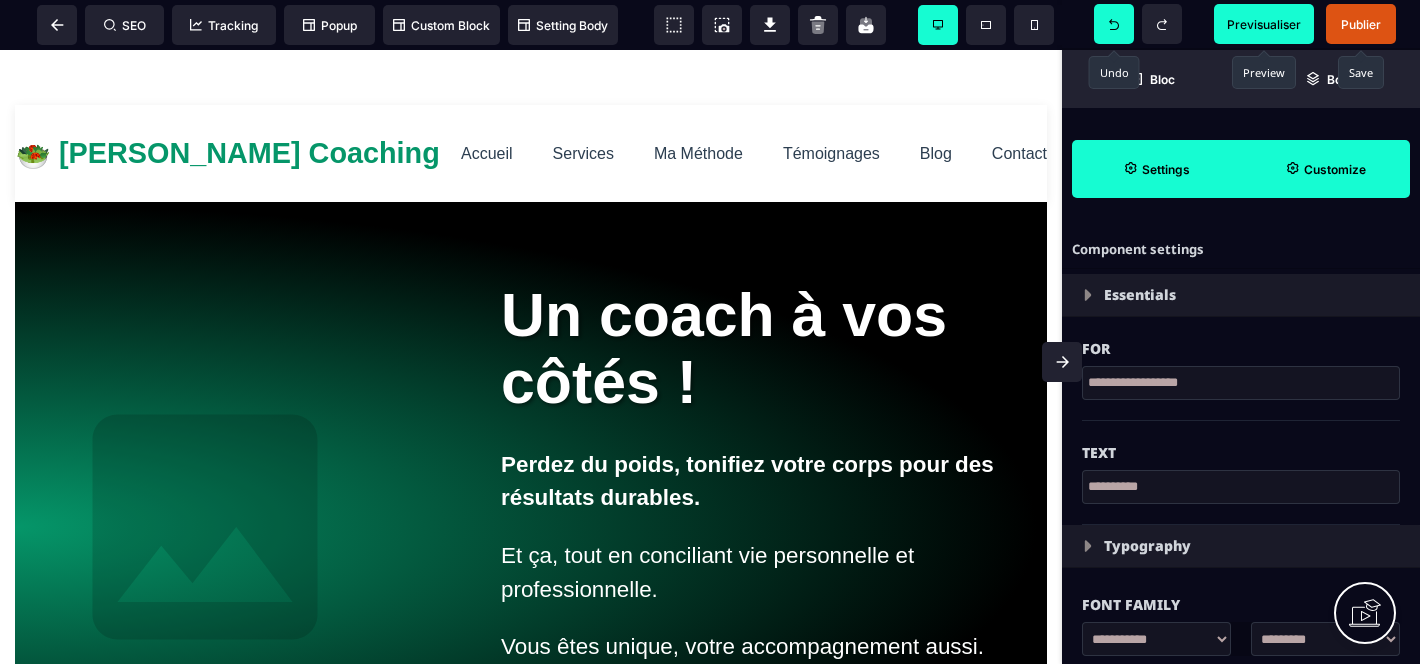 click on "Publier" at bounding box center [1361, 24] 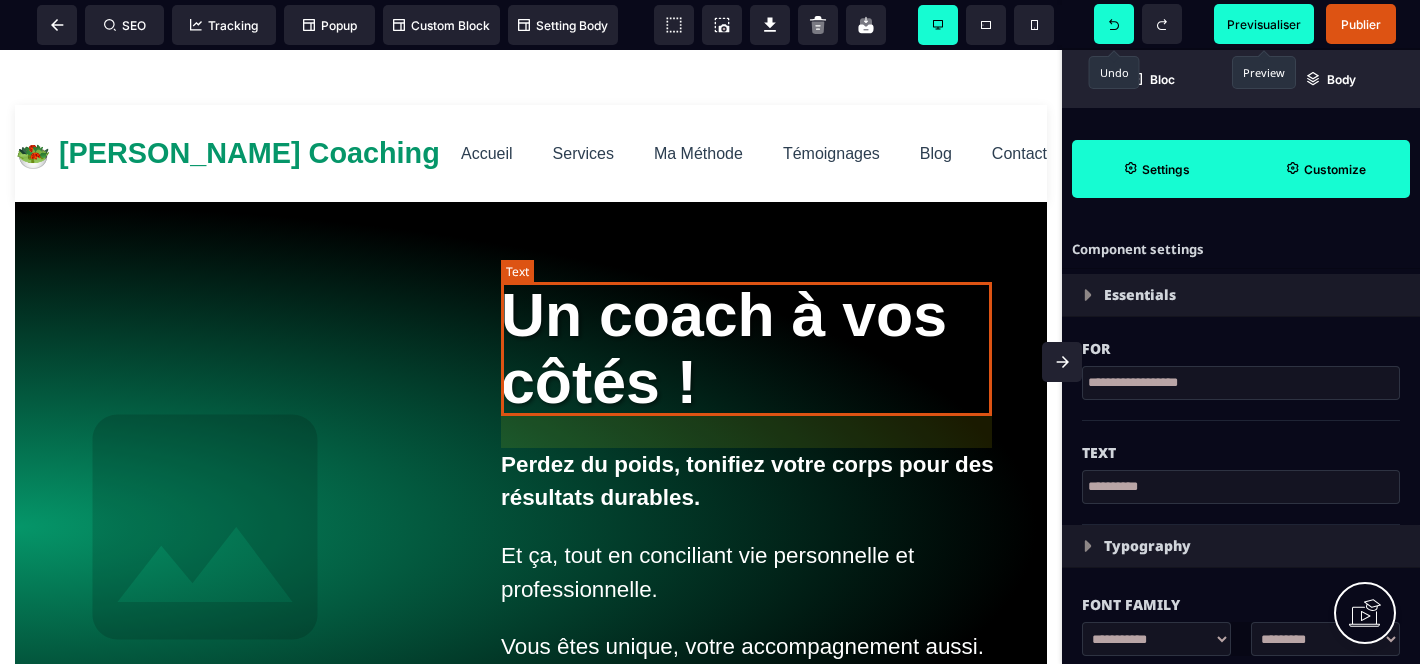 click on "Un coach à vos côtés !" at bounding box center (754, 349) 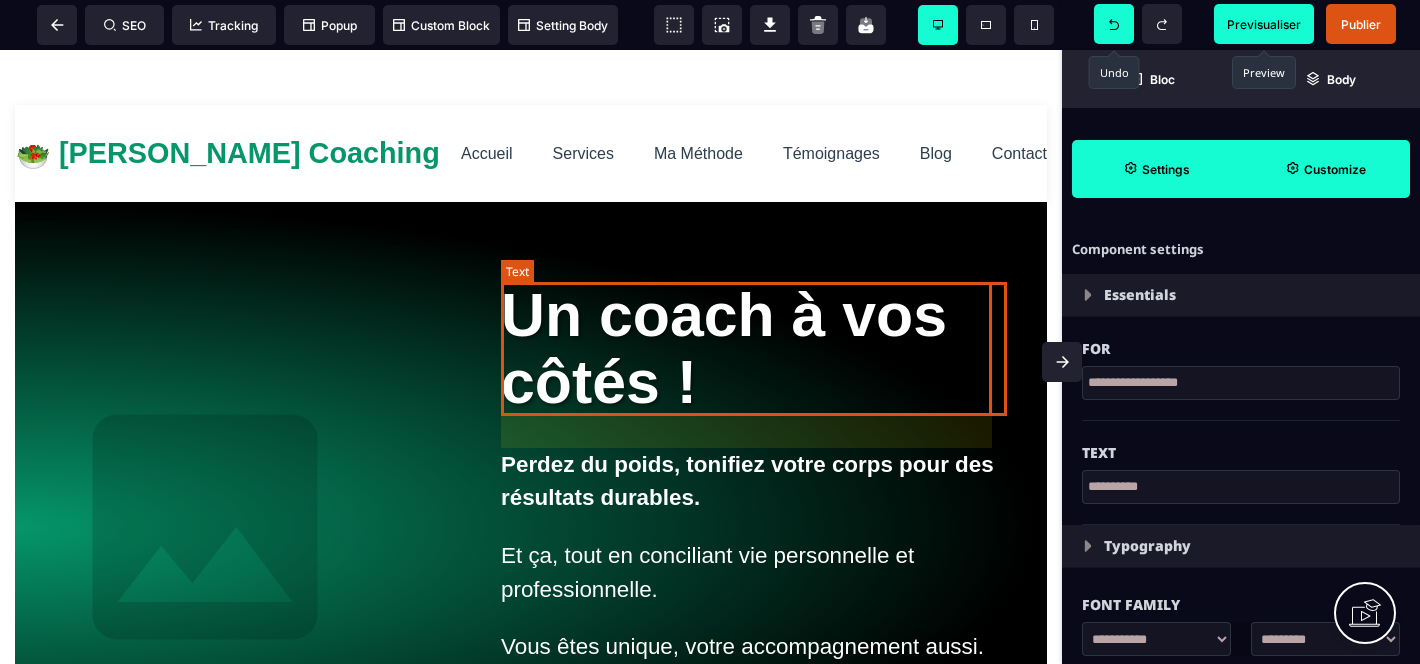 click on "Un coach à vos côtés !" at bounding box center [754, 349] 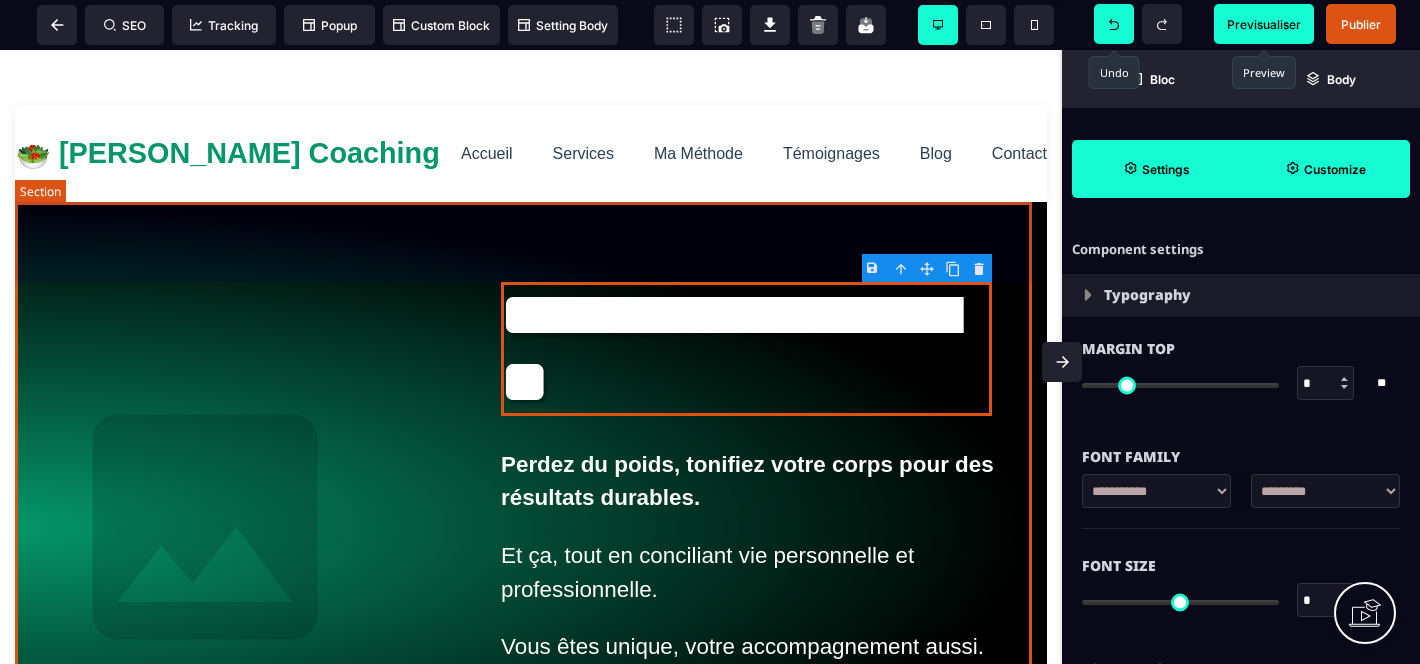 click on "**********" at bounding box center [531, 527] 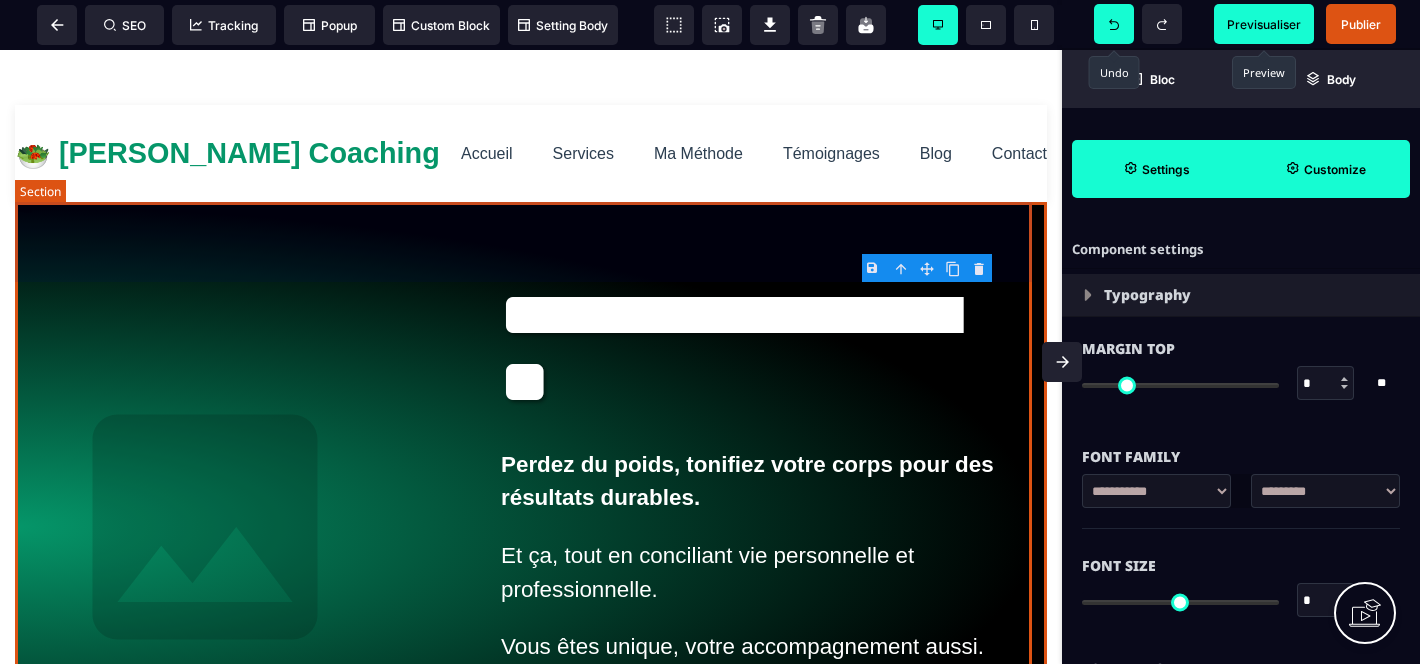click on "**********" at bounding box center [531, 527] 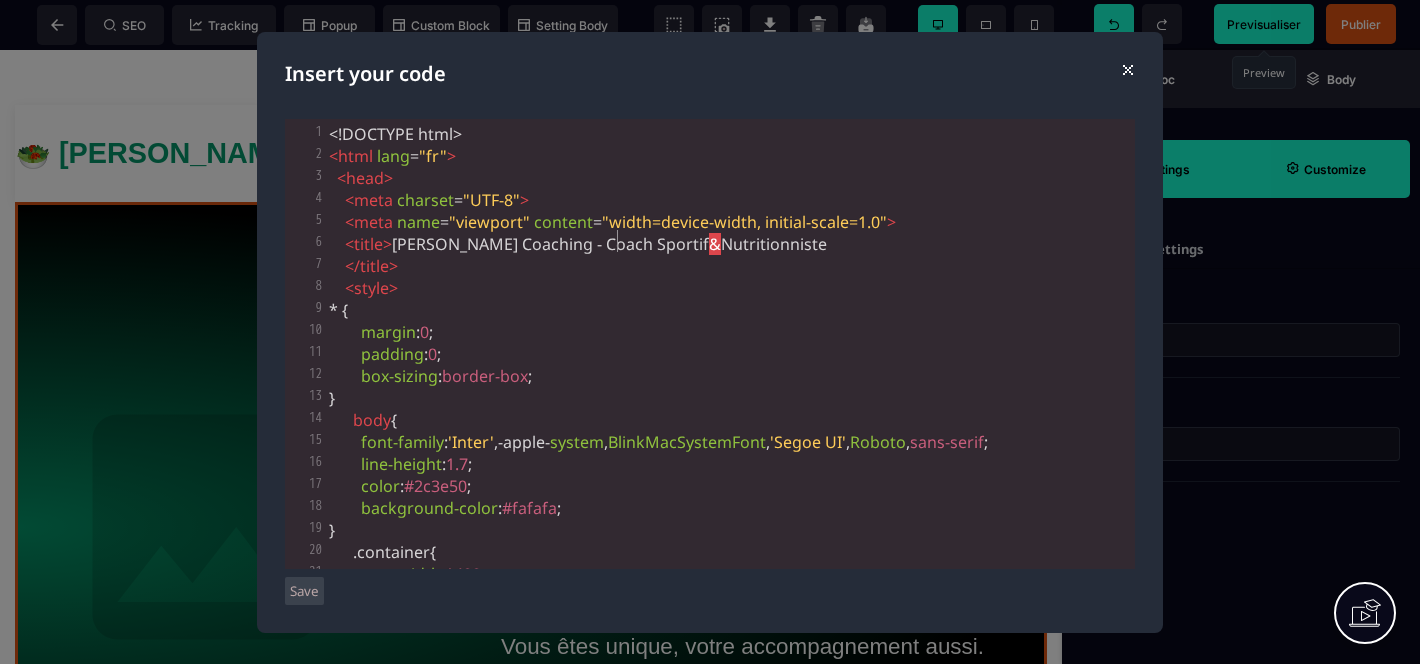 click on "< title > [PERSON_NAME] Coaching - Coach Sportif  &  Nutritionniste" at bounding box center (578, 244) 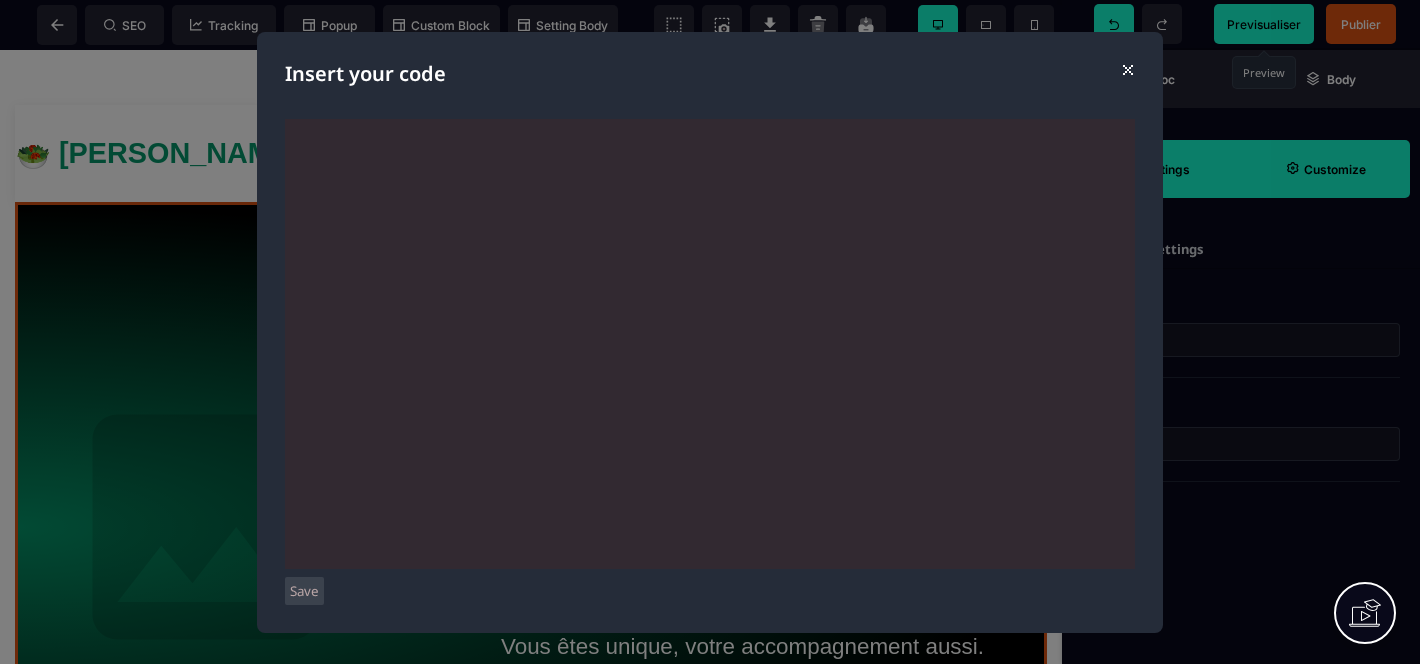 scroll, scrollTop: 18448, scrollLeft: 0, axis: vertical 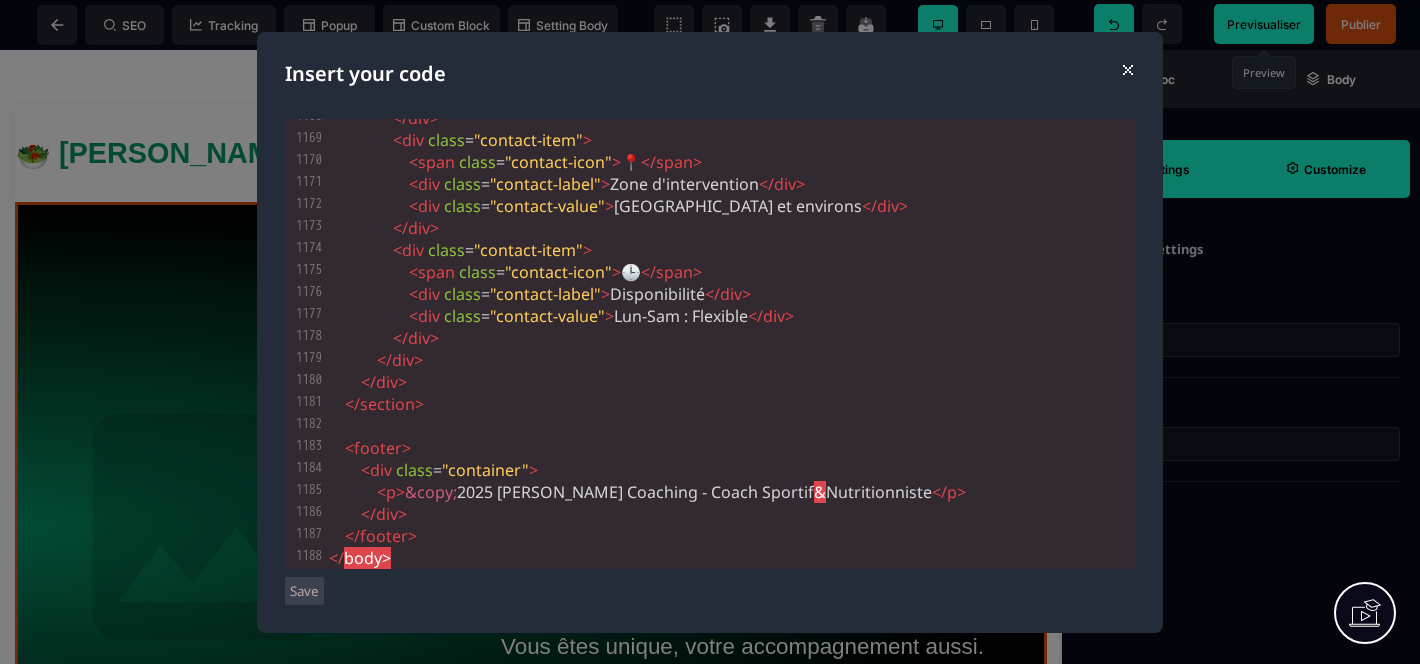click on "Save" at bounding box center (304, 591) 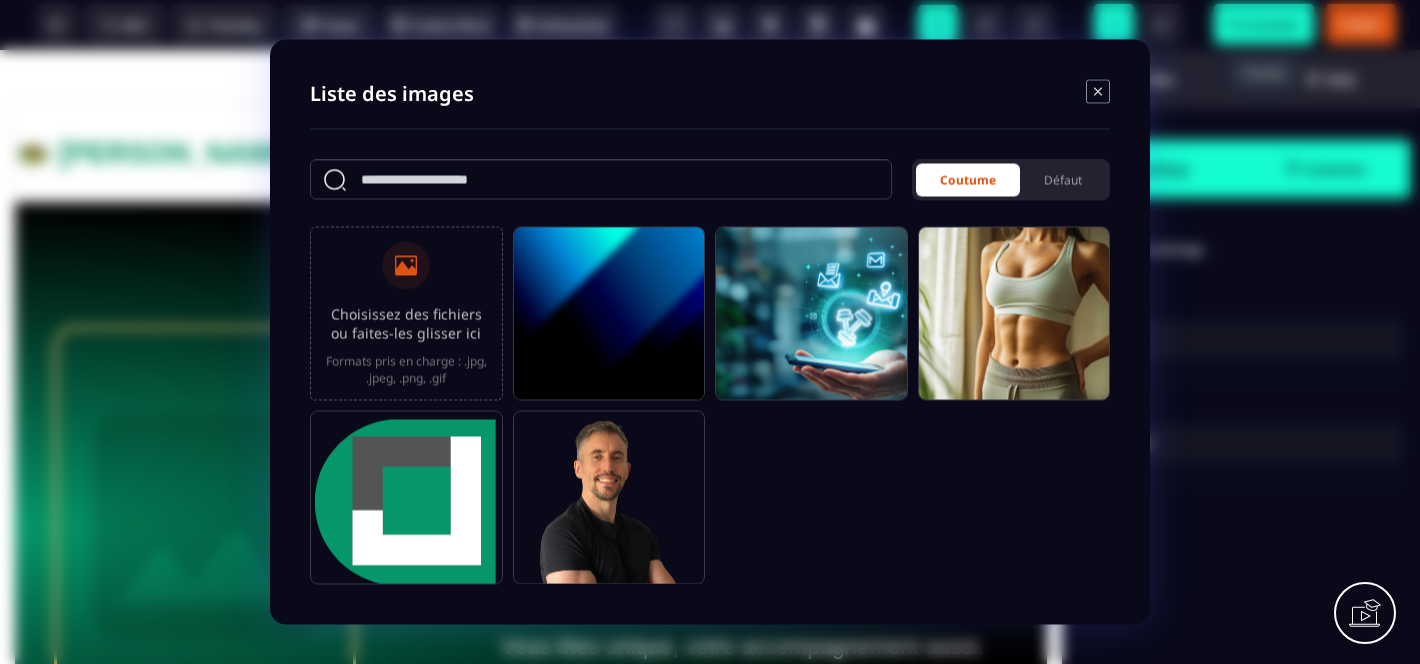 click 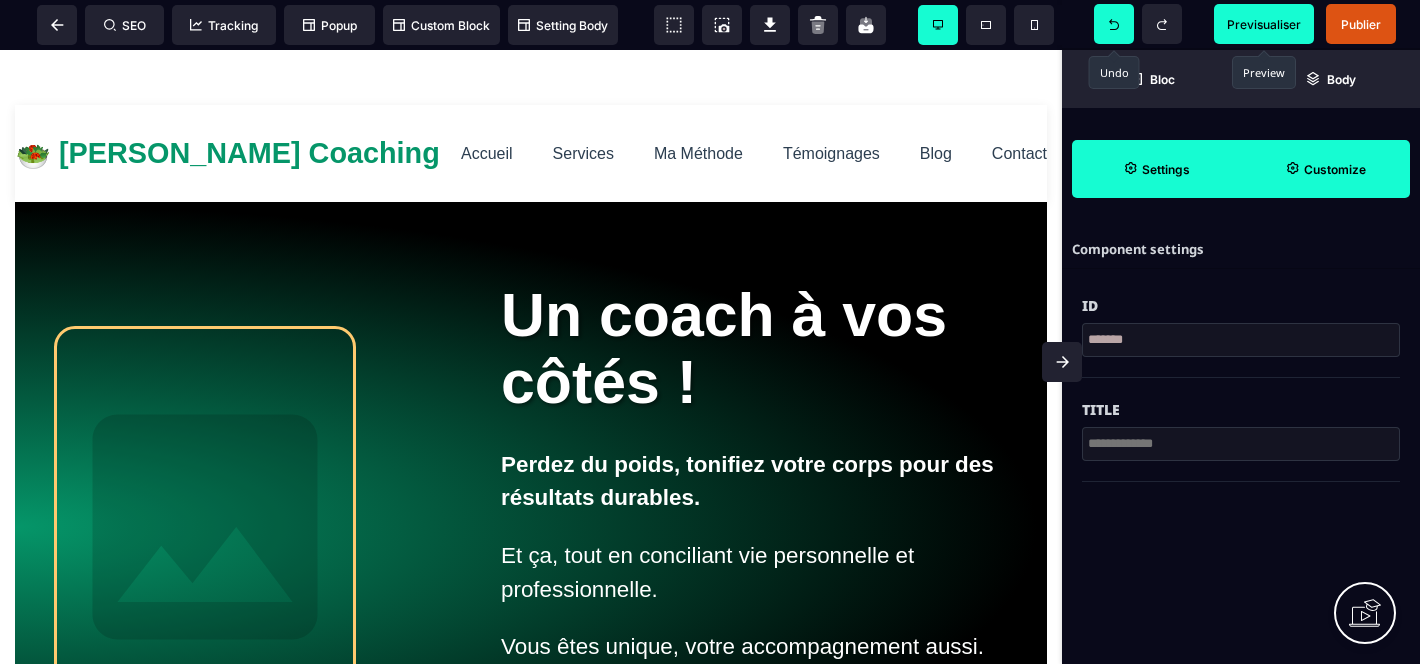 click on "Previsualiser" at bounding box center [1264, 24] 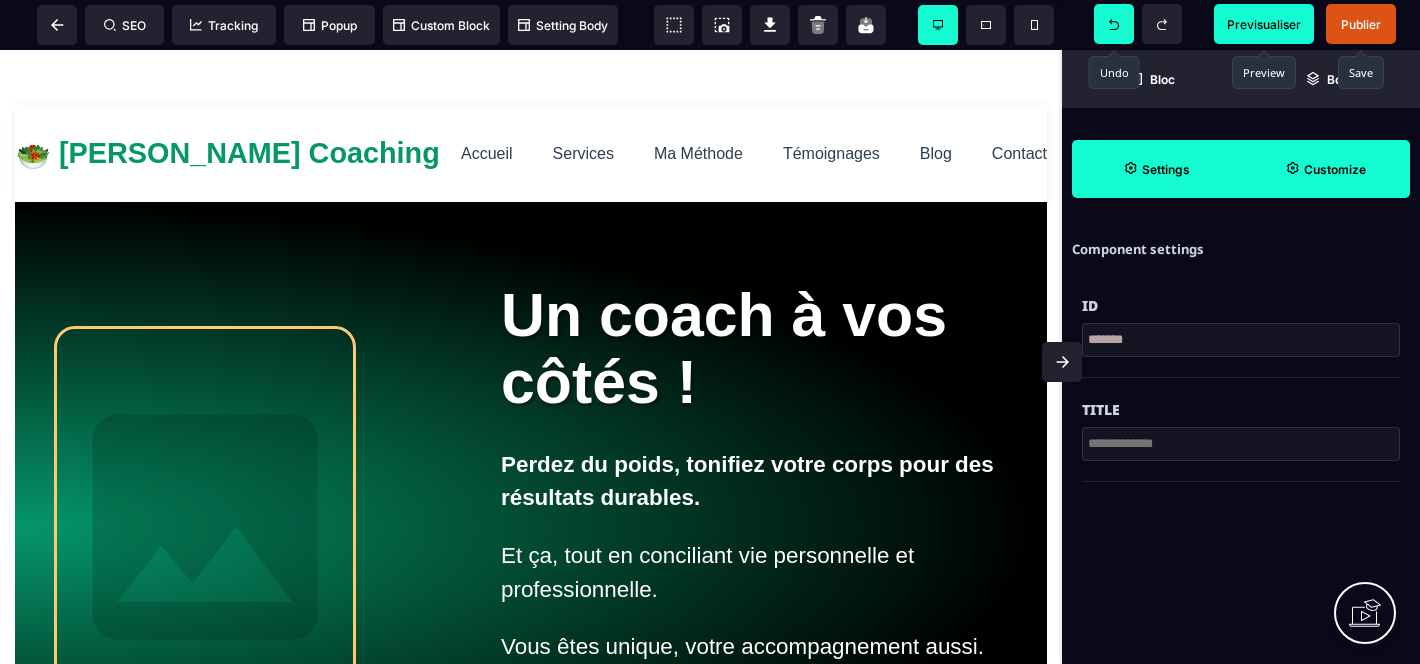 click on "Publier" at bounding box center [1361, 24] 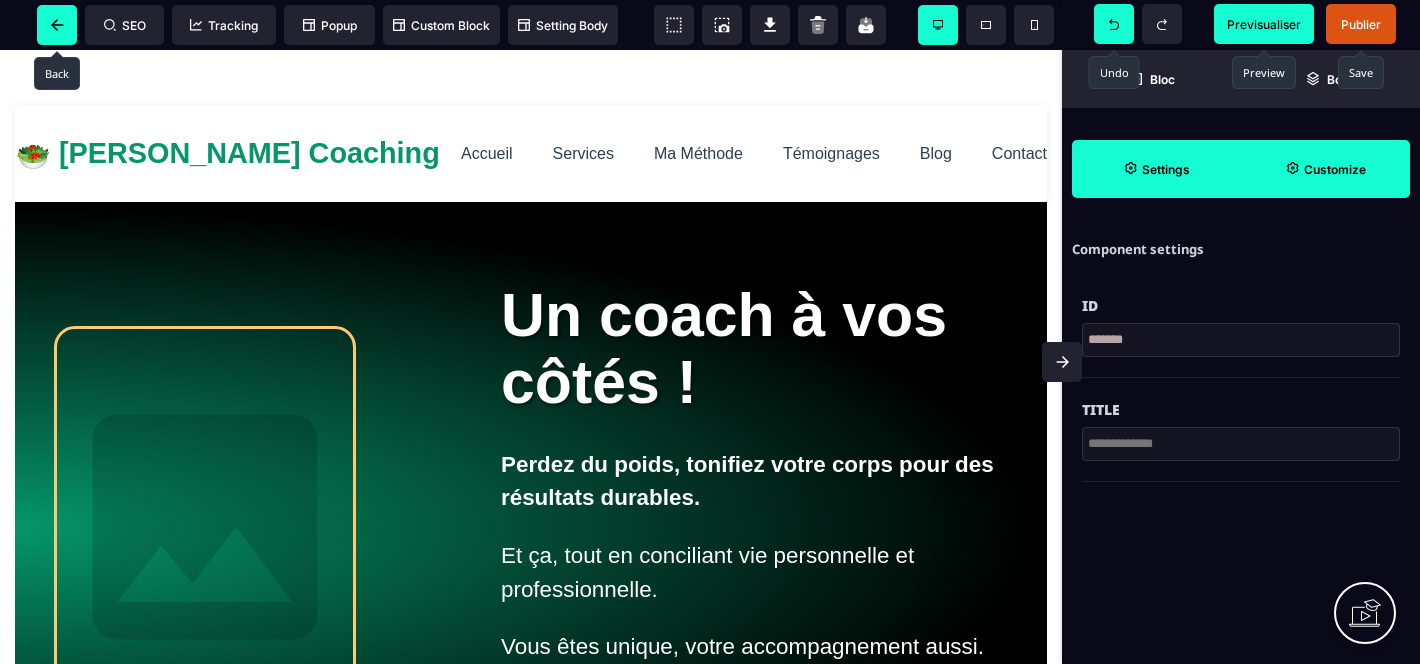 click at bounding box center (57, 25) 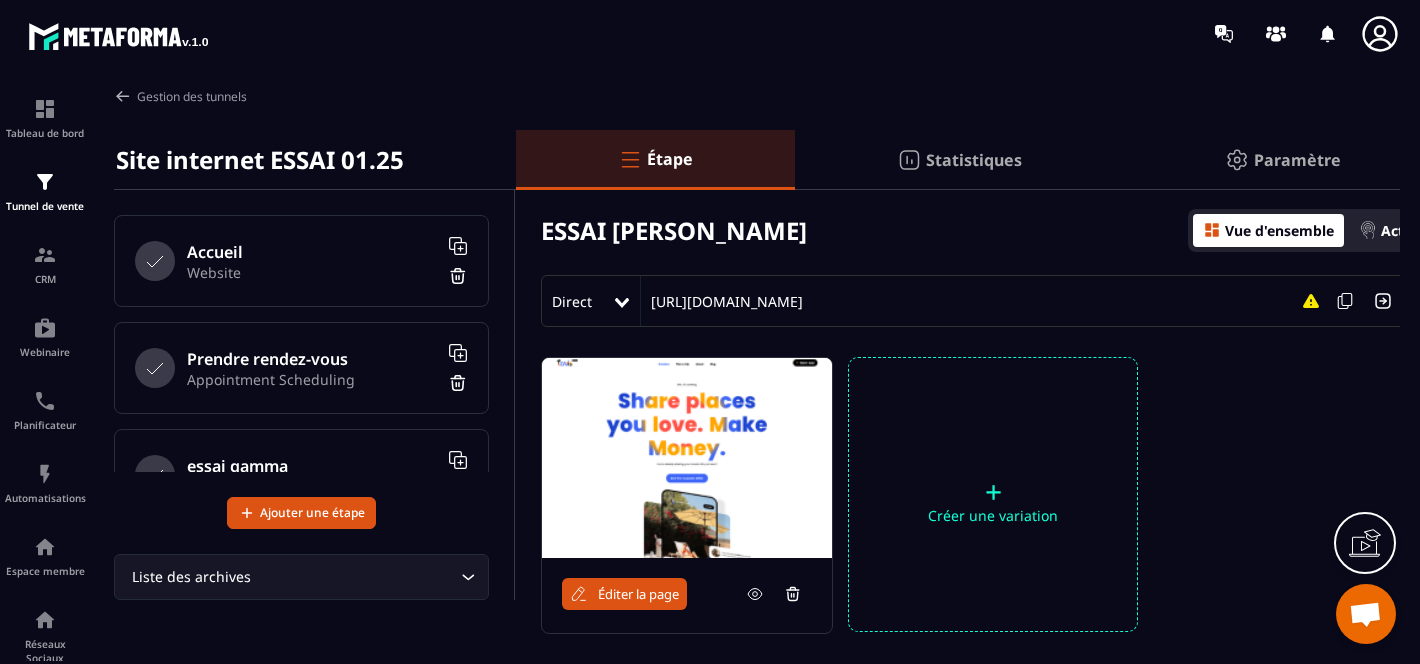 click at bounding box center (1383, 301) 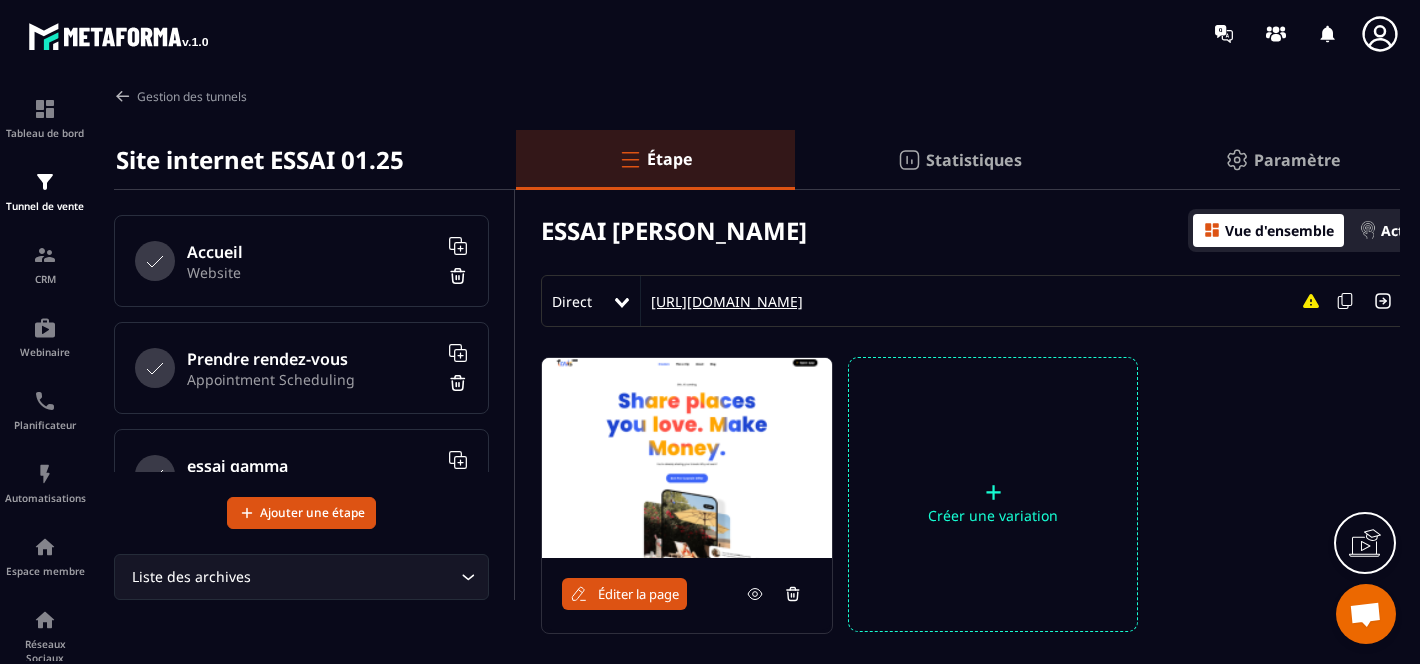 click on "[URL][DOMAIN_NAME]" at bounding box center [722, 301] 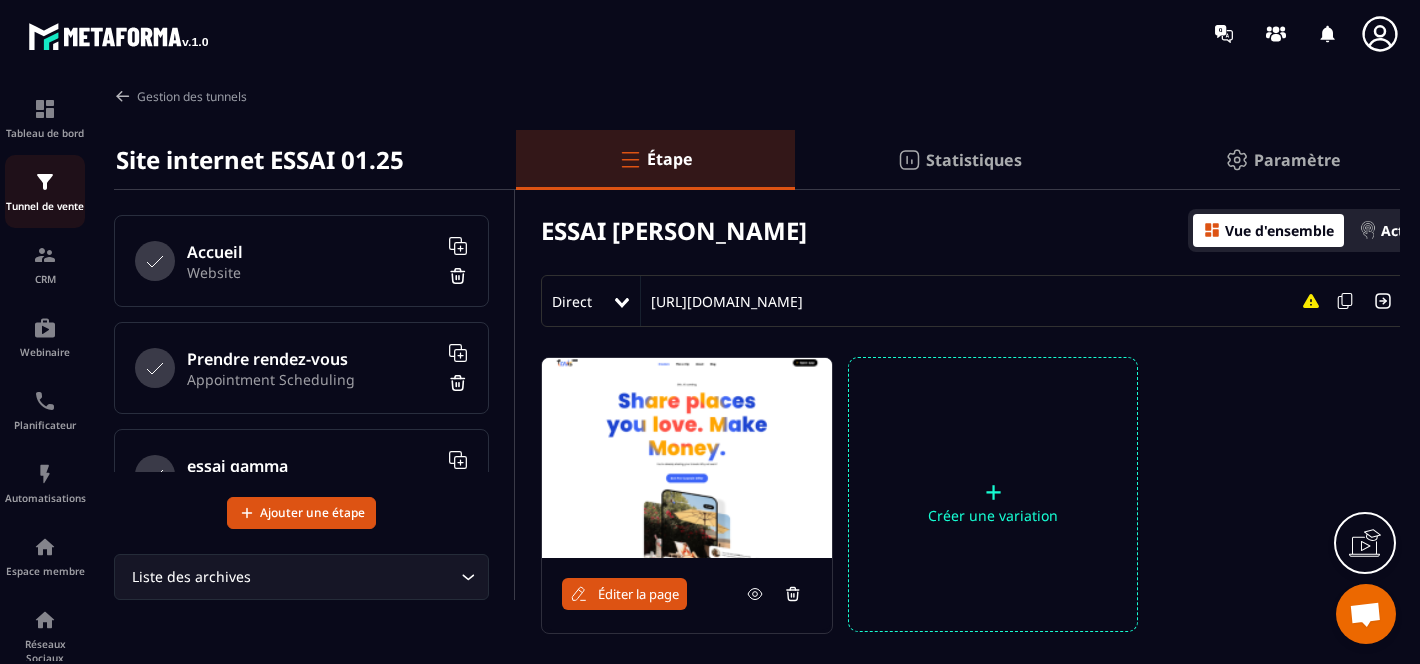 click on "Tunnel de vente" at bounding box center (45, 206) 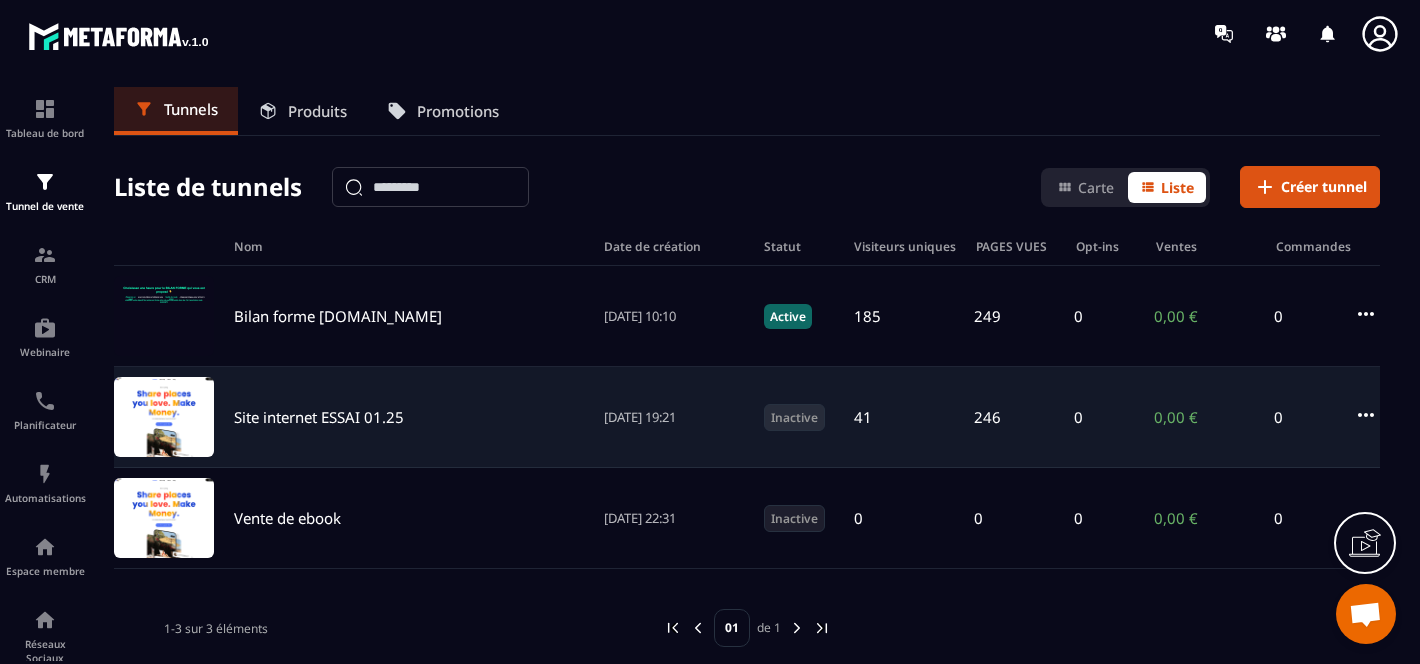 click on "Inactive" at bounding box center (794, 417) 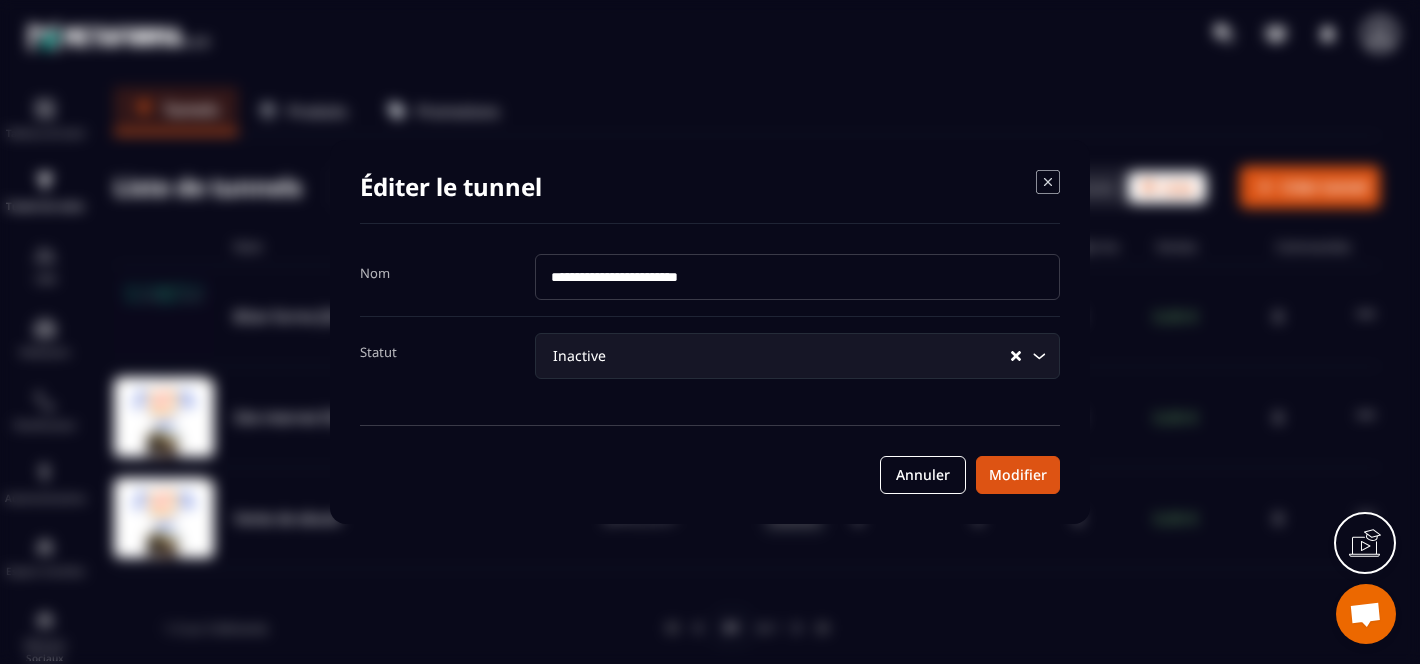 click 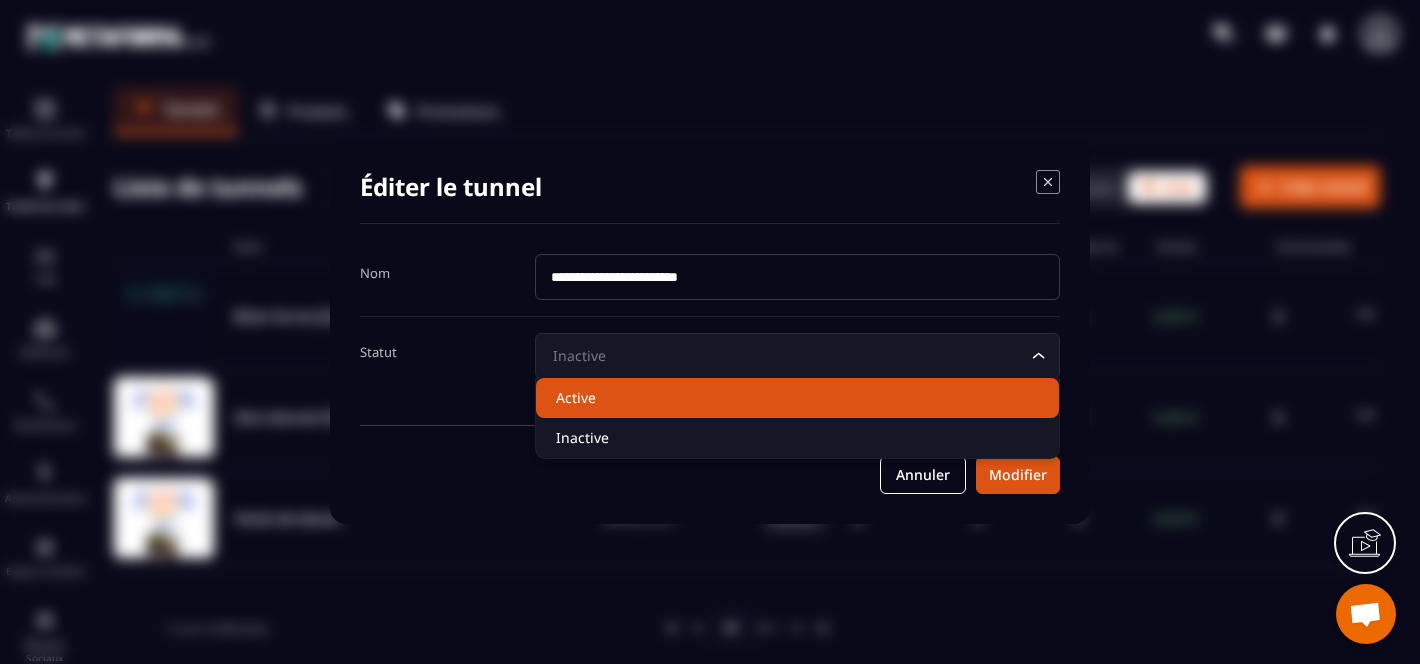 click on "Active" 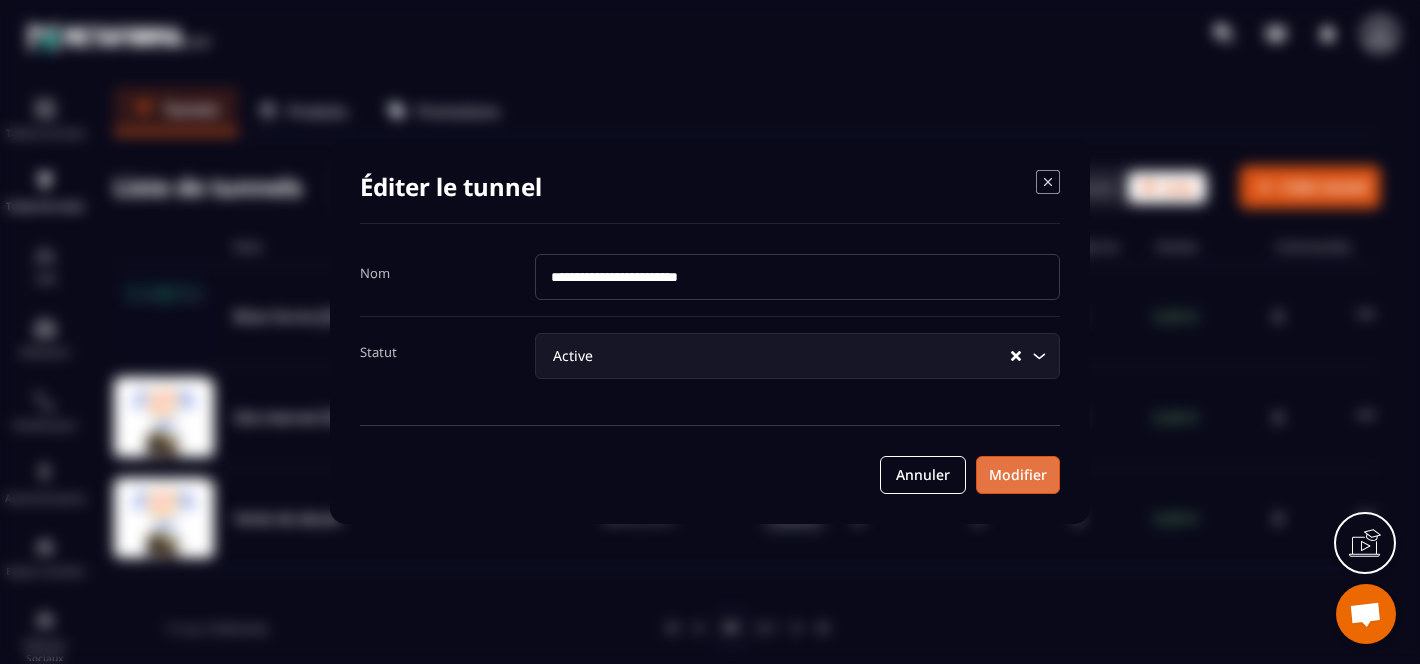 click on "Modifier" at bounding box center [1018, 475] 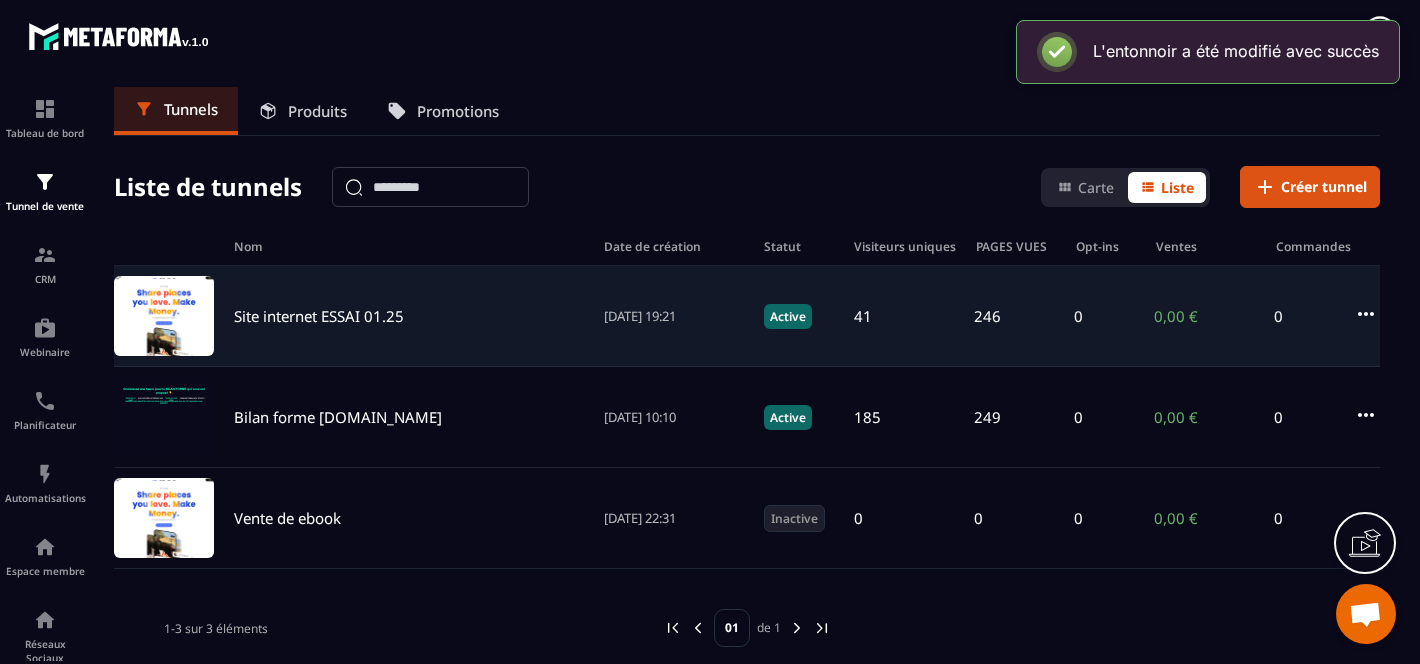 click on "Site internet ESSAI 01.25" at bounding box center [319, 316] 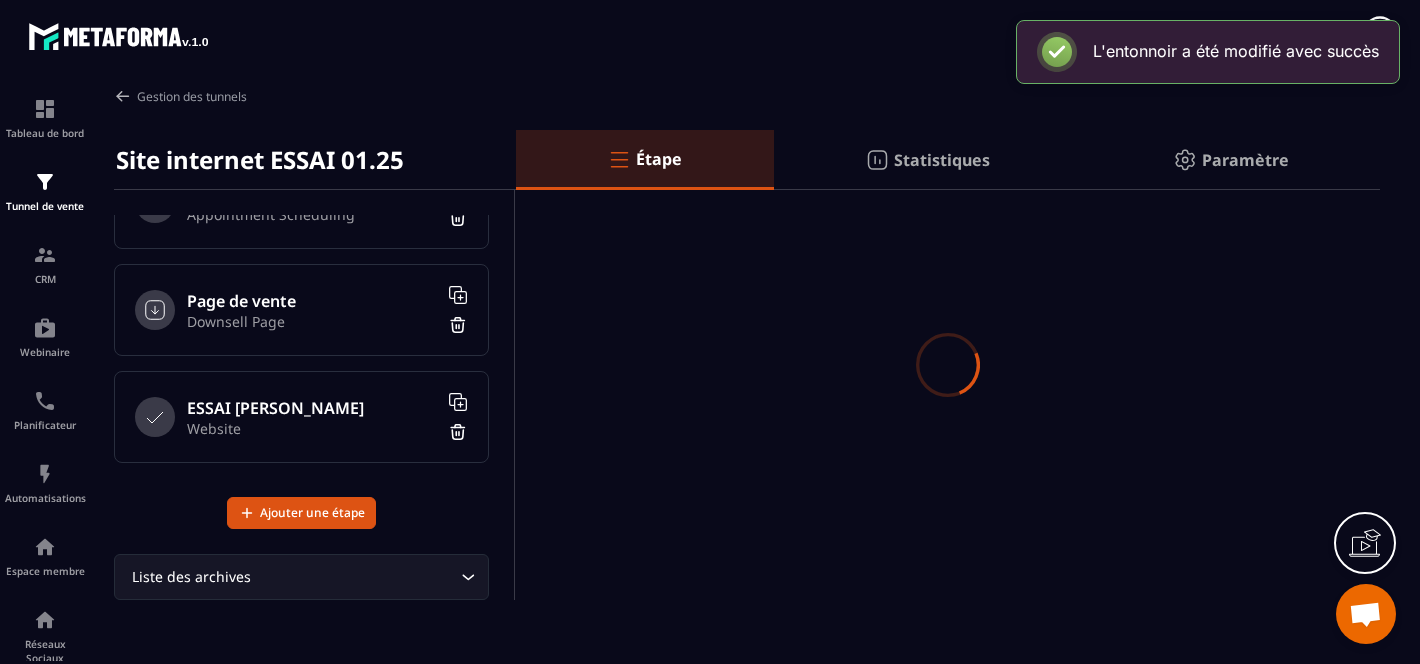 scroll, scrollTop: 1027, scrollLeft: 0, axis: vertical 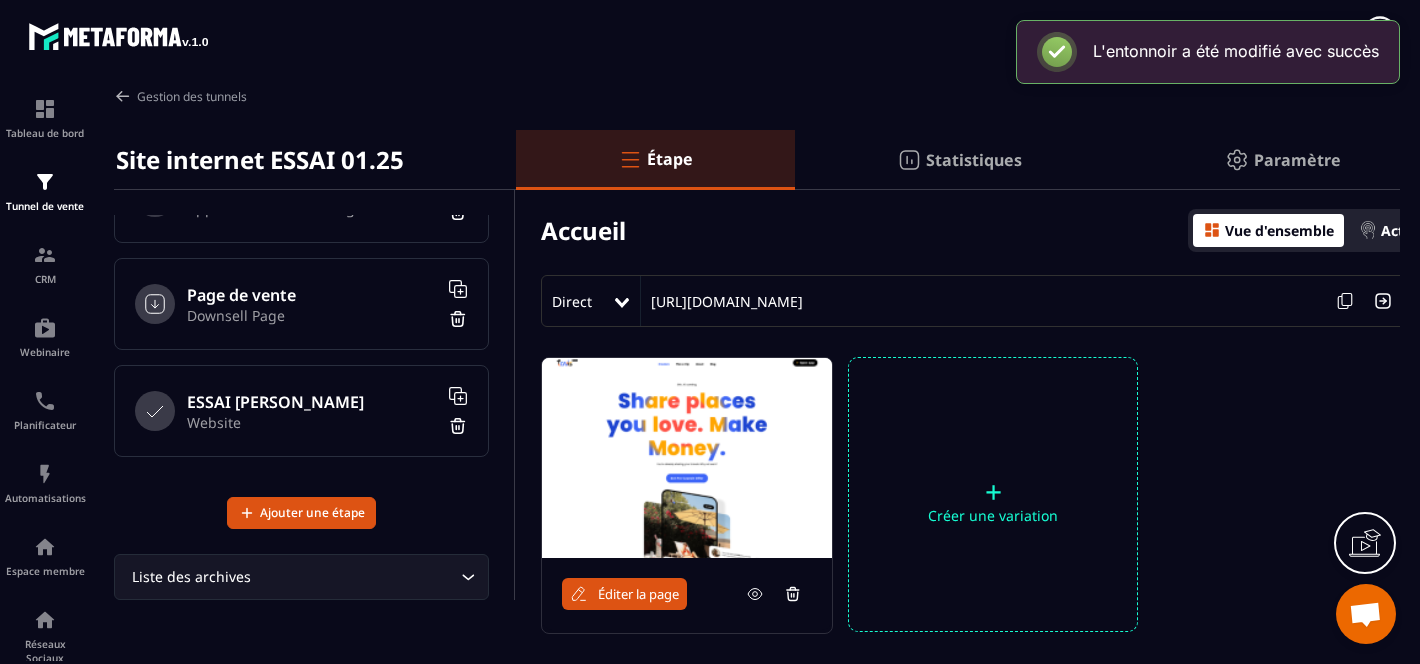 click on "Website" at bounding box center (312, 422) 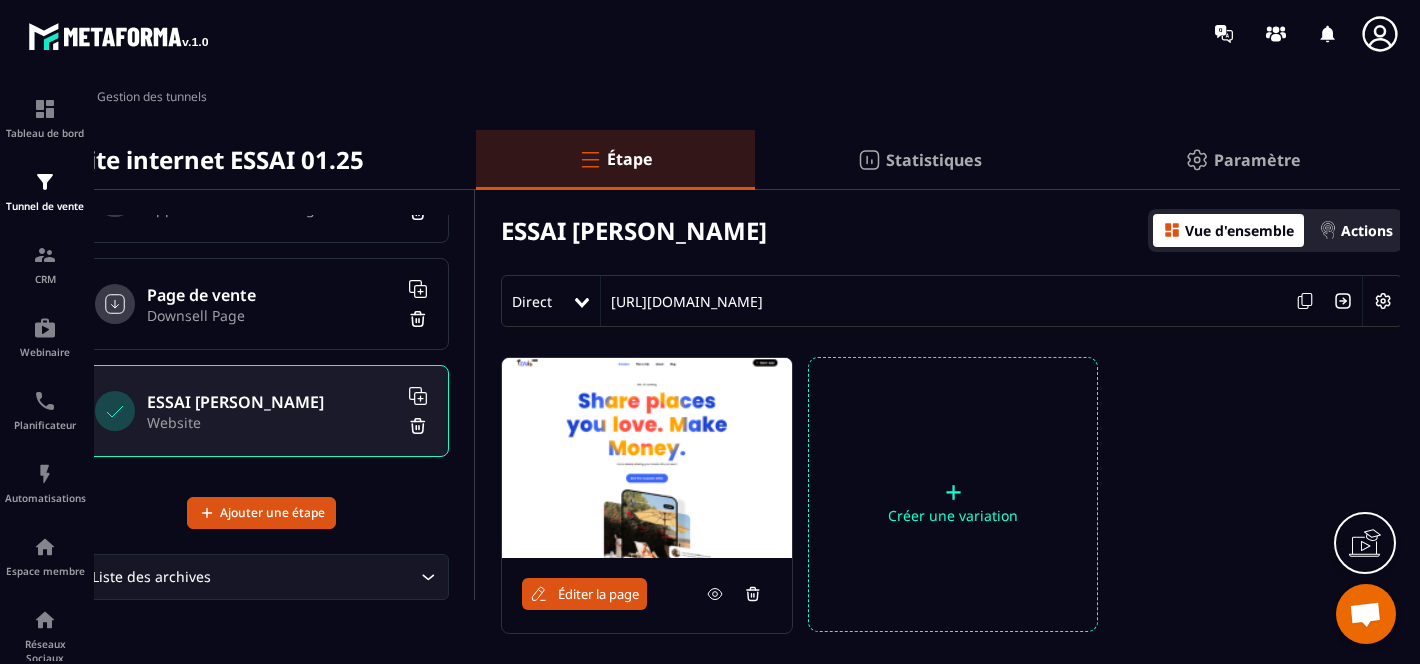 scroll, scrollTop: 0, scrollLeft: 43, axis: horizontal 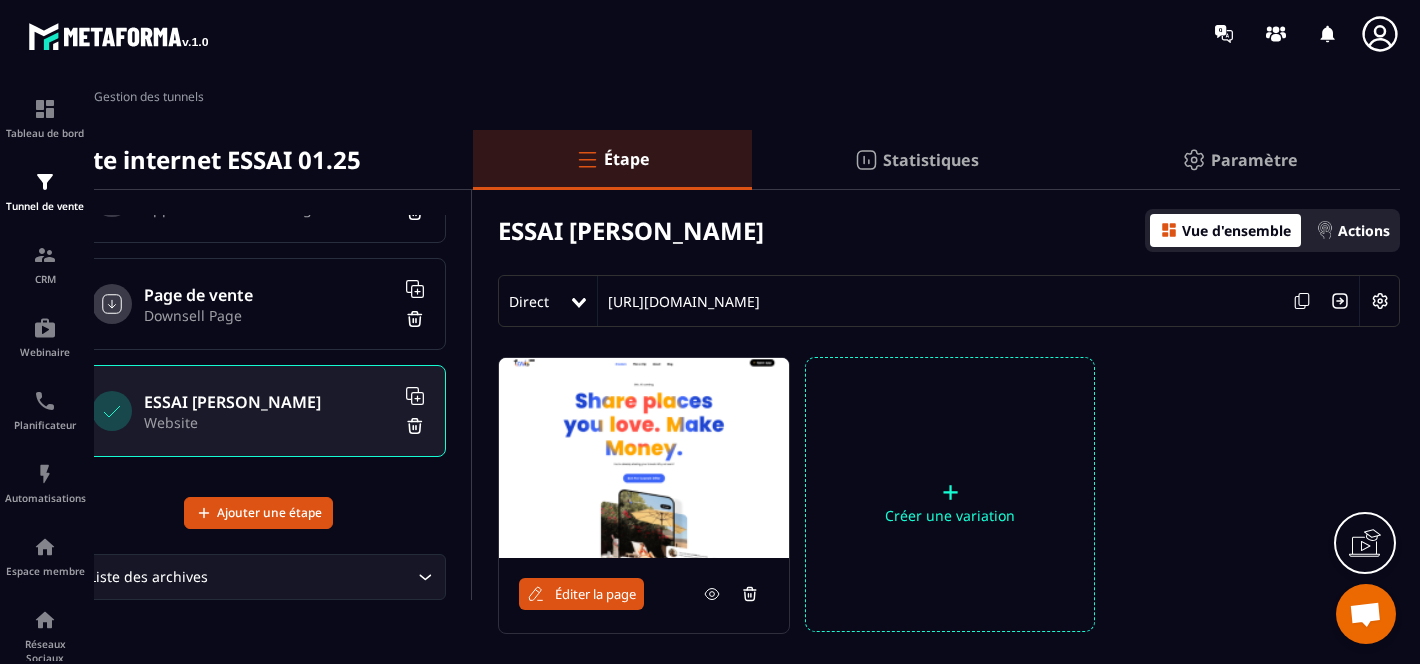 click at bounding box center (1380, 301) 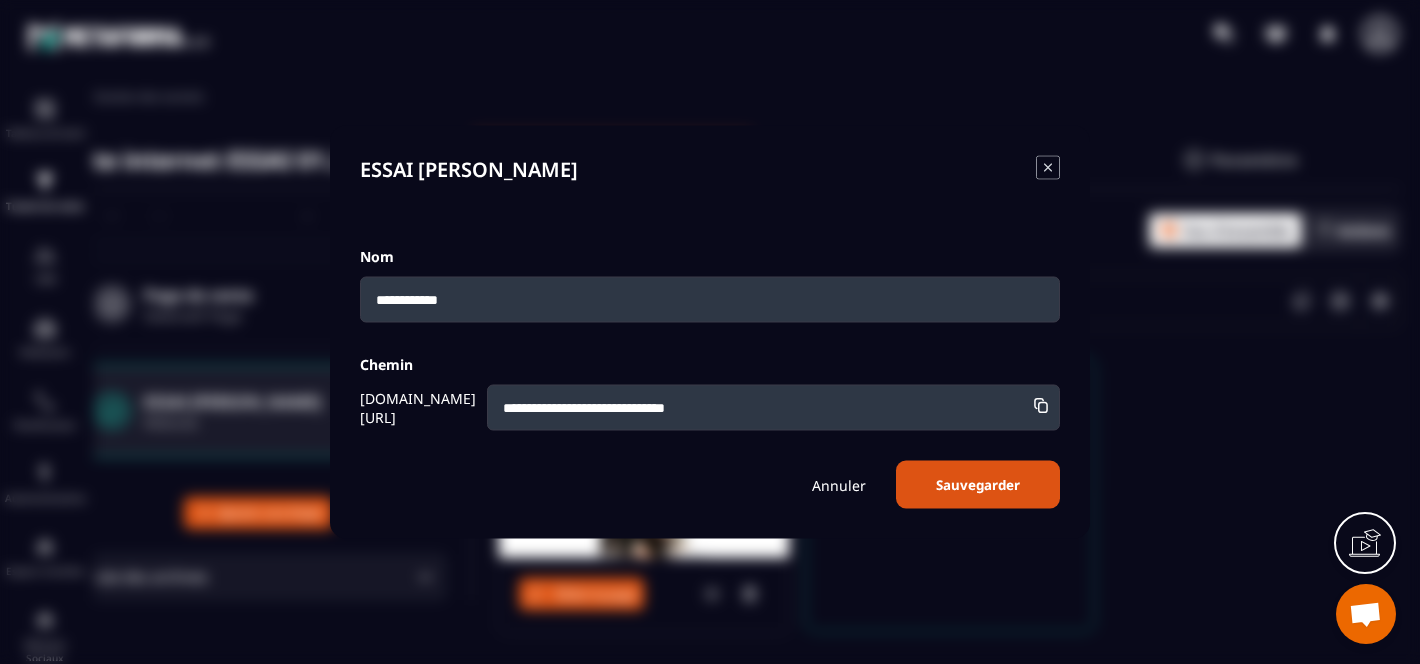 drag, startPoint x: 690, startPoint y: 411, endPoint x: 347, endPoint y: 389, distance: 343.7048 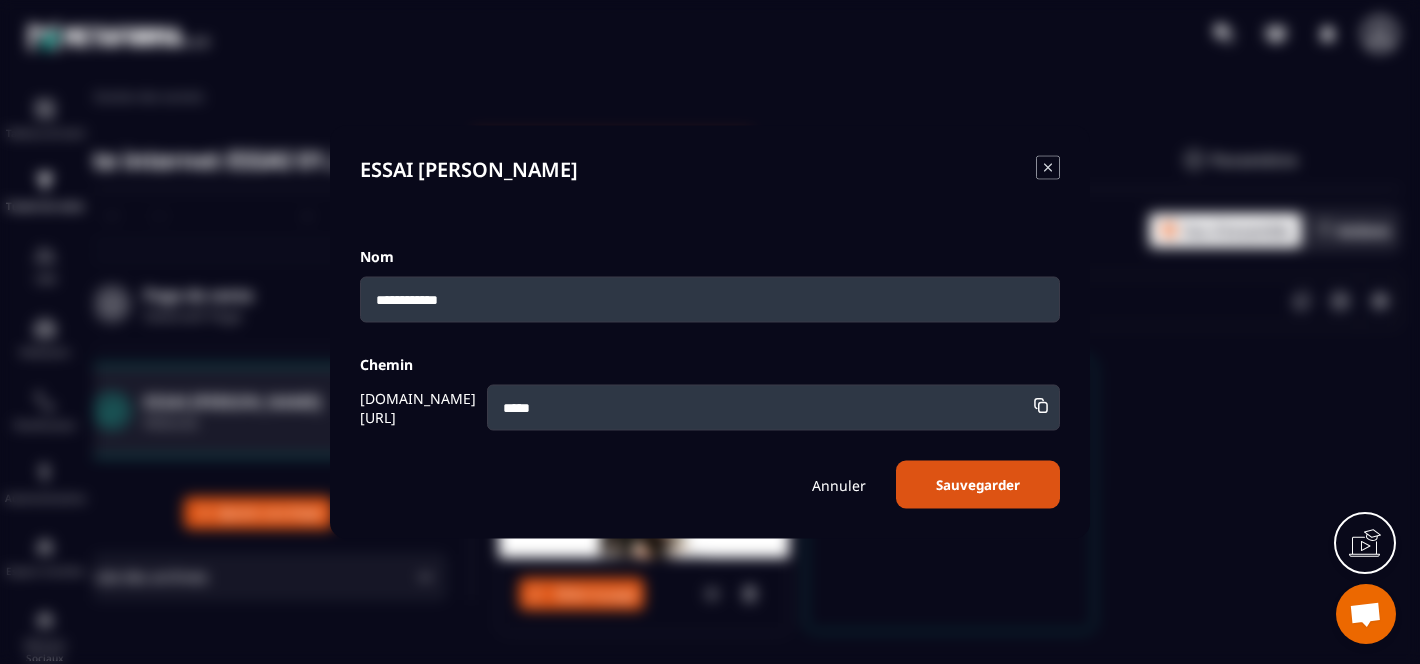 click on "Sauvegarder" at bounding box center [978, 485] 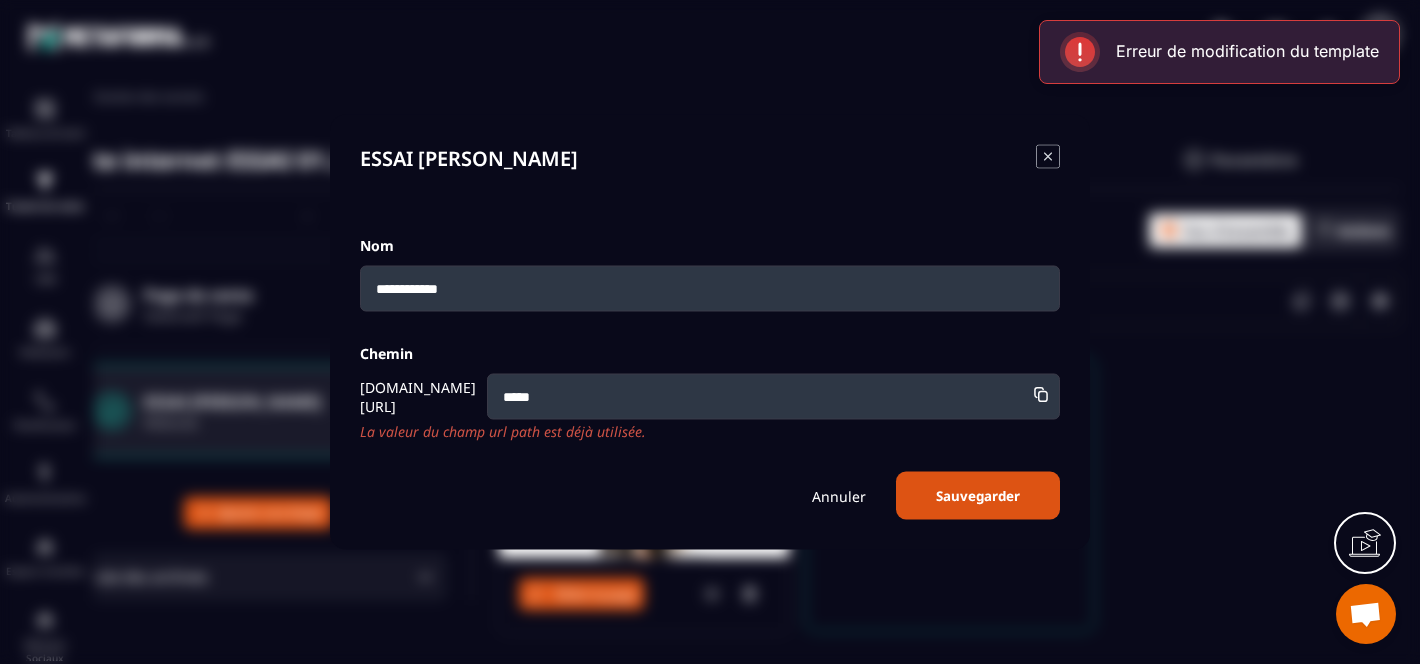 click on "*****" at bounding box center [773, 397] 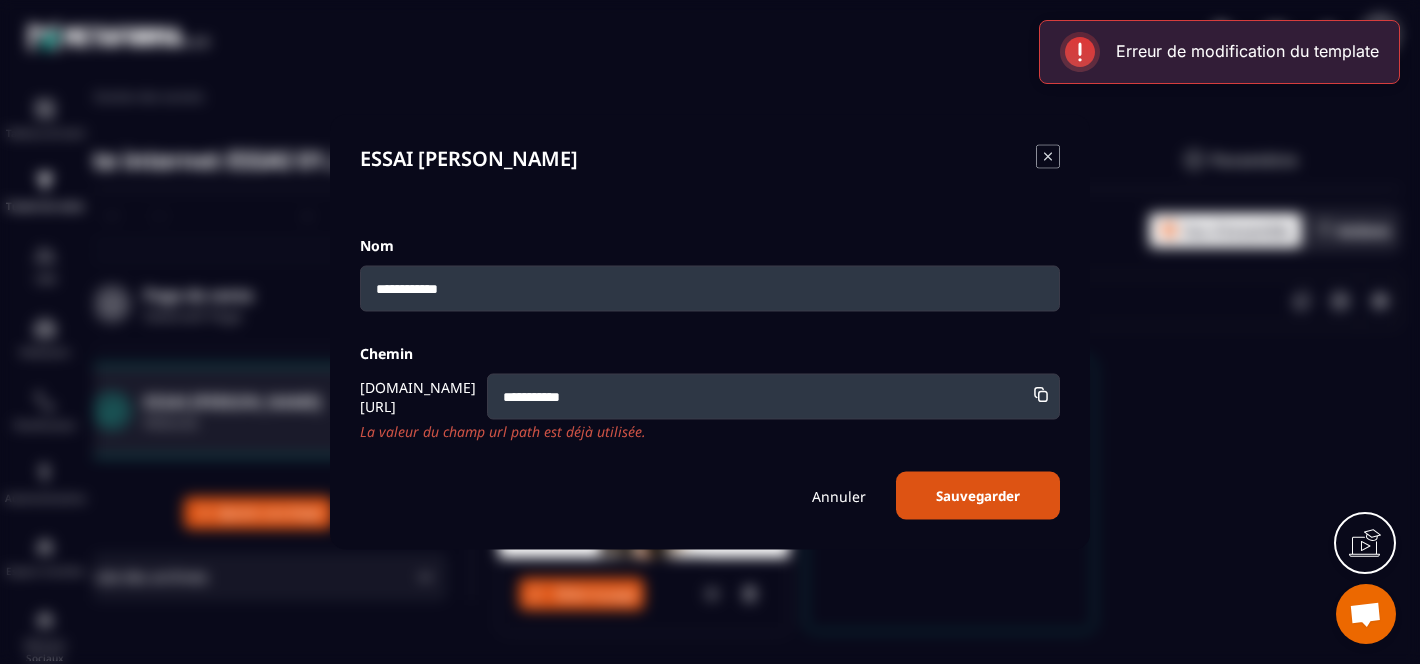 click on "Sauvegarder" at bounding box center (978, 496) 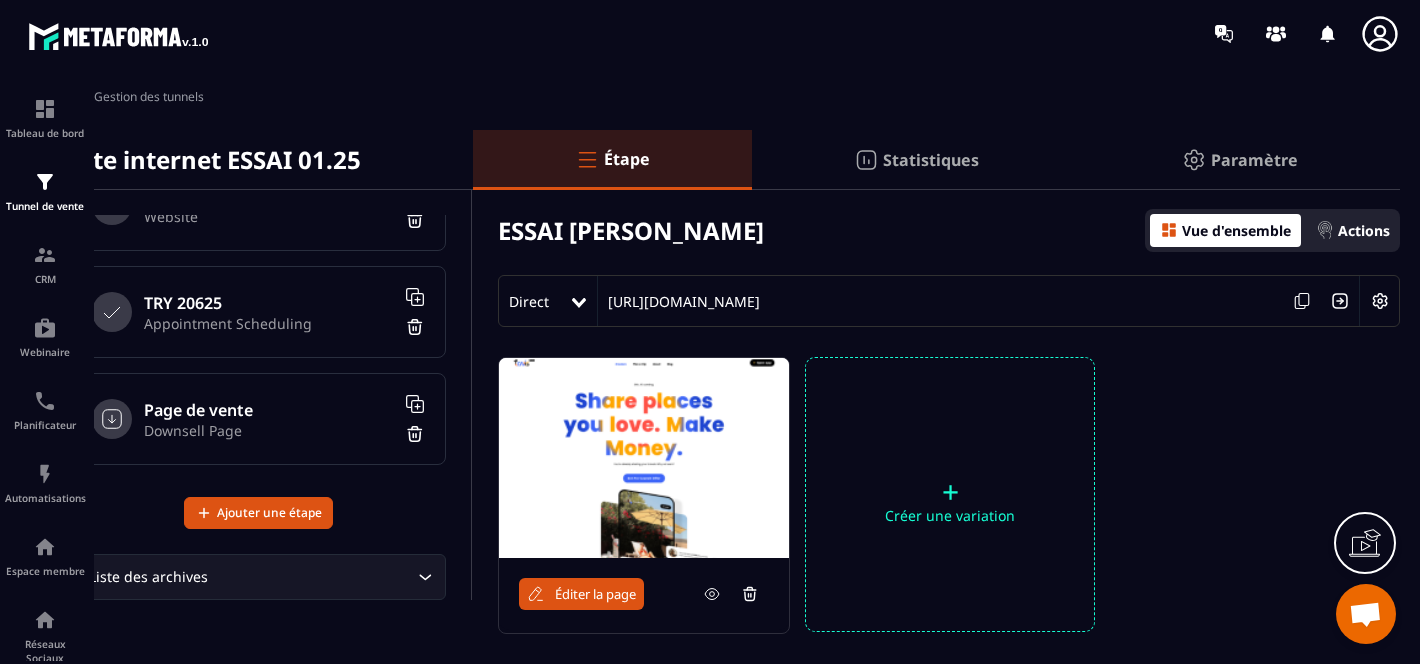 scroll, scrollTop: 1027, scrollLeft: 0, axis: vertical 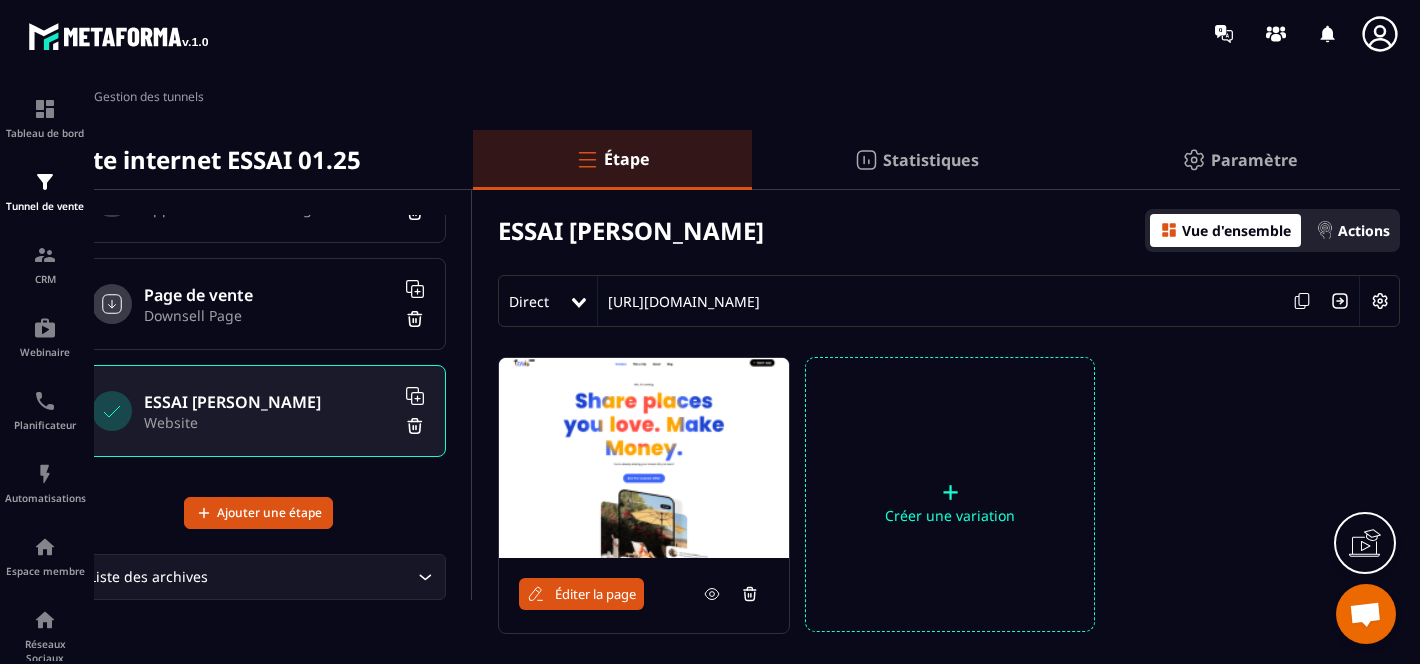click on "Éditer la page" at bounding box center (595, 594) 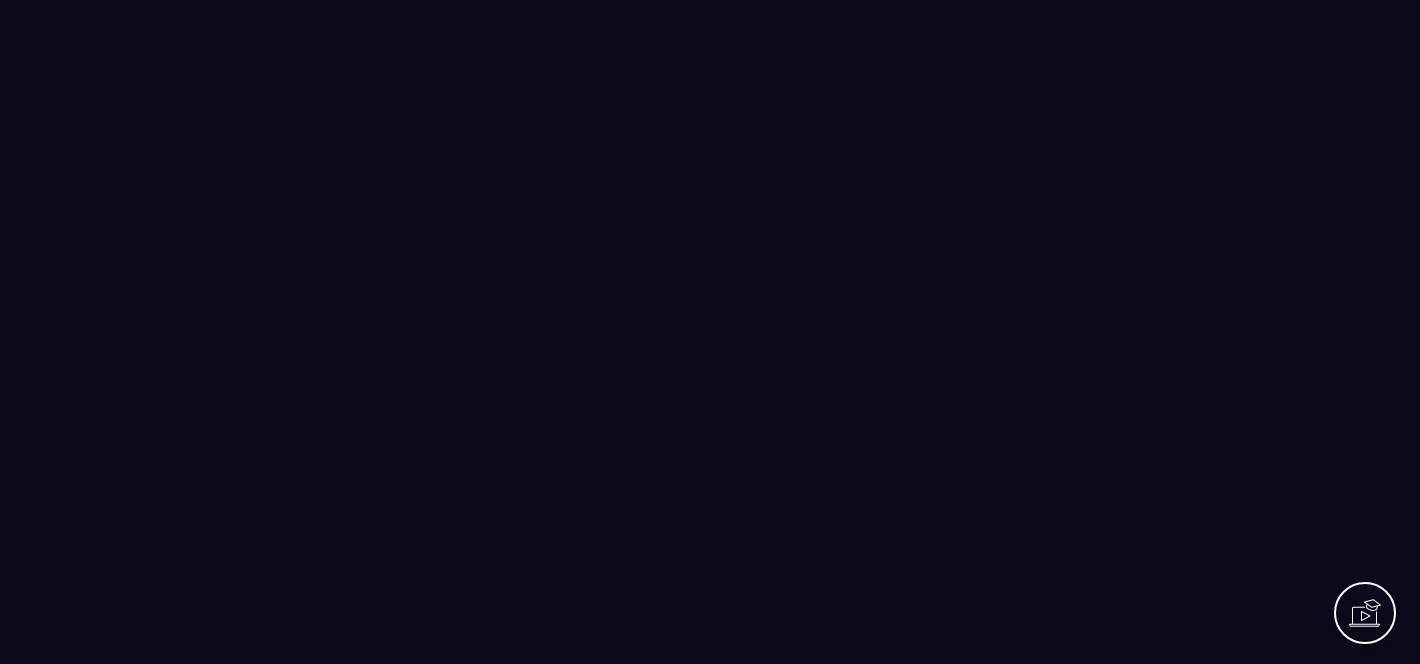 scroll, scrollTop: 0, scrollLeft: 0, axis: both 